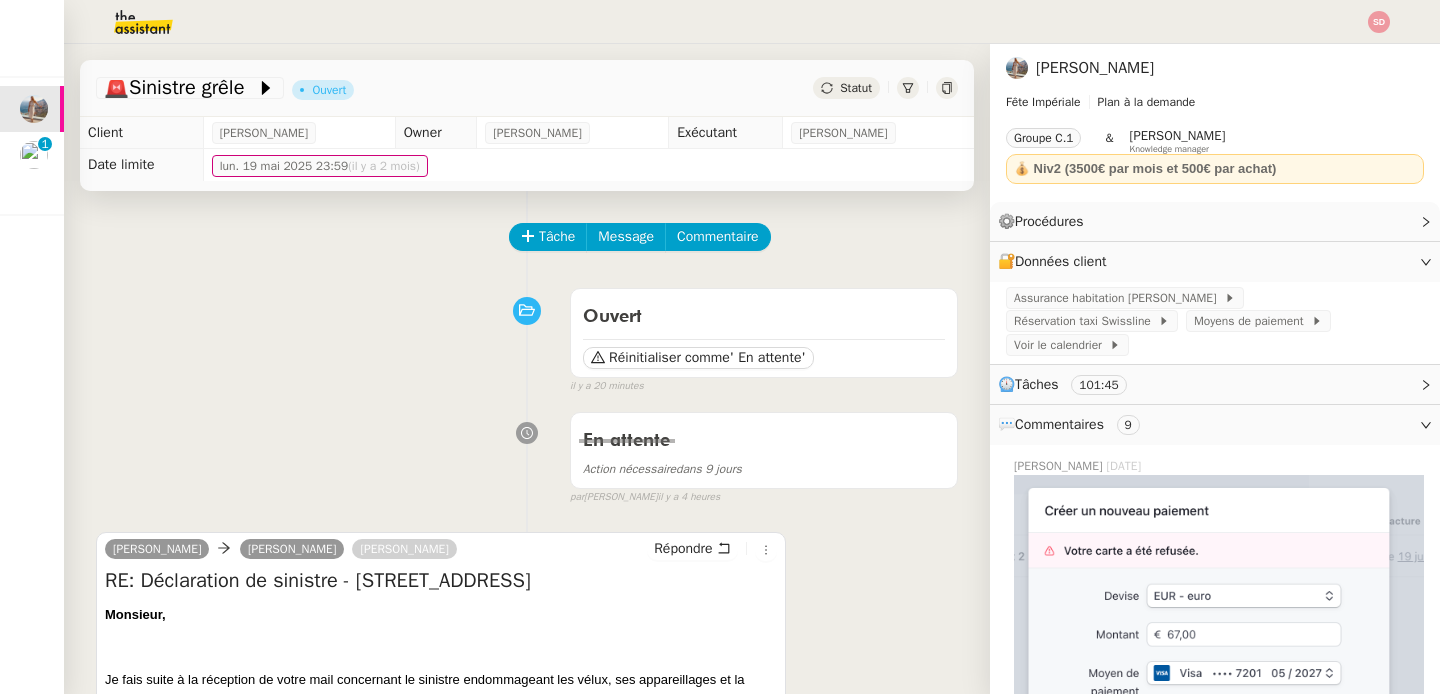 scroll, scrollTop: 0, scrollLeft: 0, axis: both 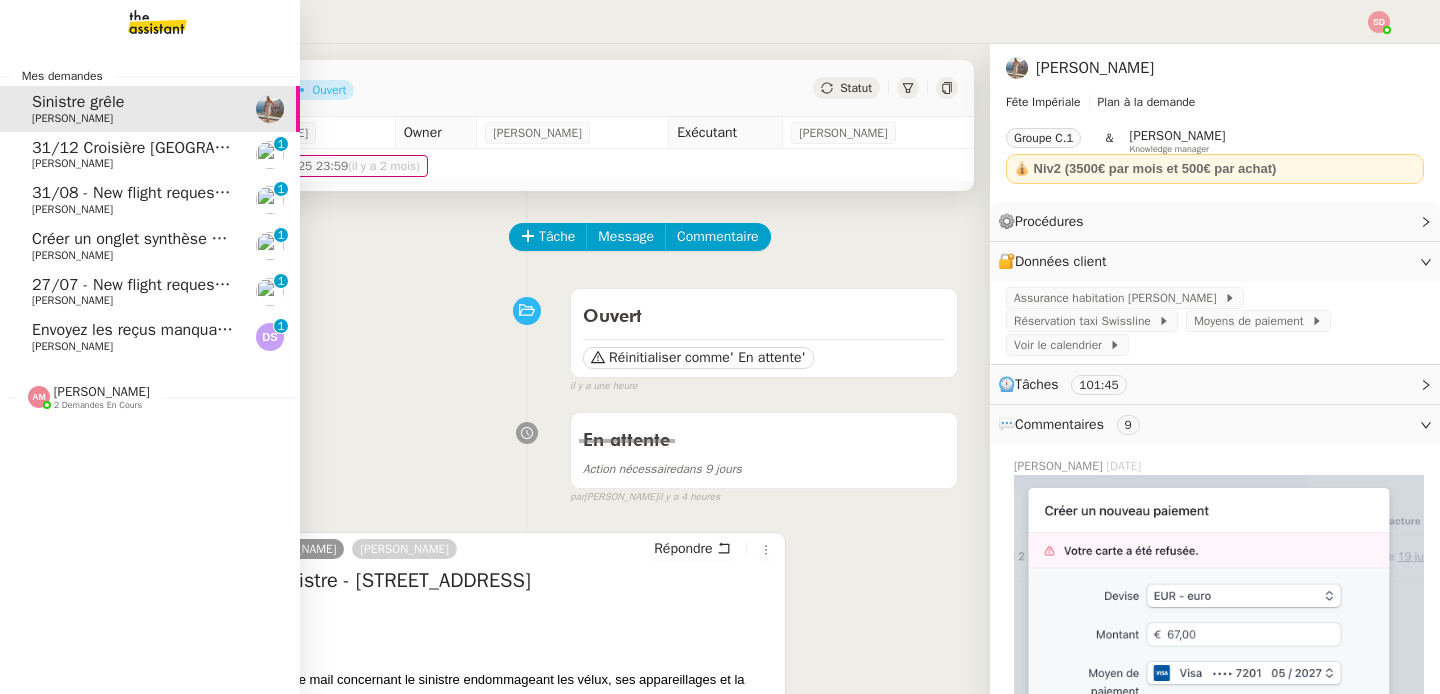 click on "[PERSON_NAME]" 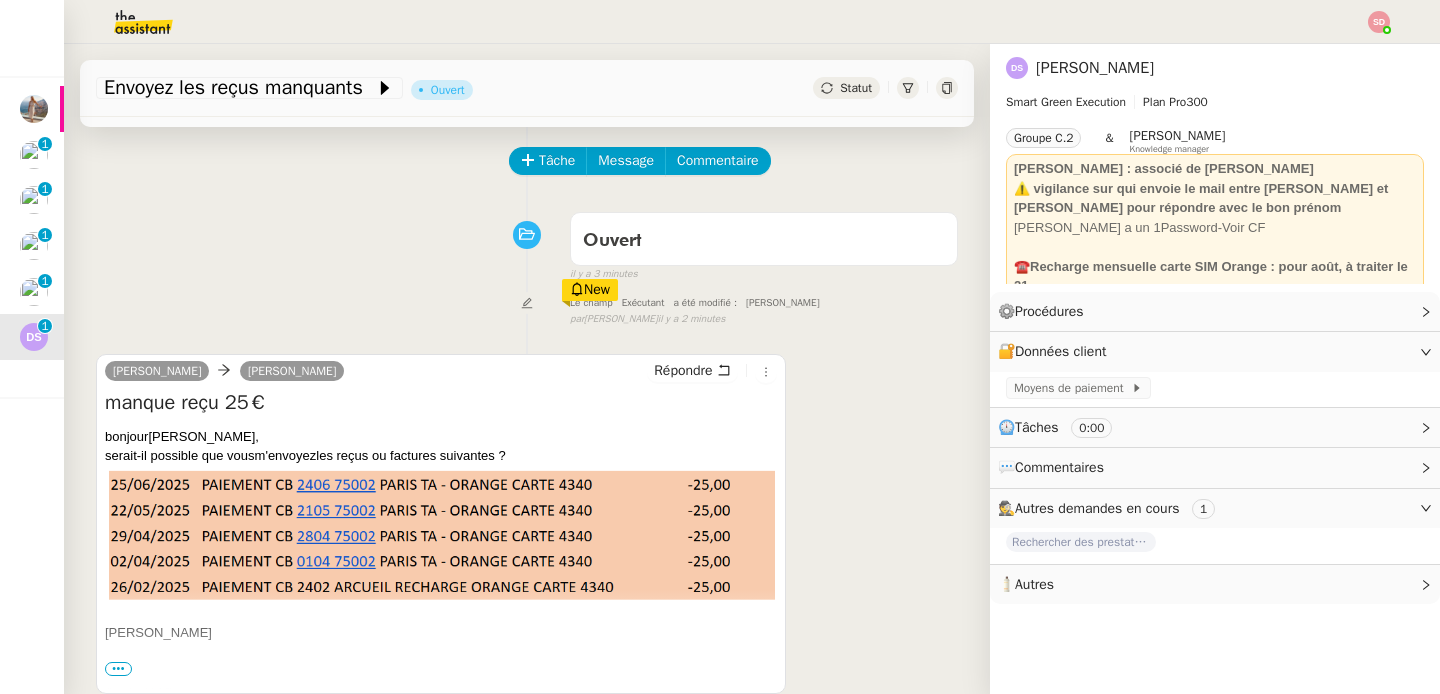 scroll, scrollTop: 95, scrollLeft: 0, axis: vertical 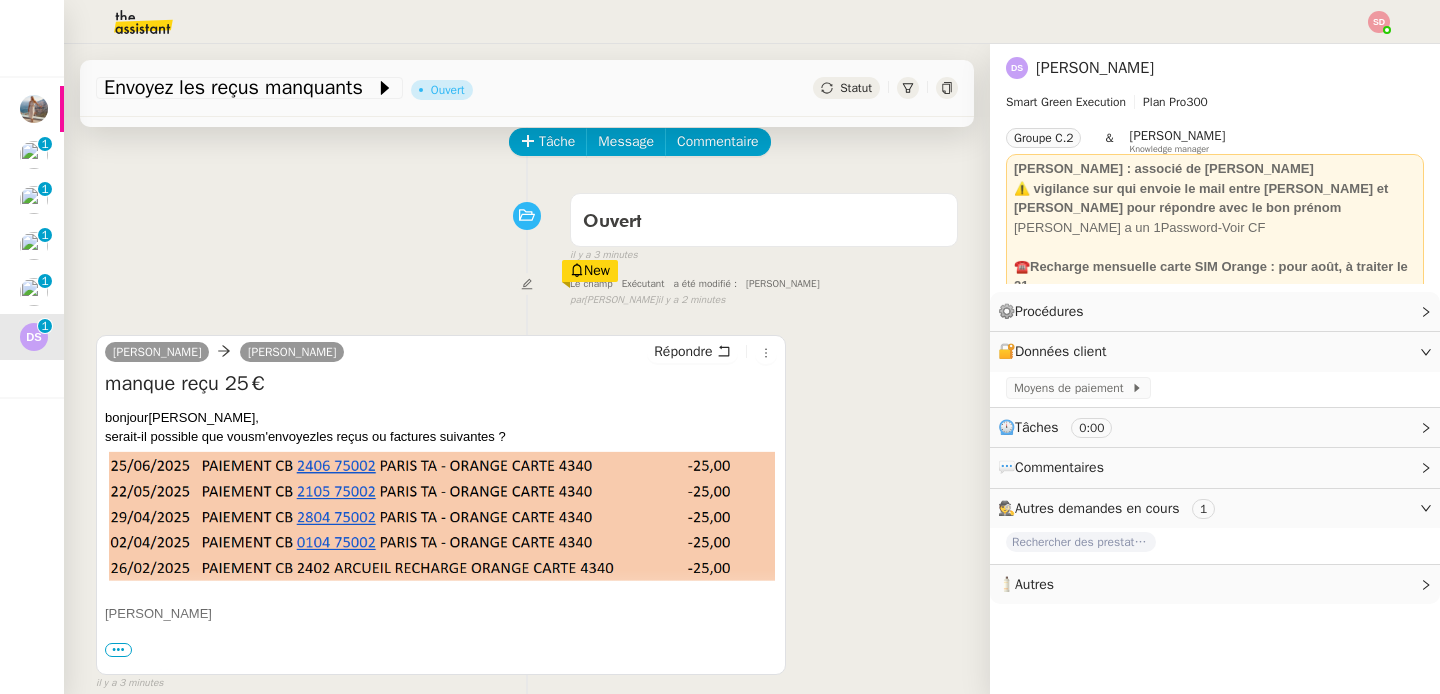 click on "•••" at bounding box center [118, 650] 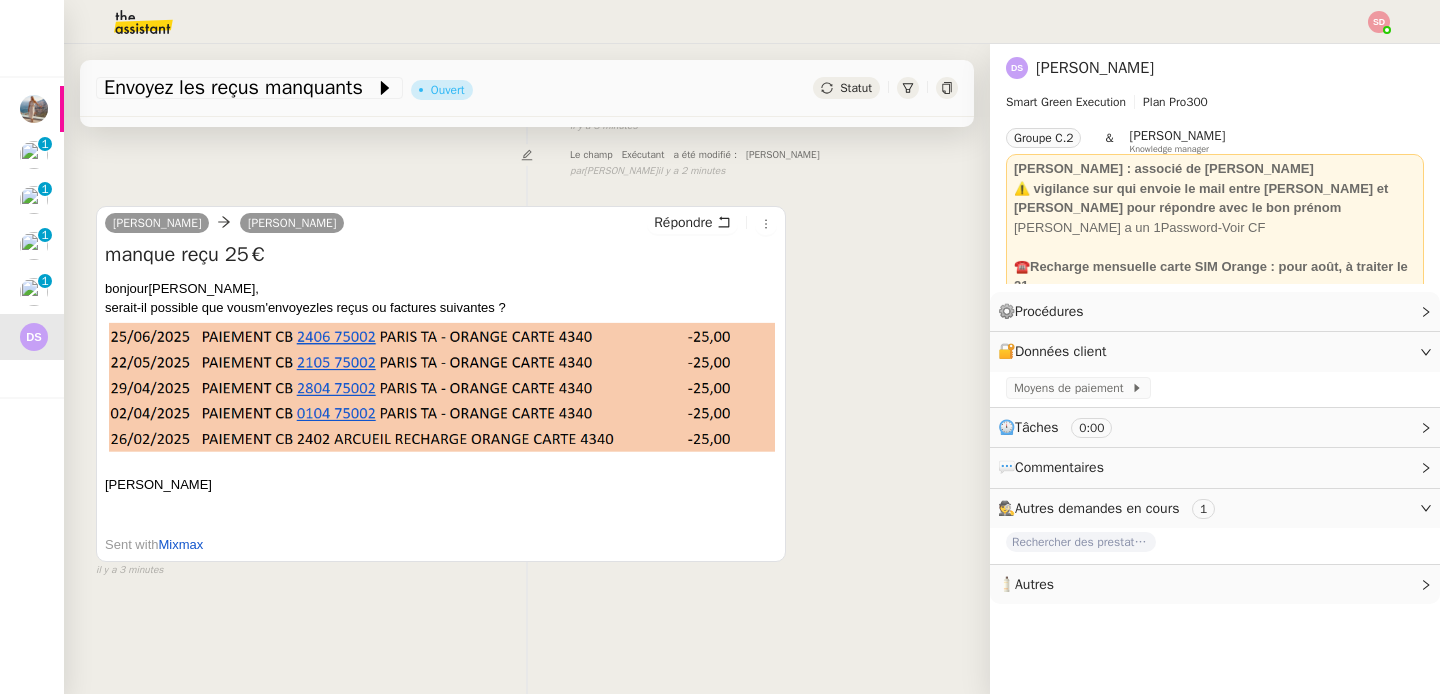 scroll, scrollTop: 0, scrollLeft: 0, axis: both 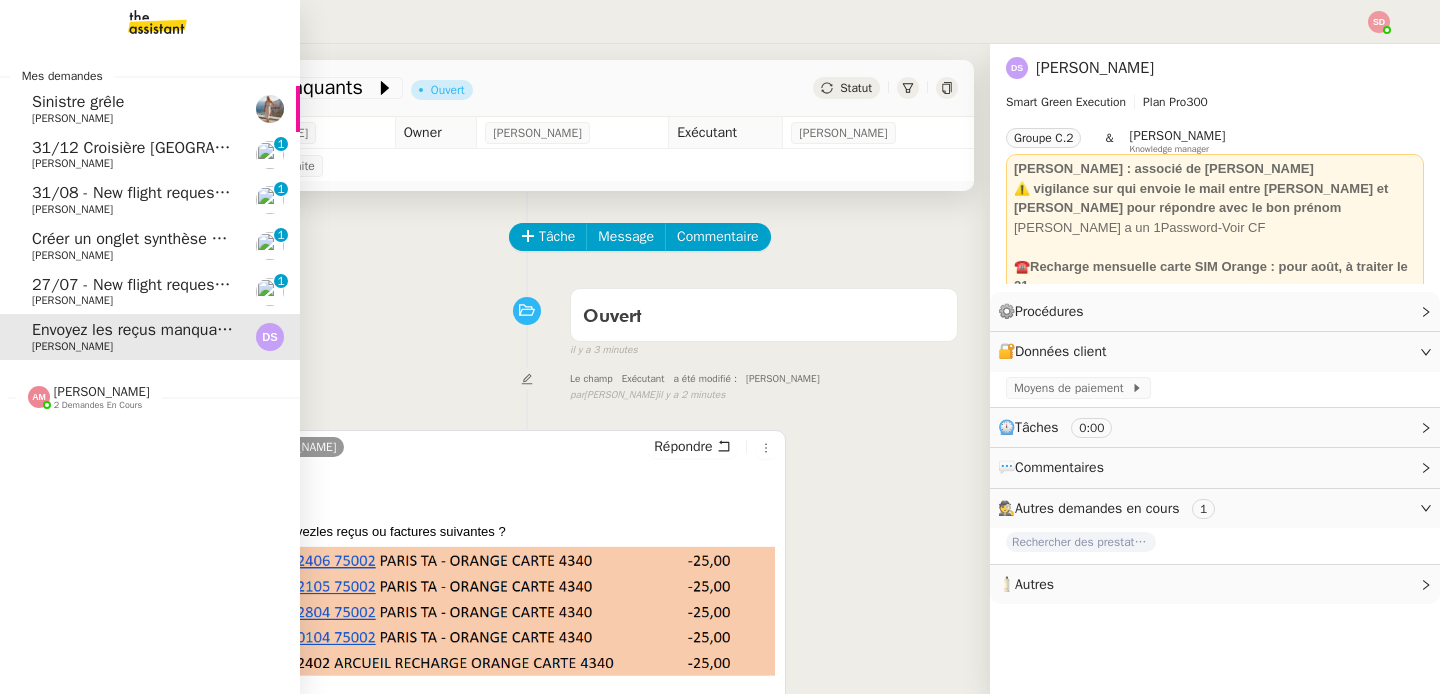 click on "Créer un onglet synthèse et résumer les insatisfactions" 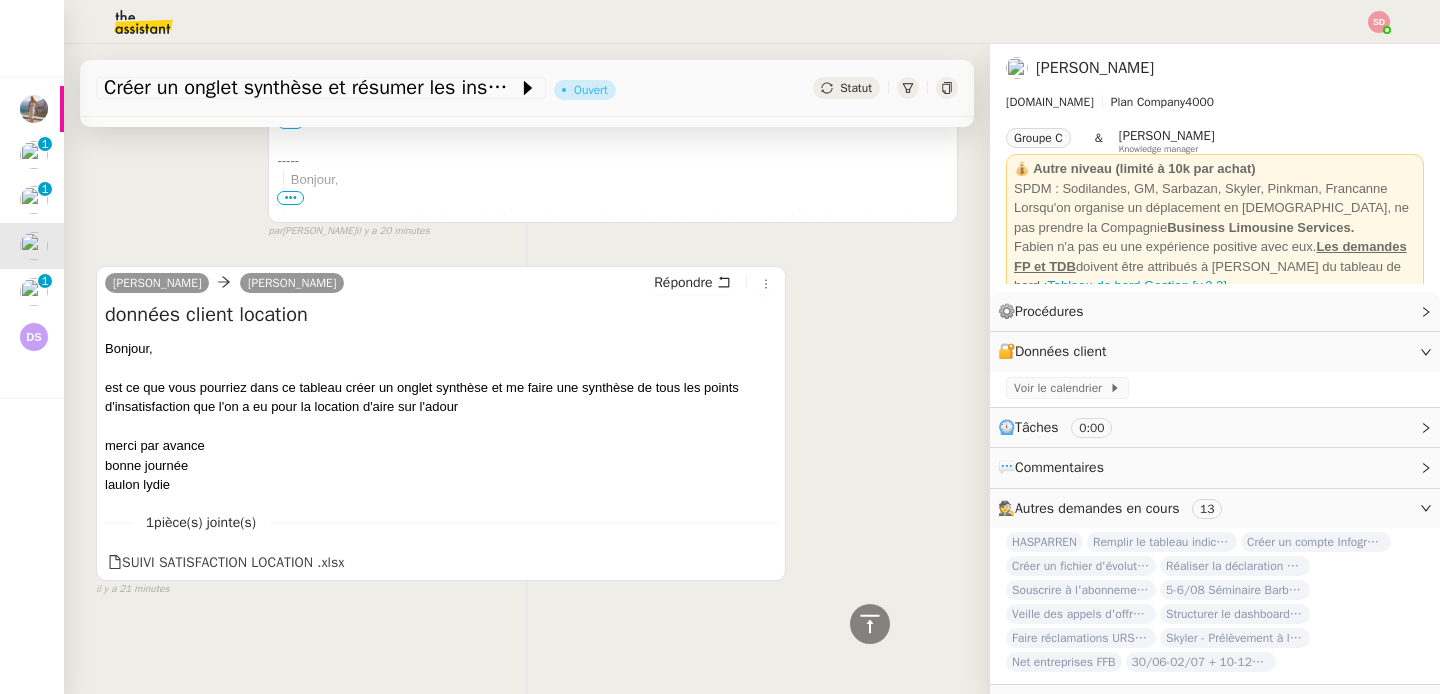 scroll, scrollTop: 0, scrollLeft: 0, axis: both 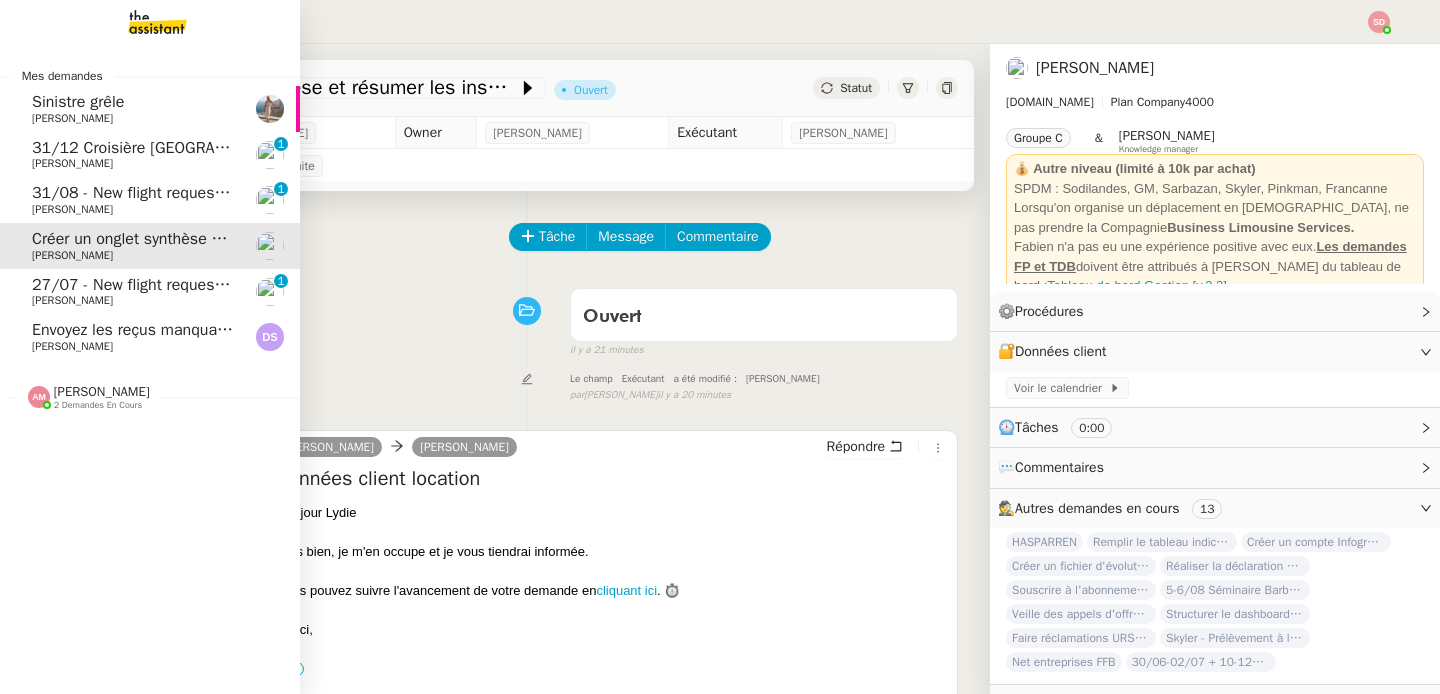 click on "[PERSON_NAME]" 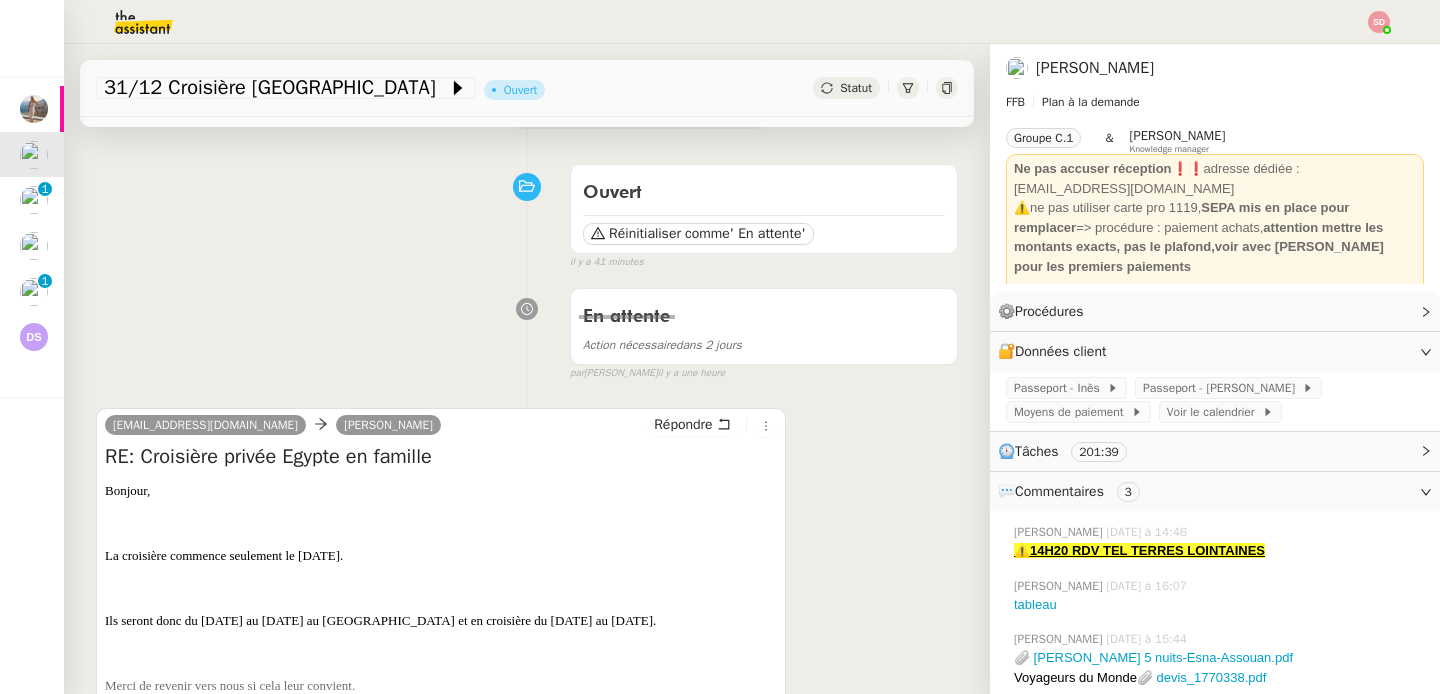 scroll, scrollTop: 0, scrollLeft: 0, axis: both 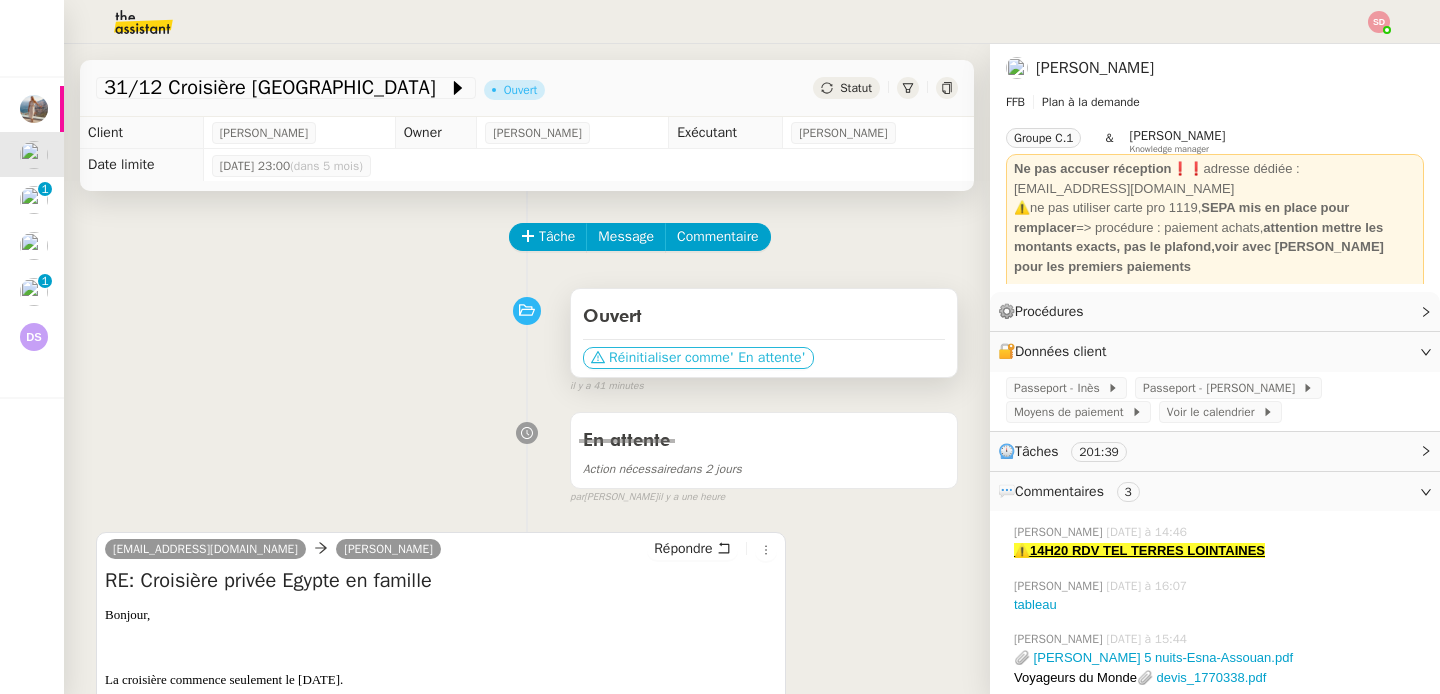 click on "Réinitialiser comme" at bounding box center (669, 358) 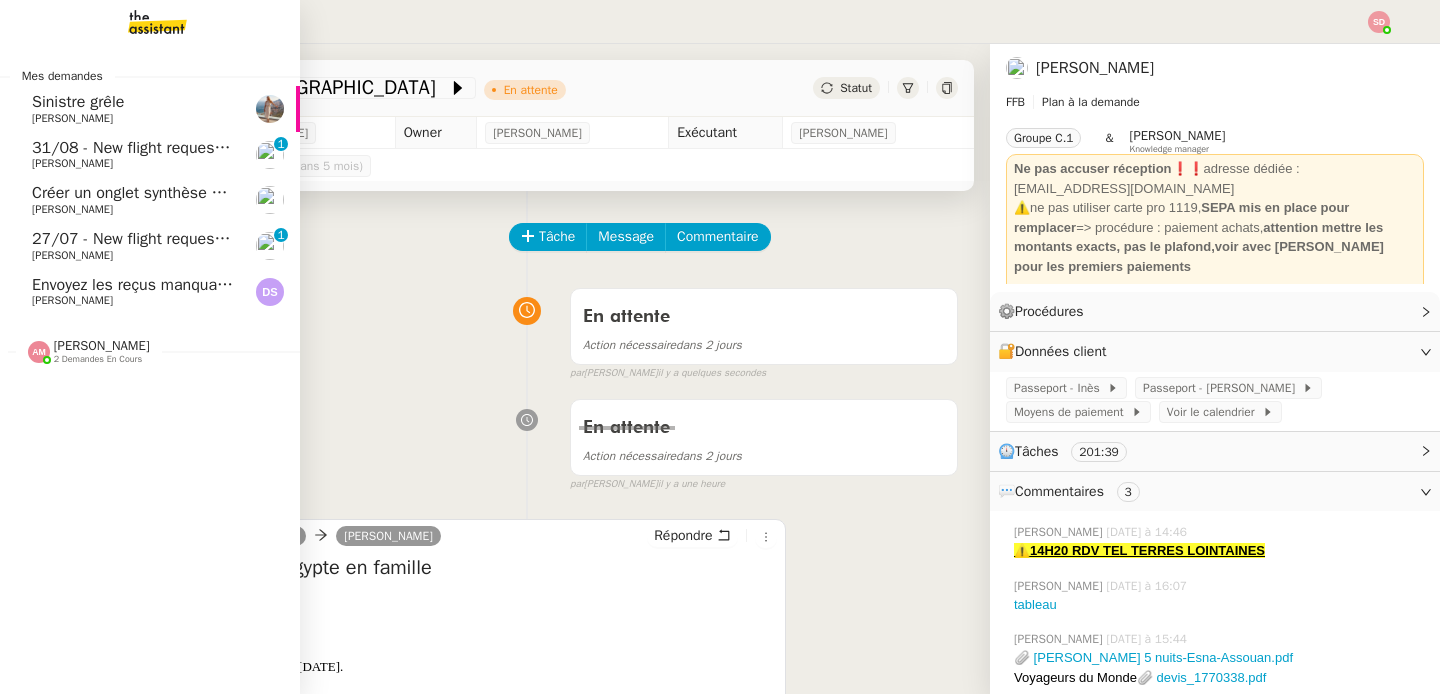 click on "31/08 - New flight request - [PERSON_NAME]" 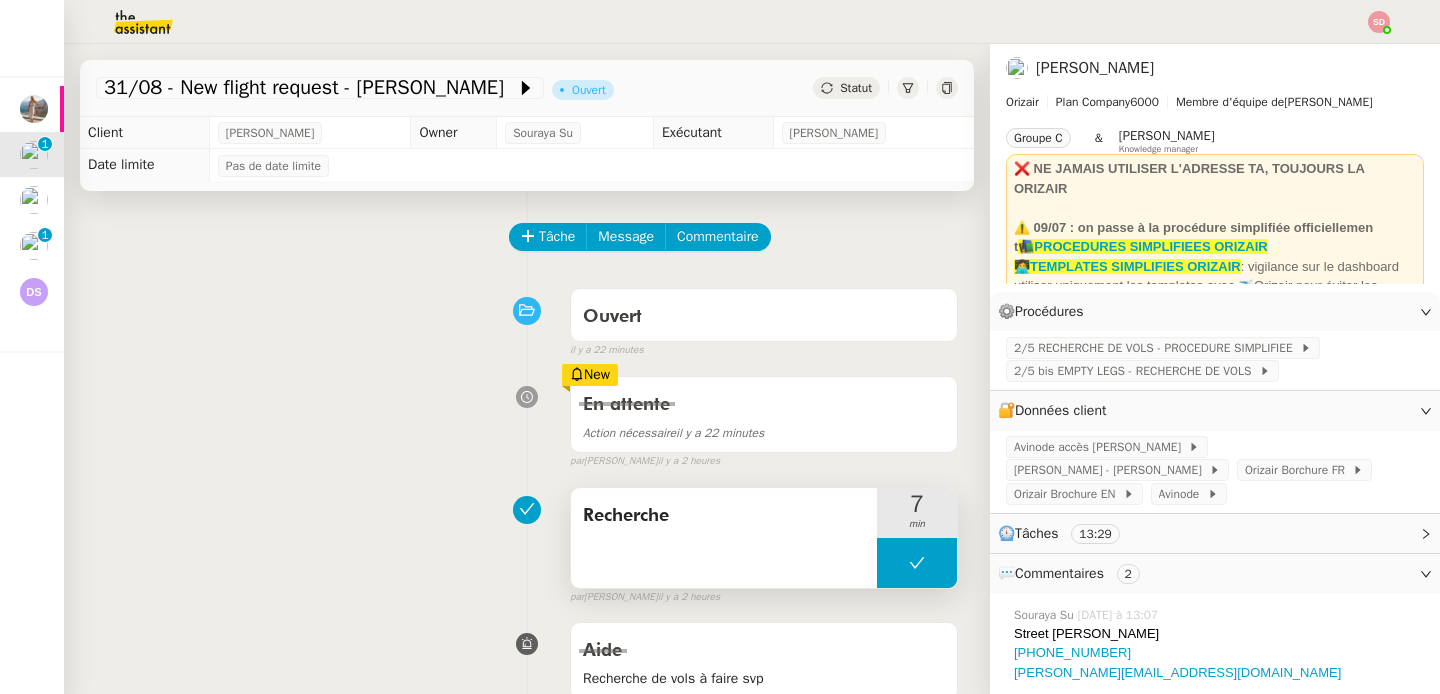 click at bounding box center (917, 563) 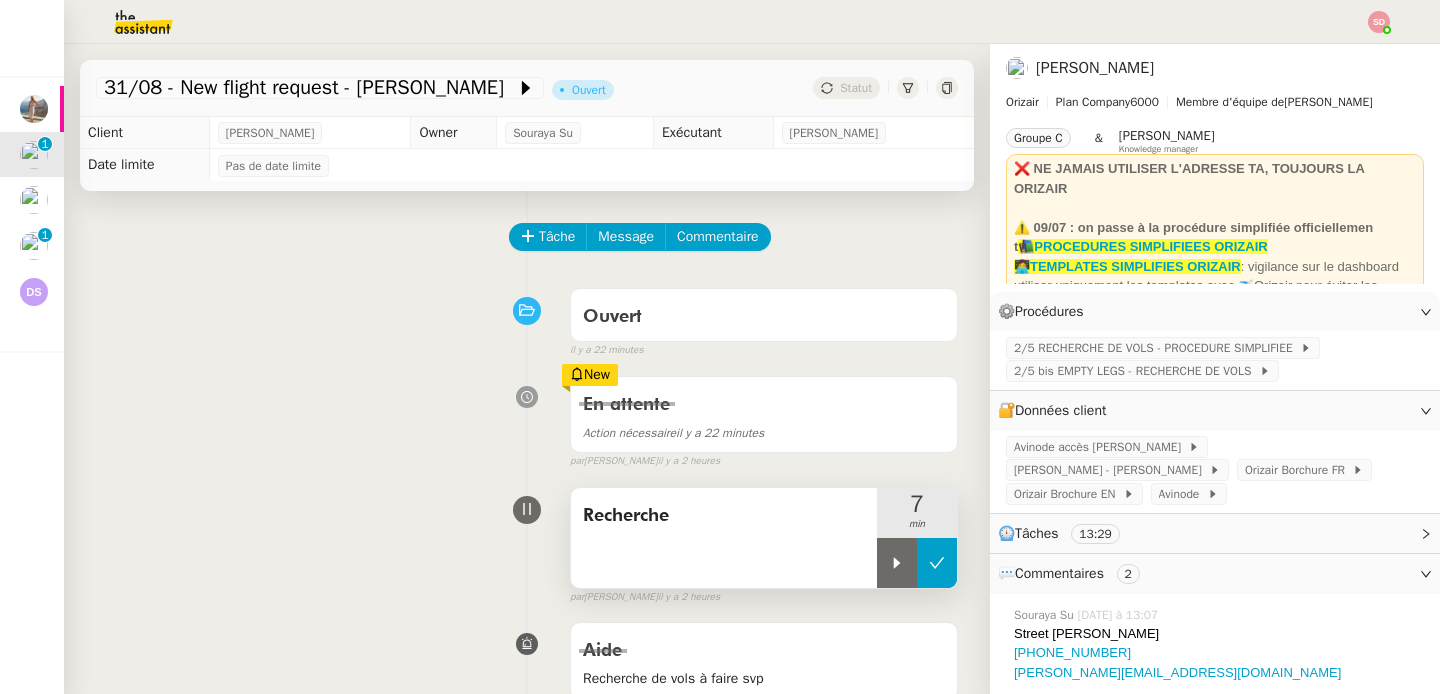 click at bounding box center [897, 563] 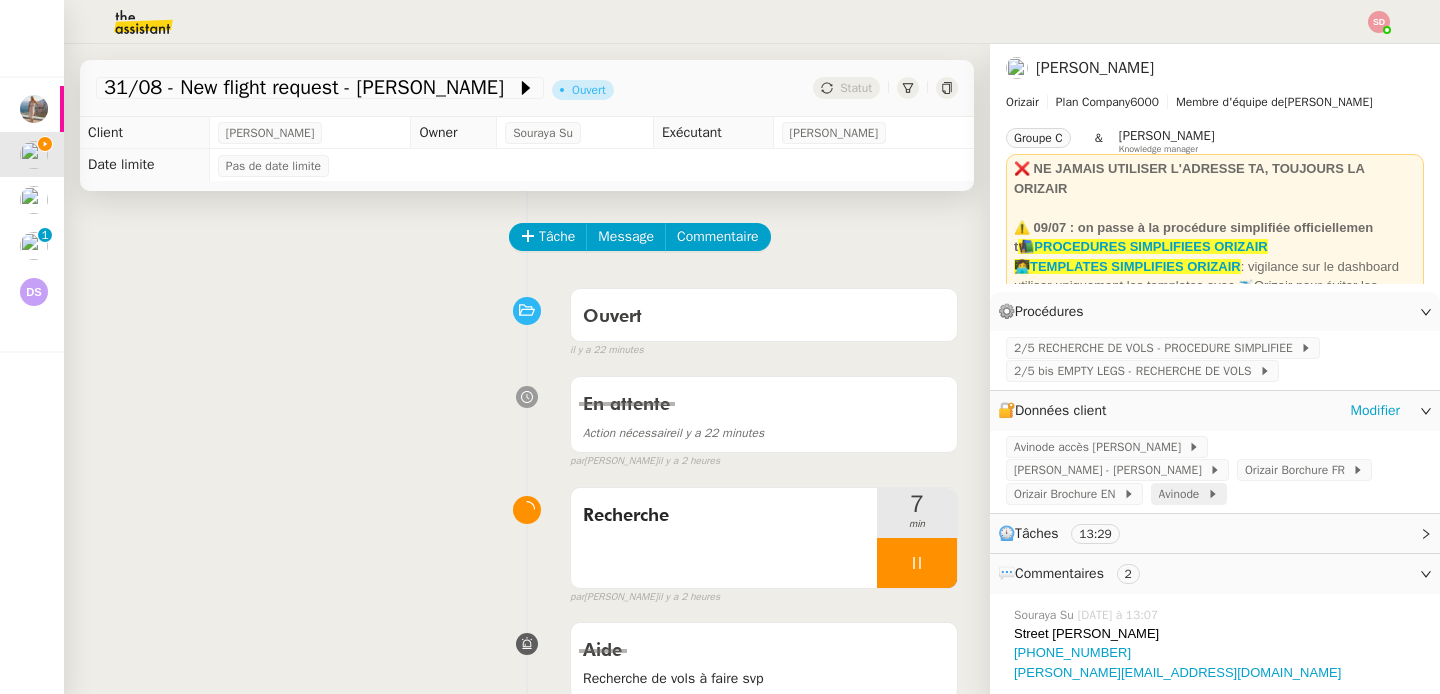 click on "Avinode" 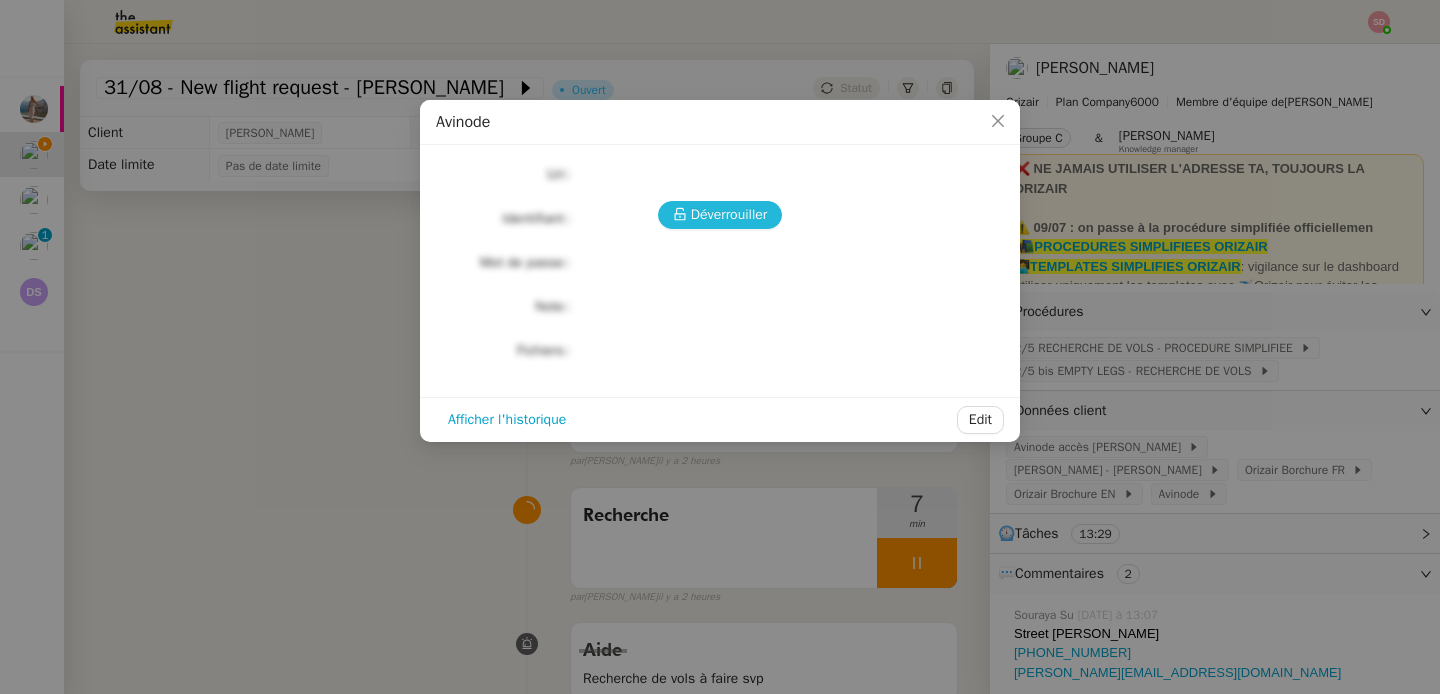 click on "Déverrouiller" at bounding box center (729, 214) 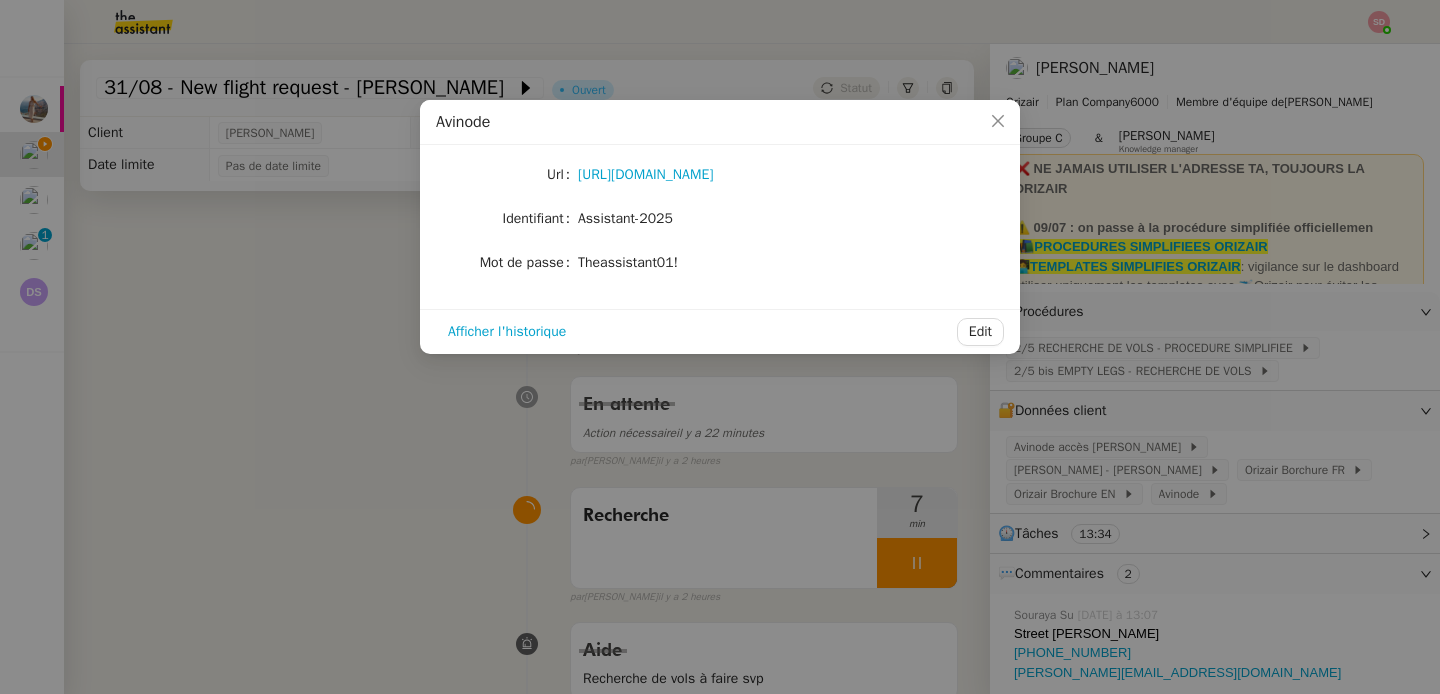 click on "[URL][DOMAIN_NAME]" 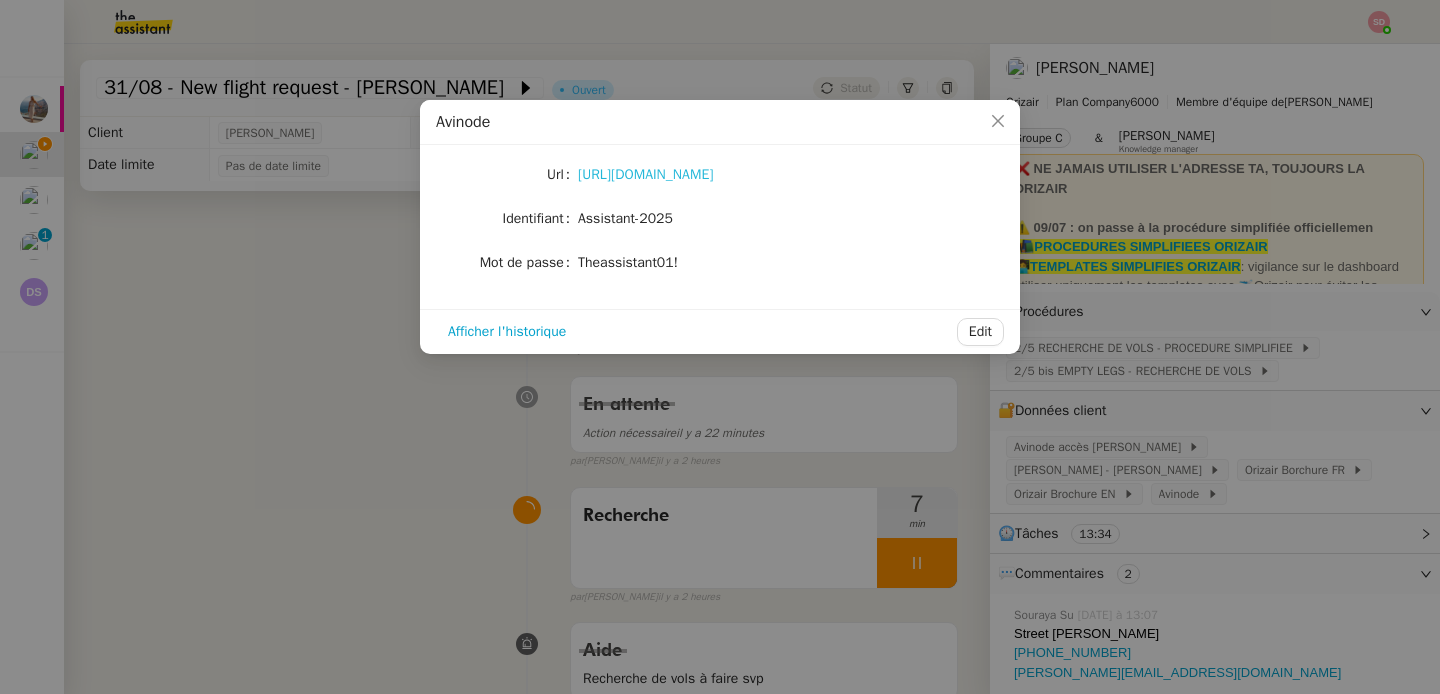 click on "[URL][DOMAIN_NAME]" 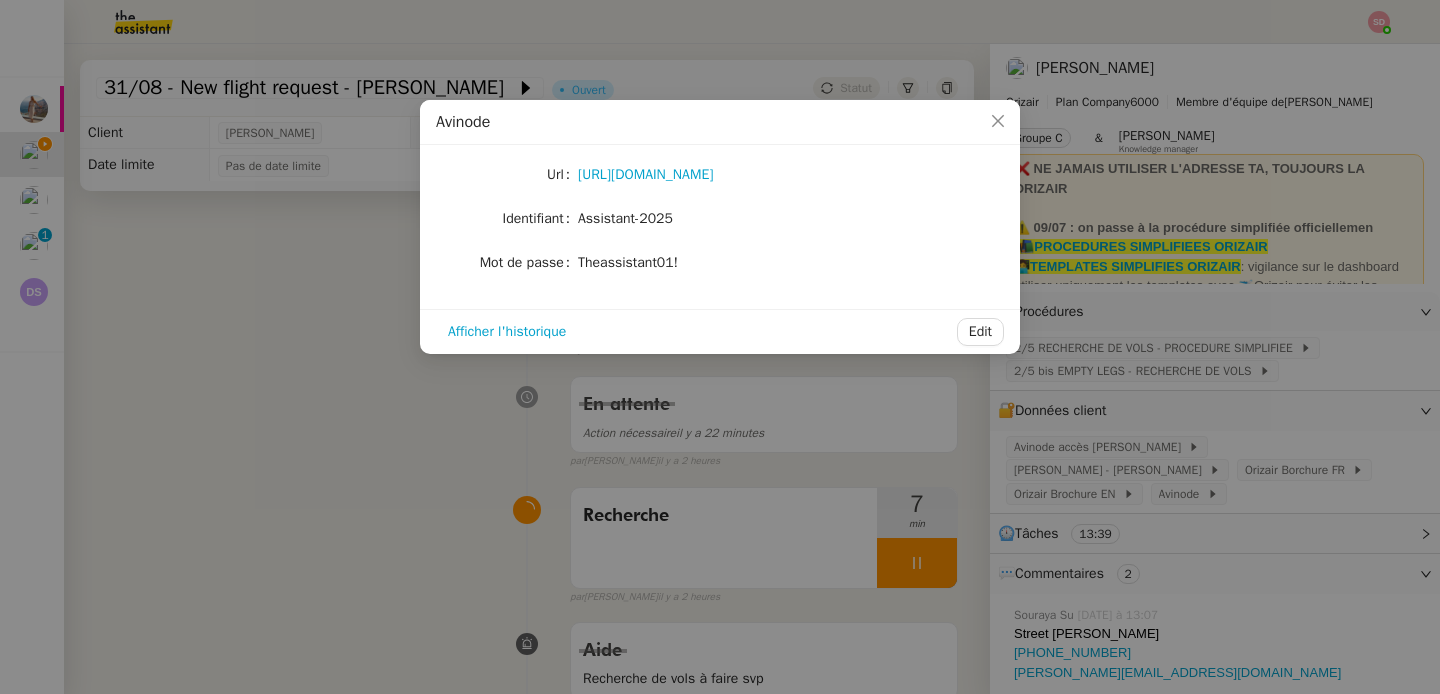 click on "Assistant-2025" 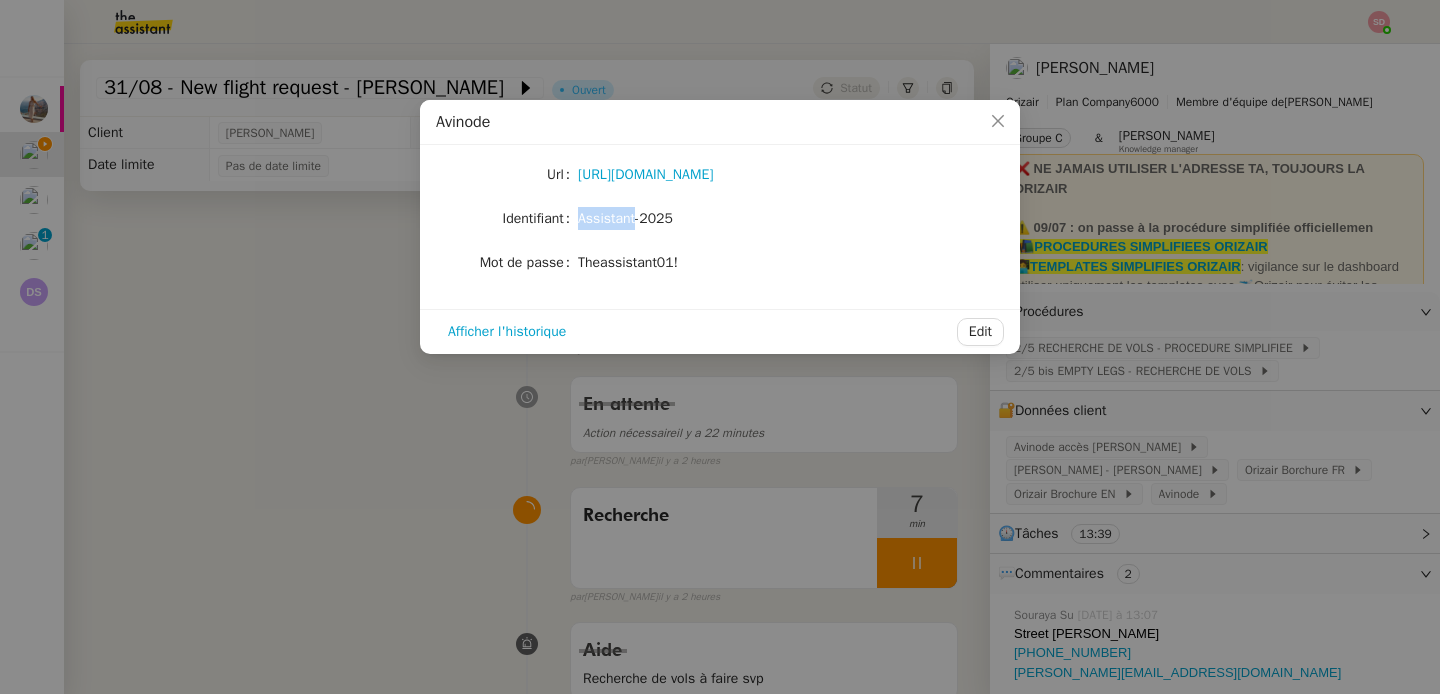 click on "Assistant-2025" 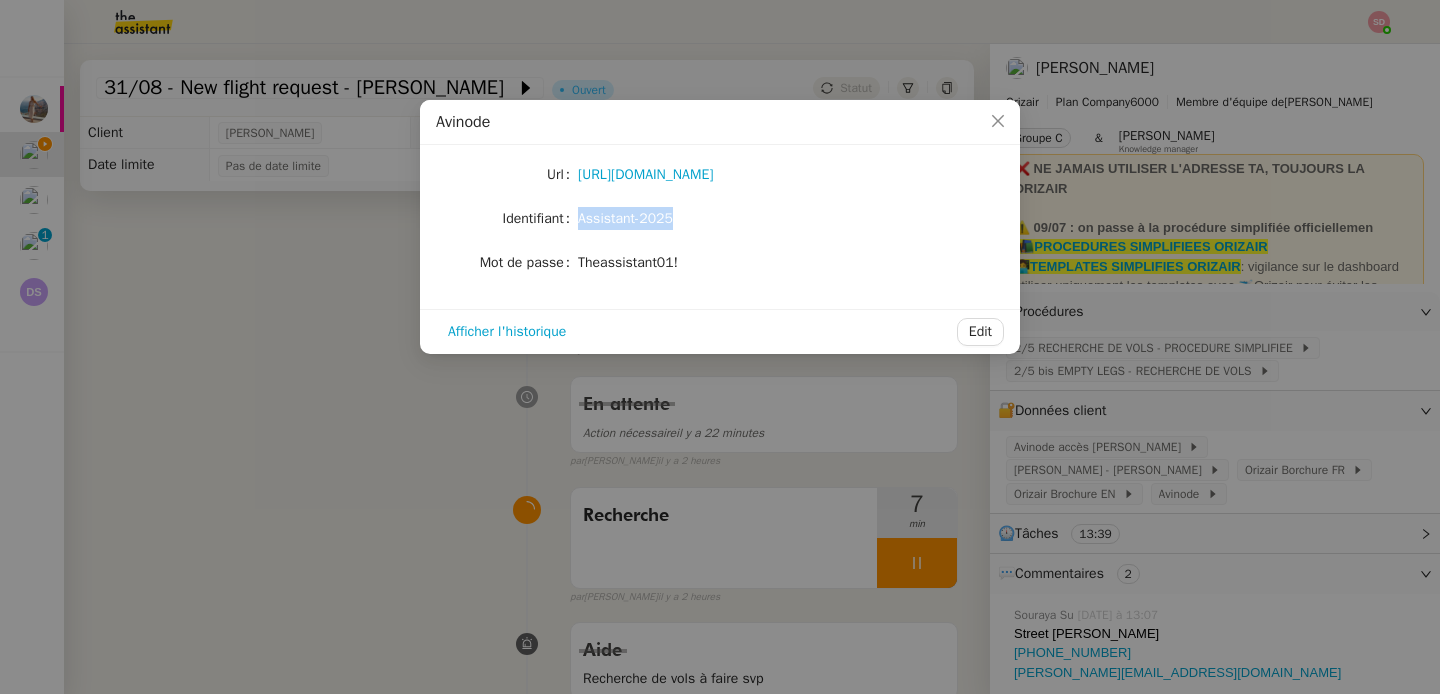 click on "Assistant-2025" 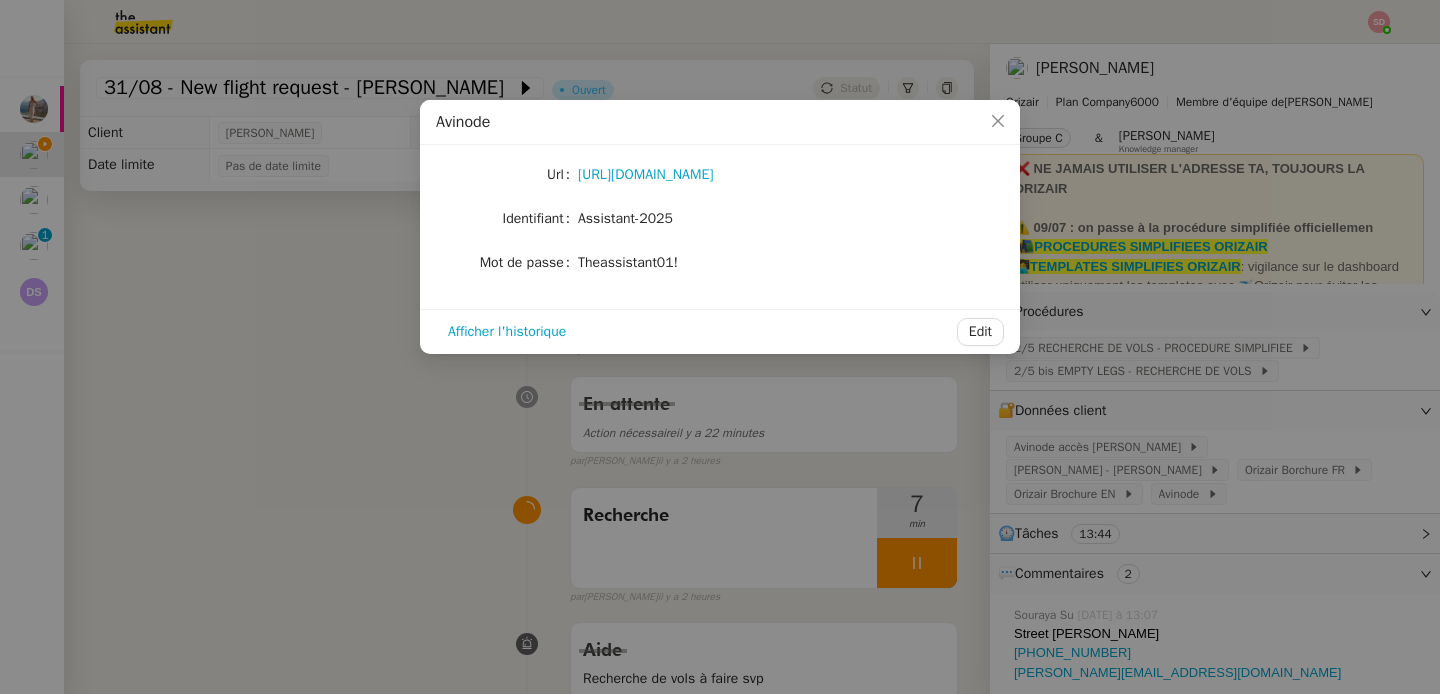 click on "Theassistant01!" 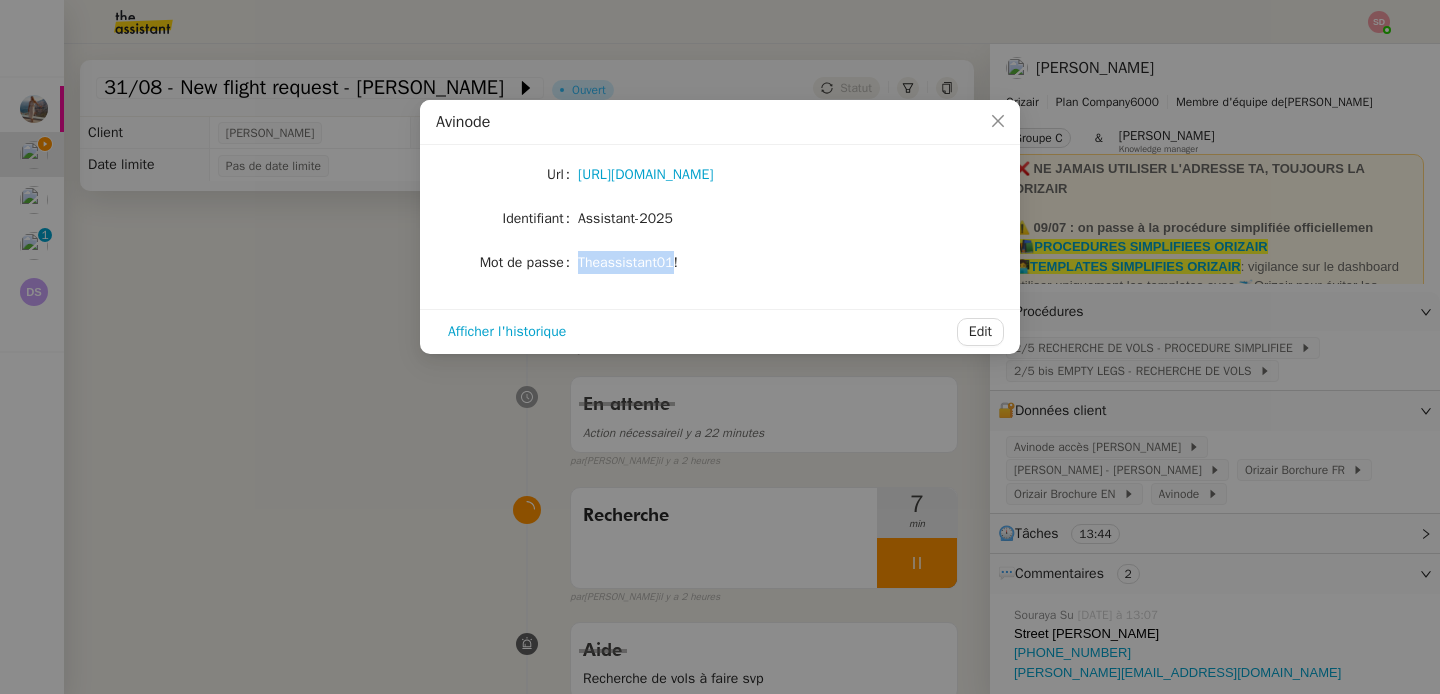 click on "Theassistant01!" 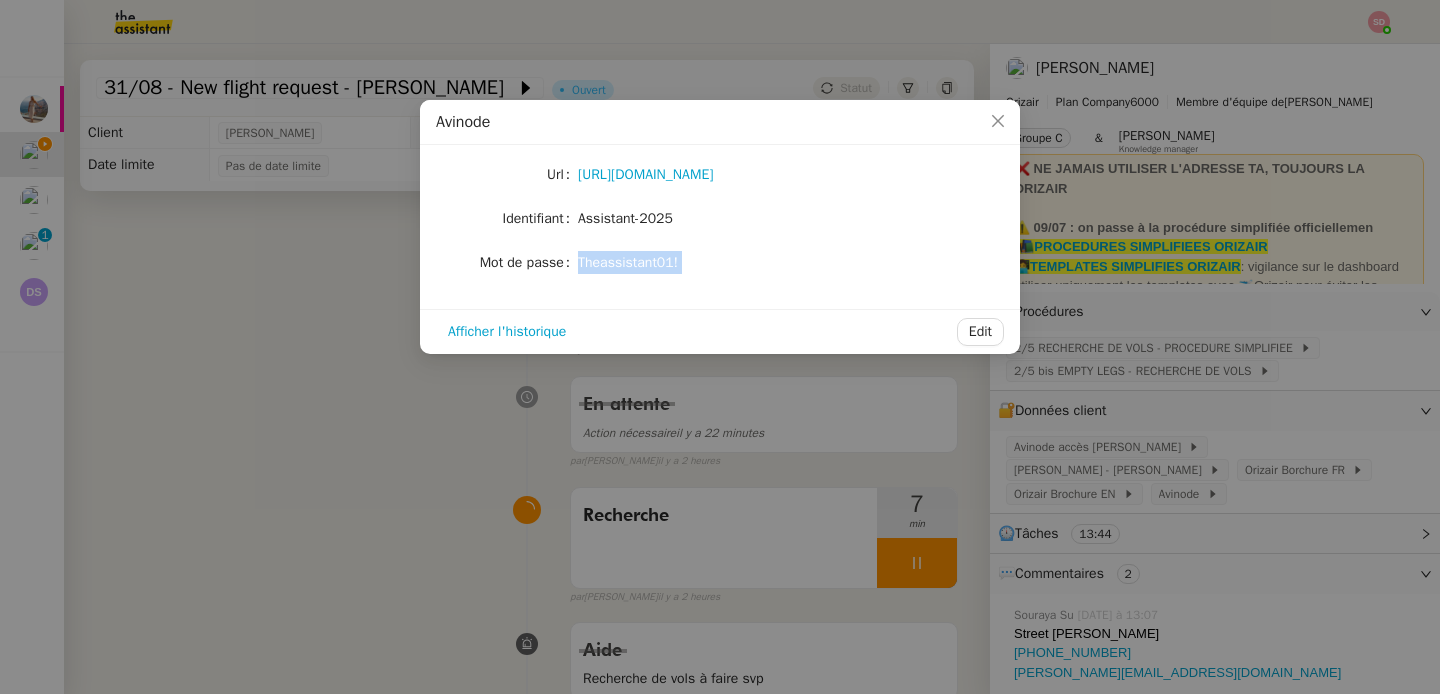 click on "Theassistant01!" 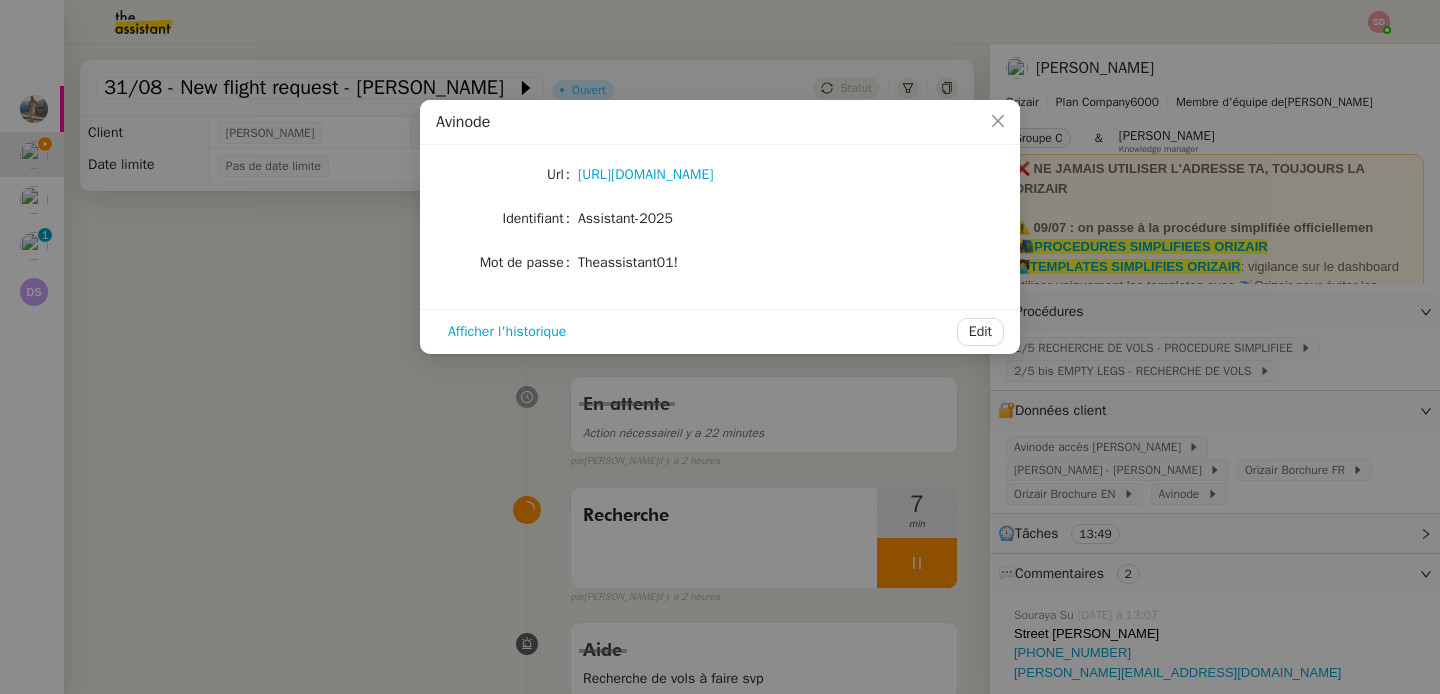click on "Avinode  Url [URL][DOMAIN_NAME]    Identifiant Assistant-2025 Mot de passe [SECURITY_DATA] Afficher l'historique Edit" at bounding box center [720, 347] 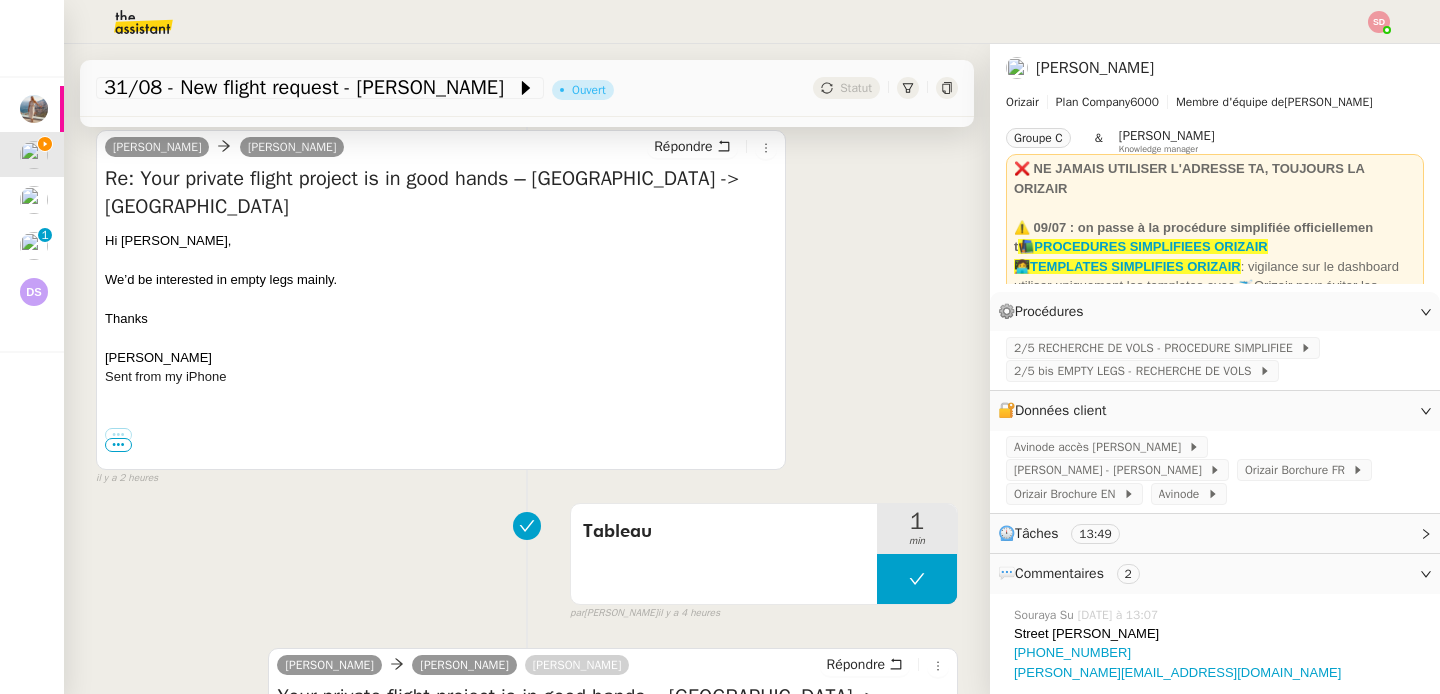 scroll, scrollTop: 867, scrollLeft: 0, axis: vertical 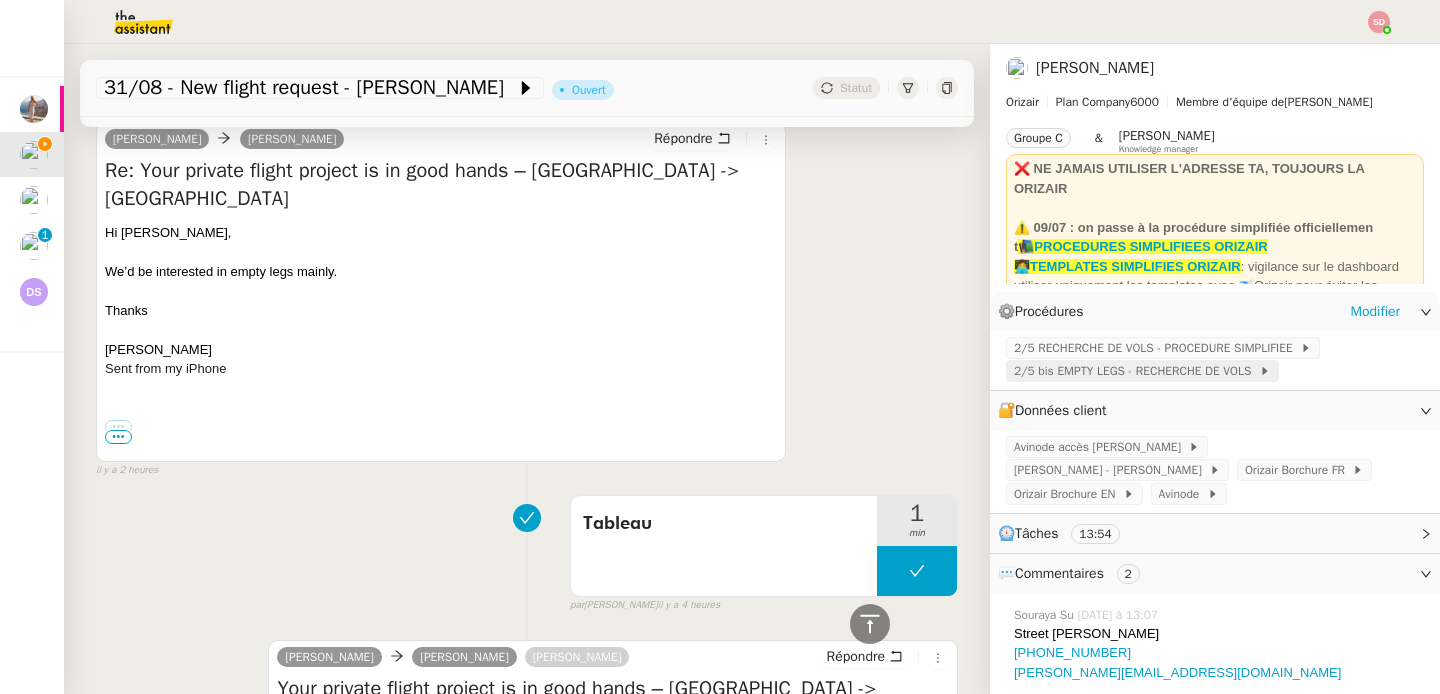 click on "2/5 bis EMPTY LEGS - RECHERCHE DE VOLS" 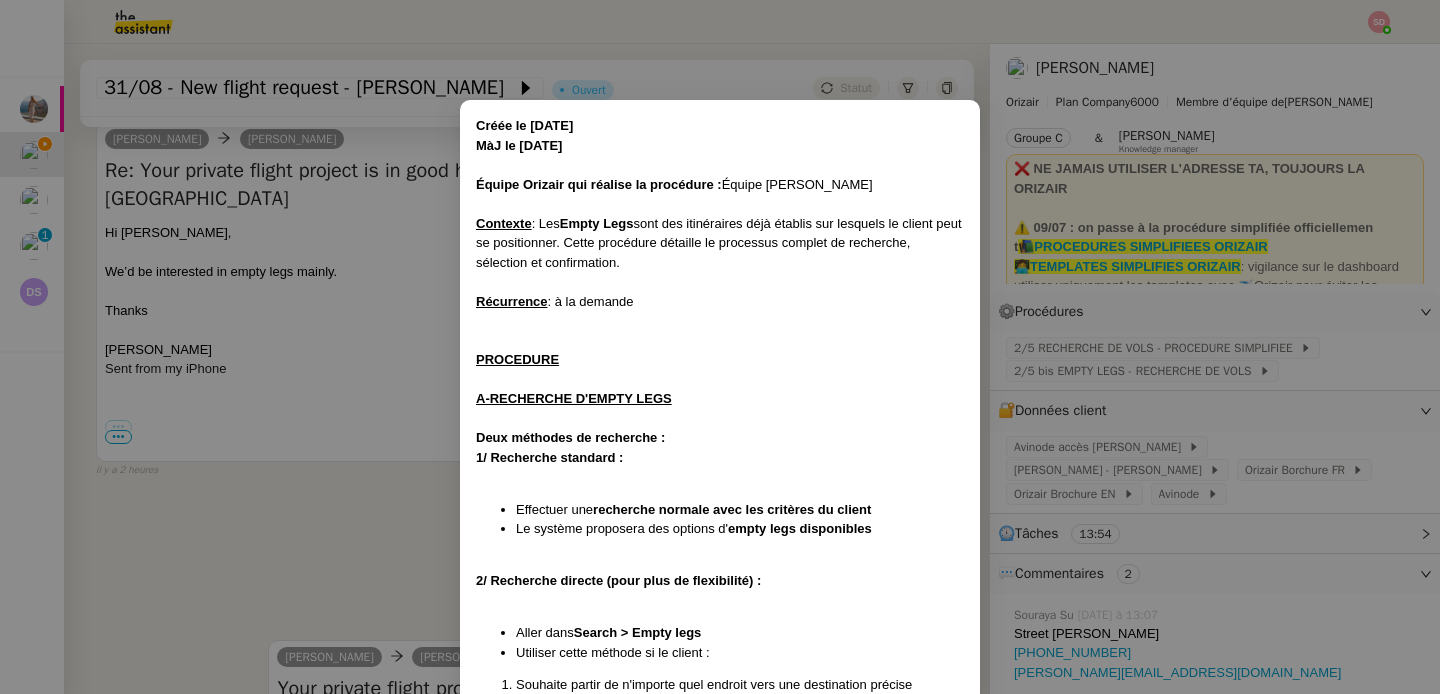 scroll, scrollTop: 987, scrollLeft: 0, axis: vertical 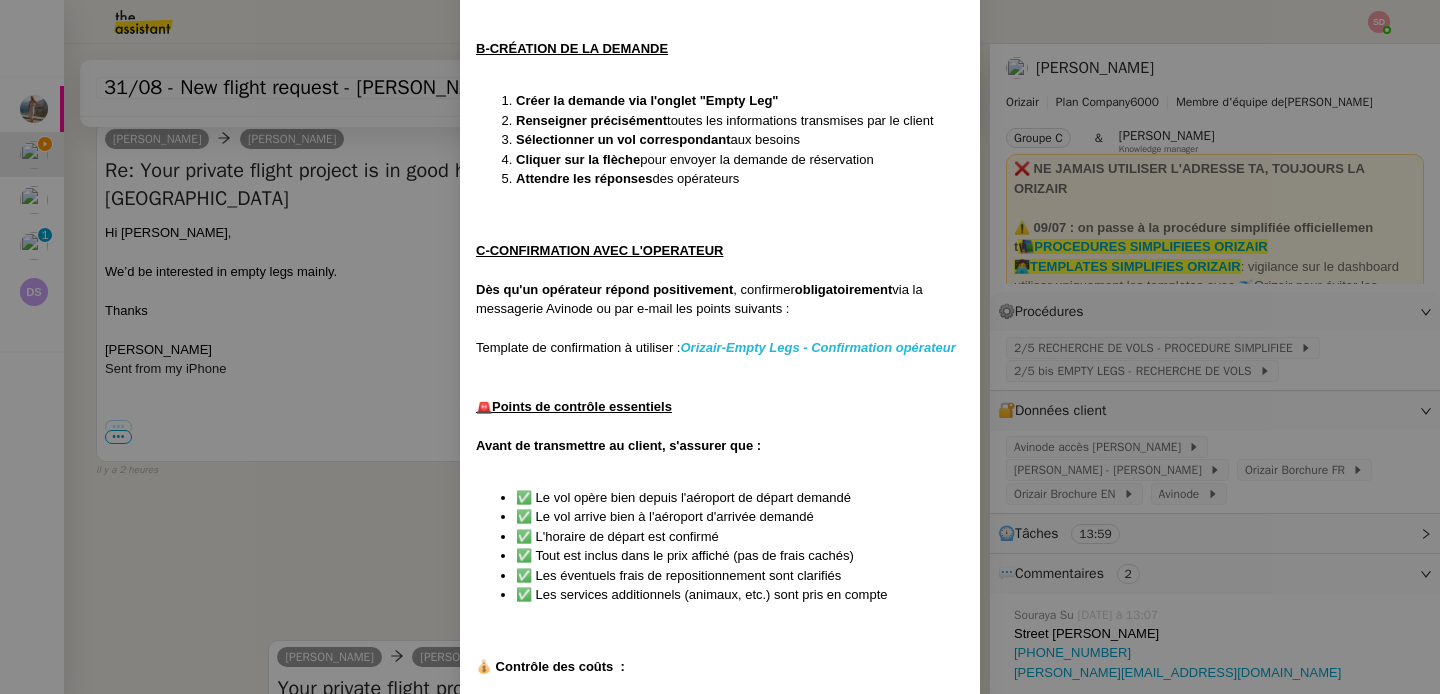 click on "Orizair-Empty Legs - Confirmation opérateur" at bounding box center (817, 347) 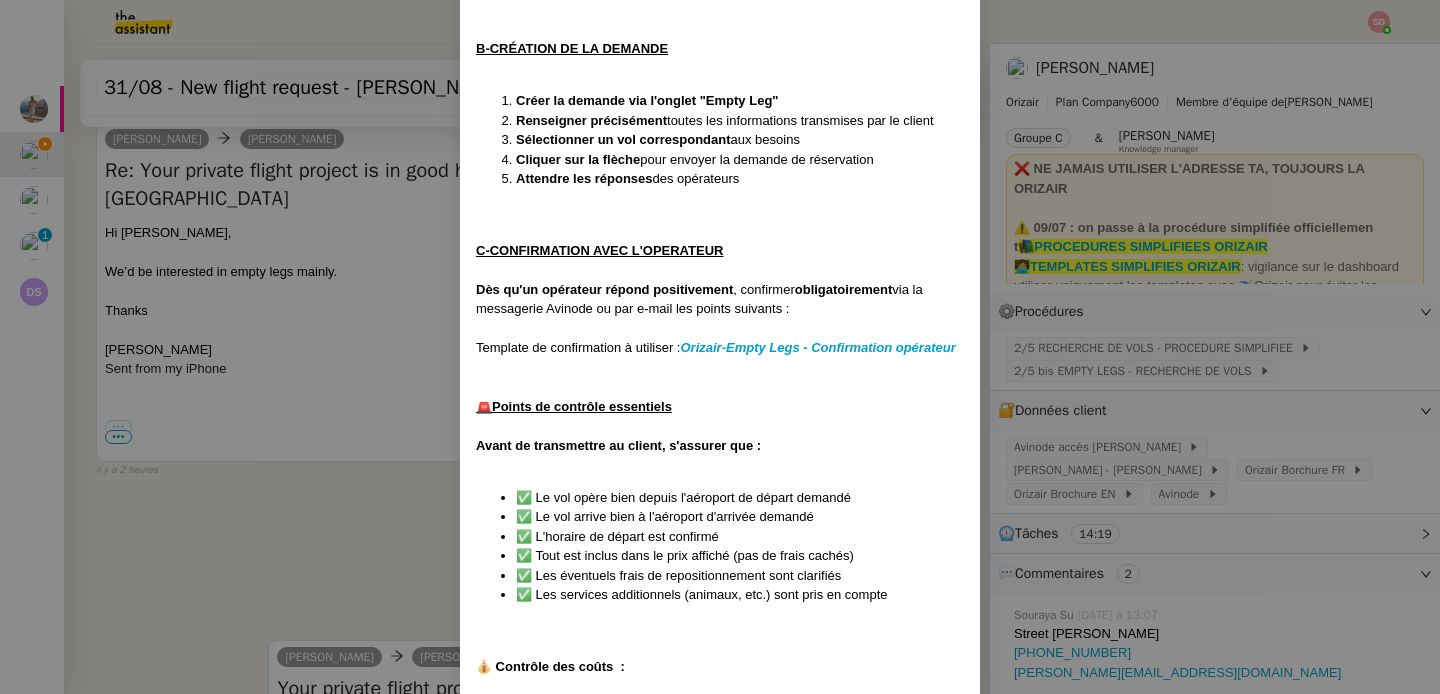 click on "Créée le [DATE] MàJ le [DATE] Équipe Orizair qui réalise la procédure :  Équipe [PERSON_NAME]  Contexte  : Les  Empty Legs  sont des itinéraires déjà établis sur lesquels le client peut se positionner. Cette procédure détaille le processus complet de recherche, sélection et confirmation. Récurrence  : à la demande   PROCEDURE A-RECHERCHE D'EMPTY LEGS   Deux méthodes de recherche : 1/ Recherche standard : Effectuer une  recherche normale avec les critères du client Le système proposera des options d' empty legs disponibles   2/ Recherche directe (pour plus de flexibilité) : Aller dans  Search > Empty legs Utiliser cette méthode si le client : Souhaite partir de n'importe quel endroit vers une destination précise Souhaite partir d'un lieu précis vers n'importe quelle destination A un budget défini et cherche des options flexibles   ⚠️ Points de vigilance importants : ✅  Vérifier systématiquement l'itinéraire  : le système peut proposer des alternatives ⚠️" at bounding box center (720, 347) 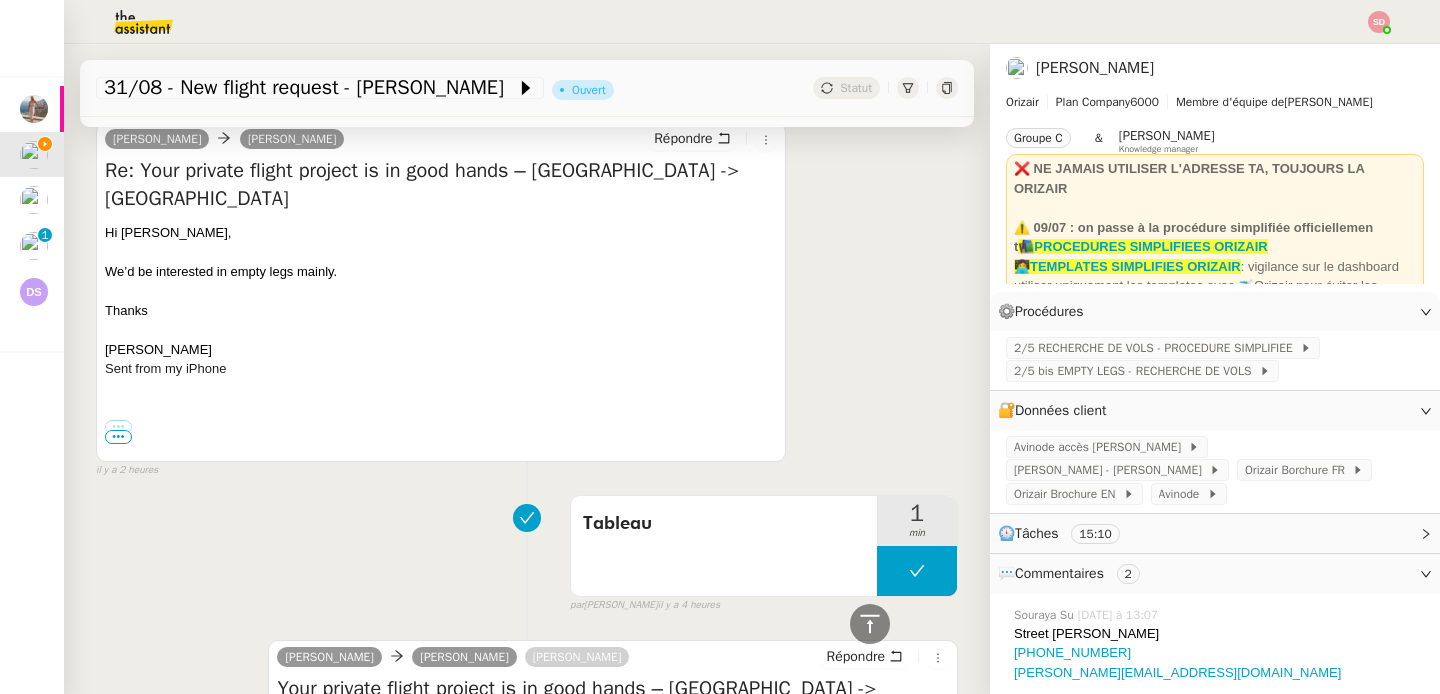 drag, startPoint x: 546, startPoint y: 171, endPoint x: 574, endPoint y: 203, distance: 42.520584 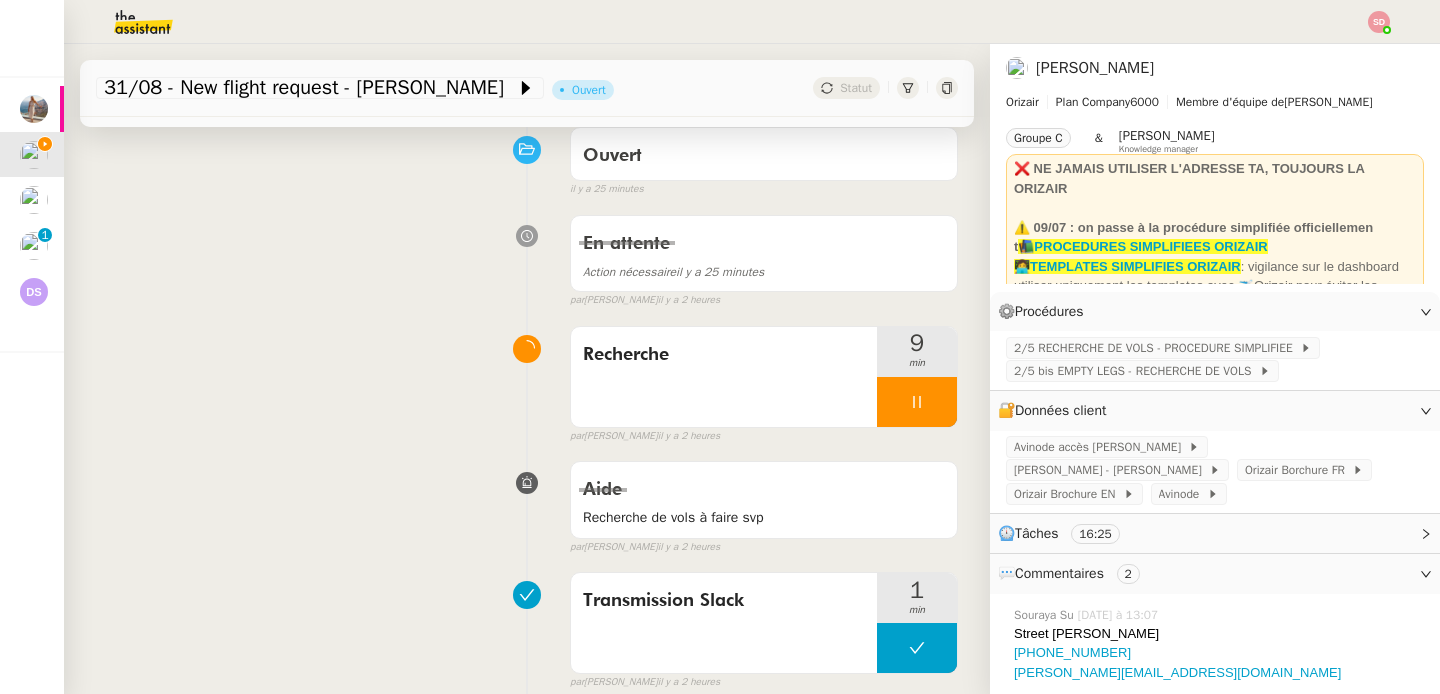 scroll, scrollTop: 0, scrollLeft: 0, axis: both 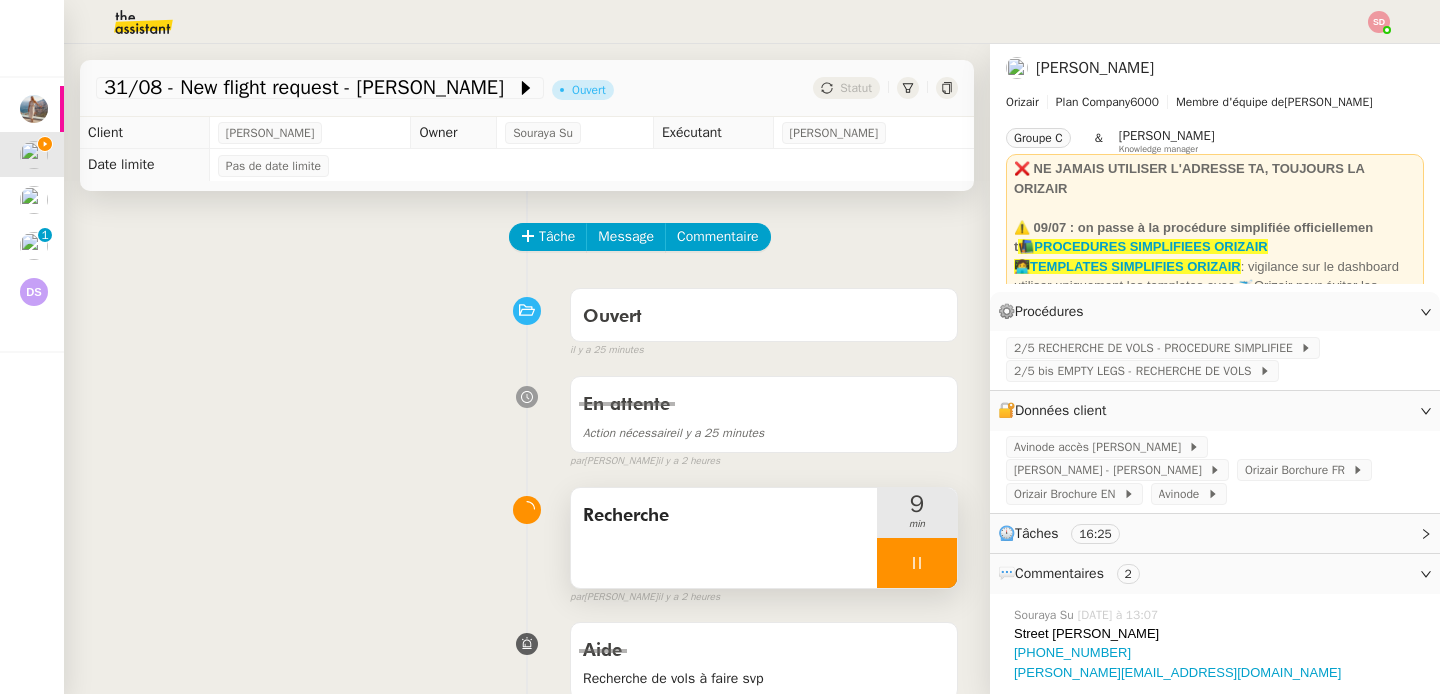 click at bounding box center [917, 563] 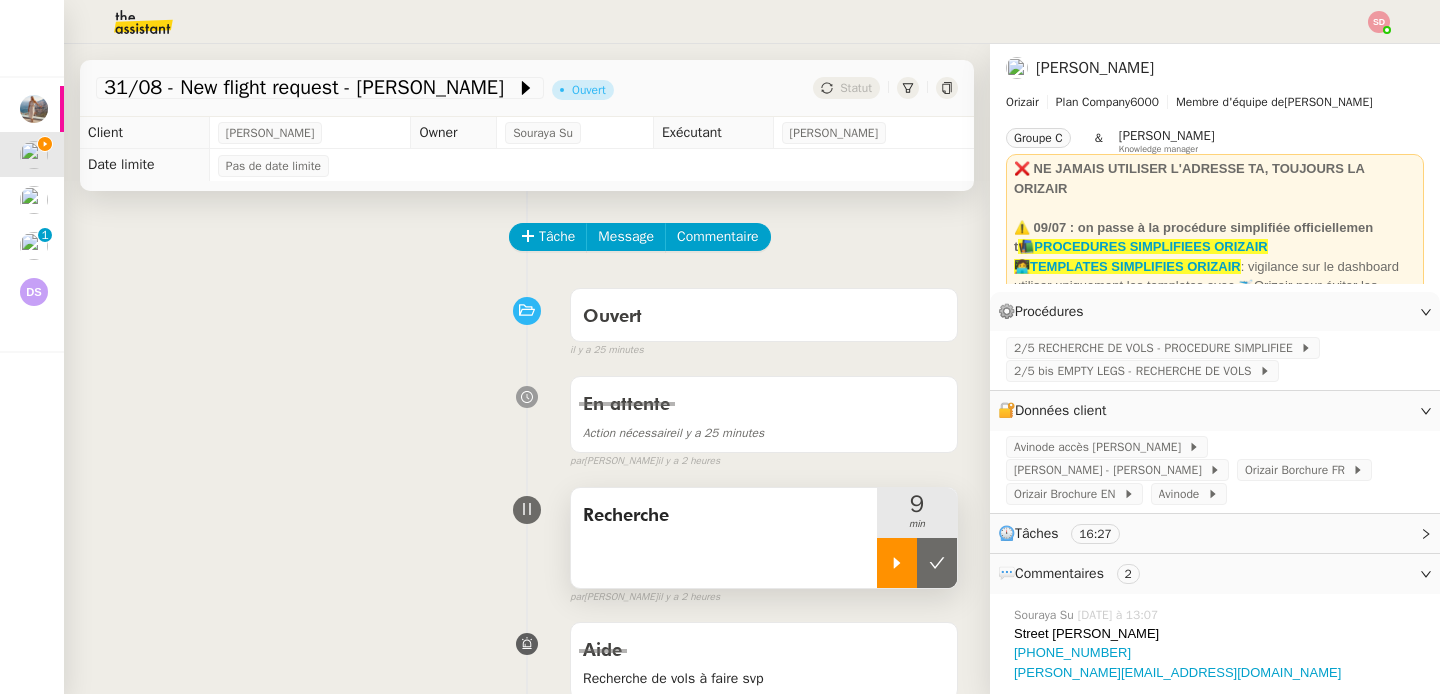 click at bounding box center (937, 563) 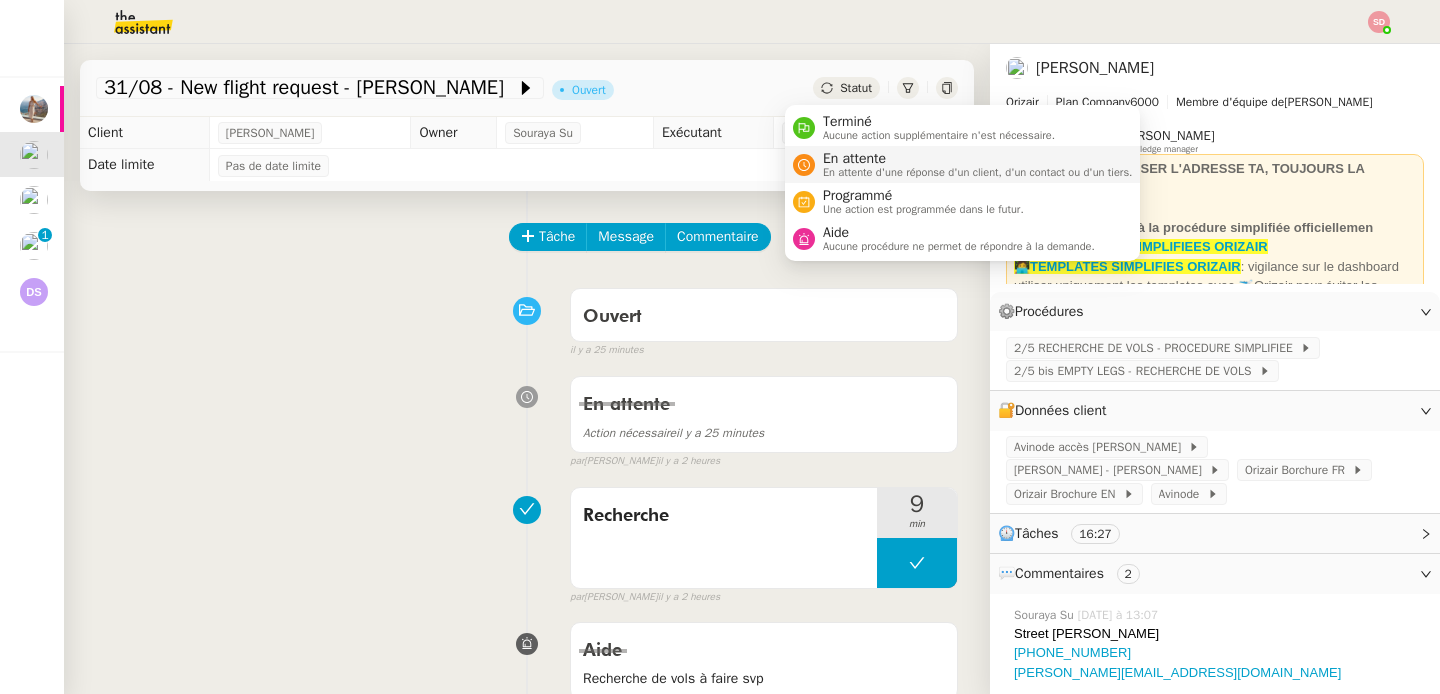 click 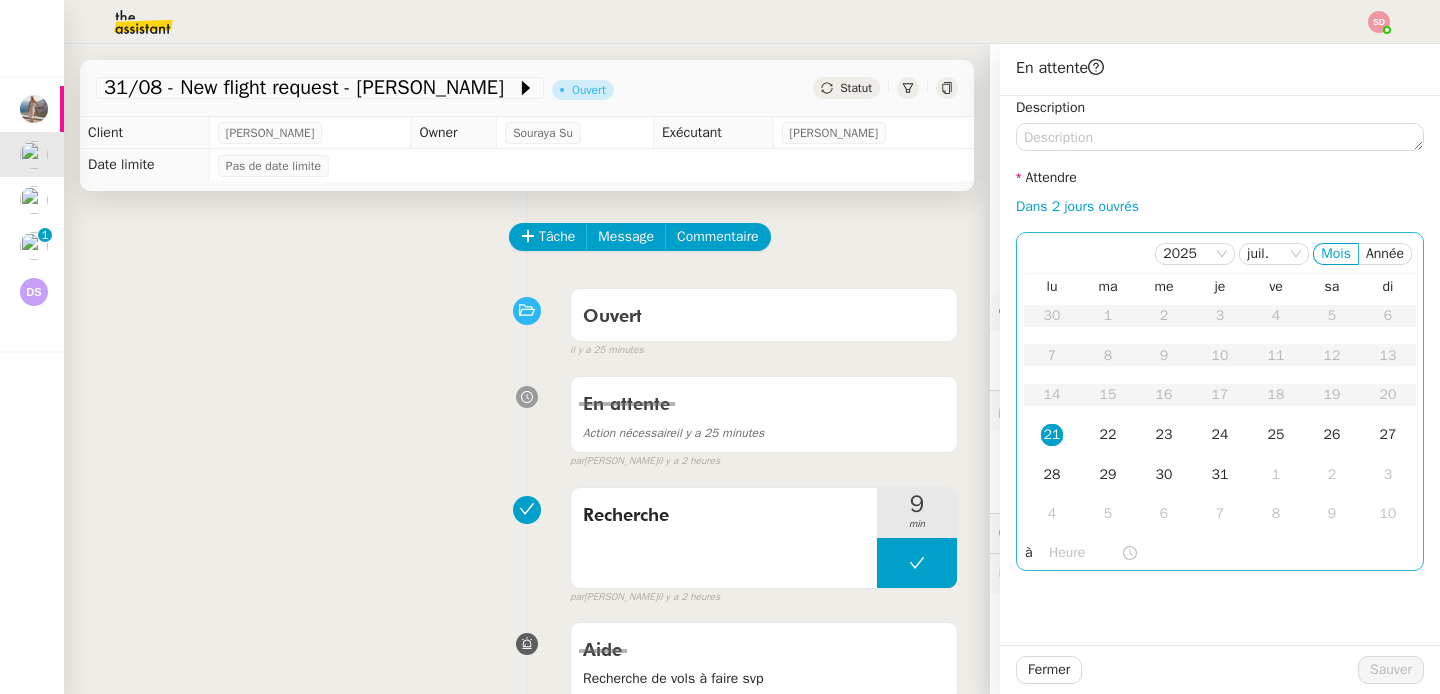 click 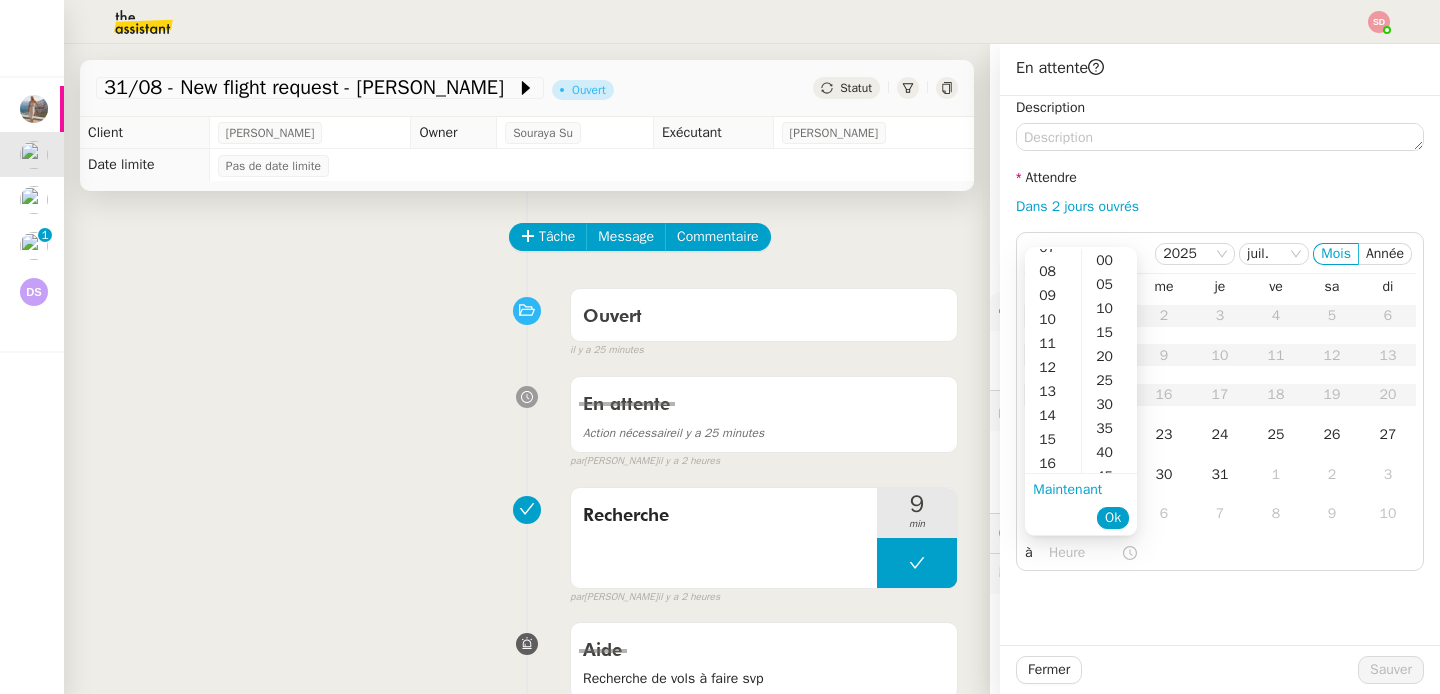 scroll, scrollTop: 224, scrollLeft: 0, axis: vertical 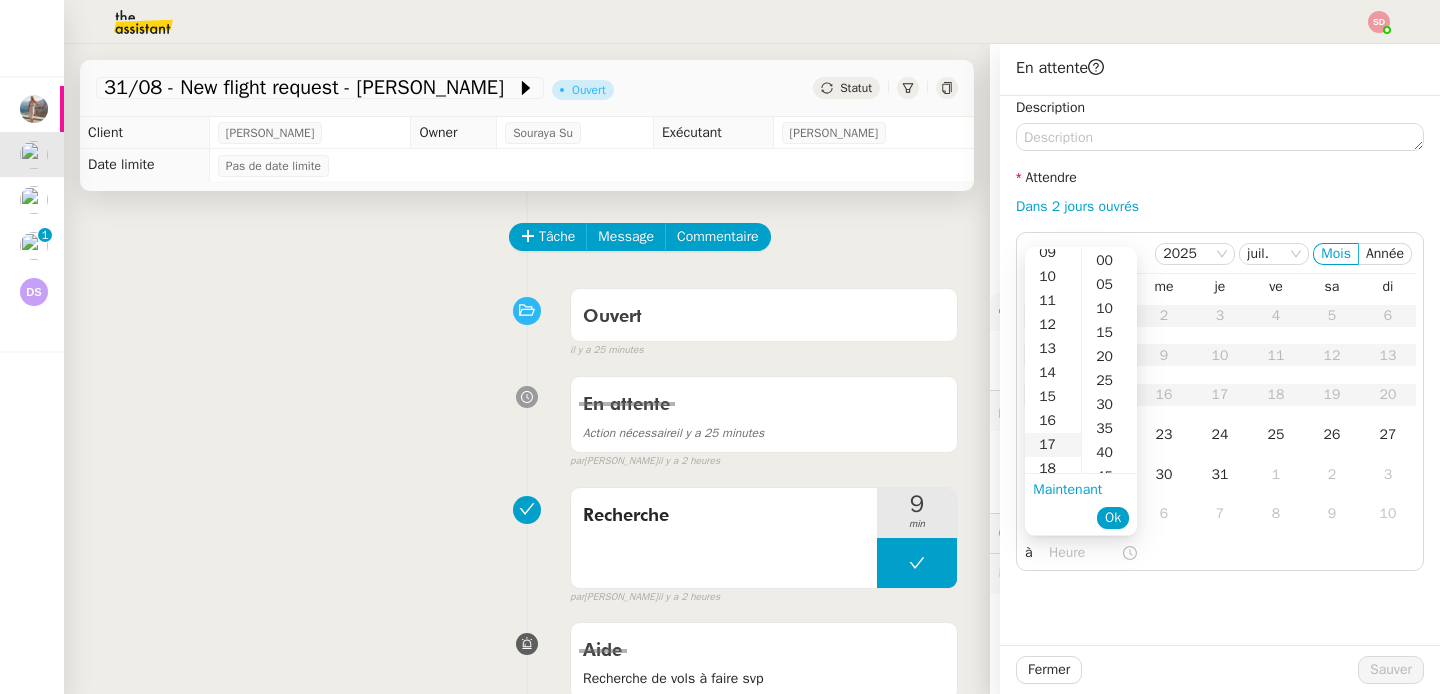 click on "17" at bounding box center [1053, 445] 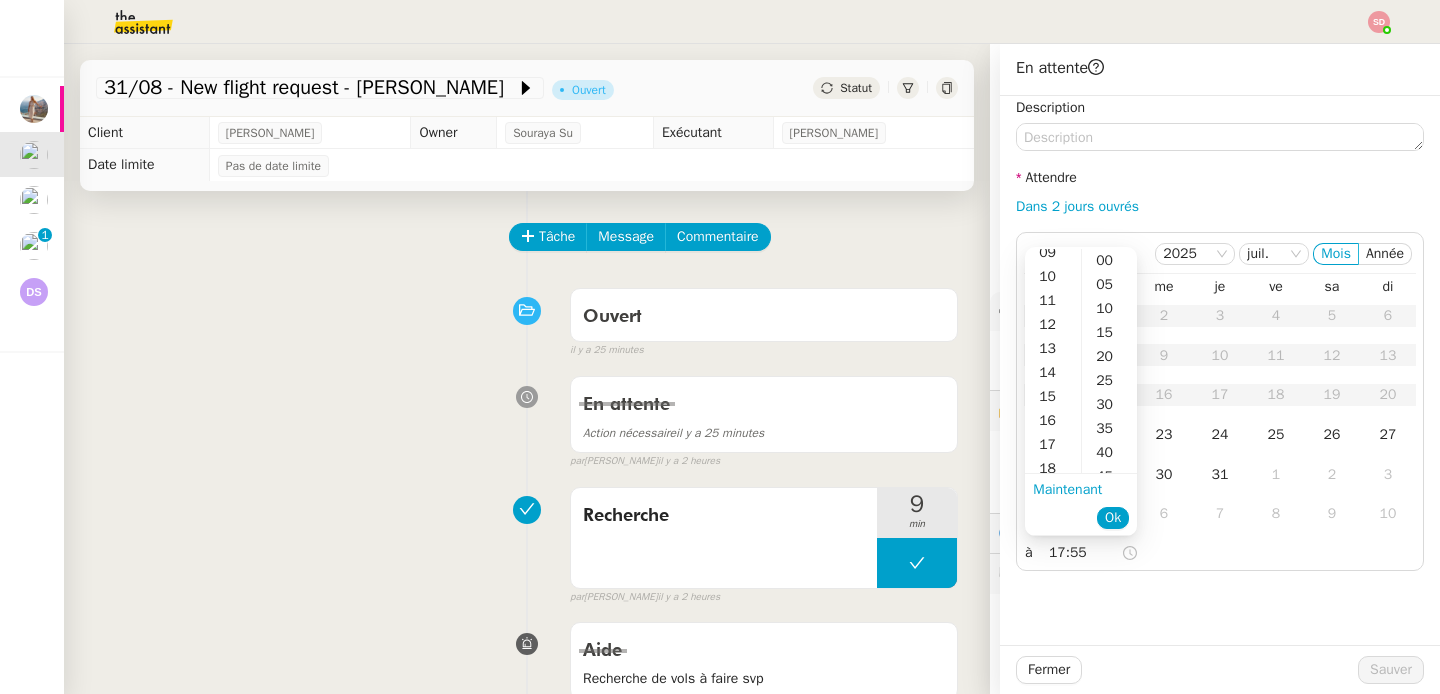 scroll, scrollTop: 395, scrollLeft: 0, axis: vertical 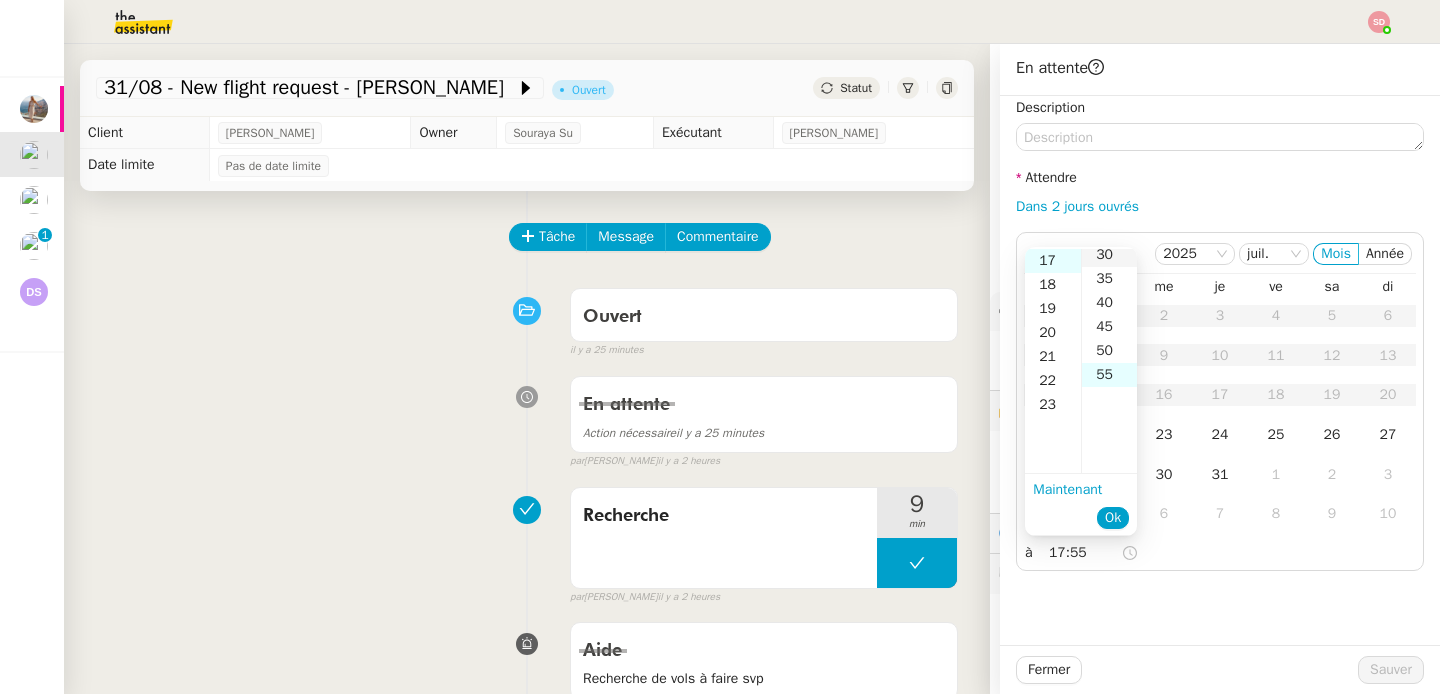 click on "30" at bounding box center [1109, 255] 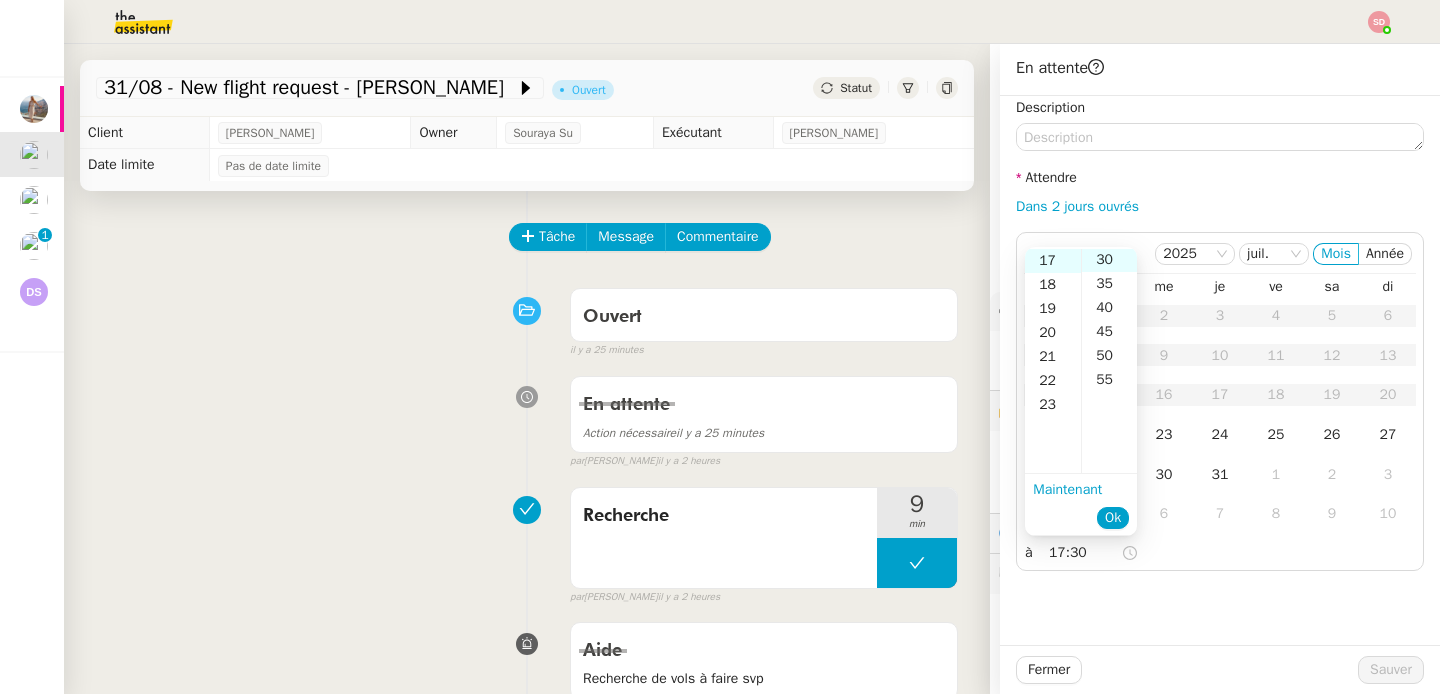 scroll, scrollTop: 144, scrollLeft: 0, axis: vertical 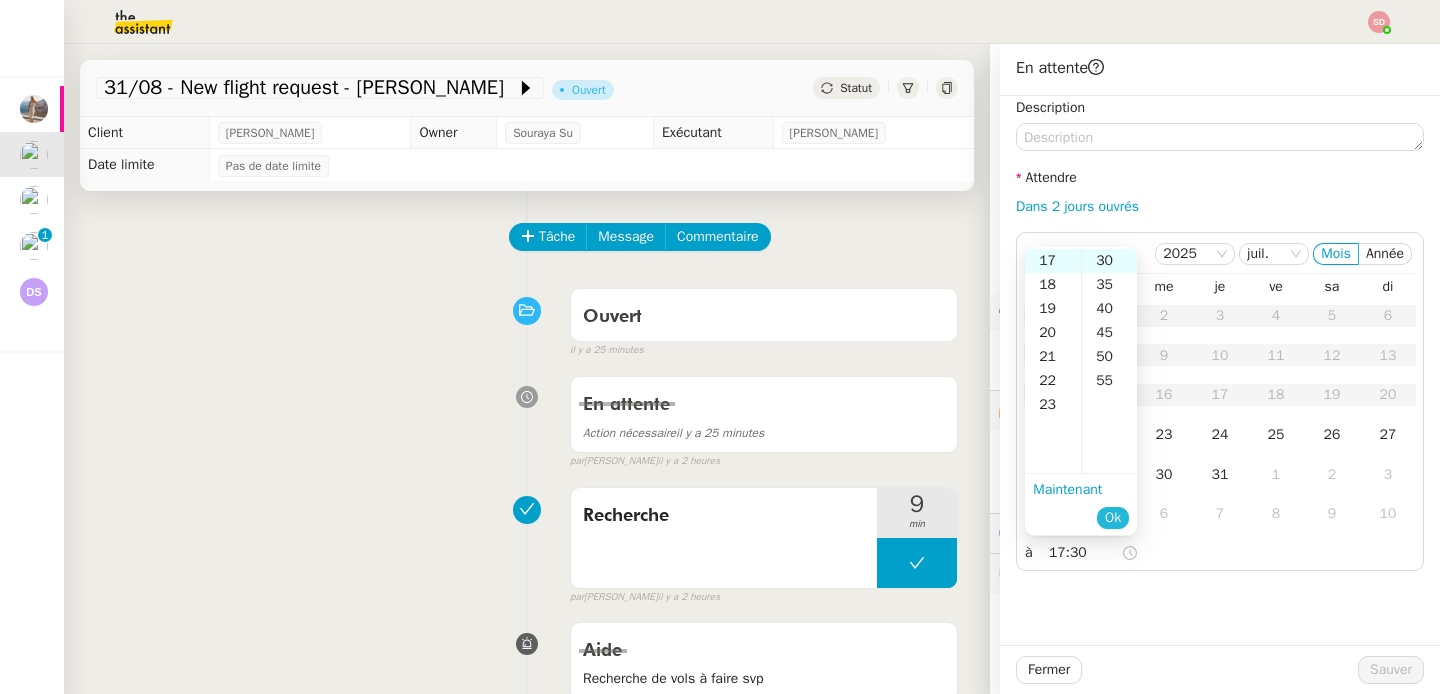 click on "Ok" at bounding box center [1113, 518] 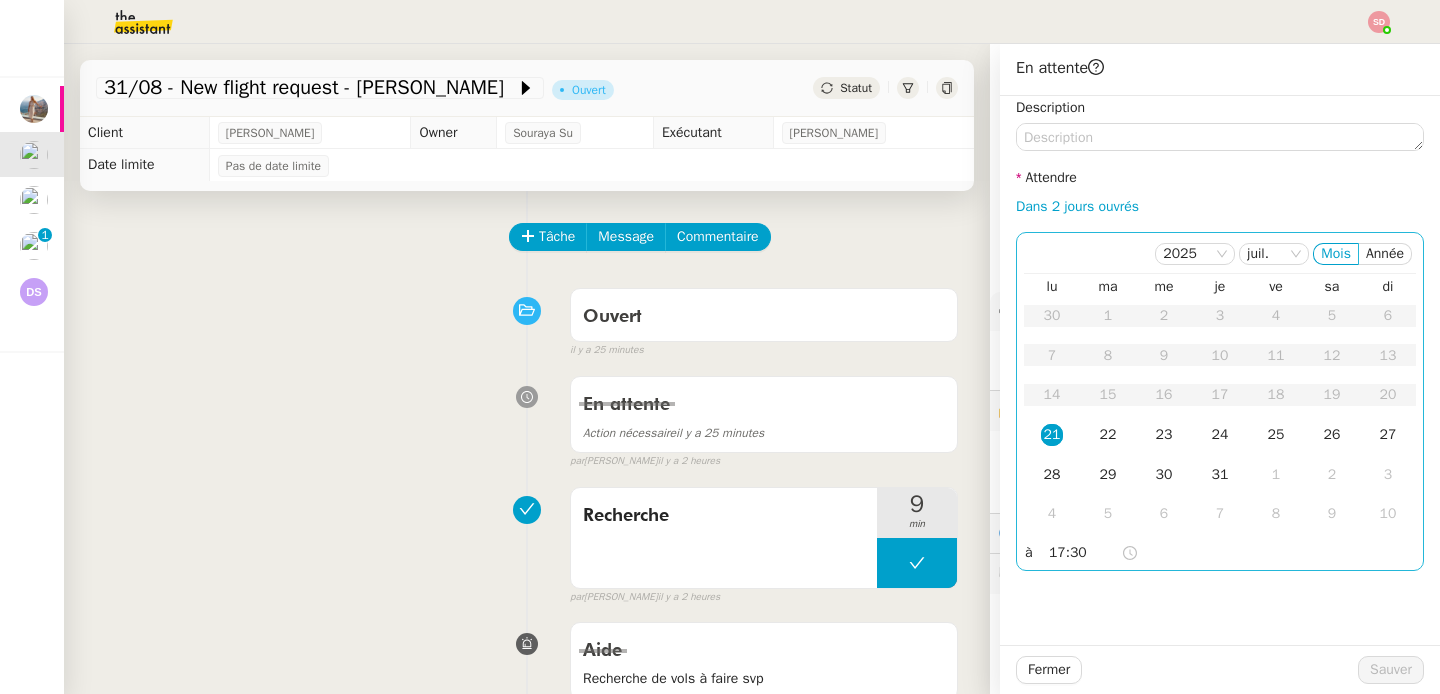 click on "21" 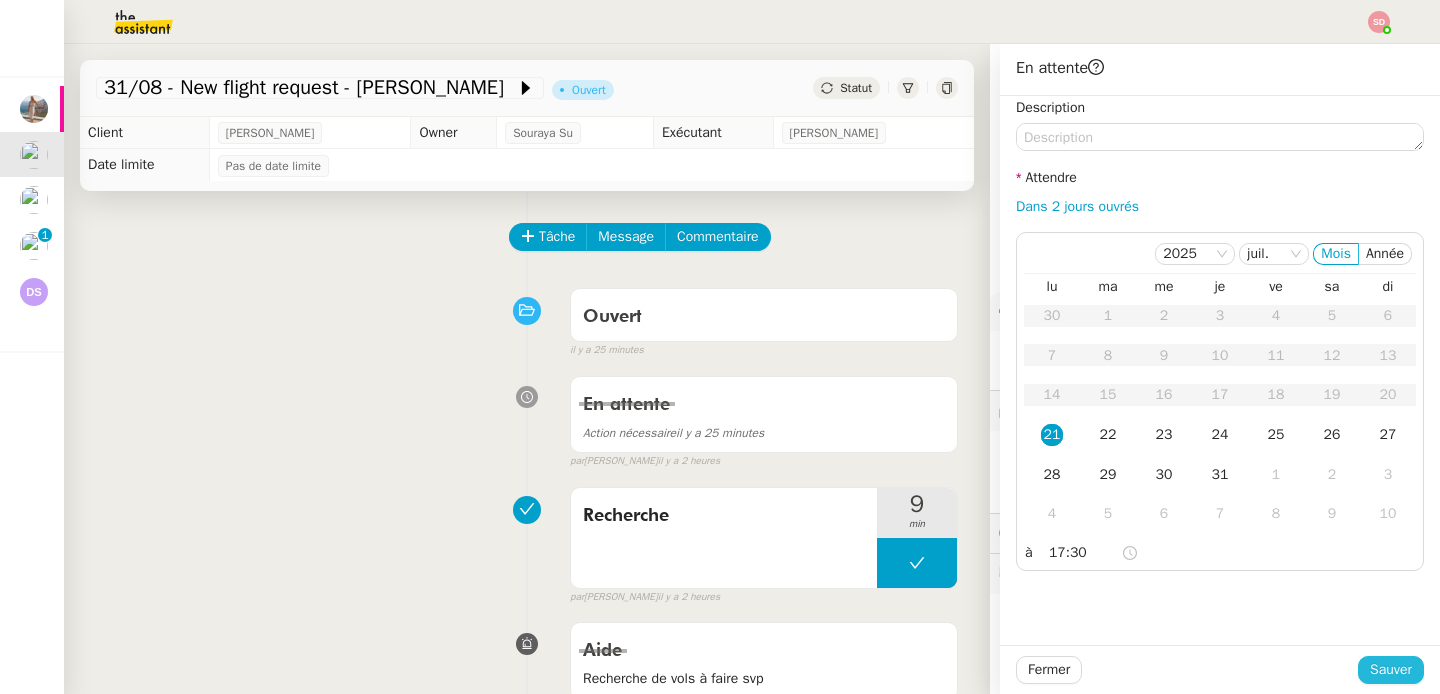 click on "Sauver" 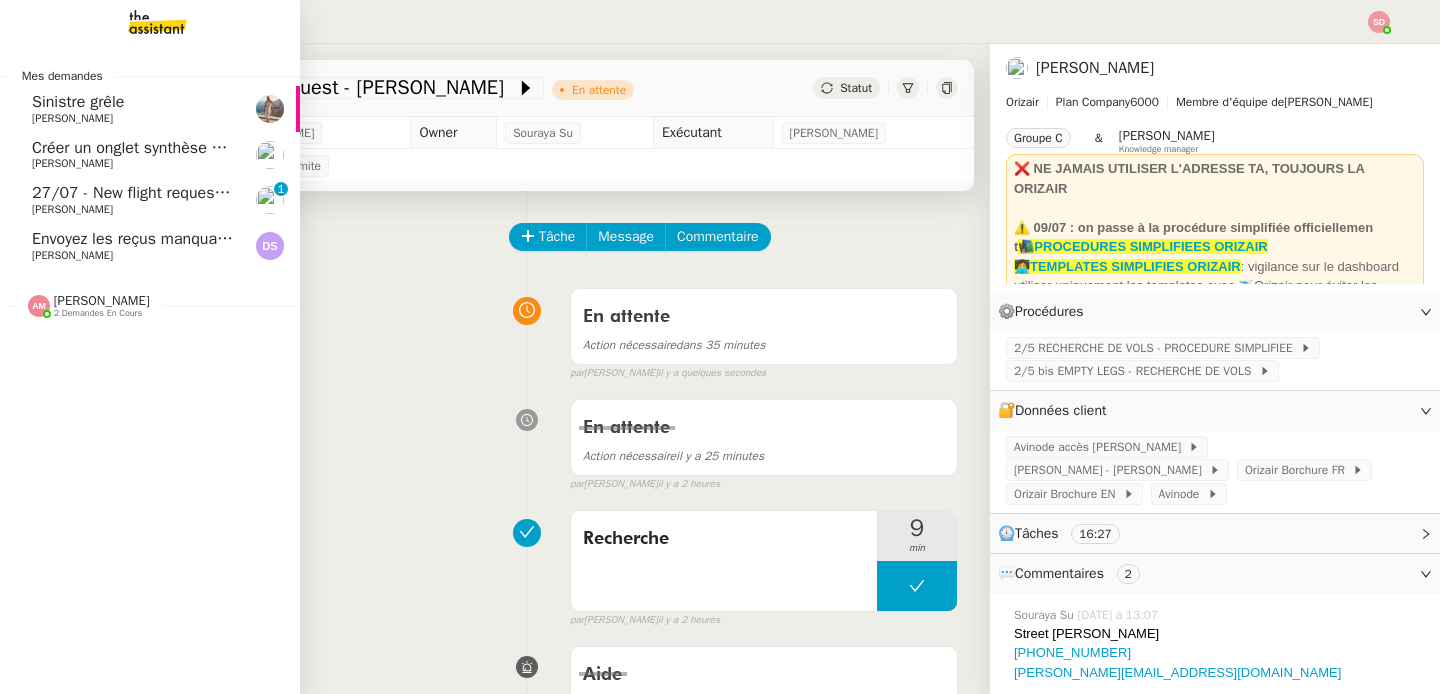 click on "27/07 - New flight request - [GEOGRAPHIC_DATA]" 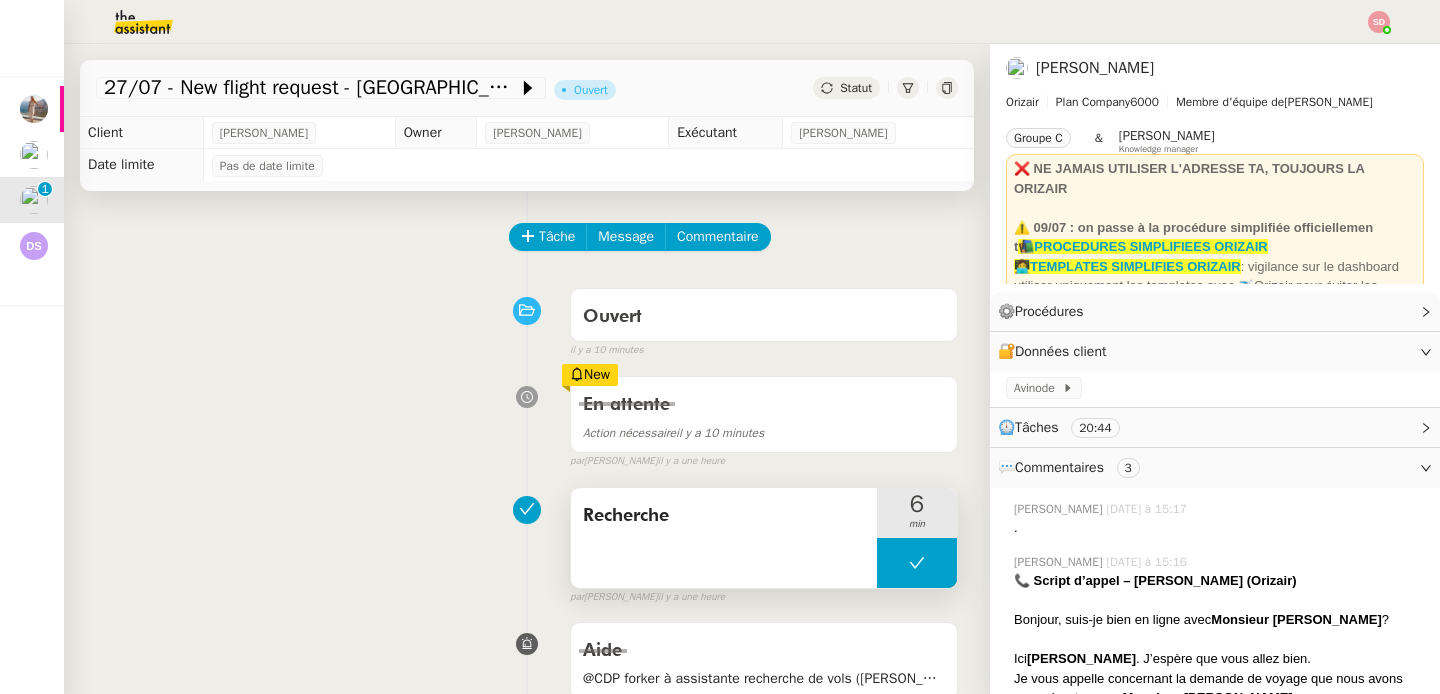 click at bounding box center [917, 563] 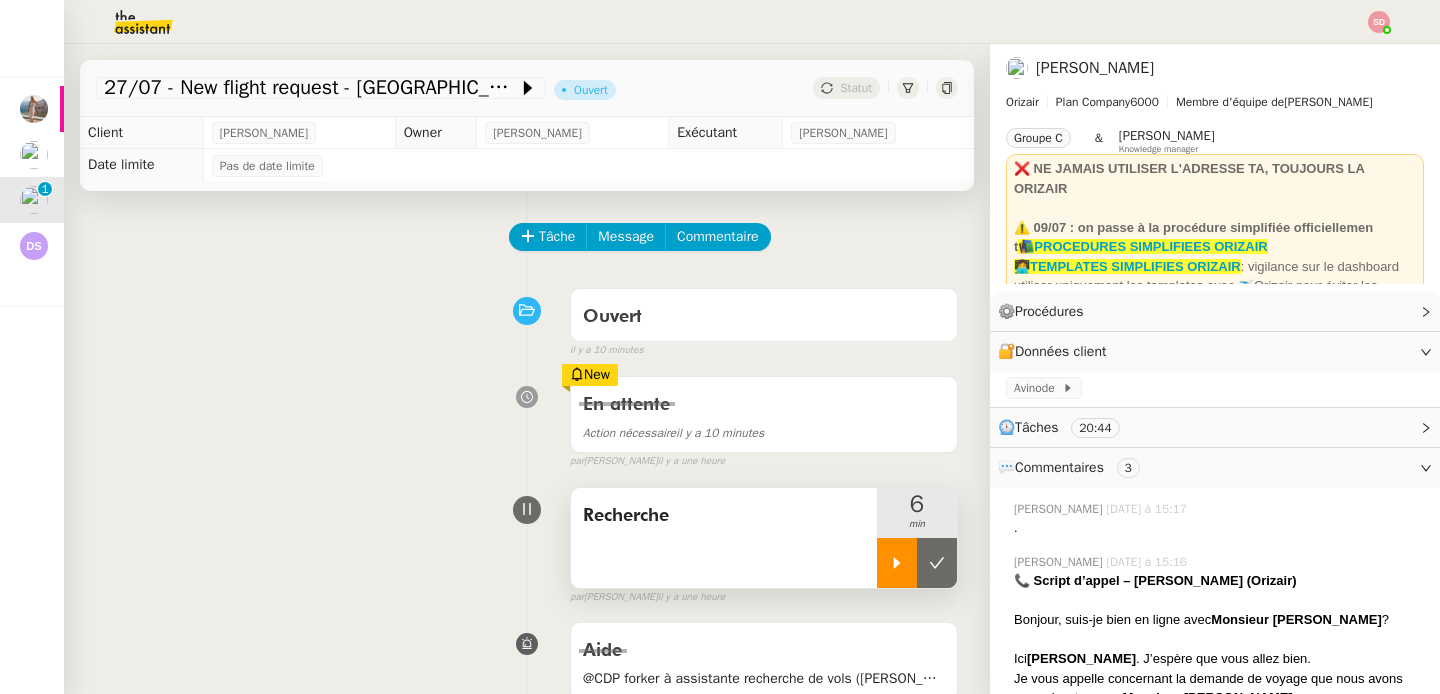 click at bounding box center (897, 563) 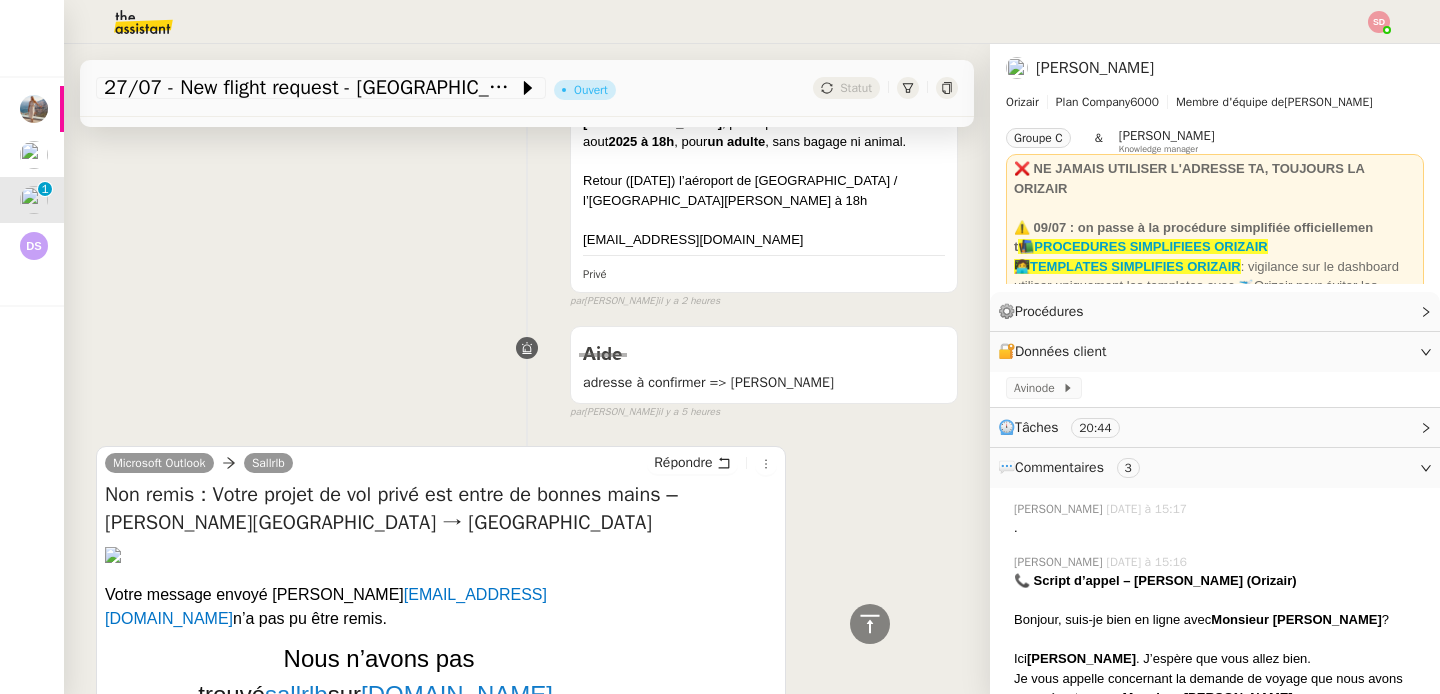 scroll, scrollTop: 1309, scrollLeft: 0, axis: vertical 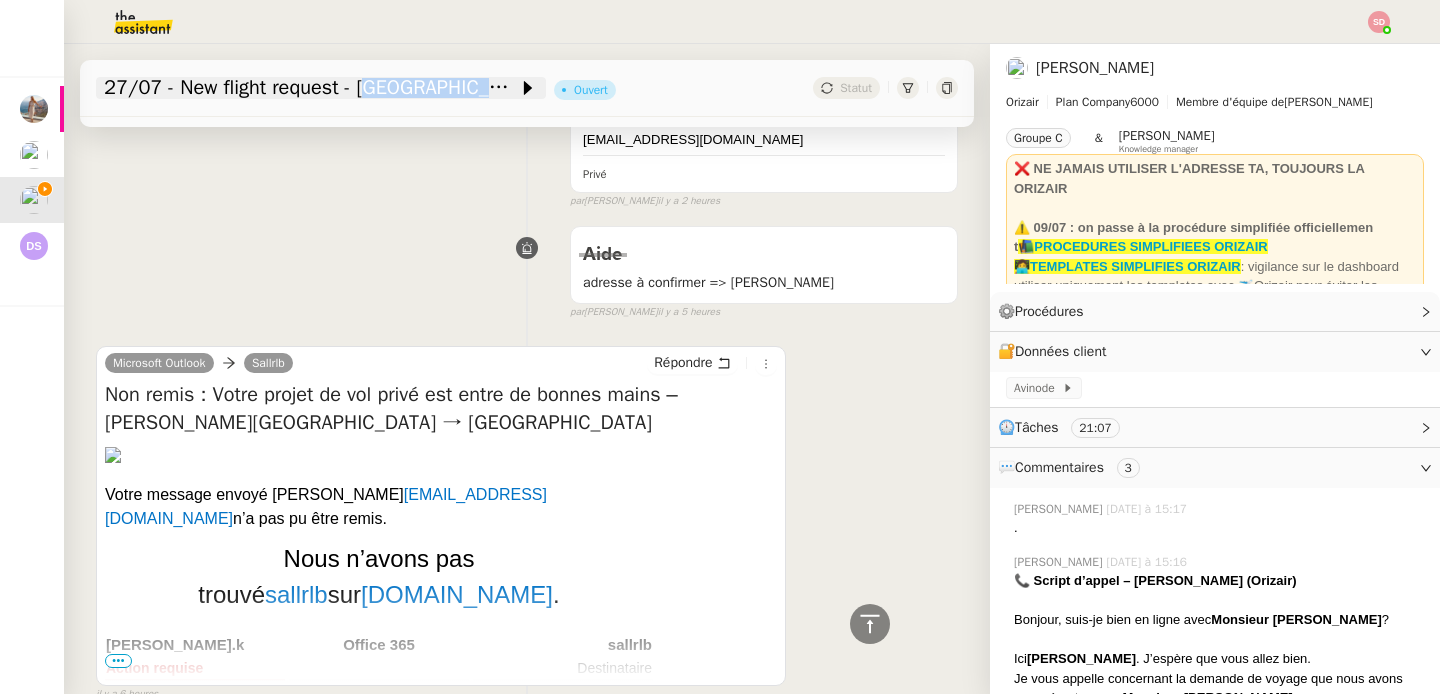 drag, startPoint x: 504, startPoint y: 101, endPoint x: 370, endPoint y: 96, distance: 134.09325 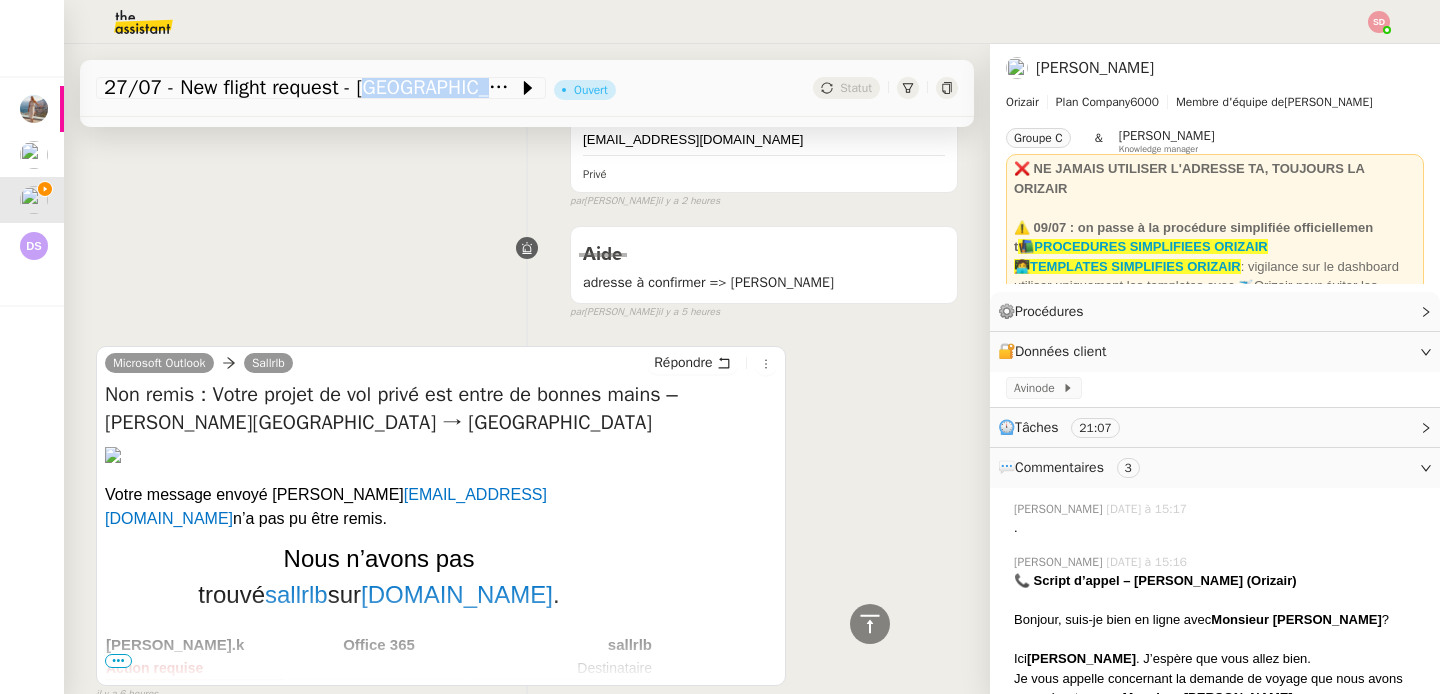 copy on "[PERSON_NAME]" 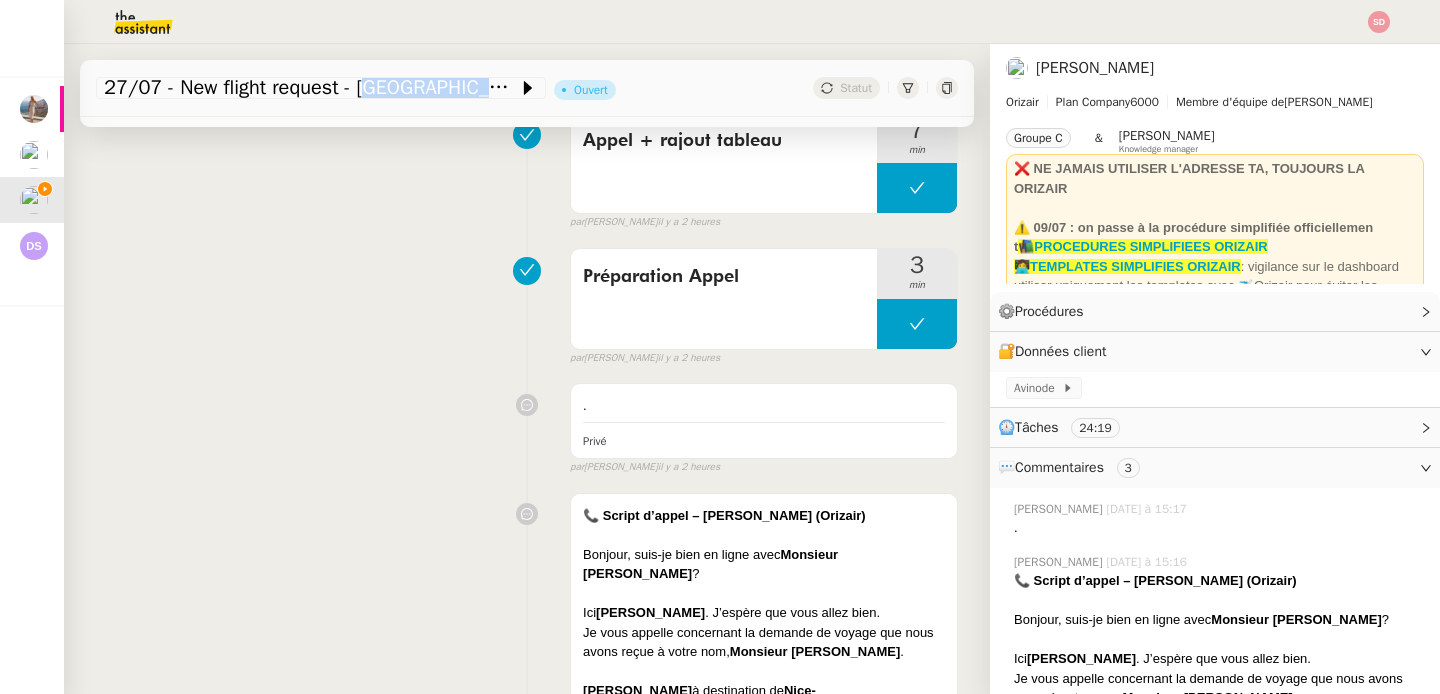 scroll, scrollTop: 0, scrollLeft: 0, axis: both 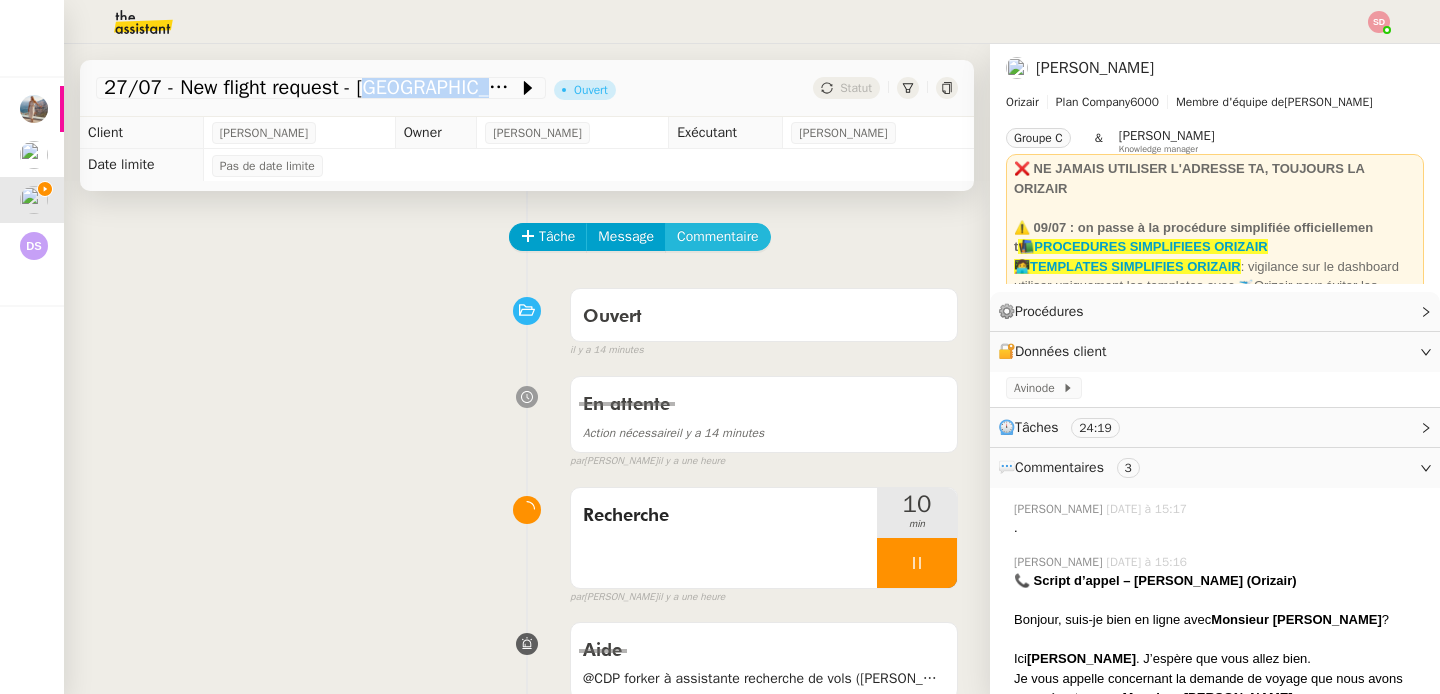 click on "Commentaire" 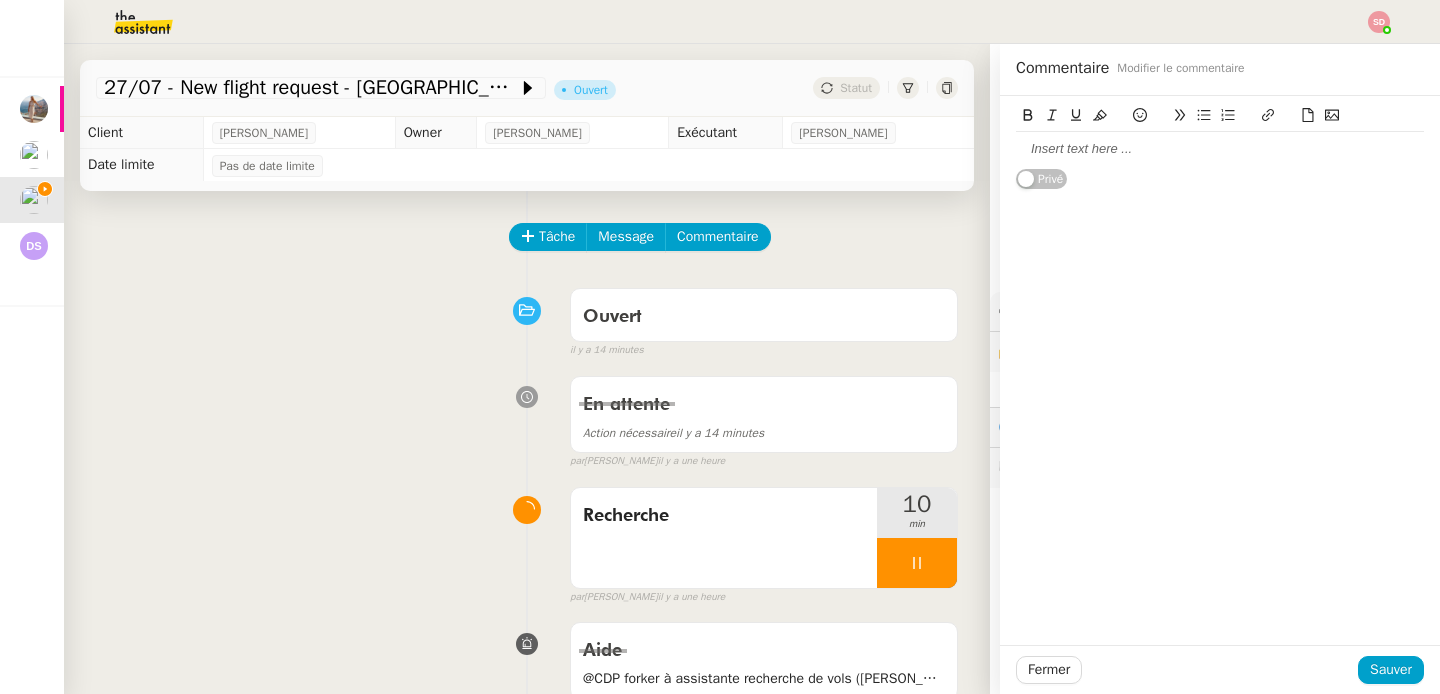 scroll, scrollTop: 0, scrollLeft: 0, axis: both 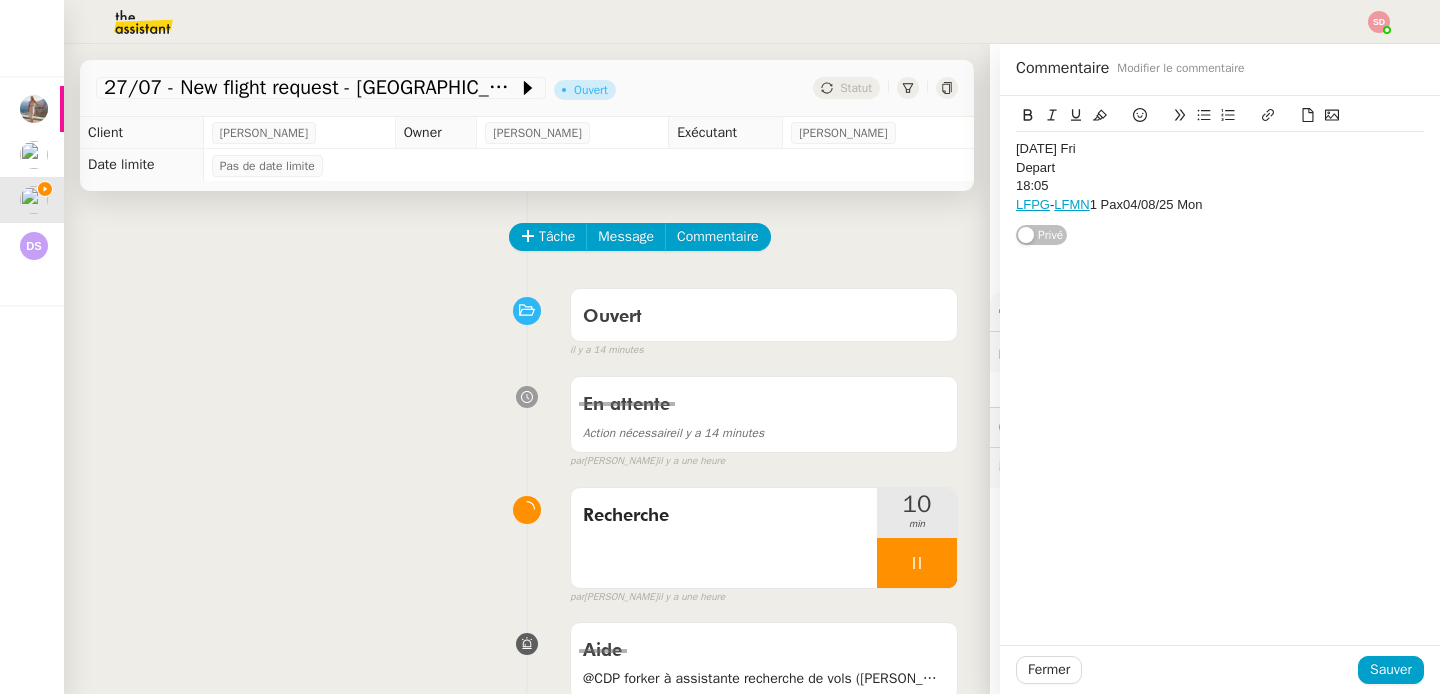 click on "Depart" 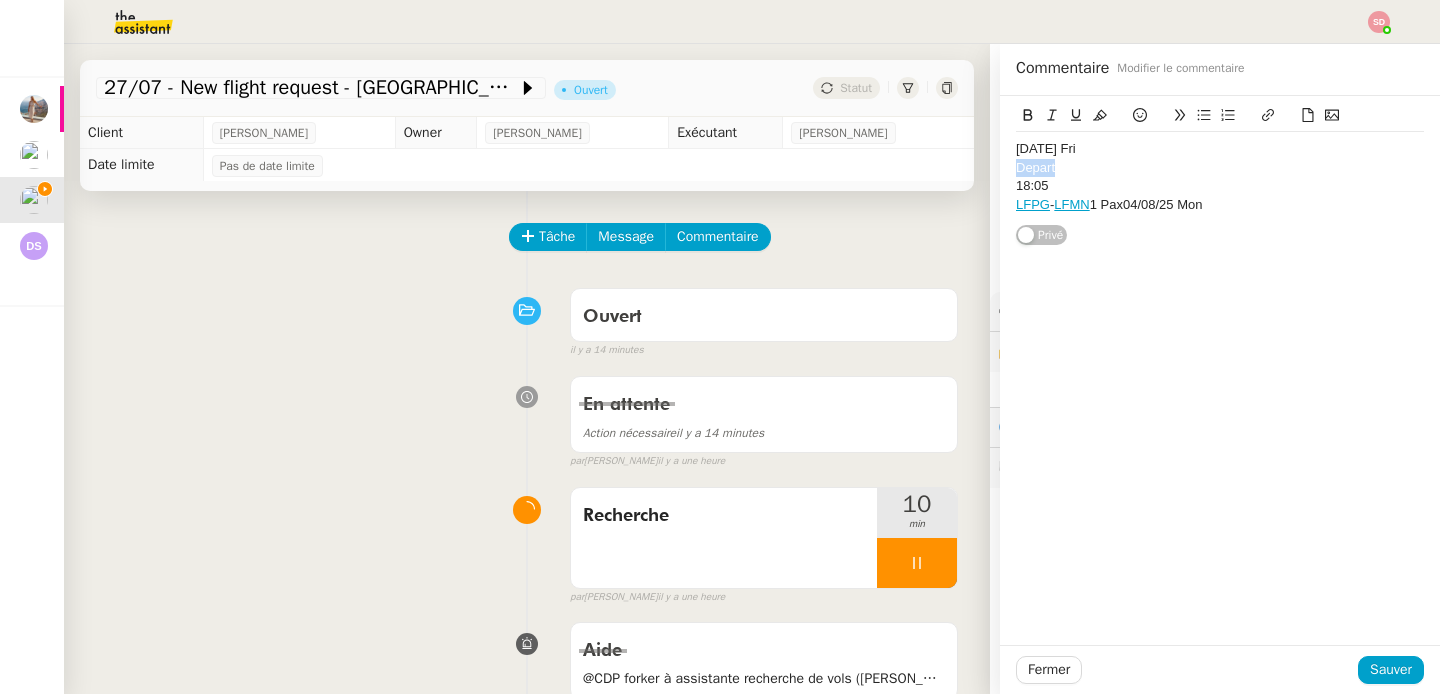 click on "Depart" 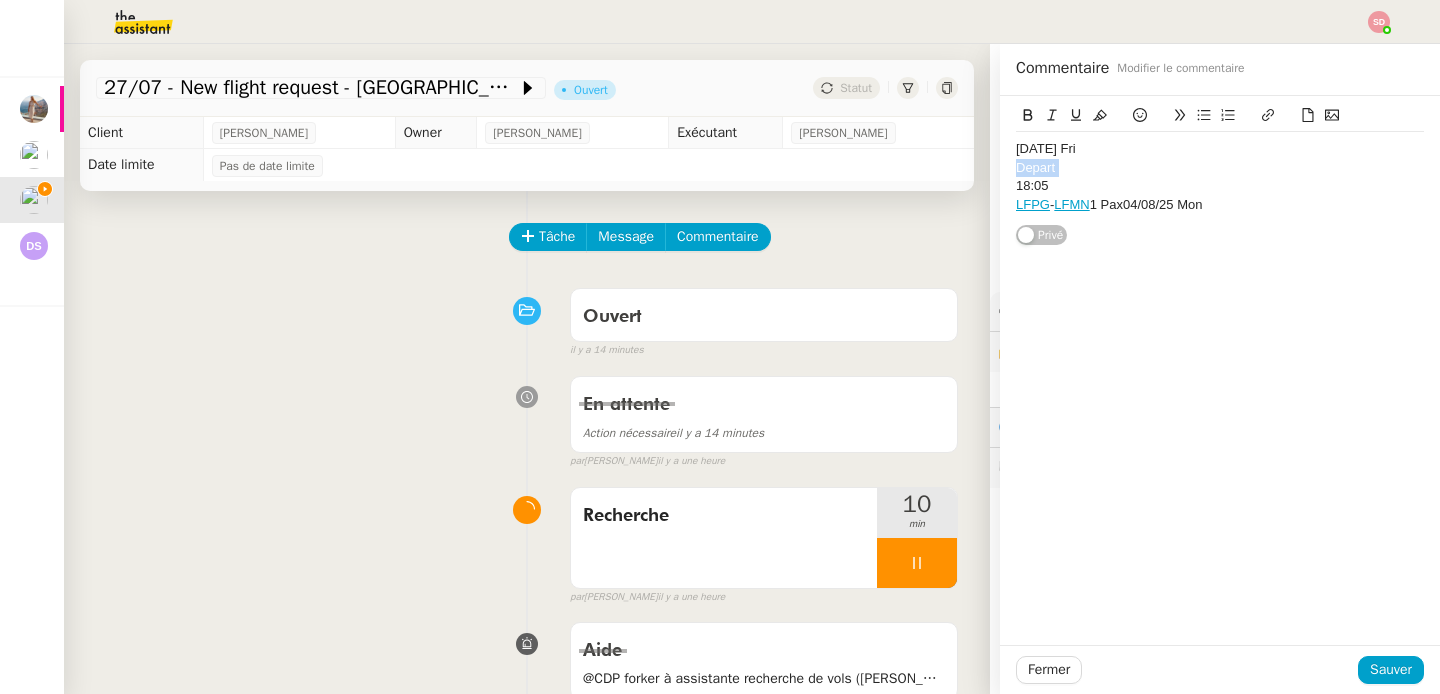 click on "Depart" 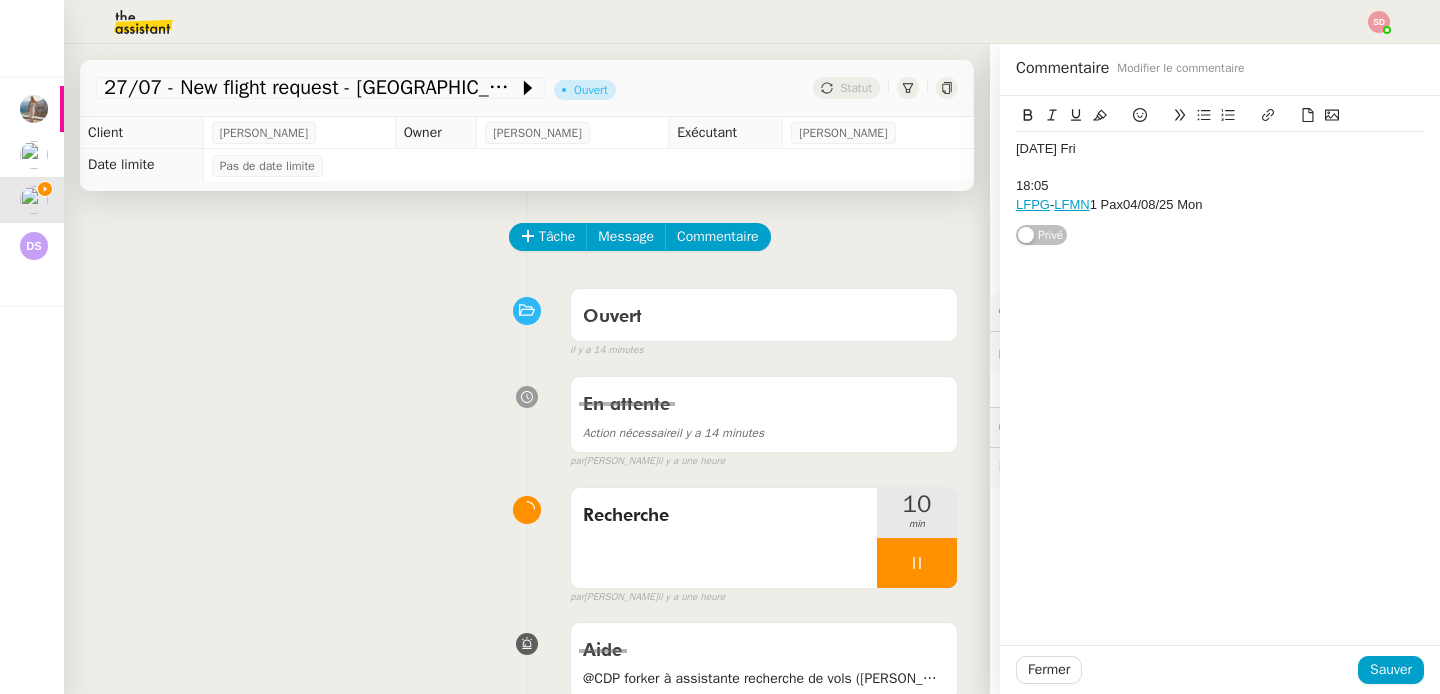 click on "18:05" 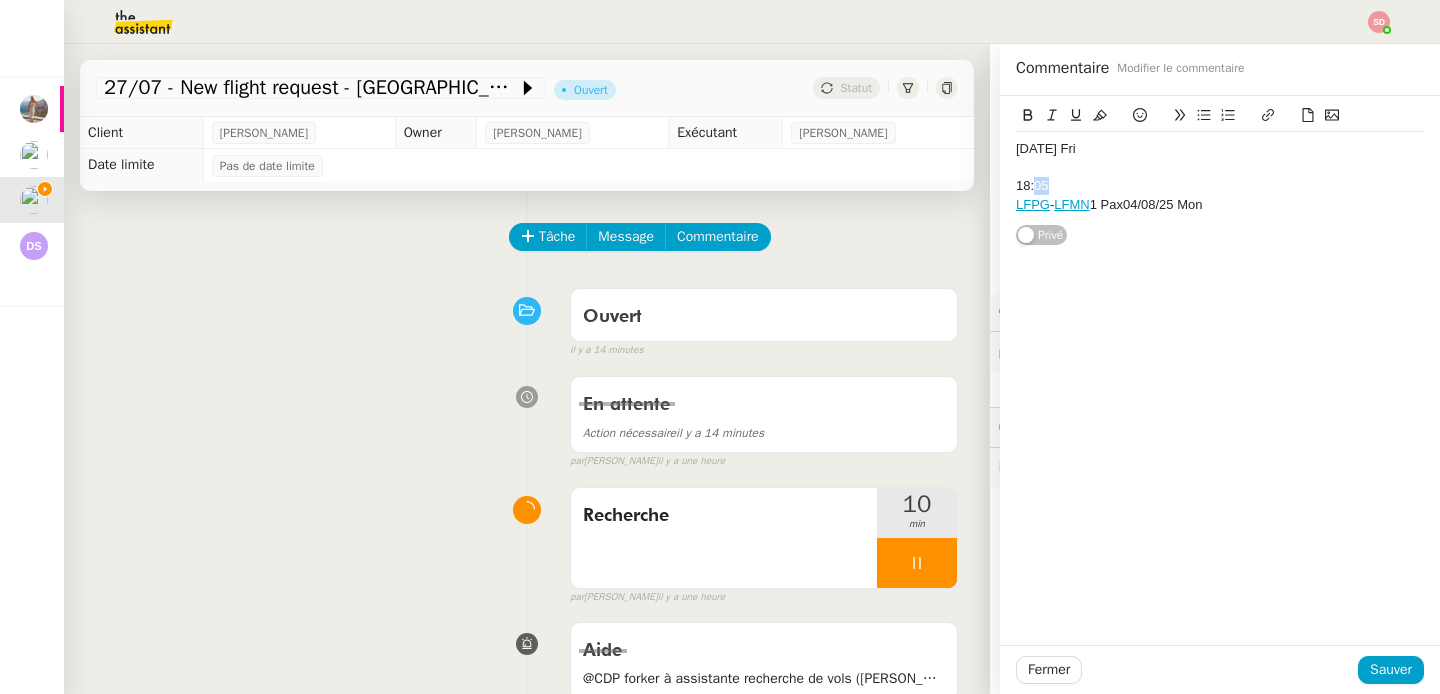 click on "18:05" 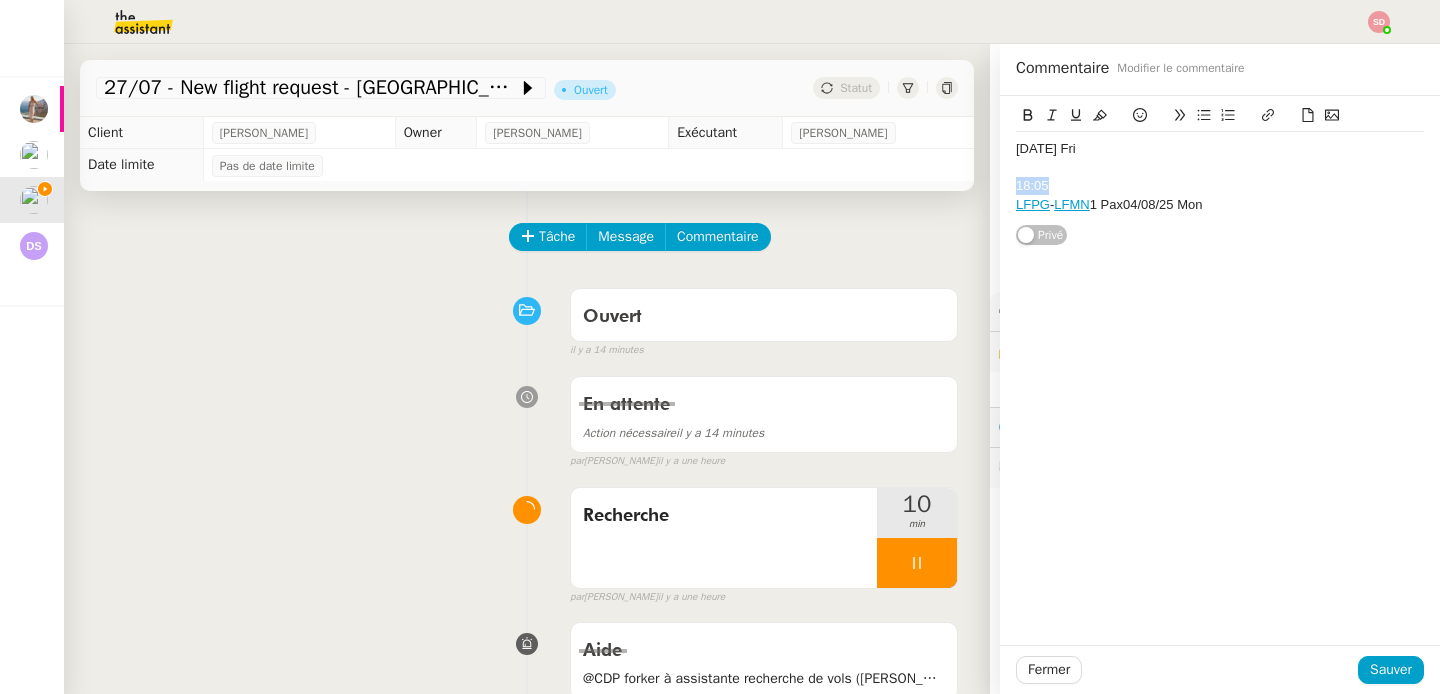 click on "18:05" 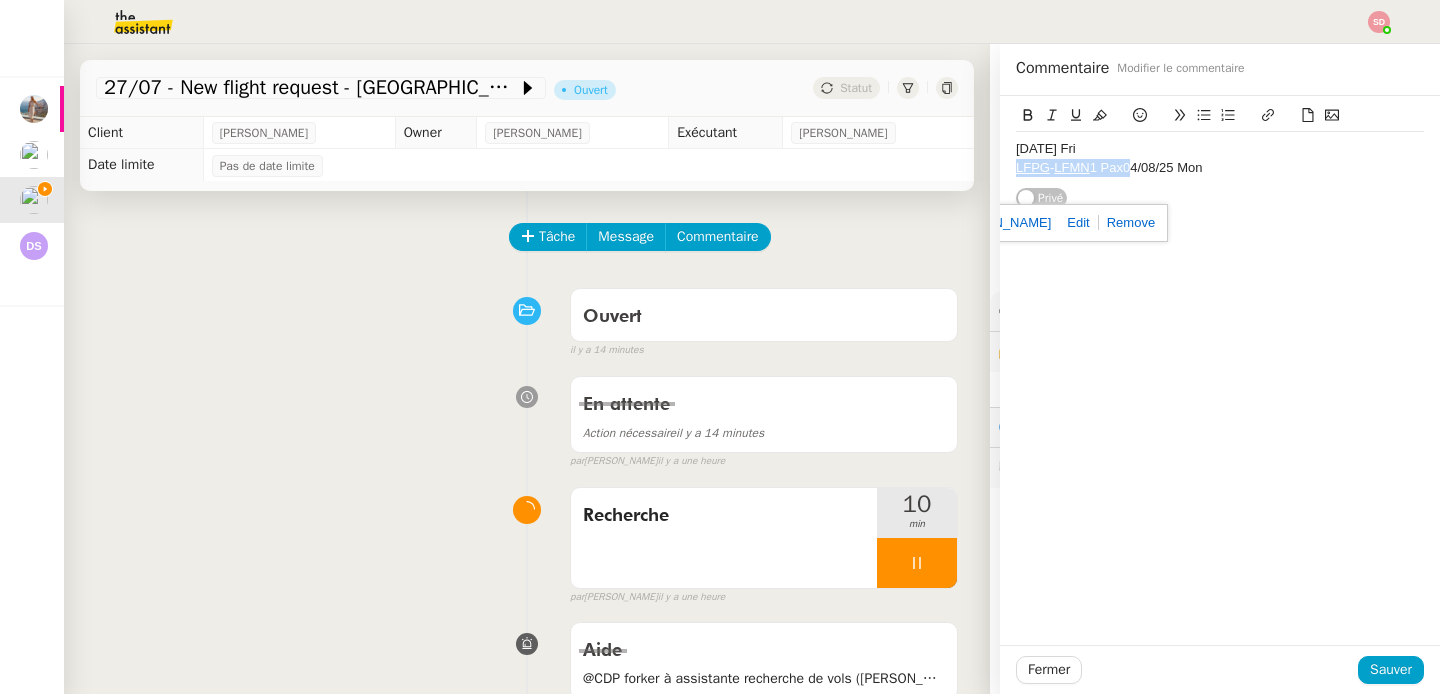drag, startPoint x: 1115, startPoint y: 173, endPoint x: 989, endPoint y: 172, distance: 126.00397 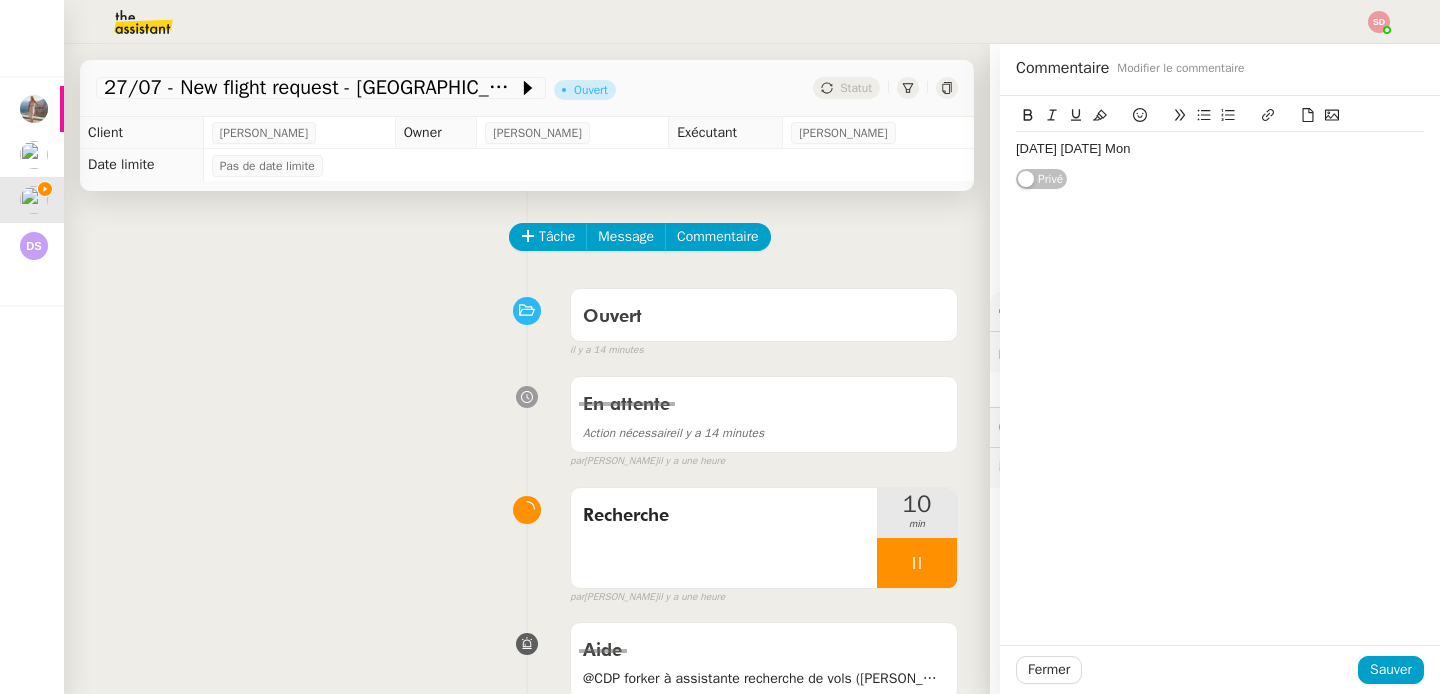 type 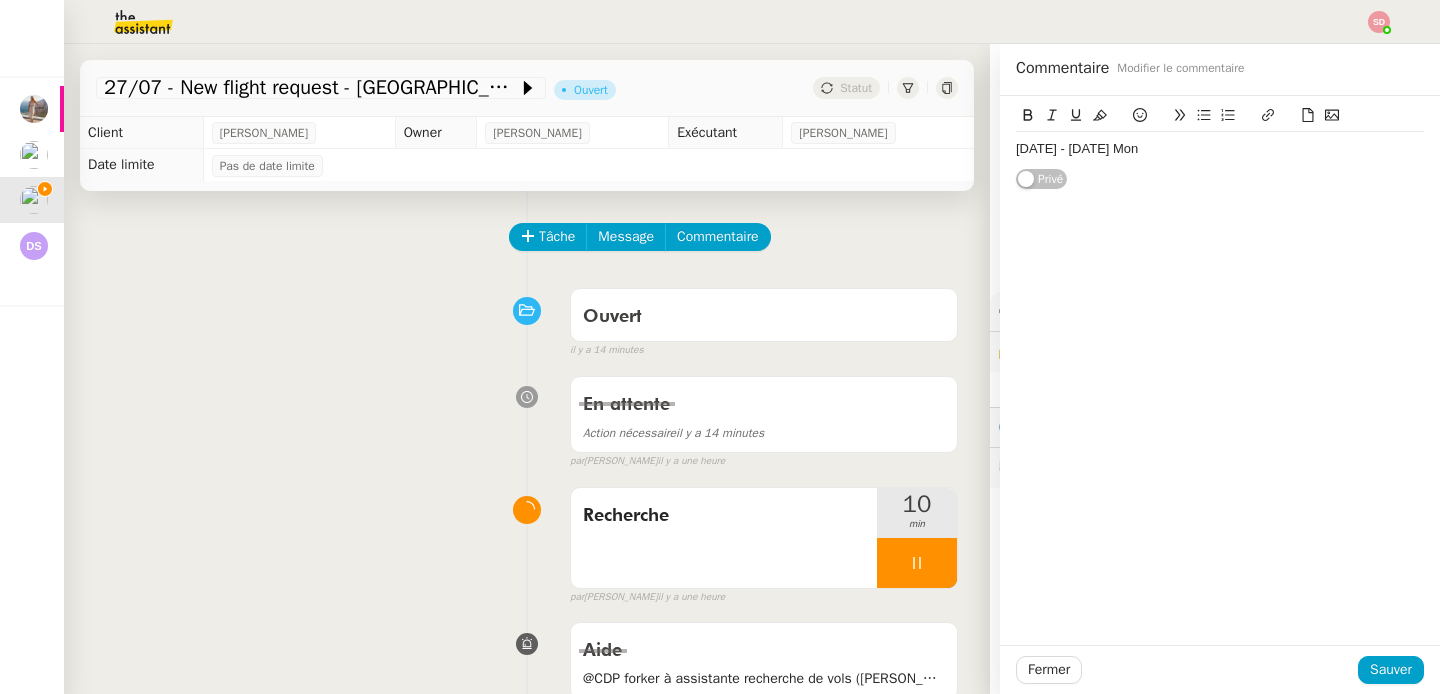 click on "[DATE] - [DATE] Mon" 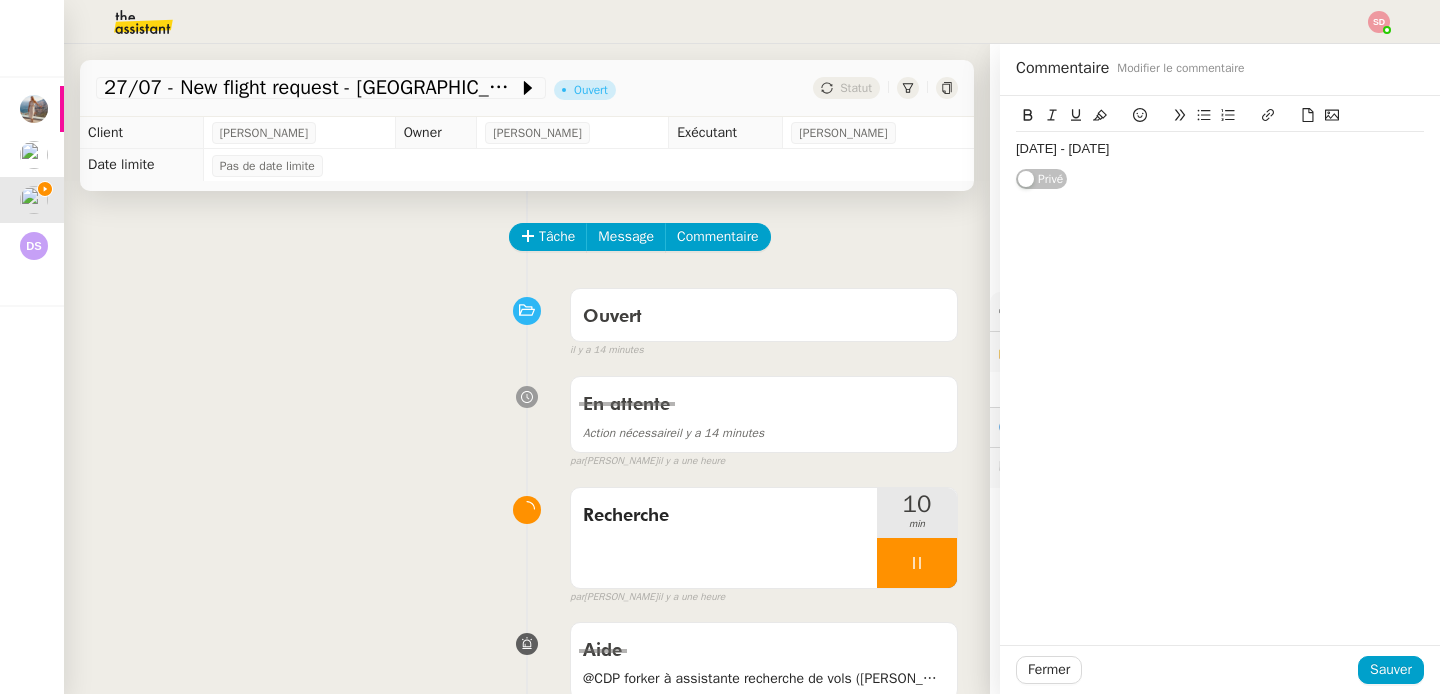 click on "[DATE] - [DATE]" 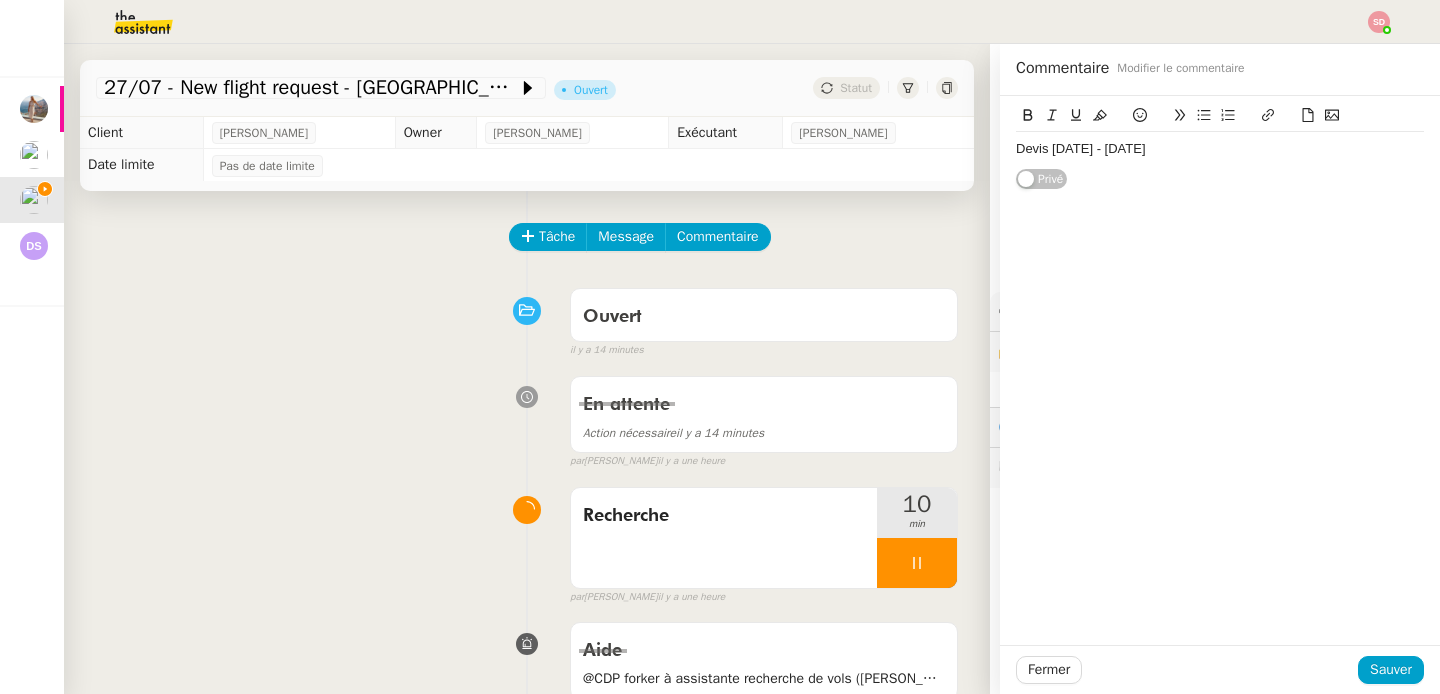 click on "Devis [DATE] - [DATE]" 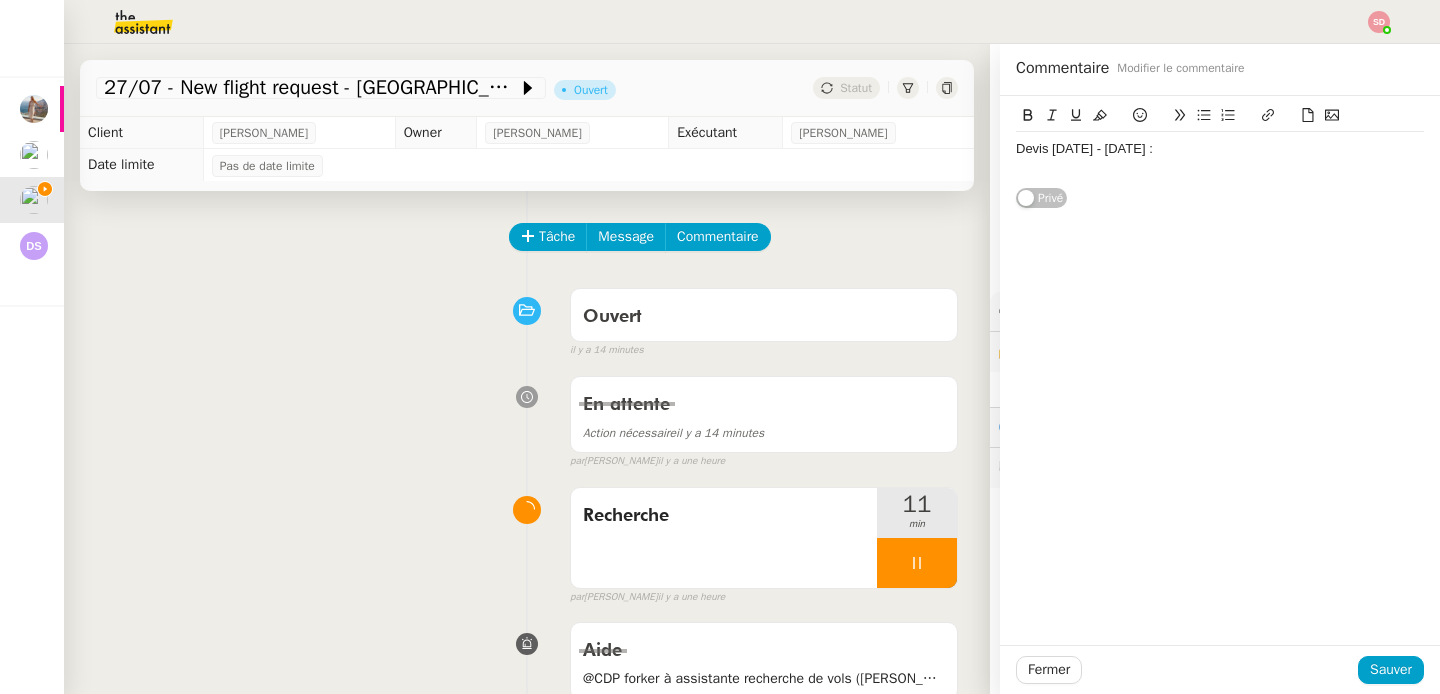 click 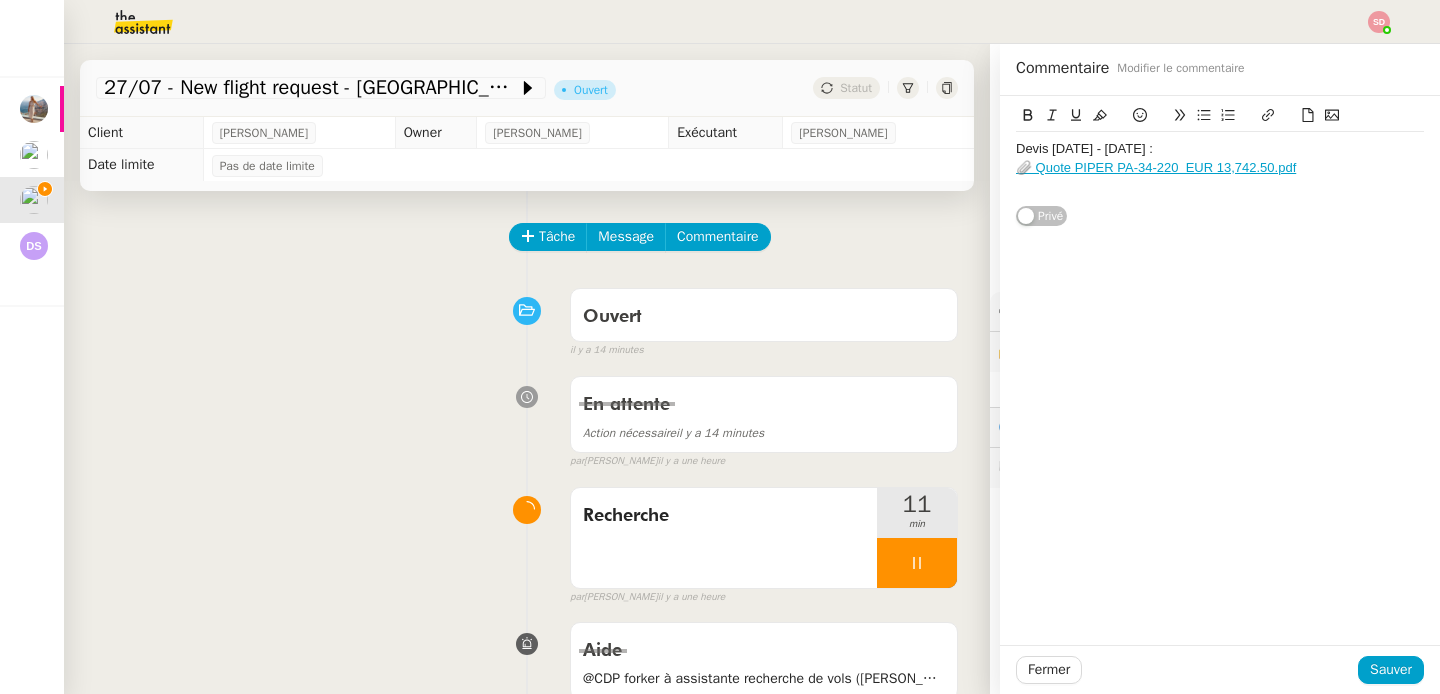 click 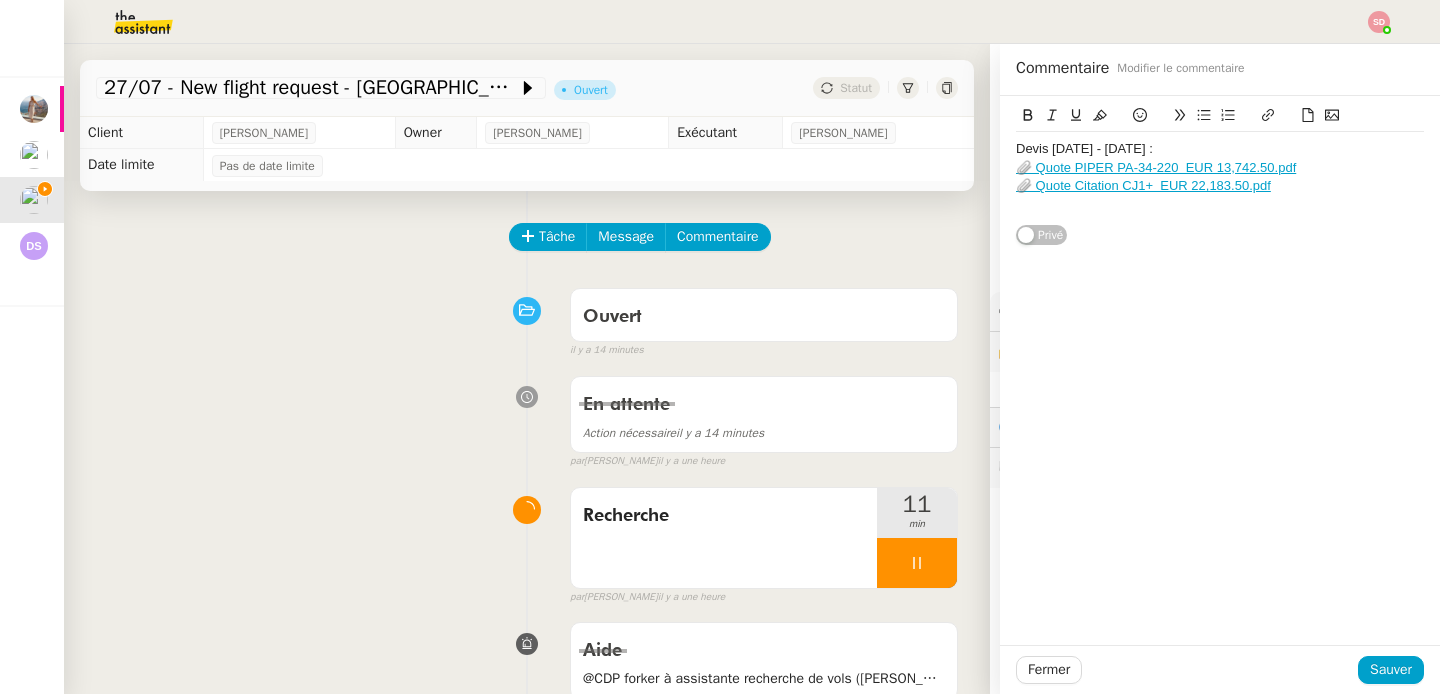 click 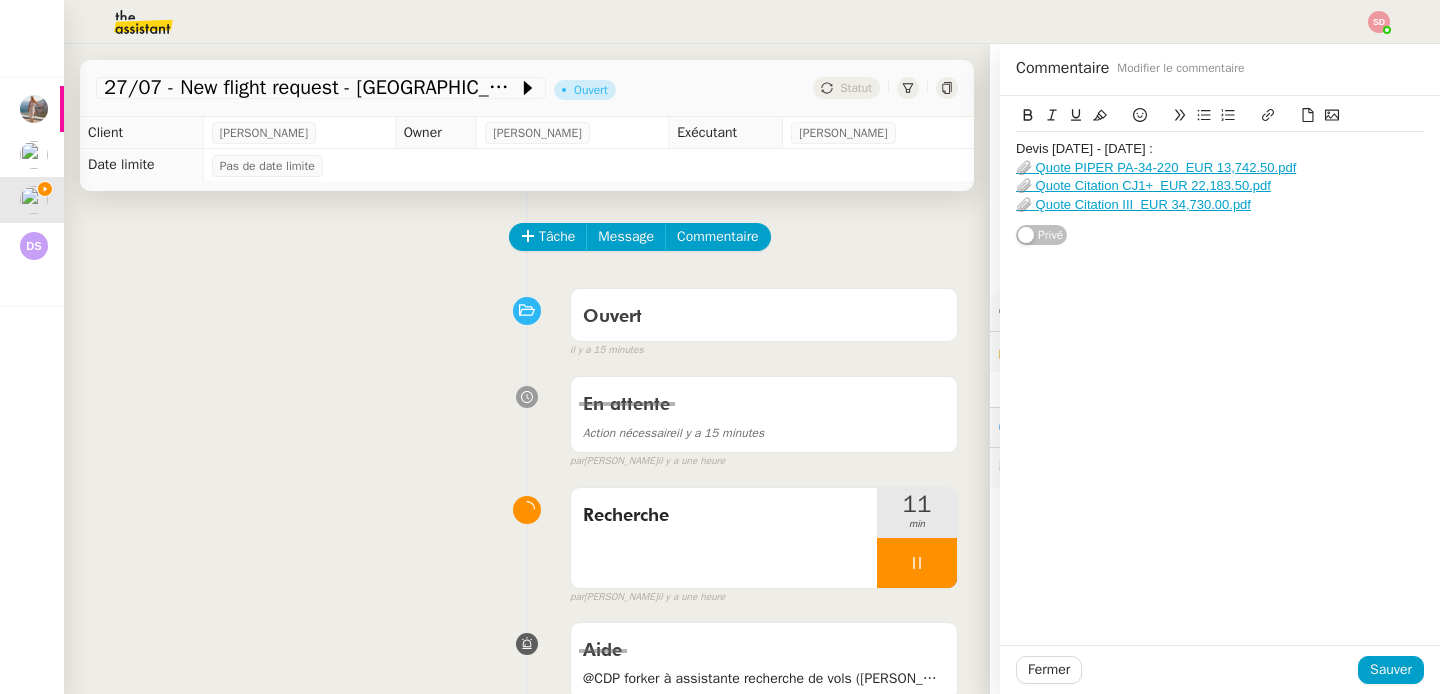 click on "Devis [DATE] - [DATE] :" 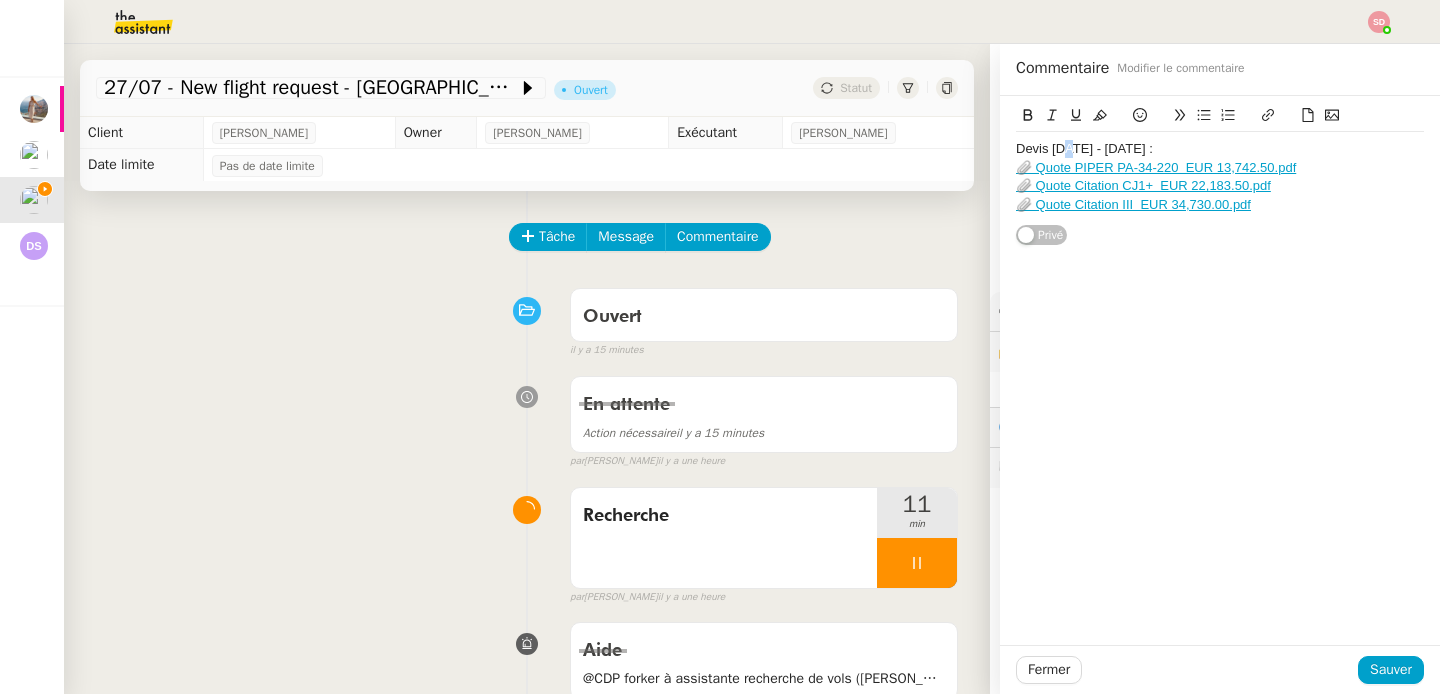 click on "Devis [DATE] - [DATE] :" 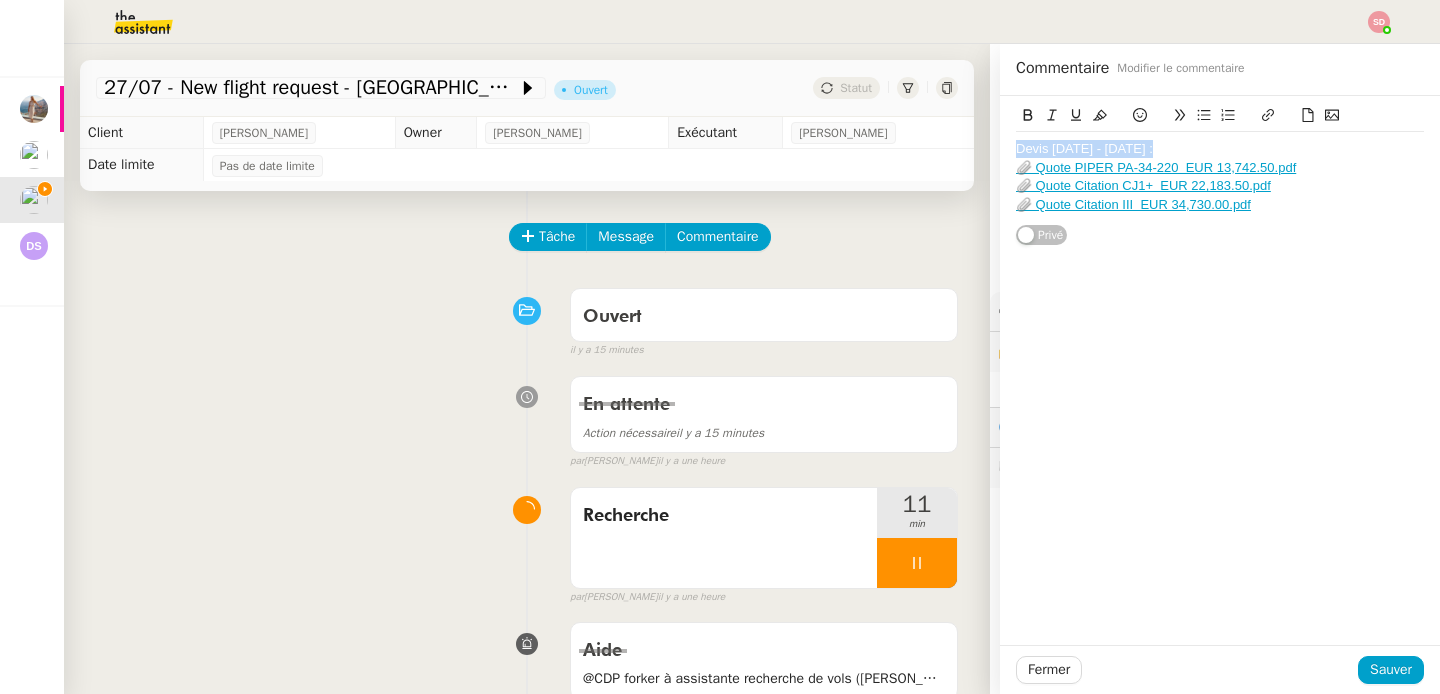 click on "Devis [DATE] - [DATE] :" 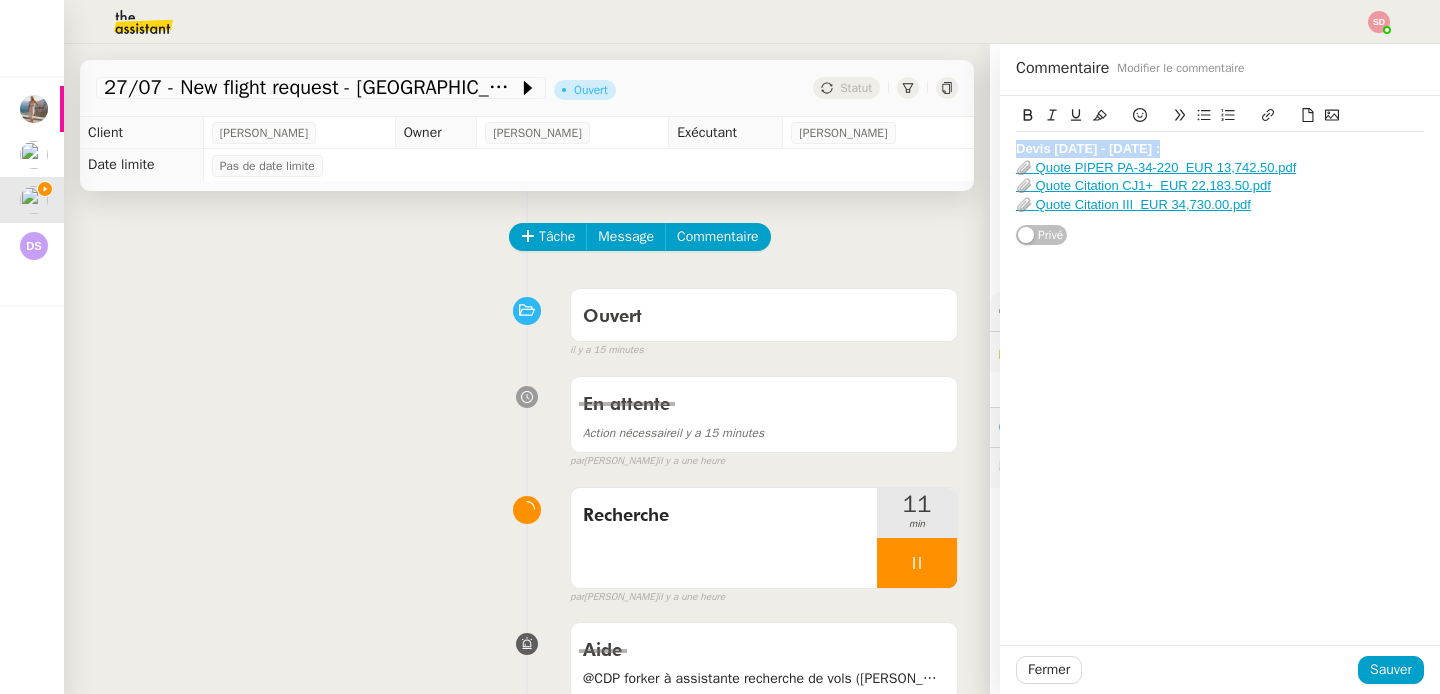 click 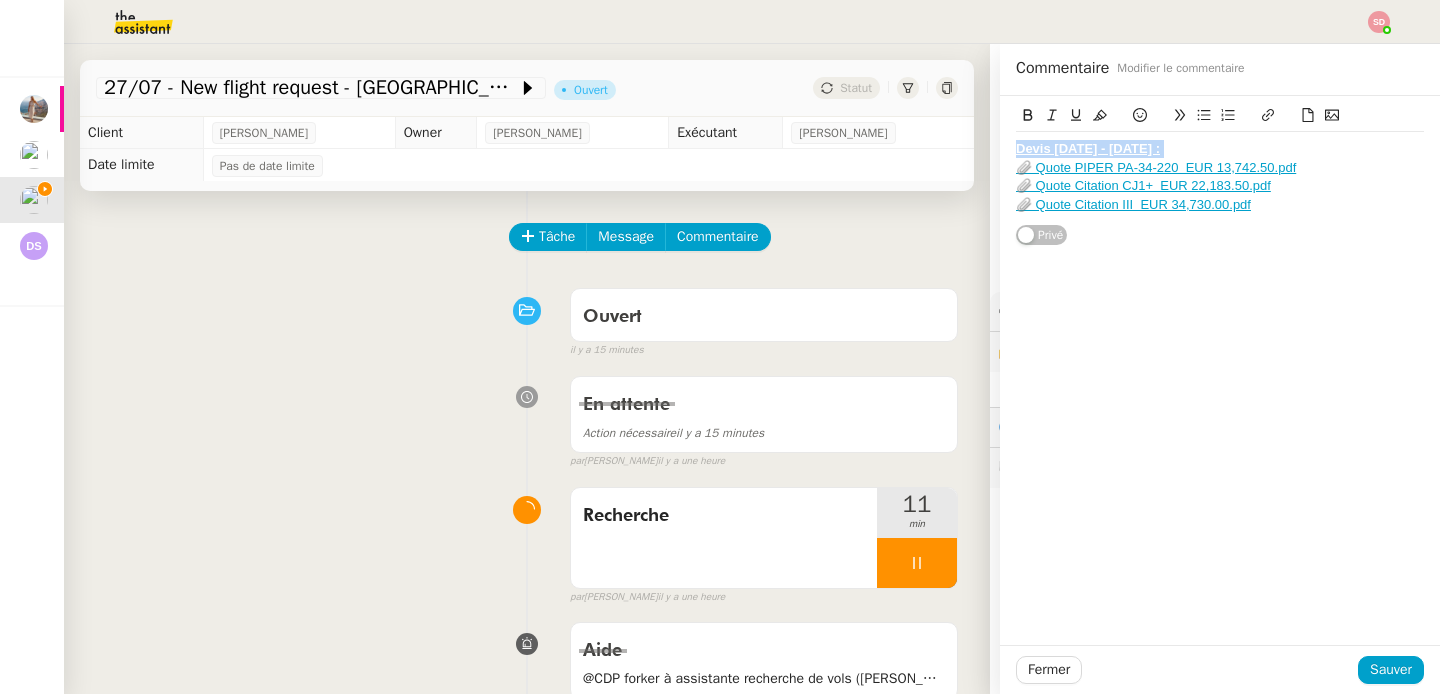 copy on "Devis [DATE] - [DATE] :" 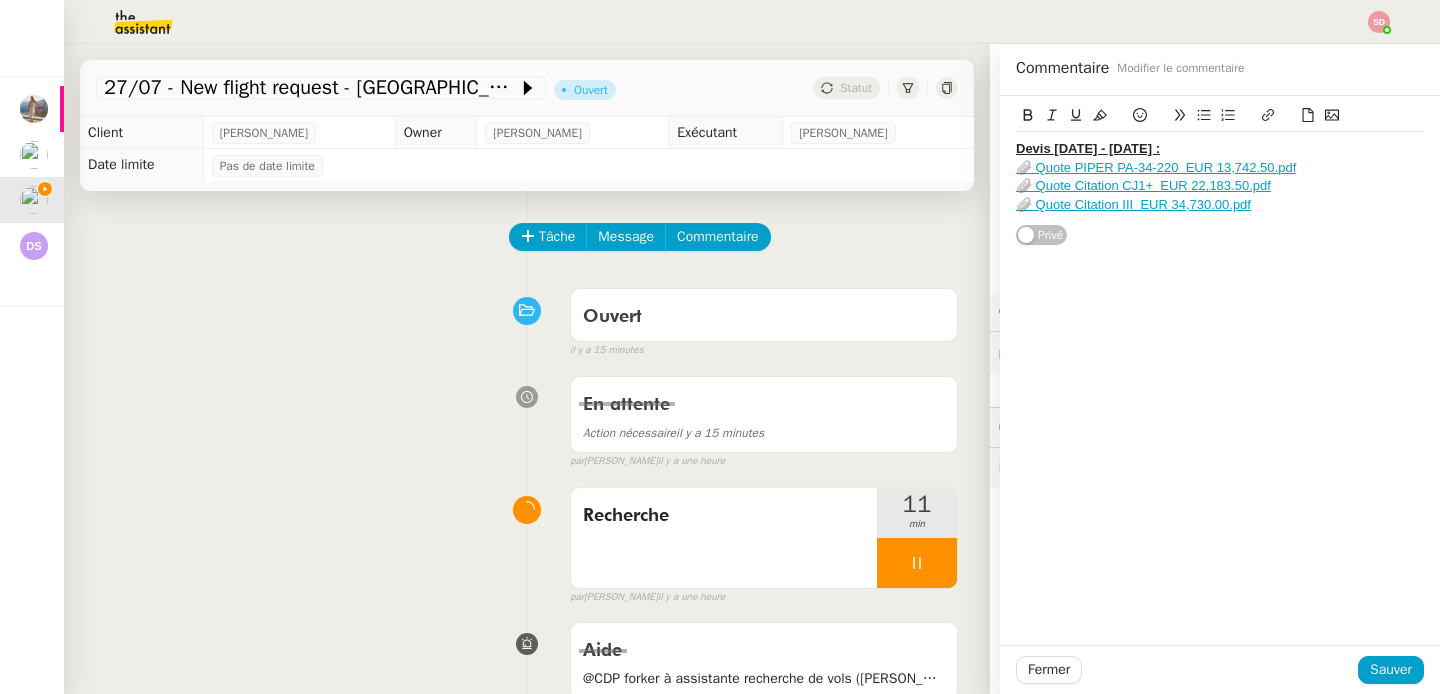 click on "📎 Quote Citation III  EUR 34,730.00.pdf" 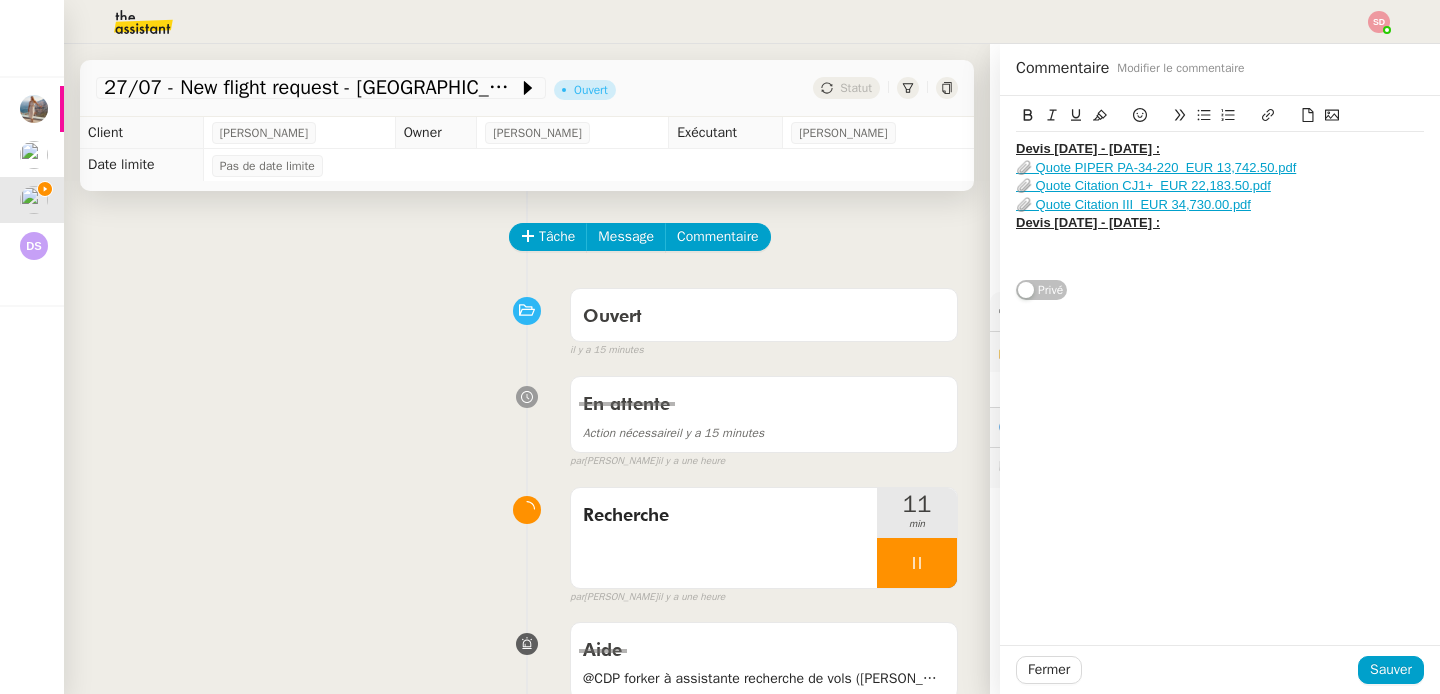 scroll, scrollTop: 0, scrollLeft: 0, axis: both 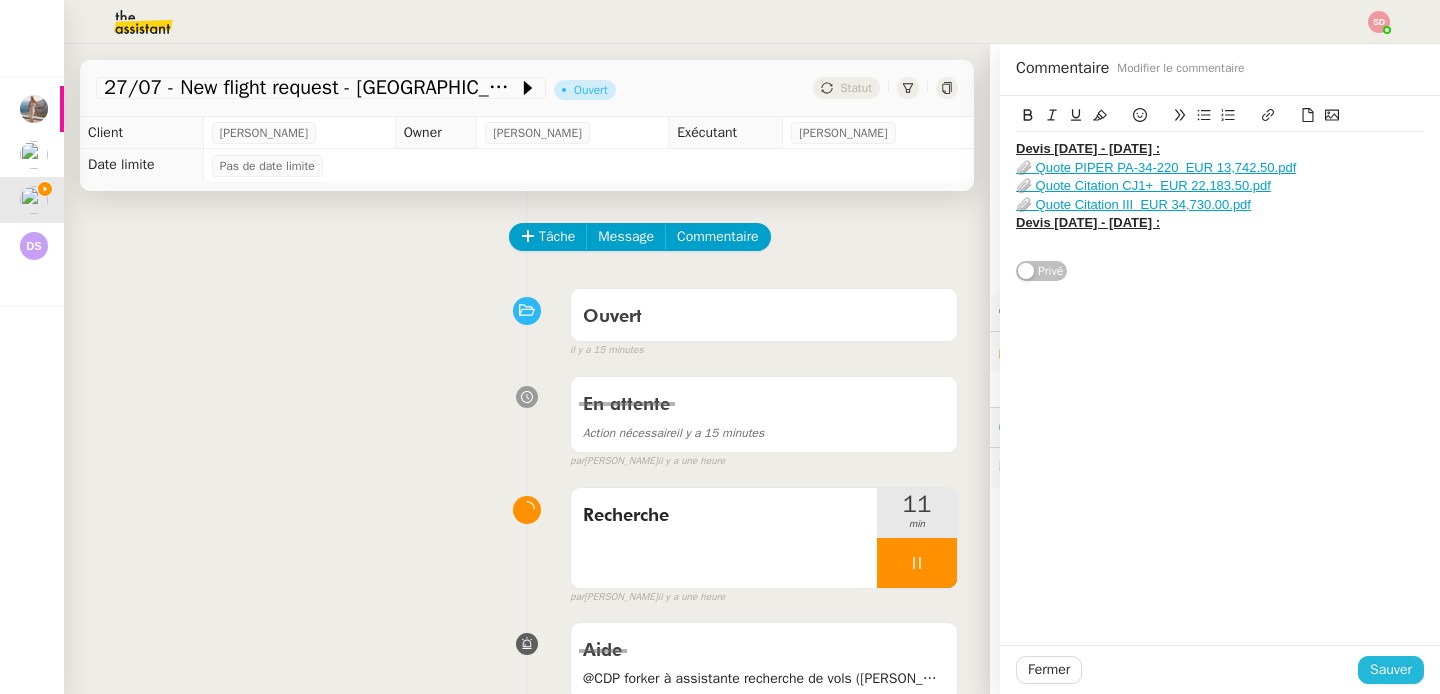 click on "Sauver" 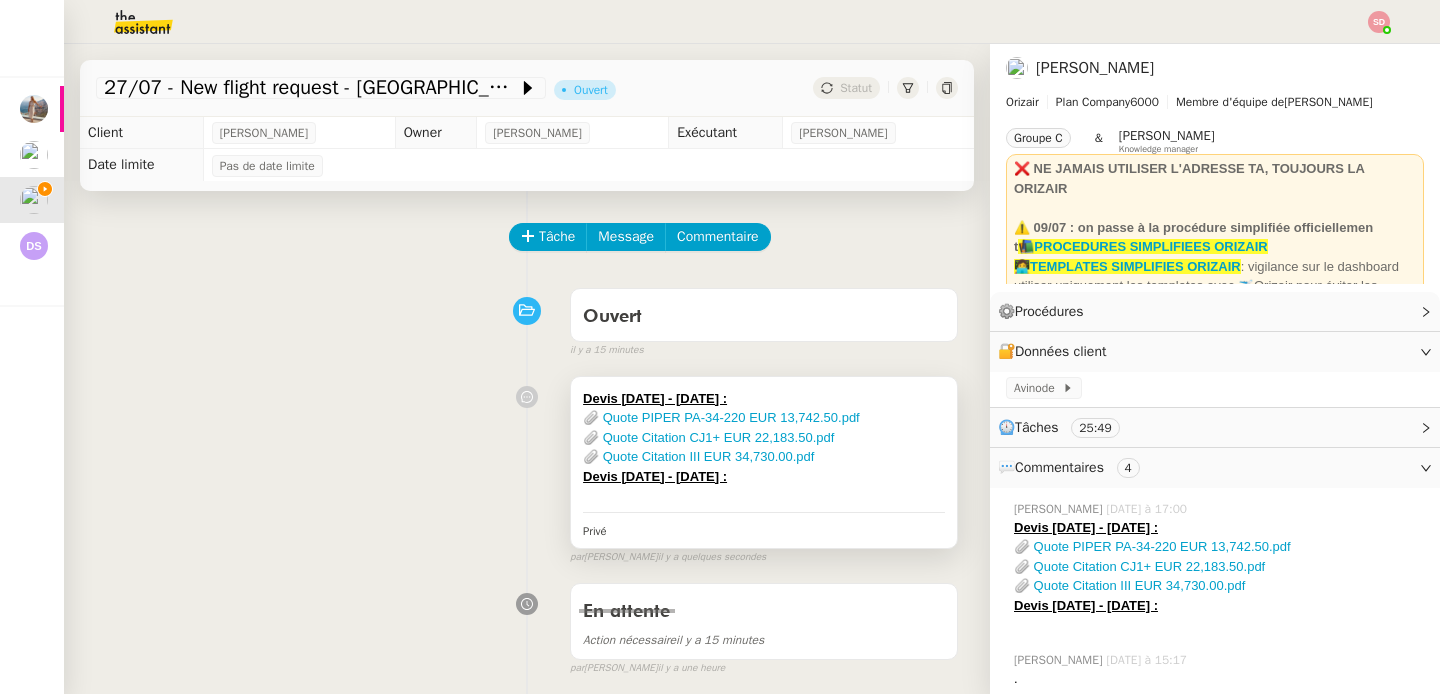 click on "Devis [DATE] - [DATE] : 📎 Quote PIPER PA-34-220  EUR 13,742.50.pdf 📎 Quote Citation CJ1+  EUR 22,183.50.pdf 📎 Quote Citation III  EUR 34,730.00.pdf Devis [DATE] - [DATE] : Privé" at bounding box center [764, 462] 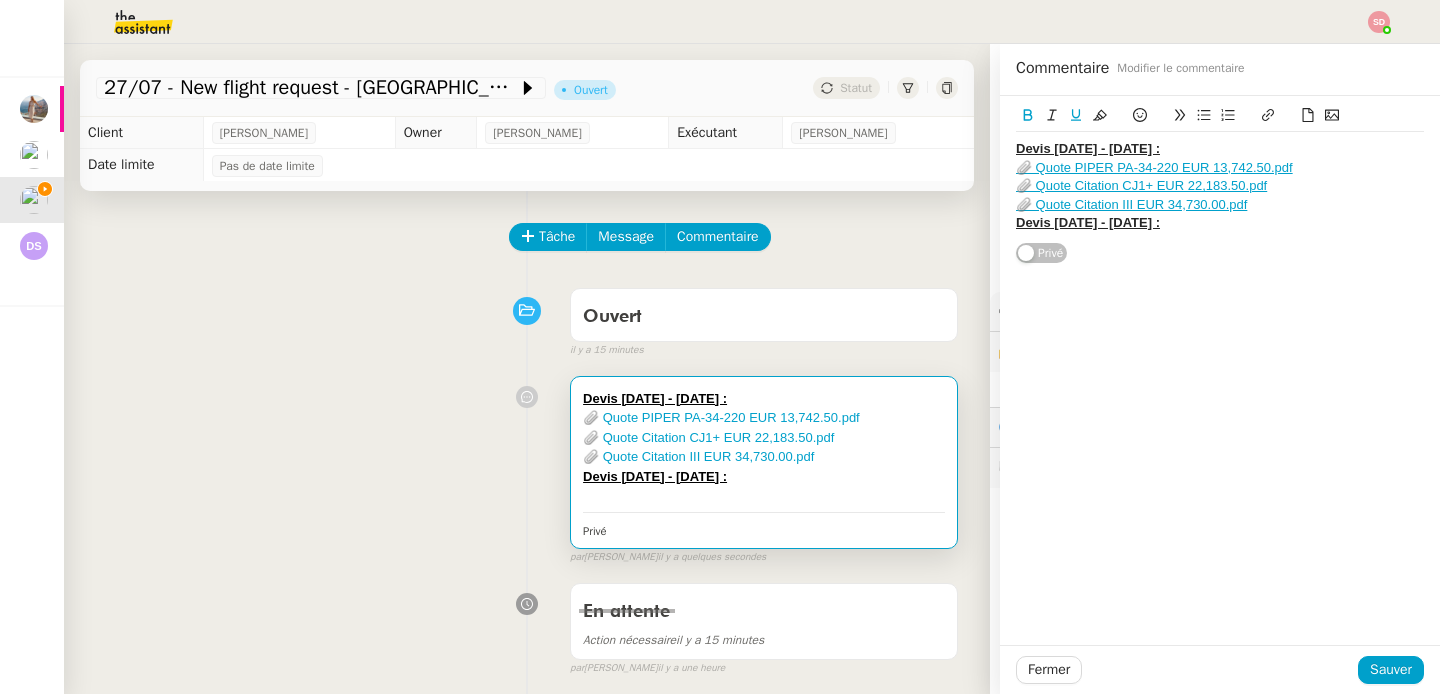 click on "Devis [DATE] - [DATE] :" 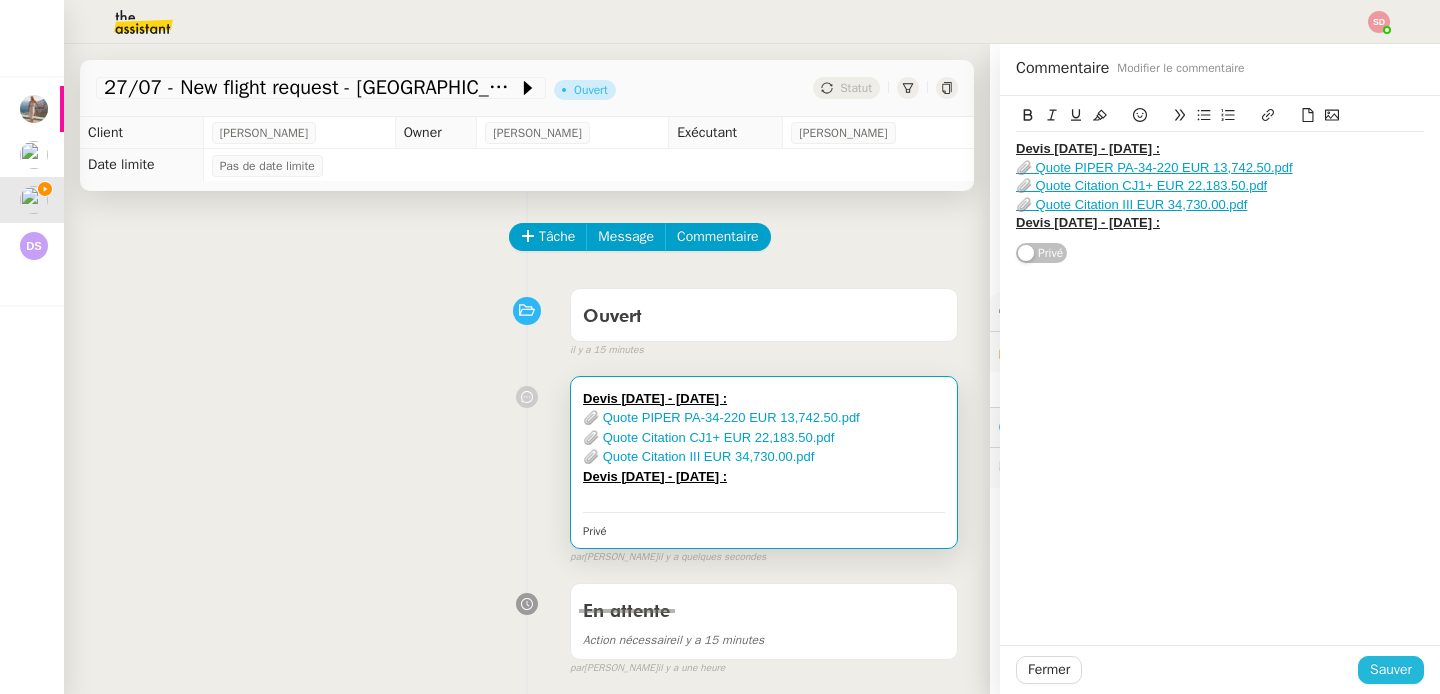 click on "Sauver" 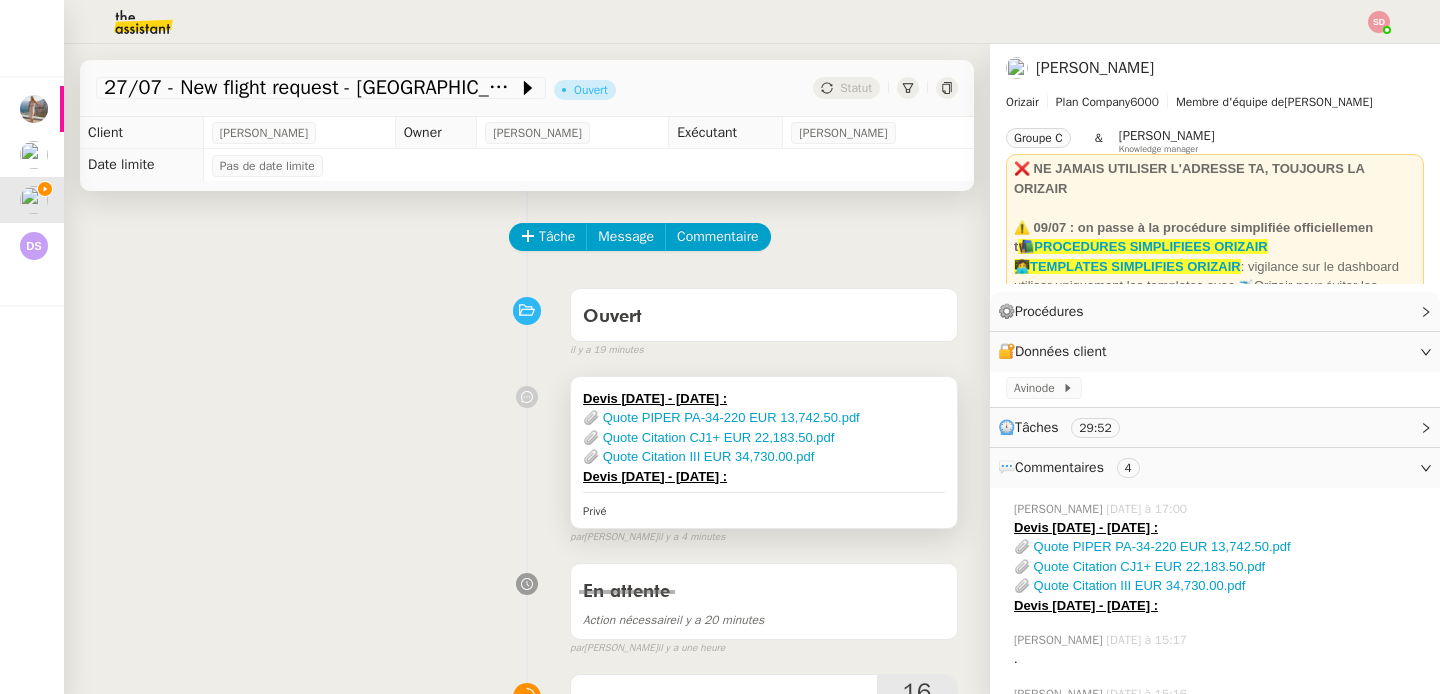 click on "Devis [DATE] - [DATE] : 📎 Quote PIPER PA-34-220 EUR 13,742.50.pdf 📎 Quote Citation CJ1+ EUR 22,183.50.pdf 📎 Quote Citation III EUR 34,730.00.pdf Devis [DATE] - [DATE] : Privé" at bounding box center [764, 453] 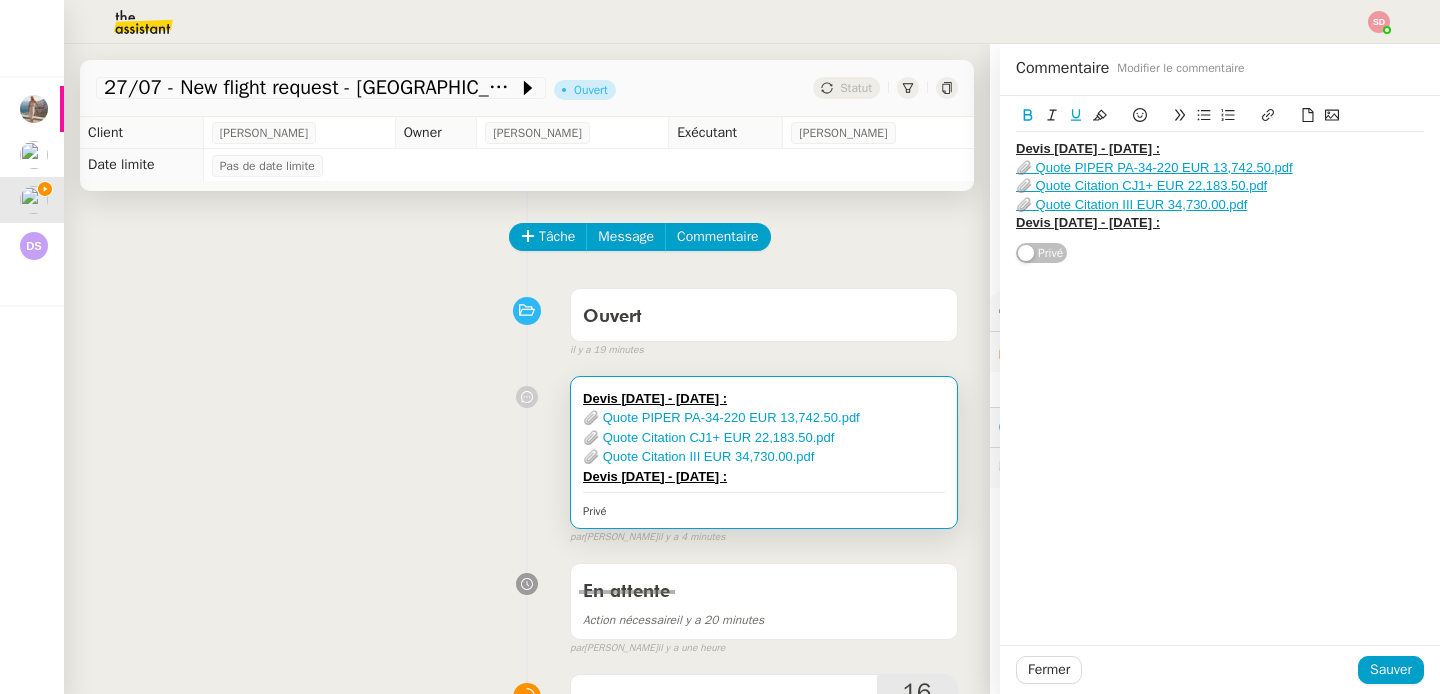 click on "Devis [DATE] - [DATE] :" 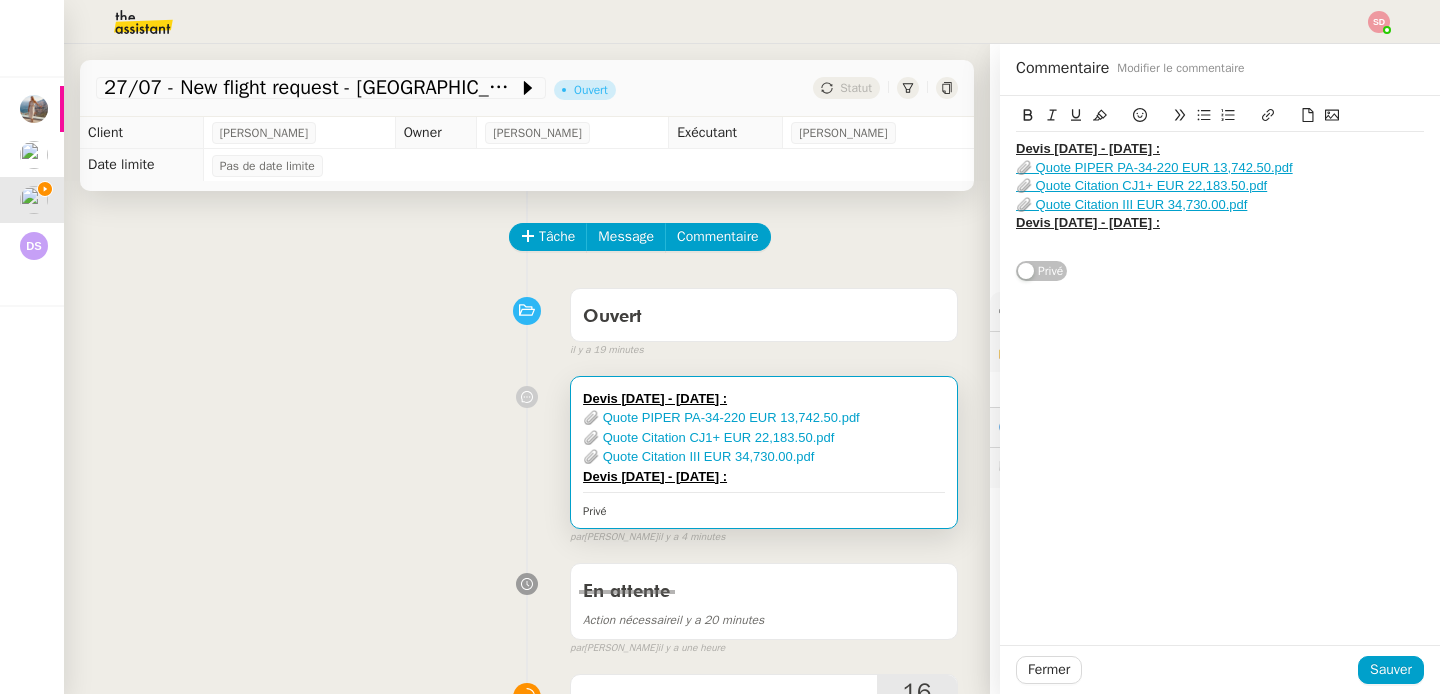 click 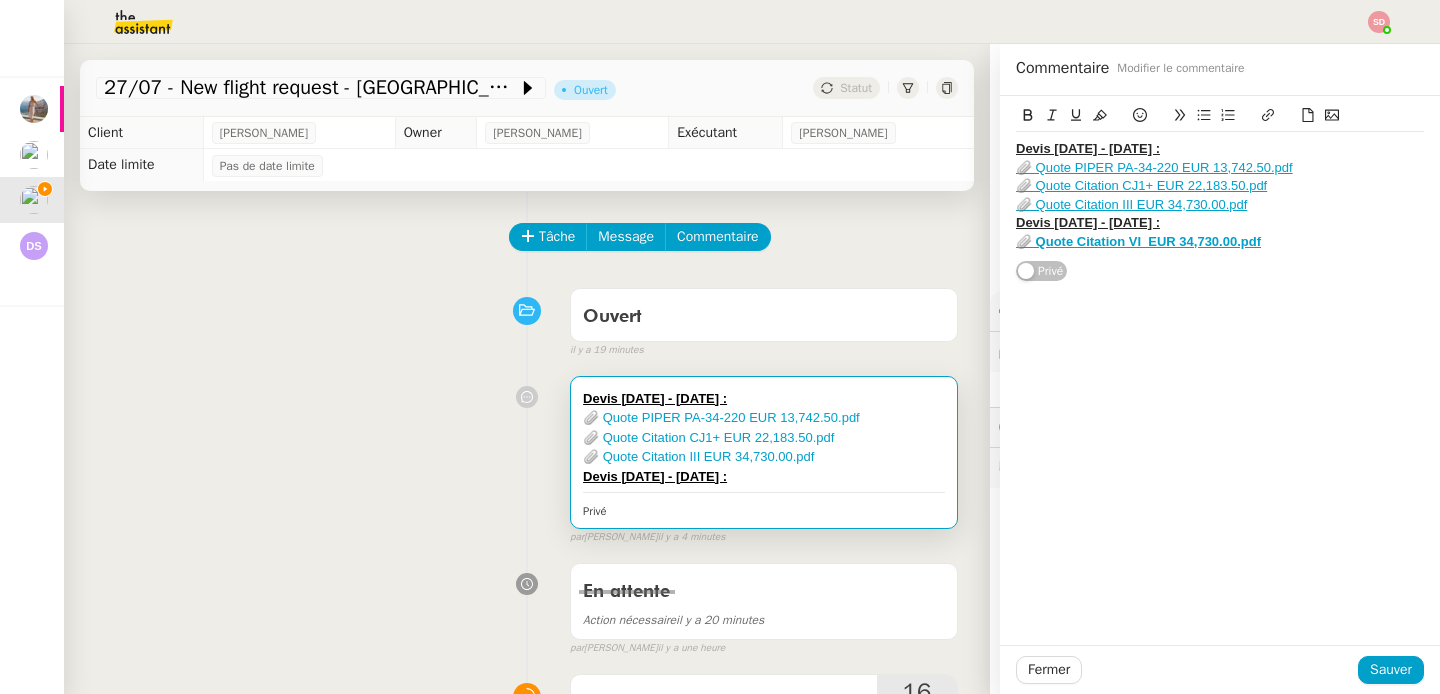 click on "📎 Quote Citation VI  EUR 34,730.00.pdf" 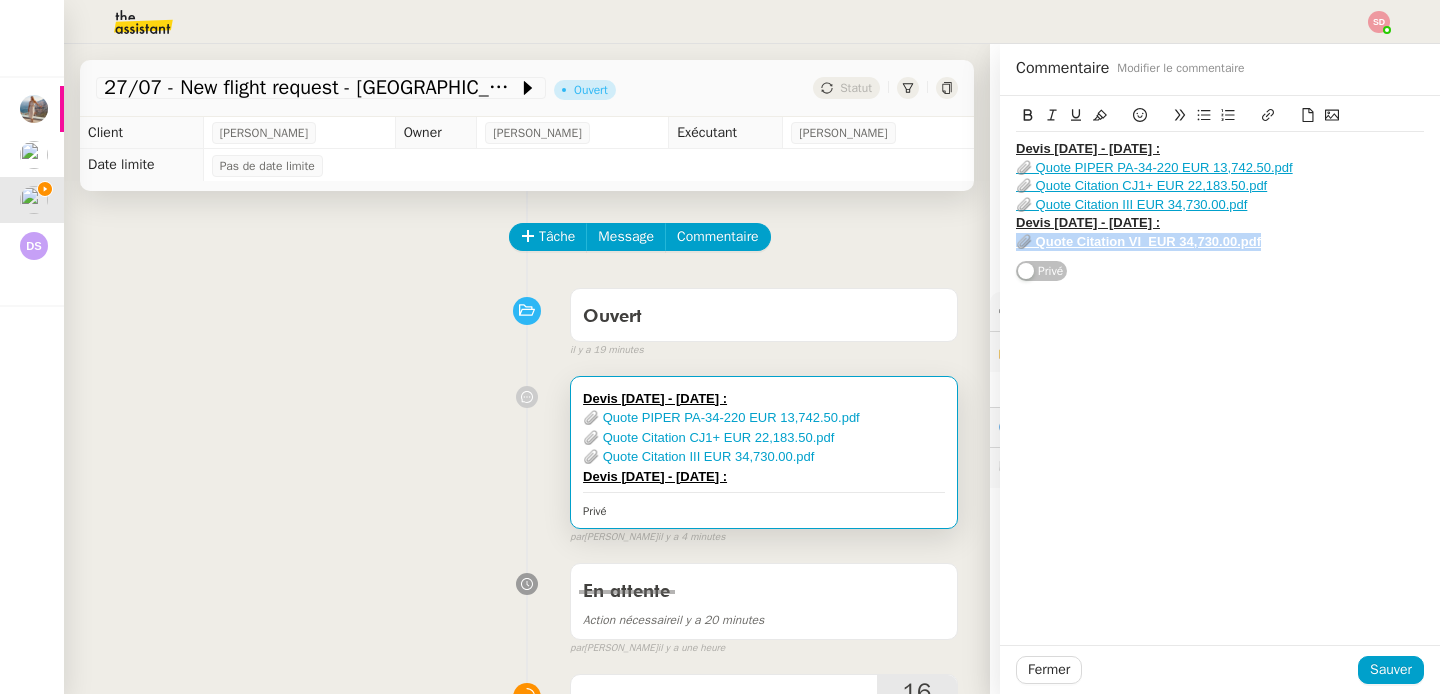 click on "📎 Quote Citation VI  EUR 34,730.00.pdf" 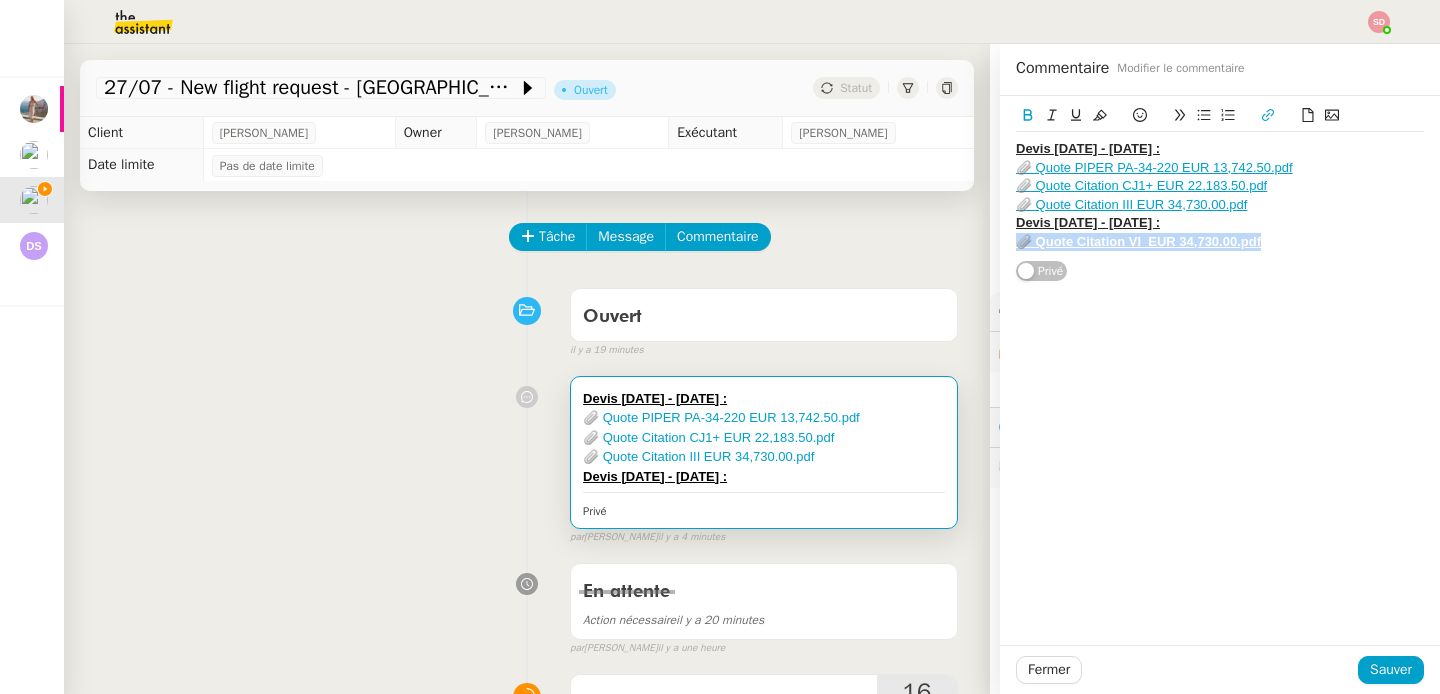 click 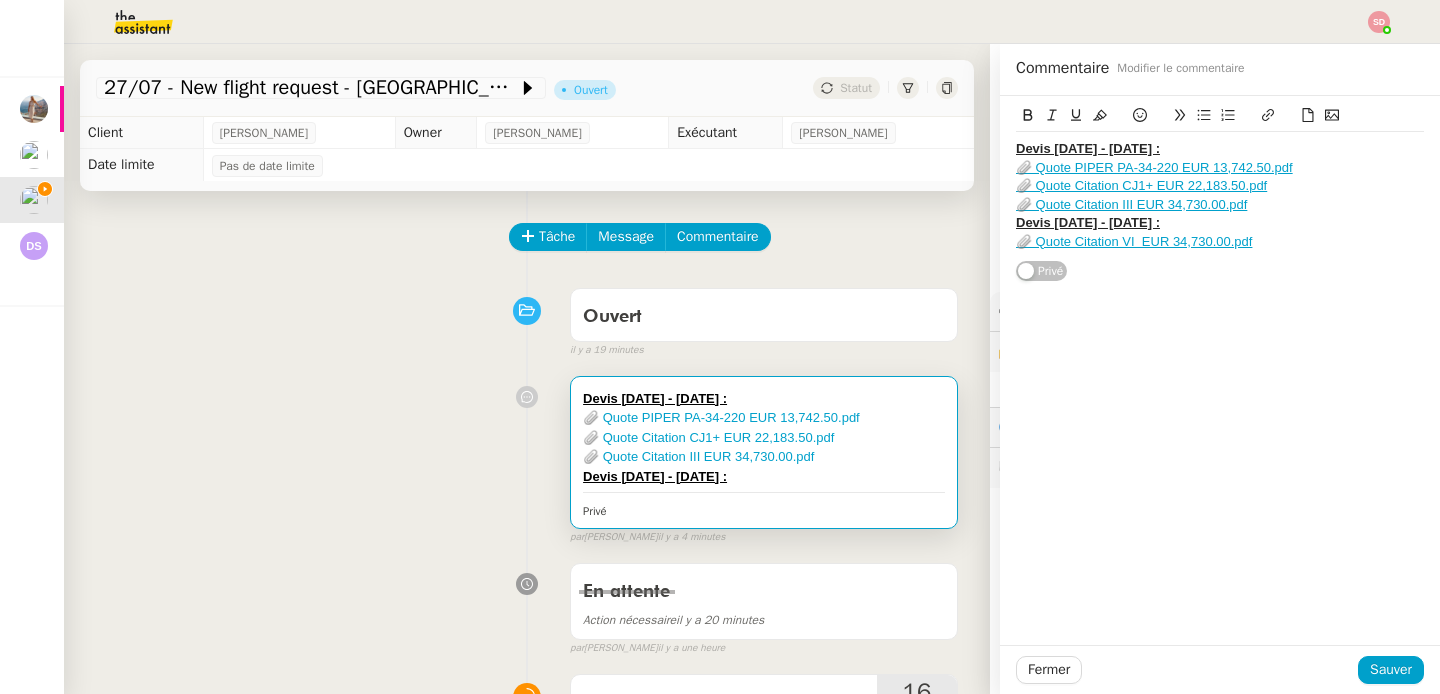 click on "📎 Quote Citation VI  EUR 34,730.00.pdf" 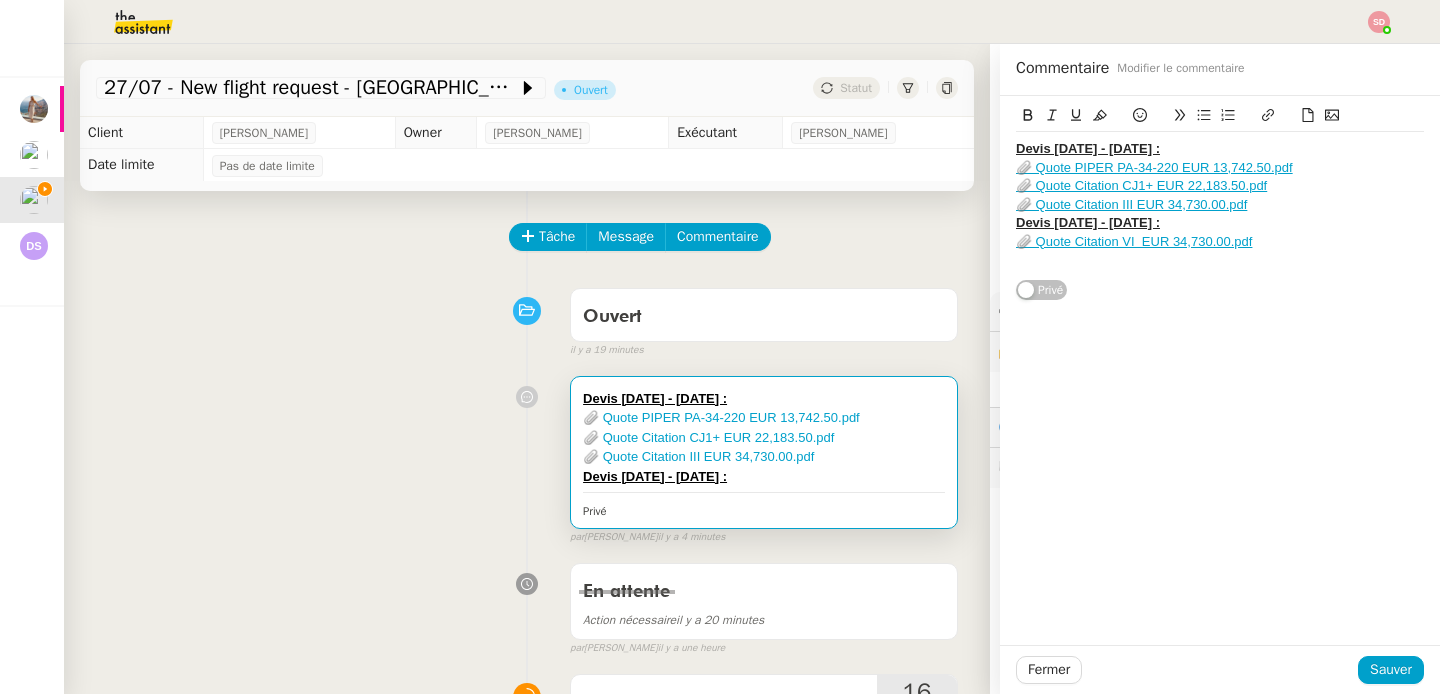 click 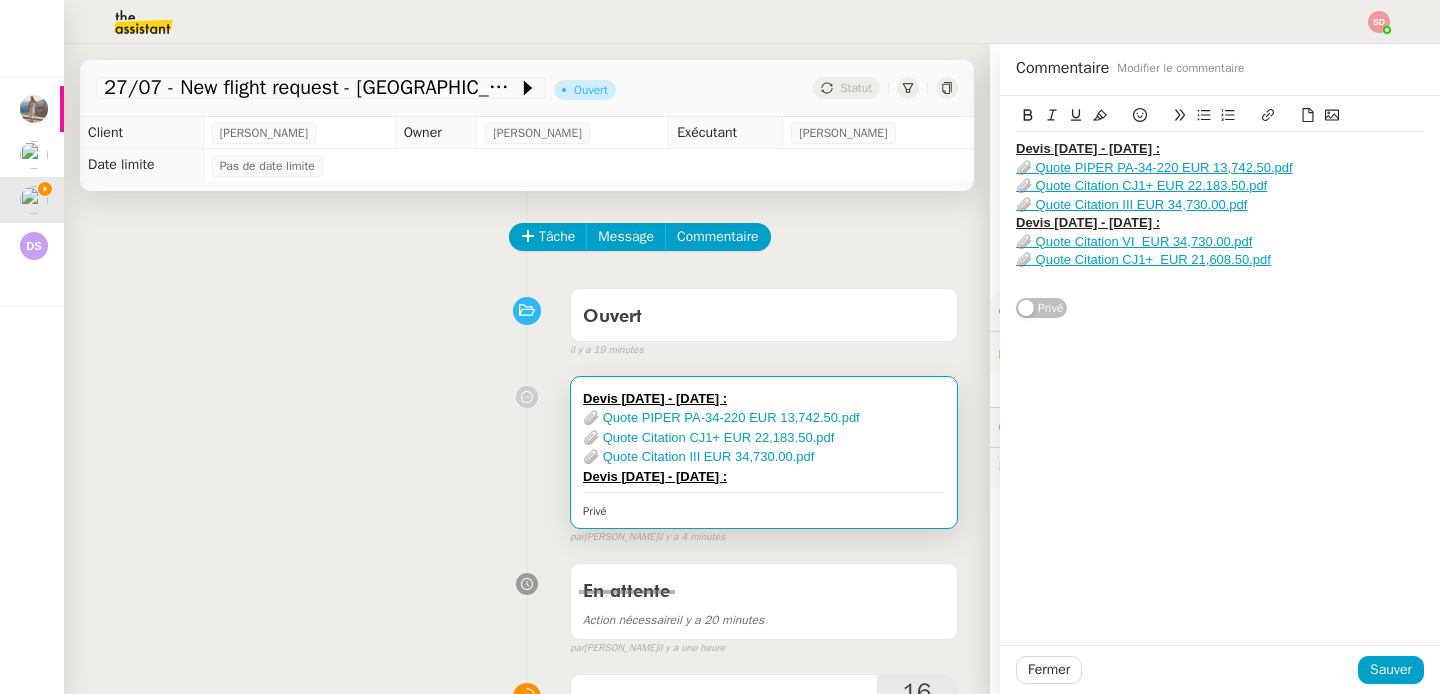 click 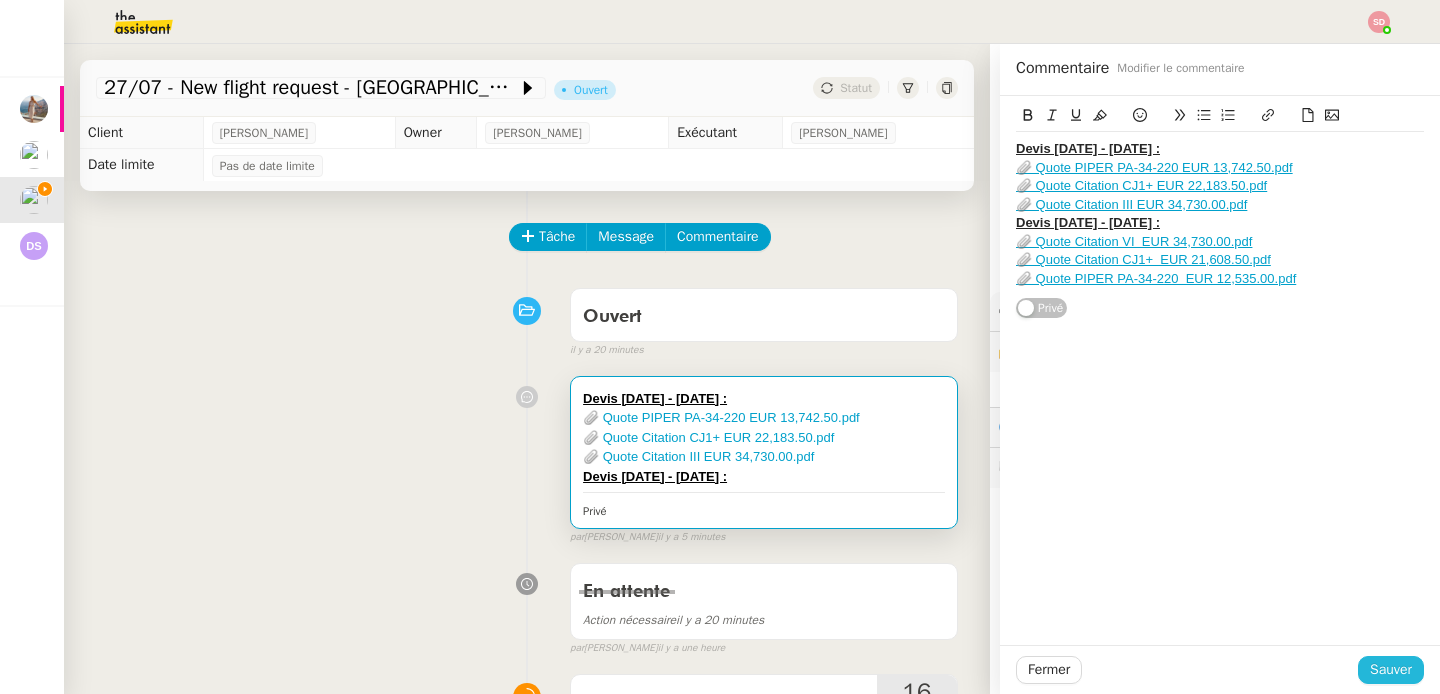 click on "Sauver" 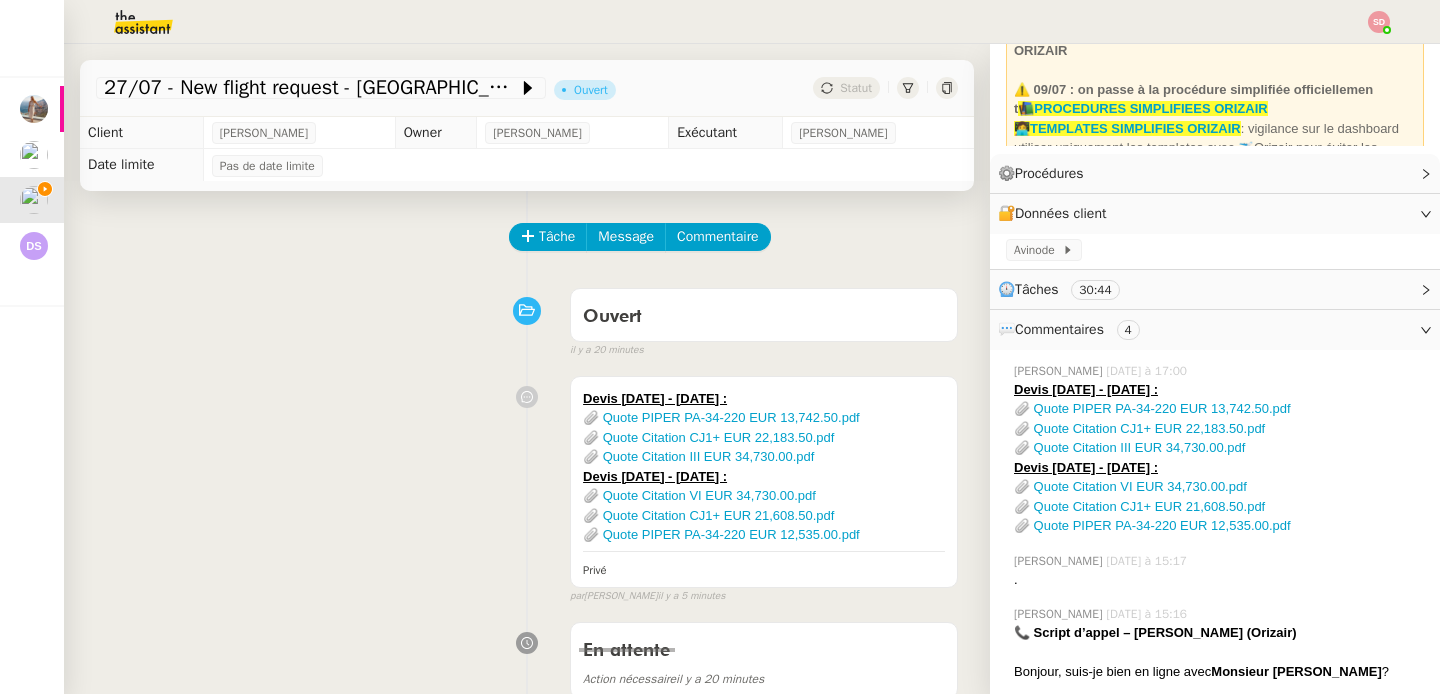 scroll, scrollTop: 141, scrollLeft: 0, axis: vertical 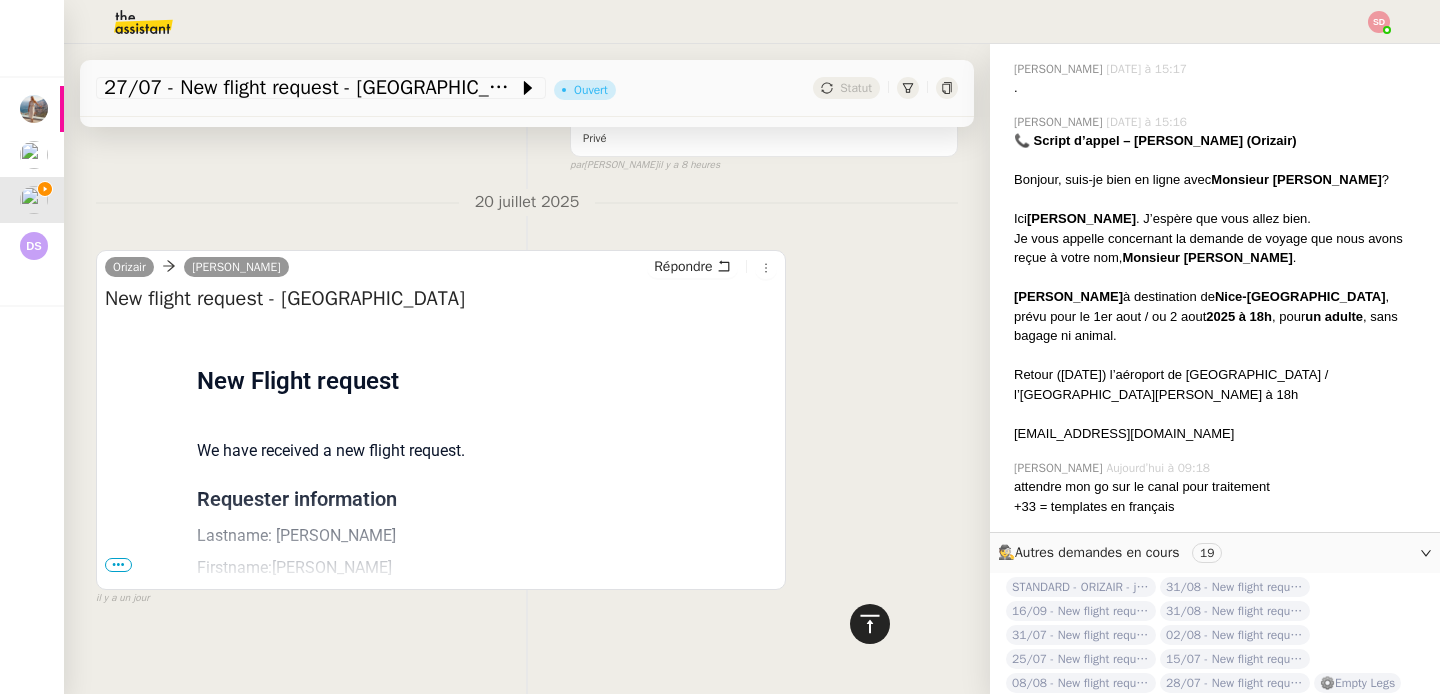 click 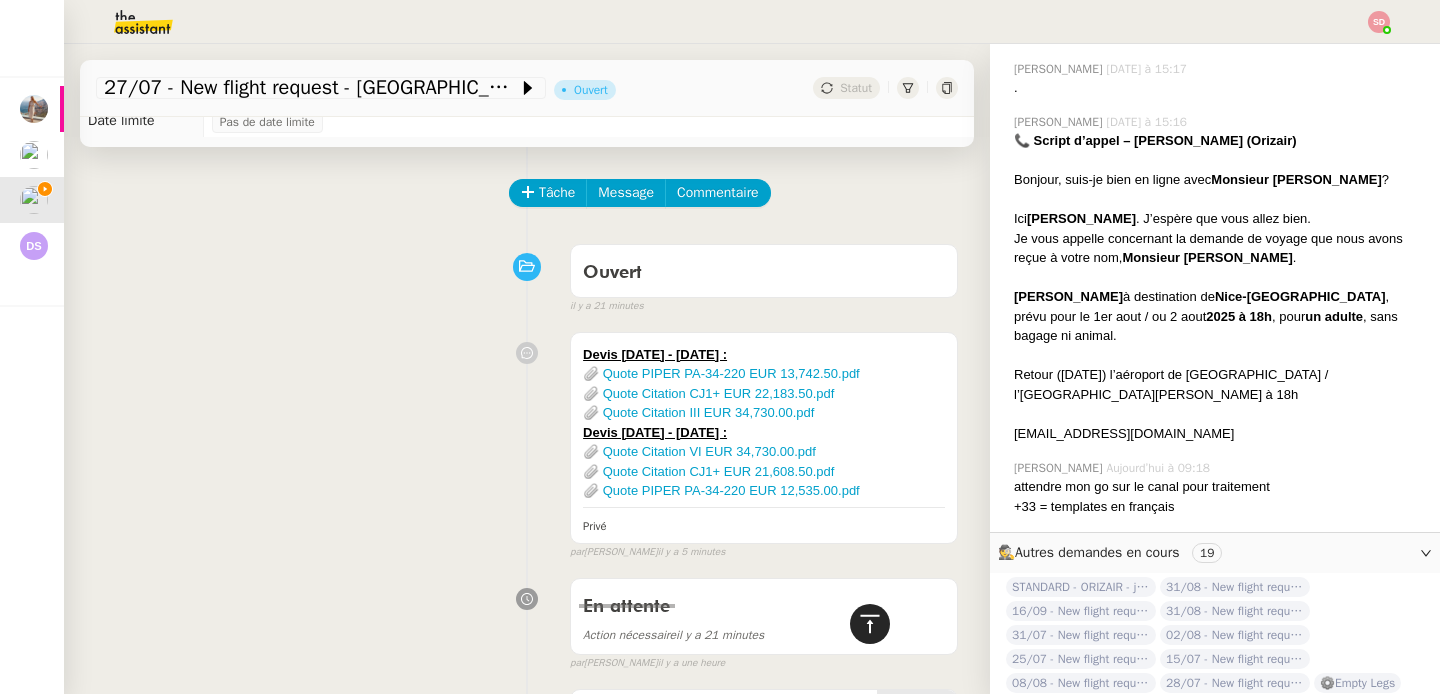 scroll, scrollTop: 0, scrollLeft: 0, axis: both 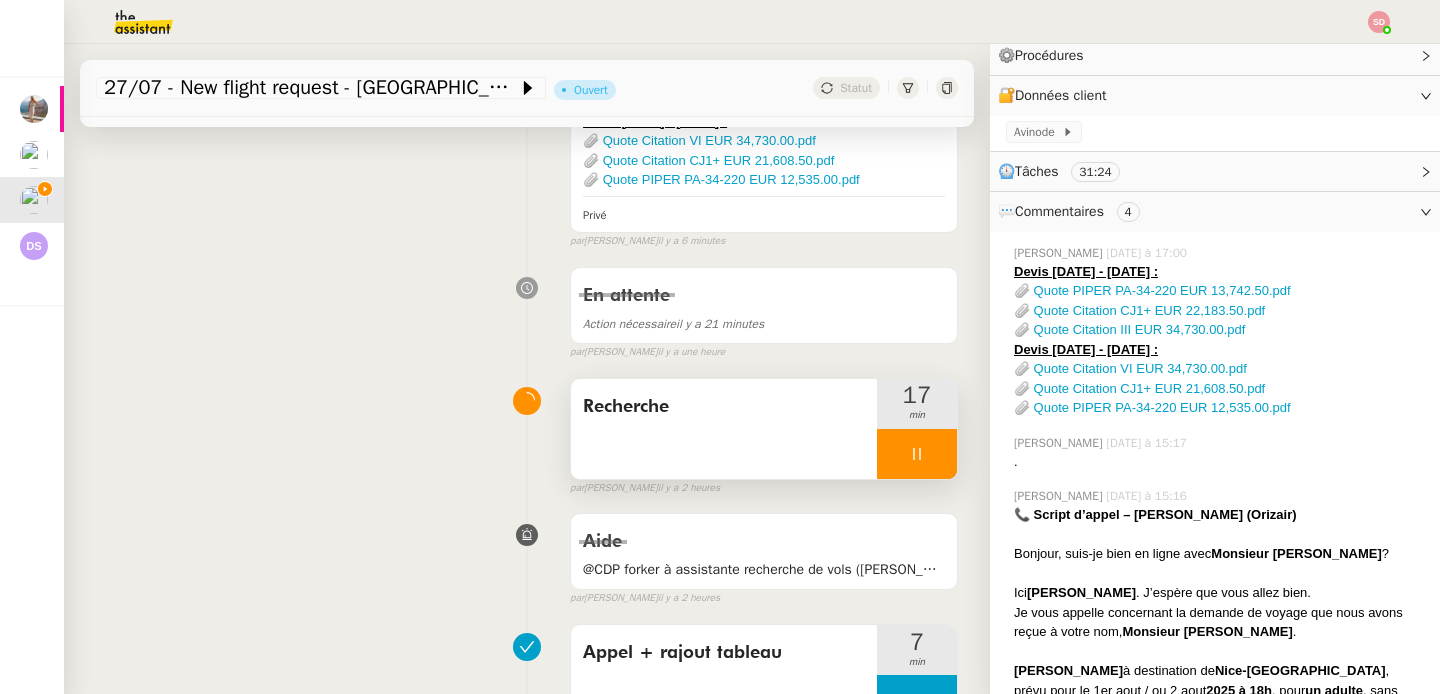 click at bounding box center (917, 454) 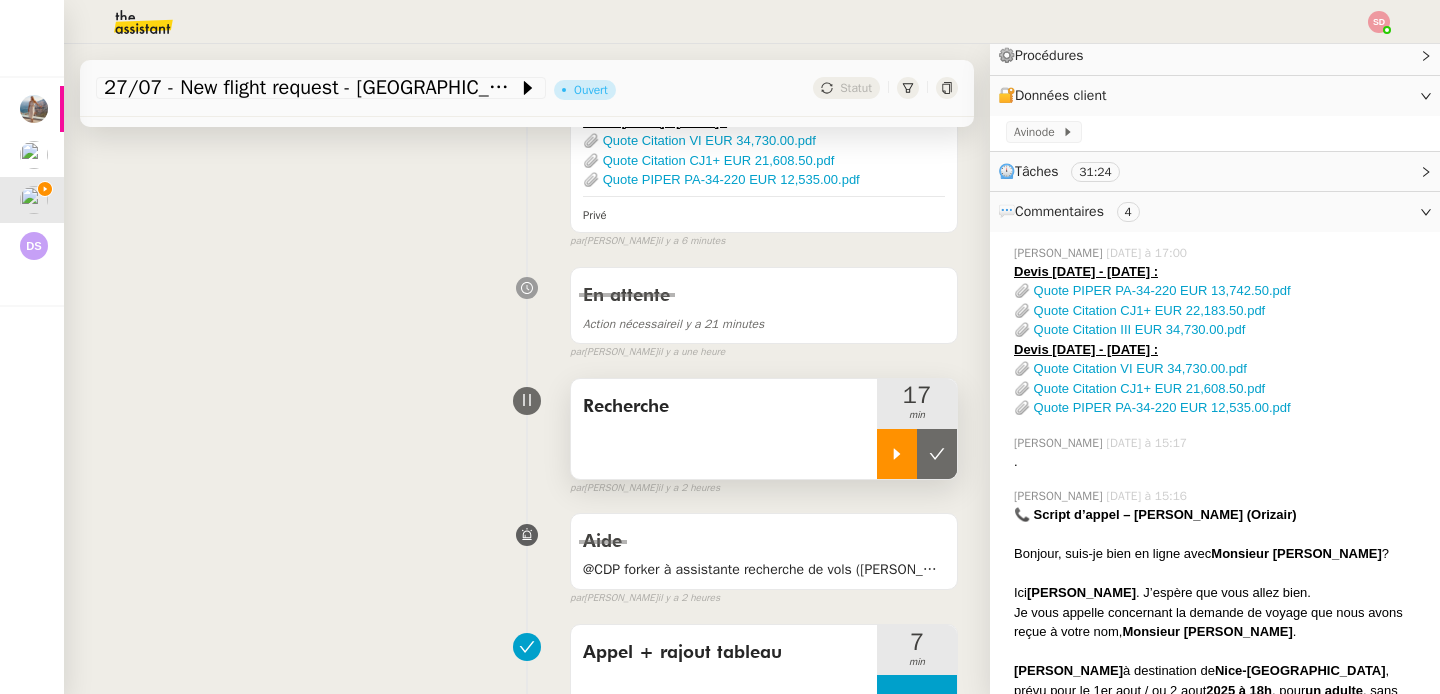click 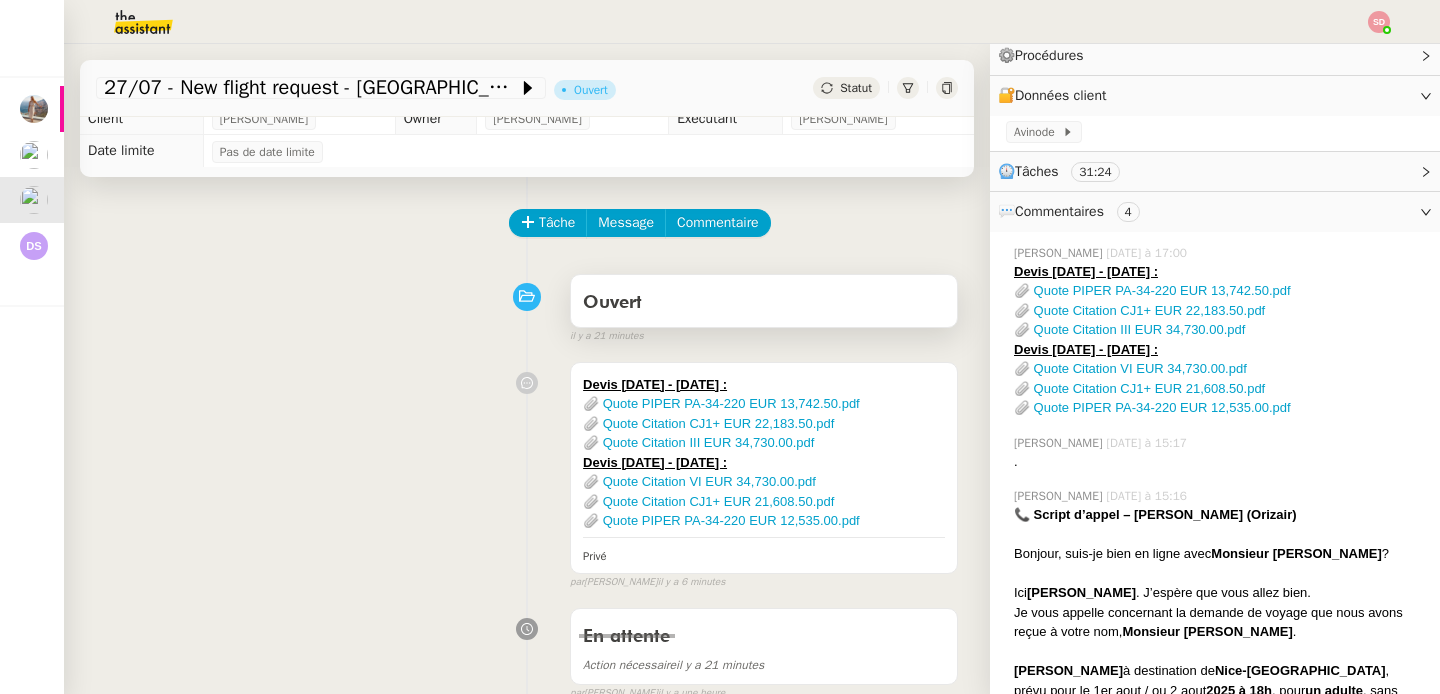 scroll, scrollTop: 0, scrollLeft: 0, axis: both 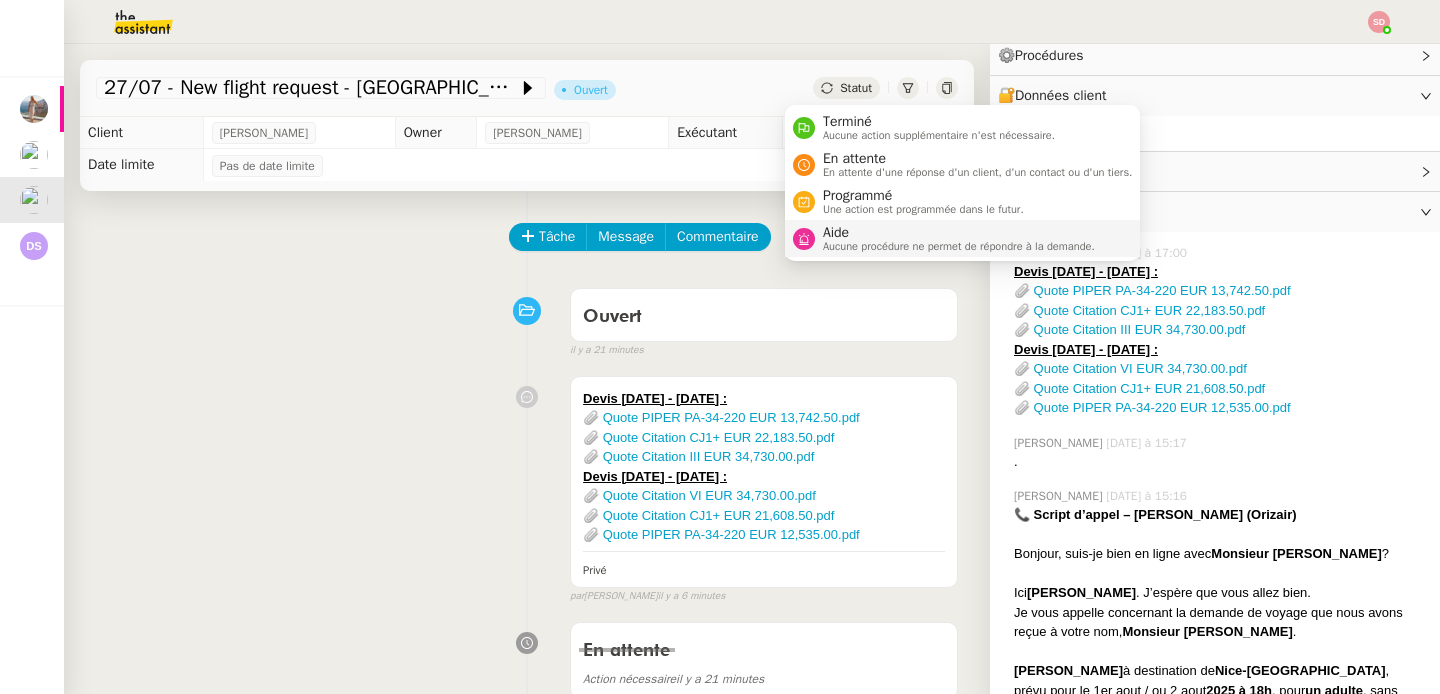 click on "Aide Aucune procédure ne permet de répondre à la demande." at bounding box center [963, 238] 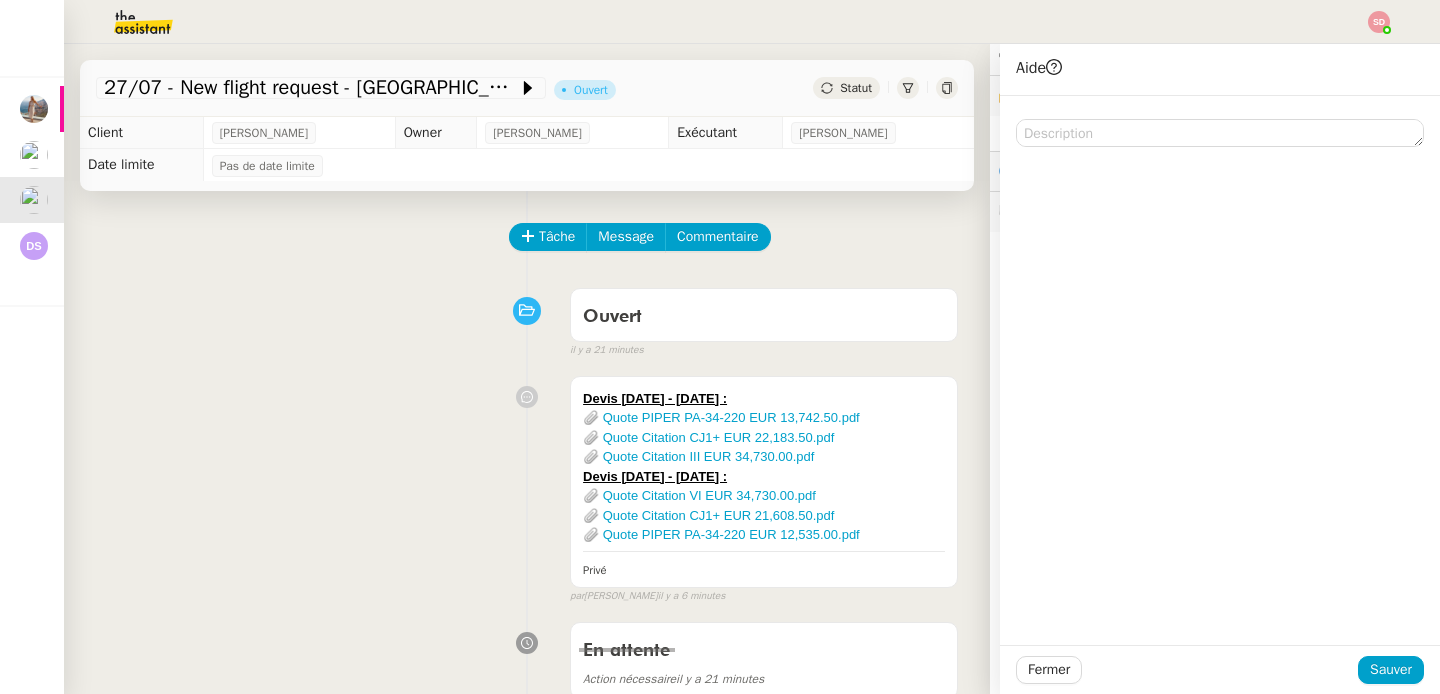 click 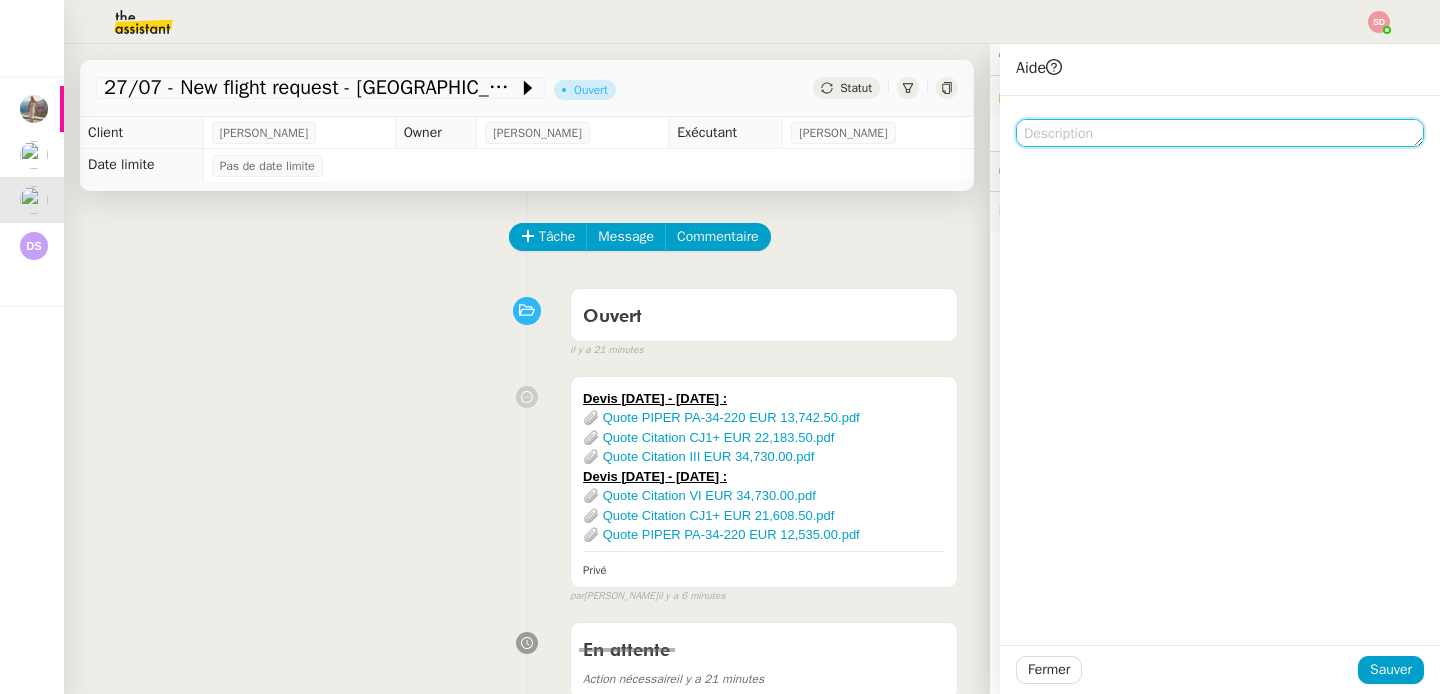 click 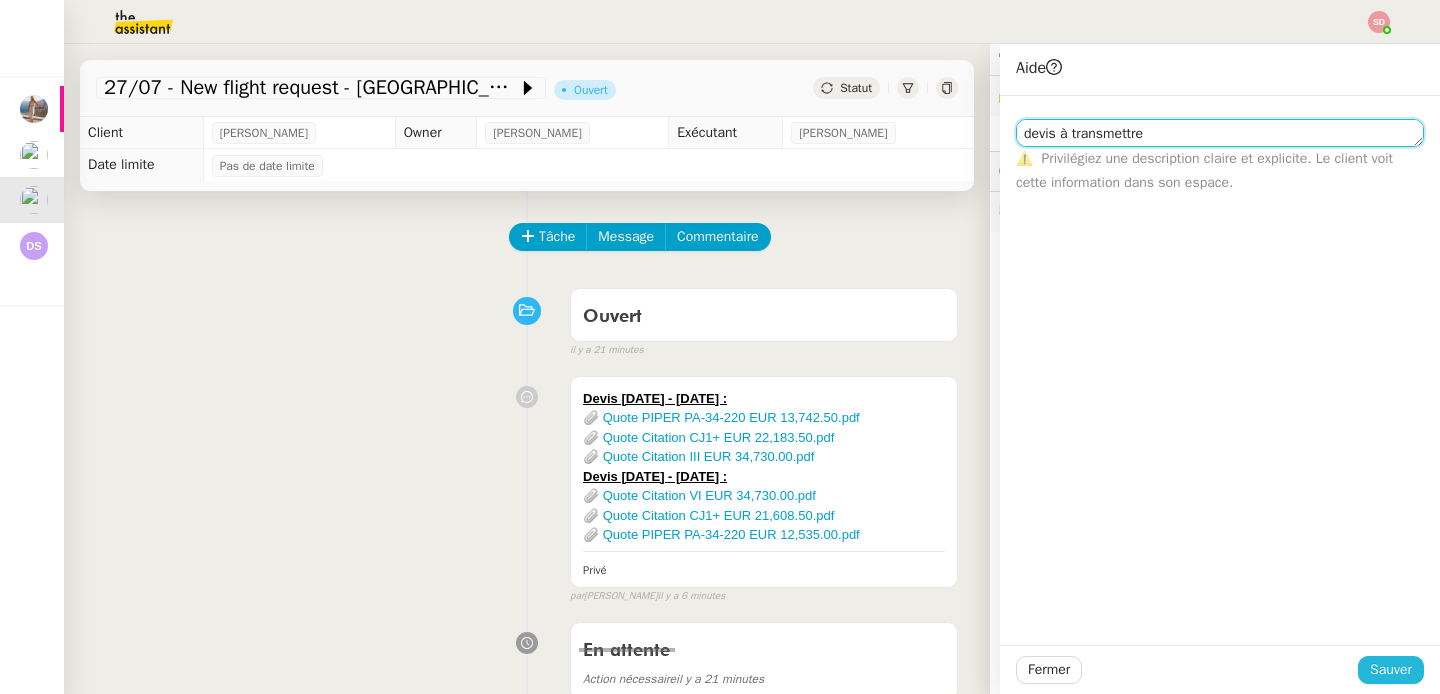 type on "devis à transmettre" 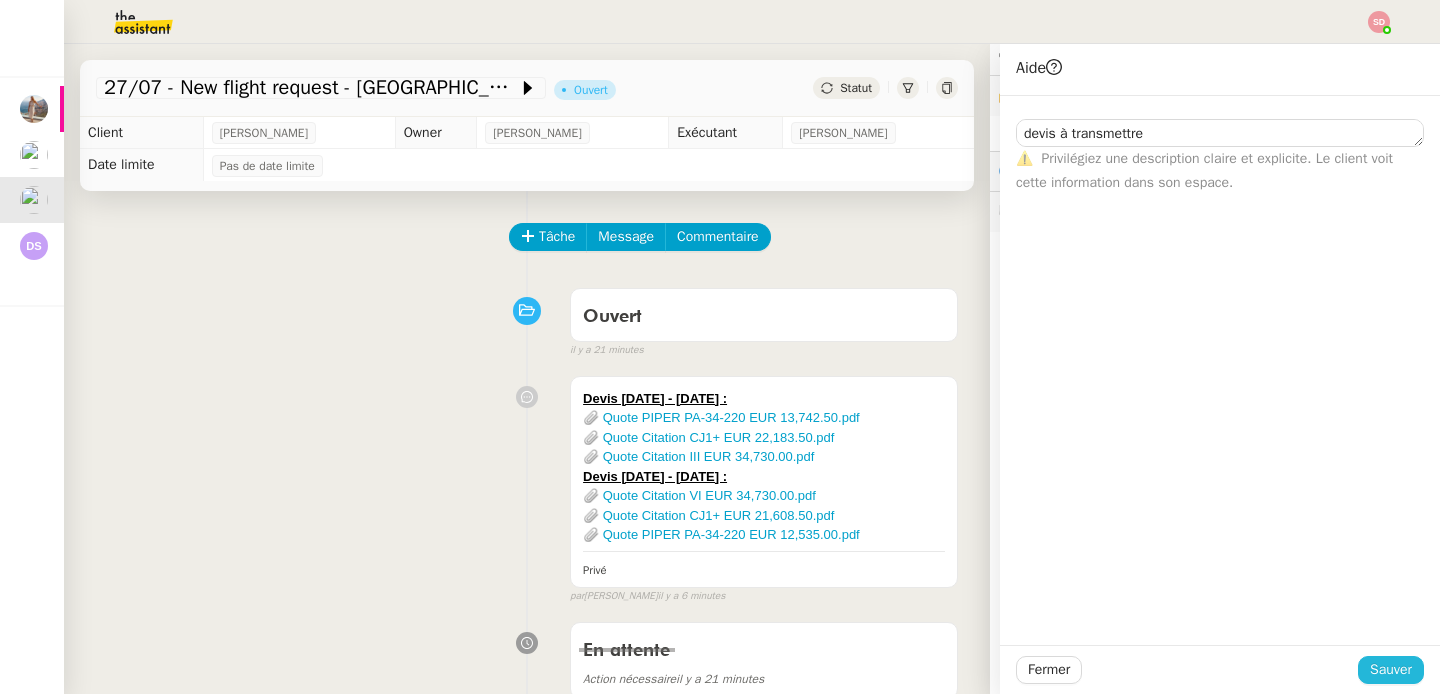 click on "Sauver" 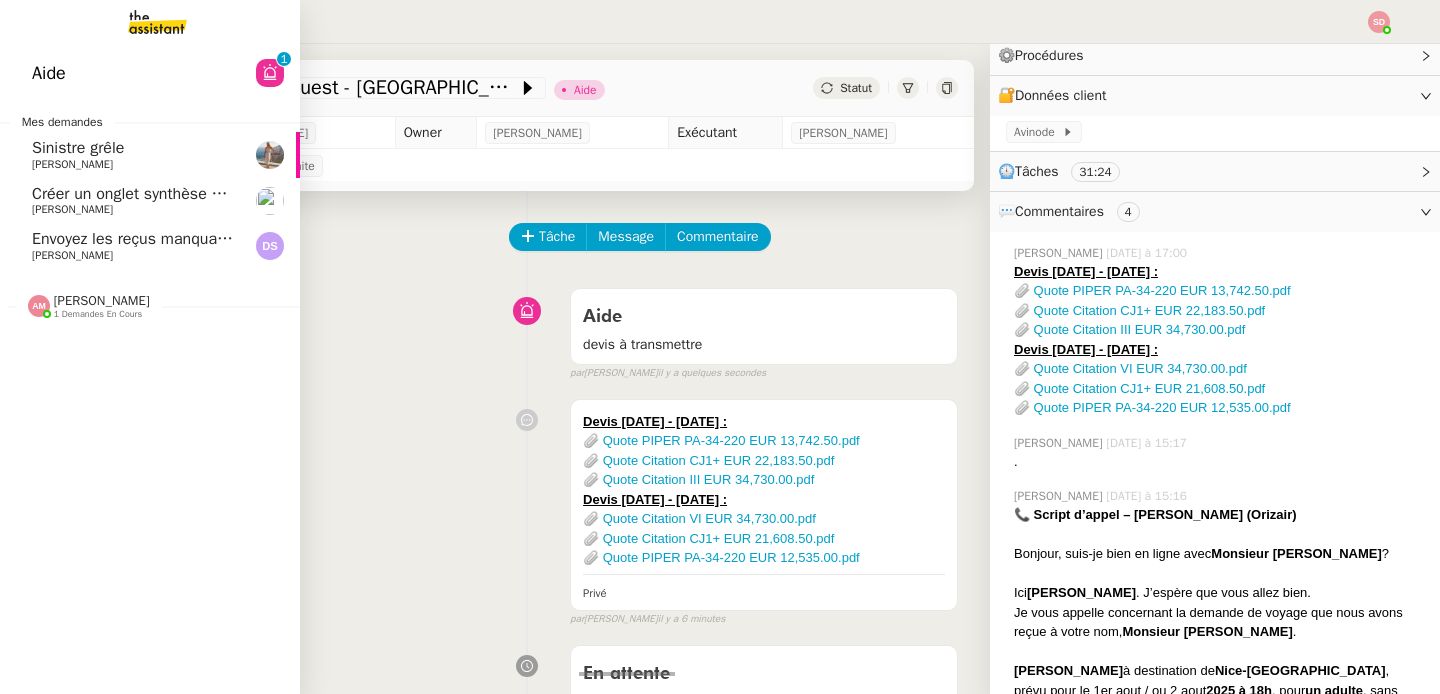 click on "[PERSON_NAME]" 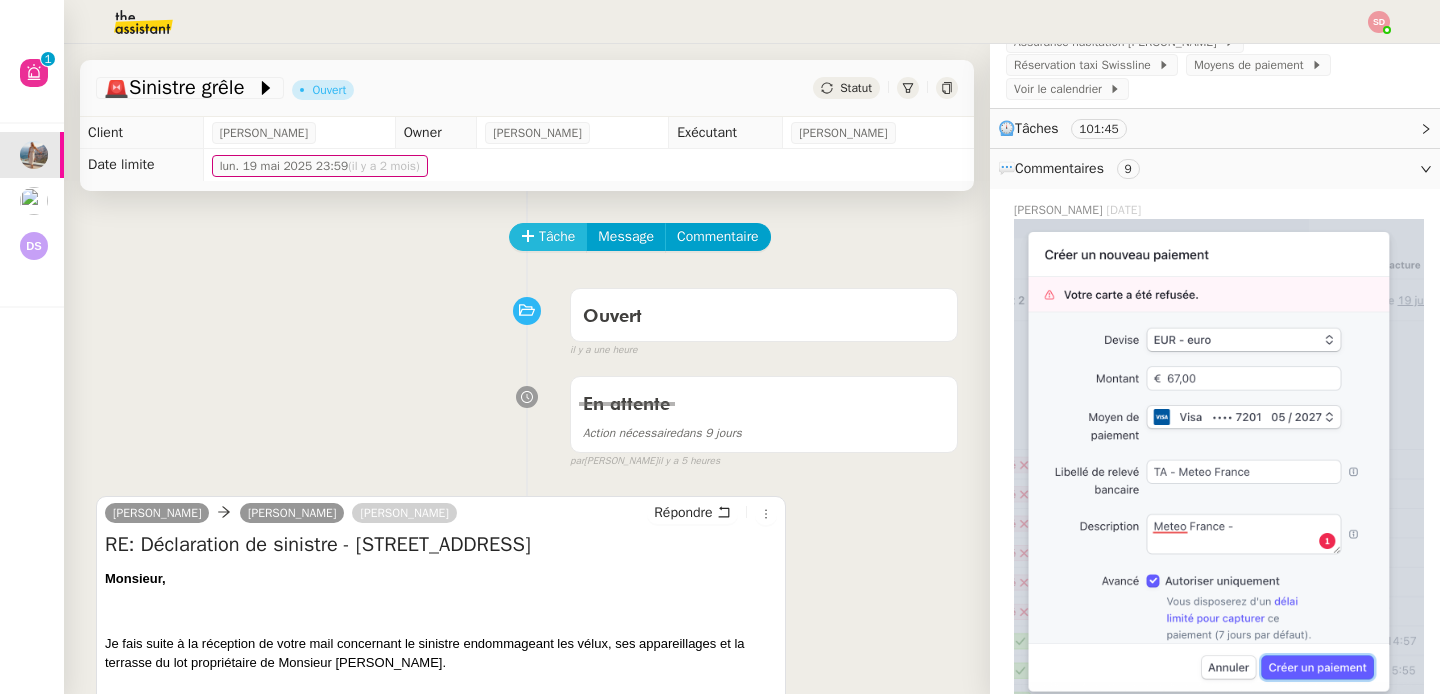 scroll, scrollTop: 166, scrollLeft: 0, axis: vertical 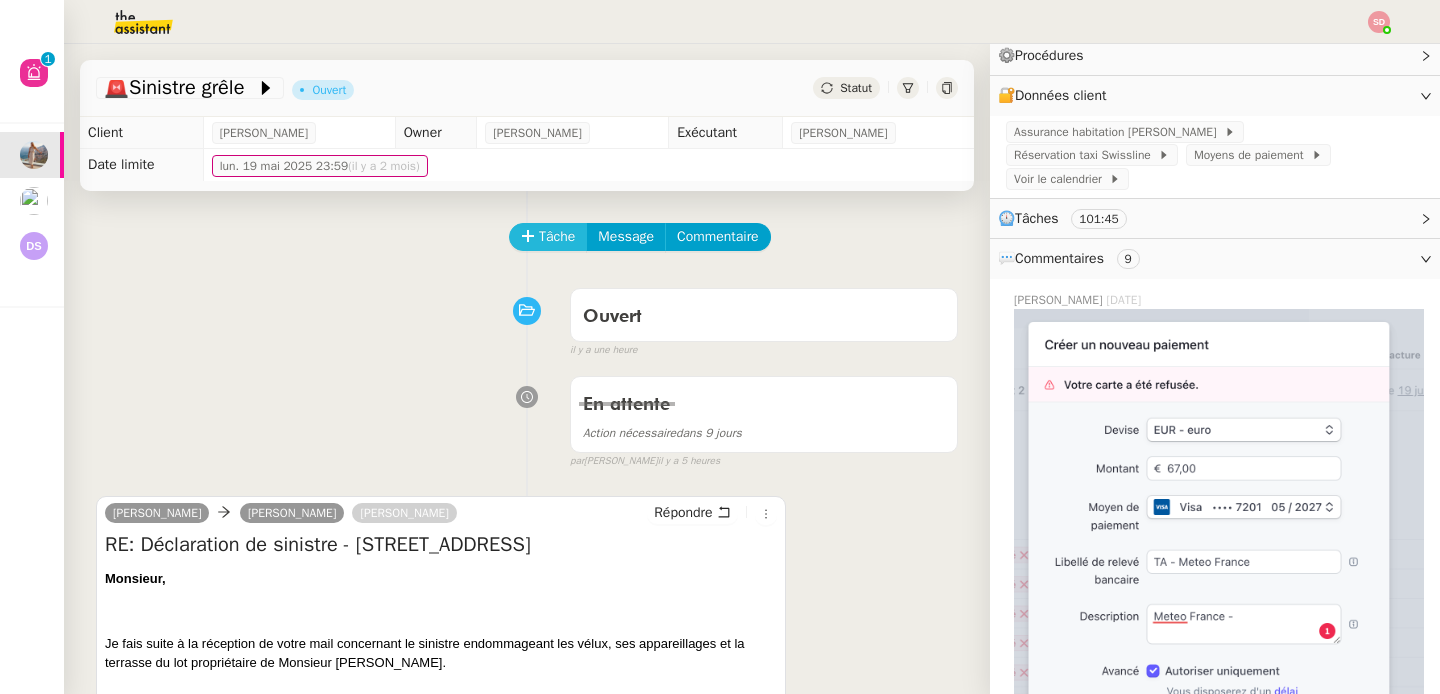 click on "Tâche" 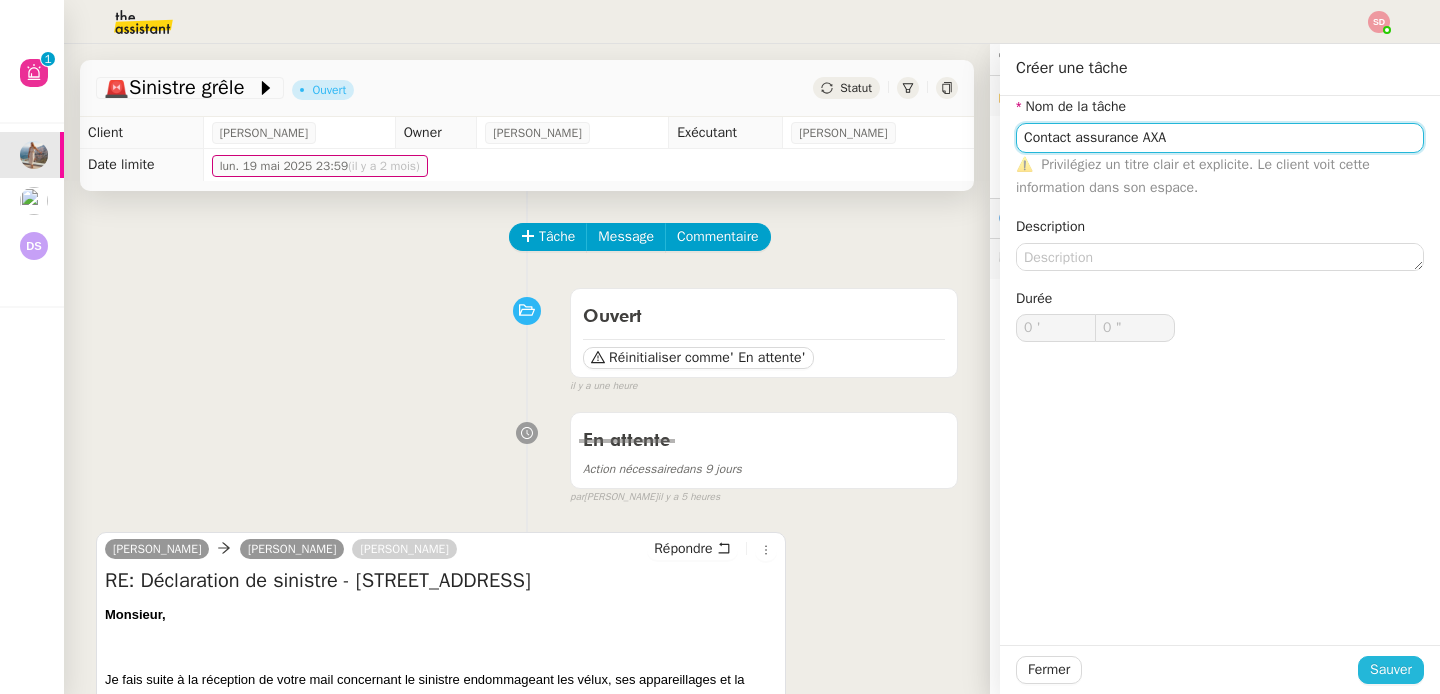 type on "Contact assurance AXA" 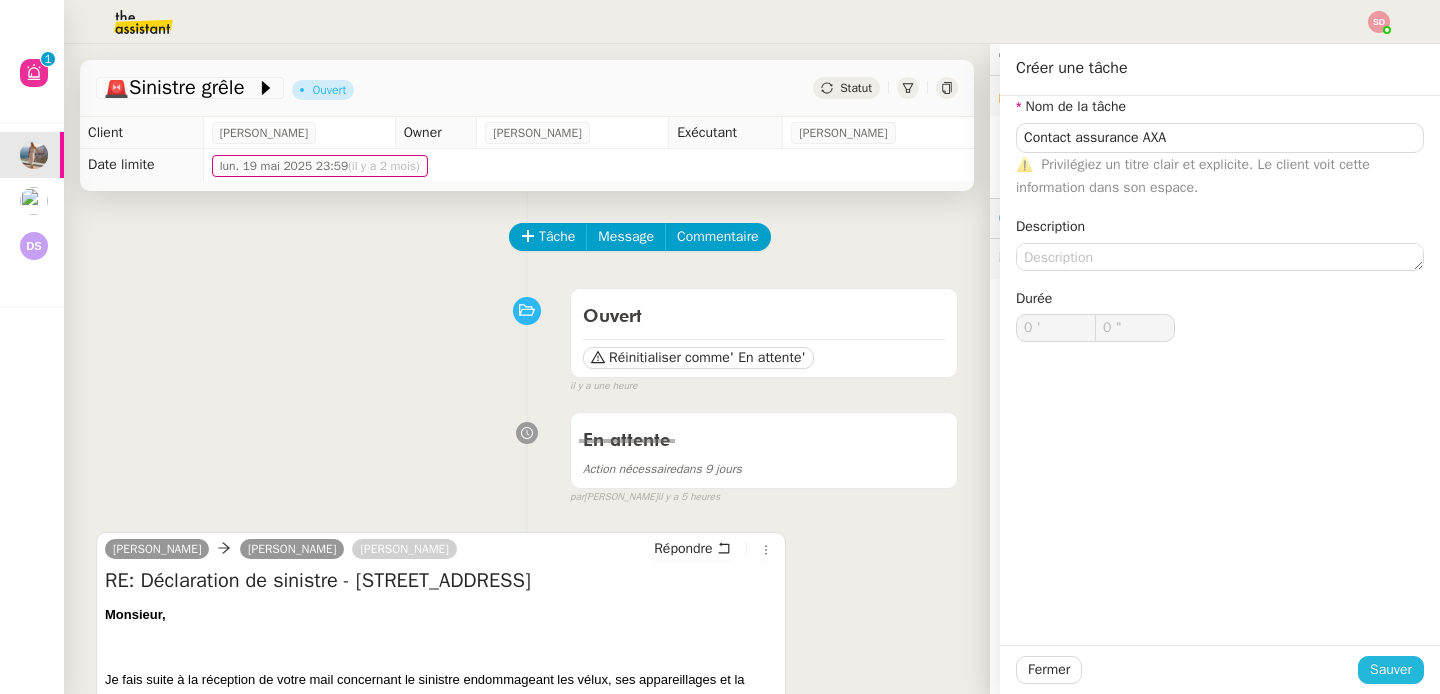 click on "Sauver" 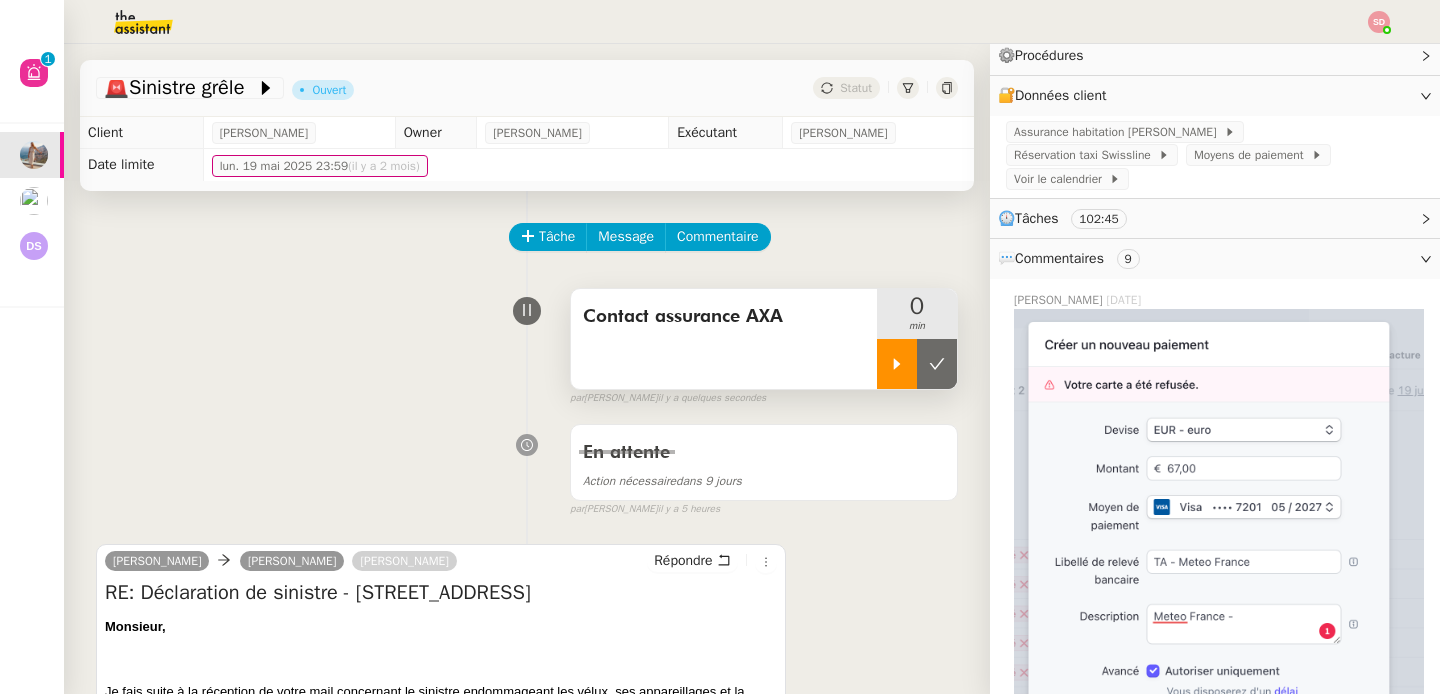 click at bounding box center [897, 364] 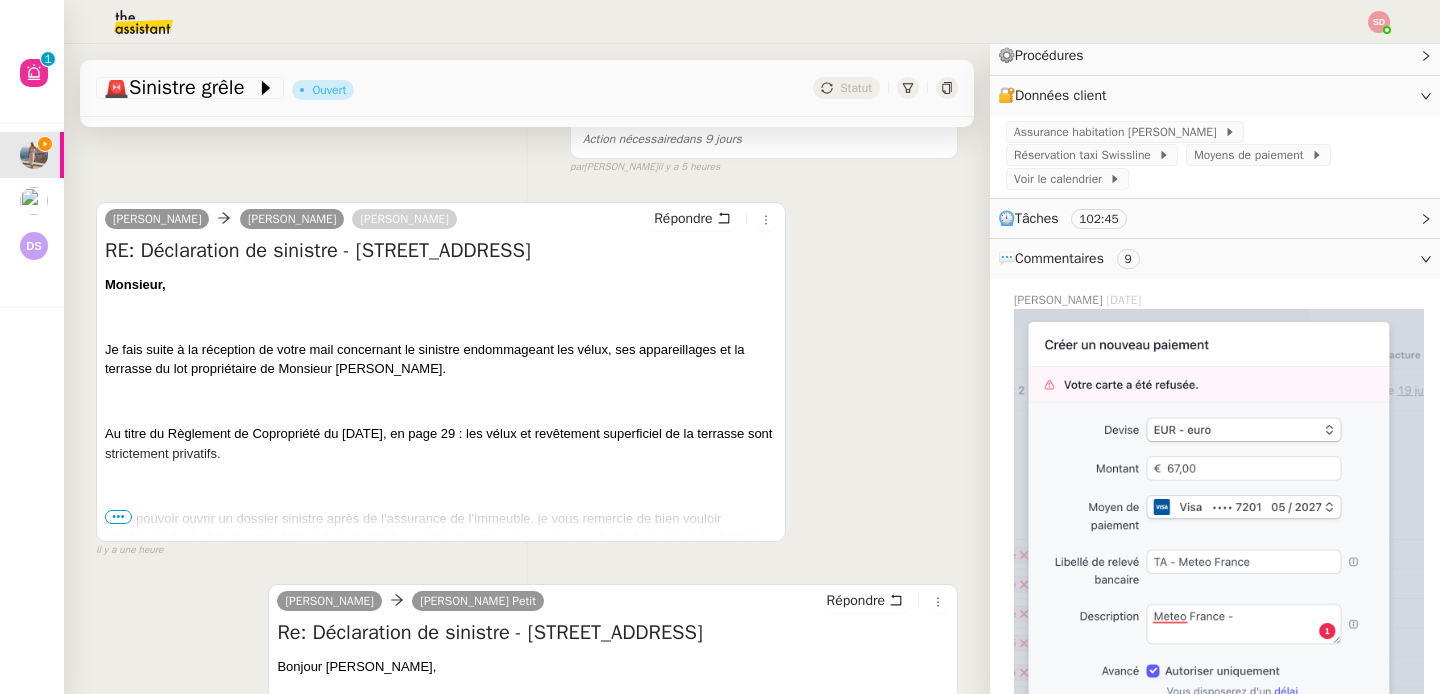 scroll, scrollTop: 343, scrollLeft: 0, axis: vertical 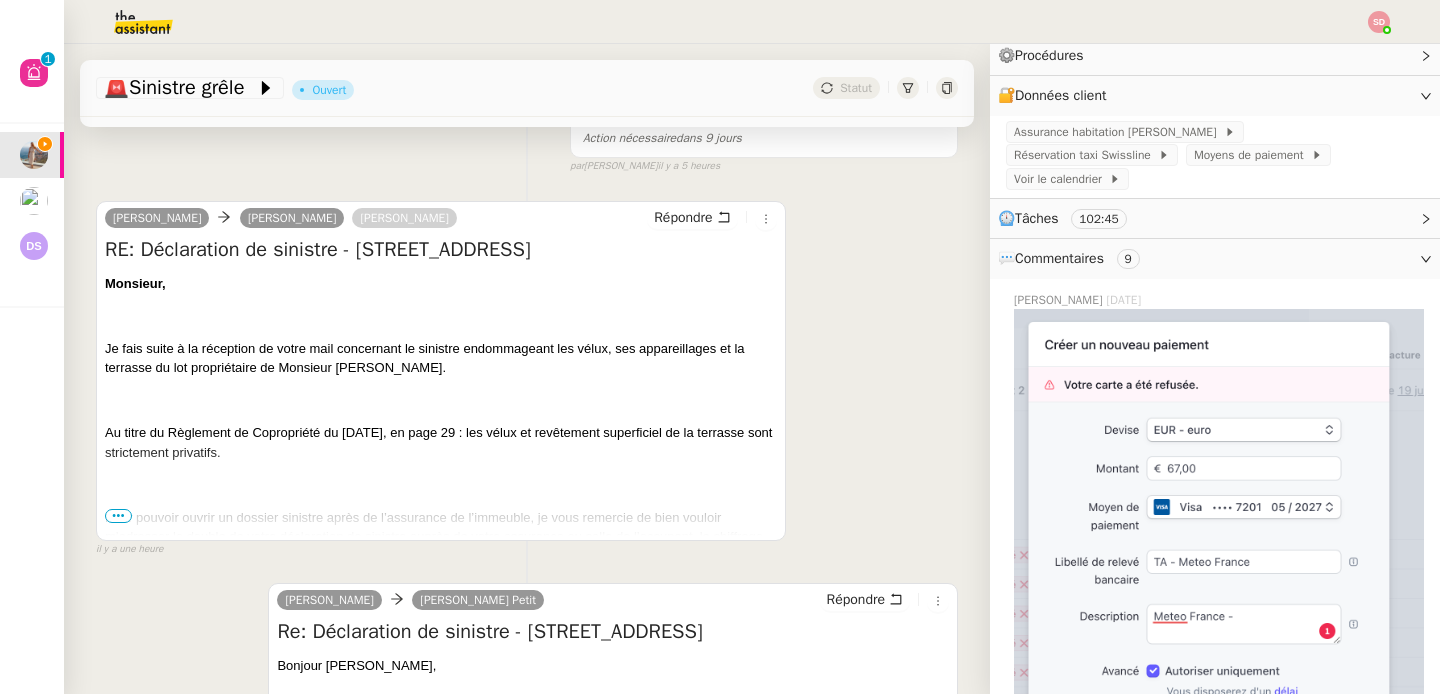 click on "•••" at bounding box center [118, 516] 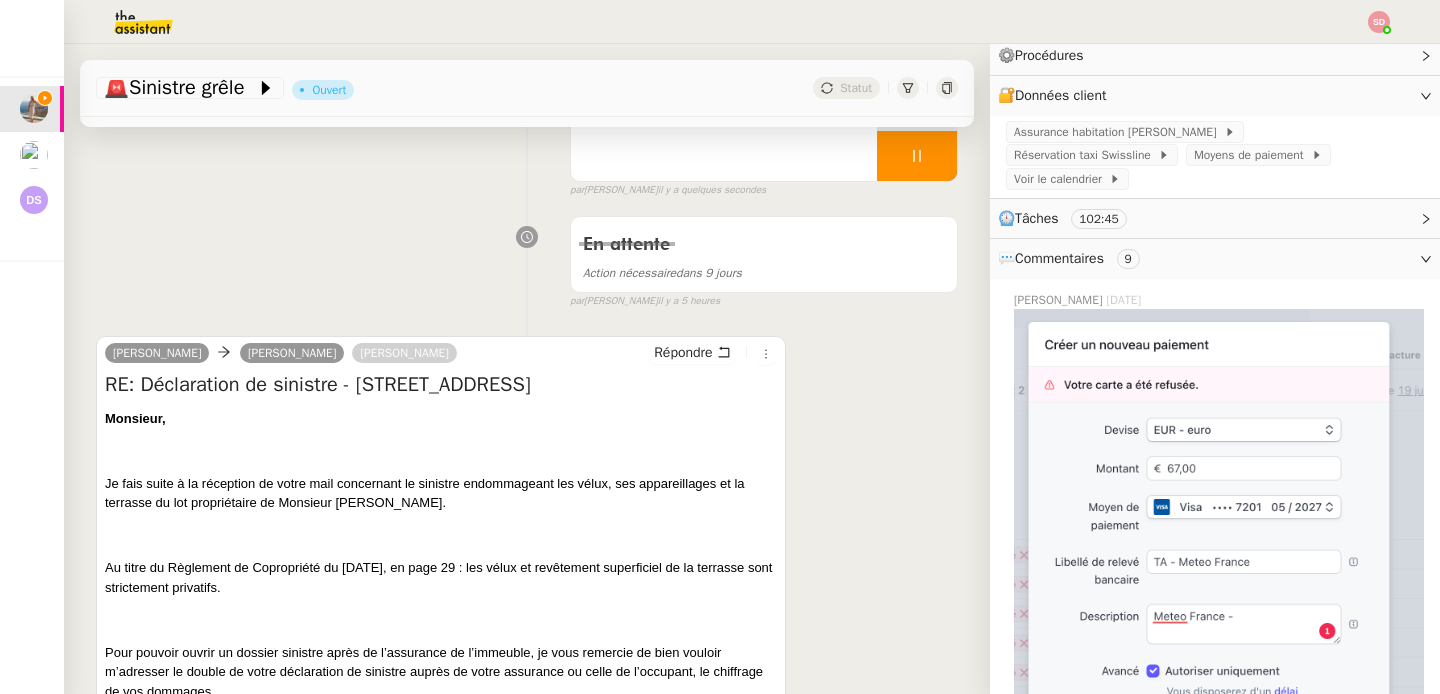 scroll, scrollTop: 0, scrollLeft: 0, axis: both 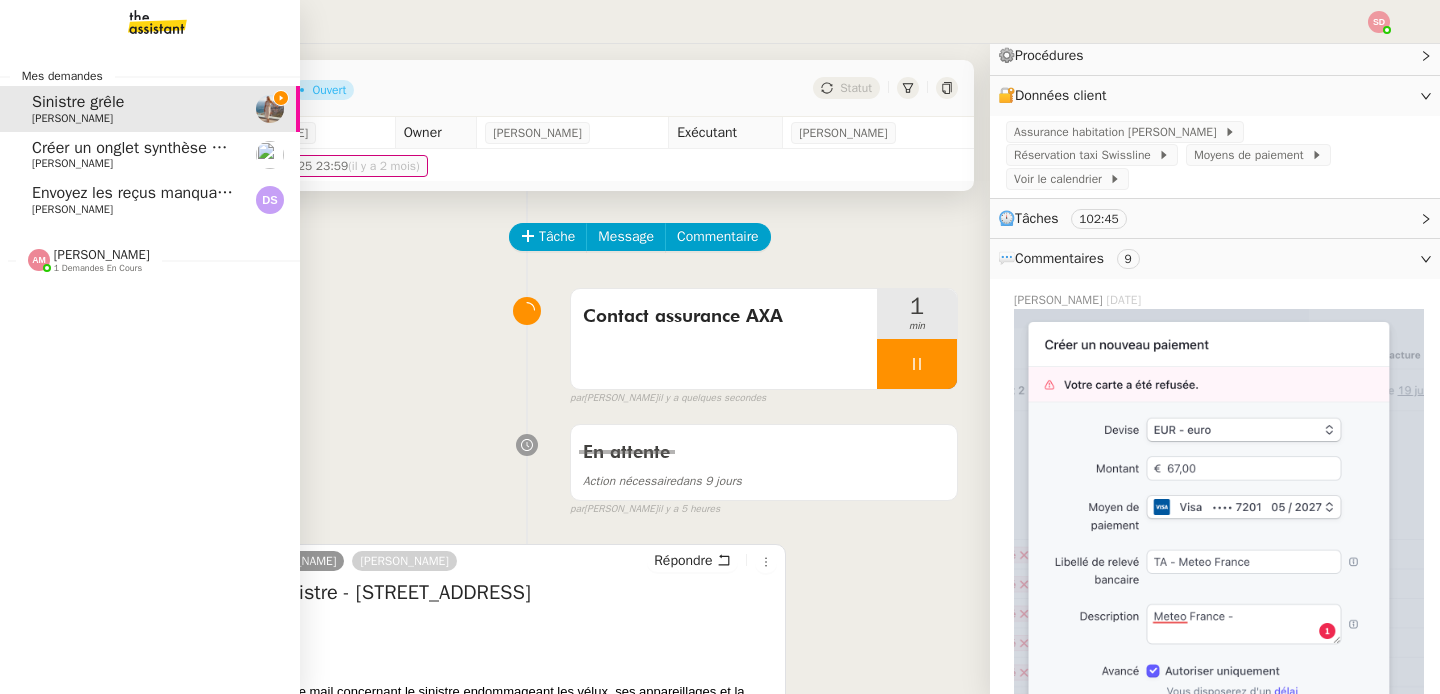 click on "Créer un onglet synthèse et résumer les insatisfactions" 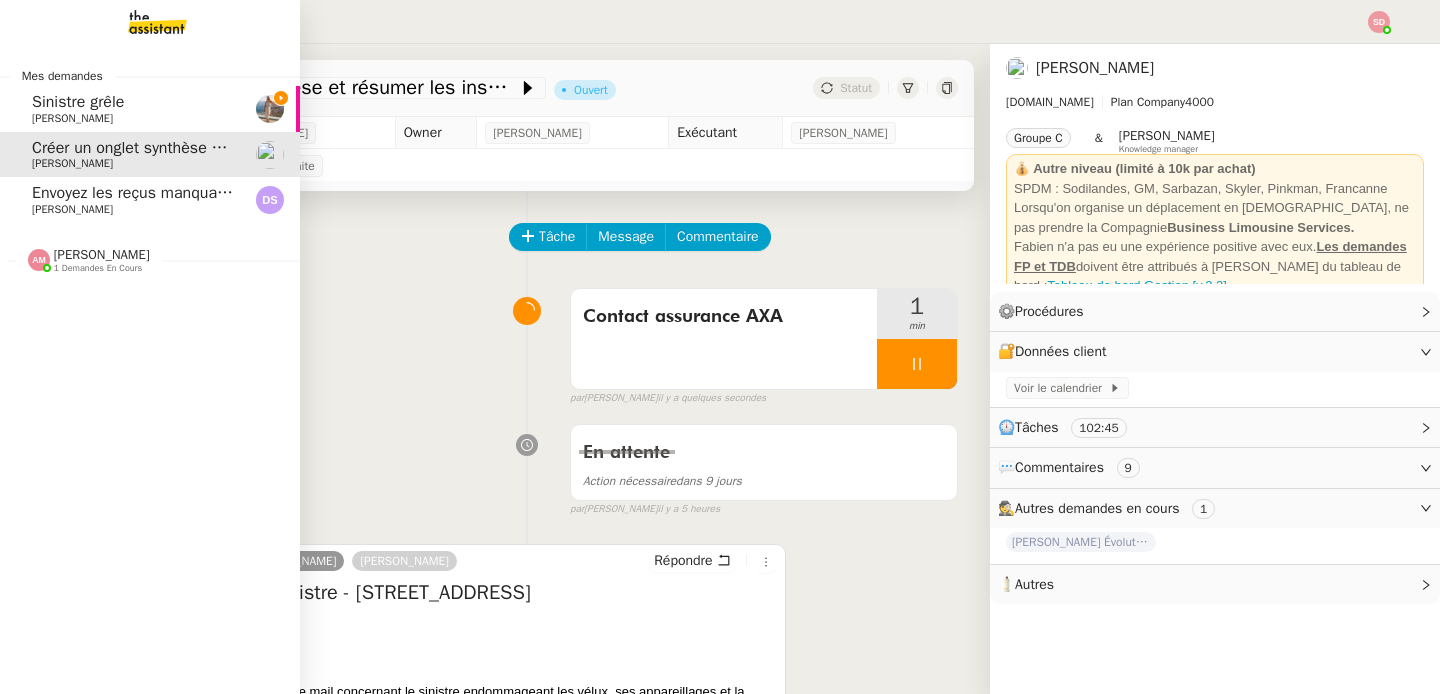 scroll, scrollTop: 0, scrollLeft: 0, axis: both 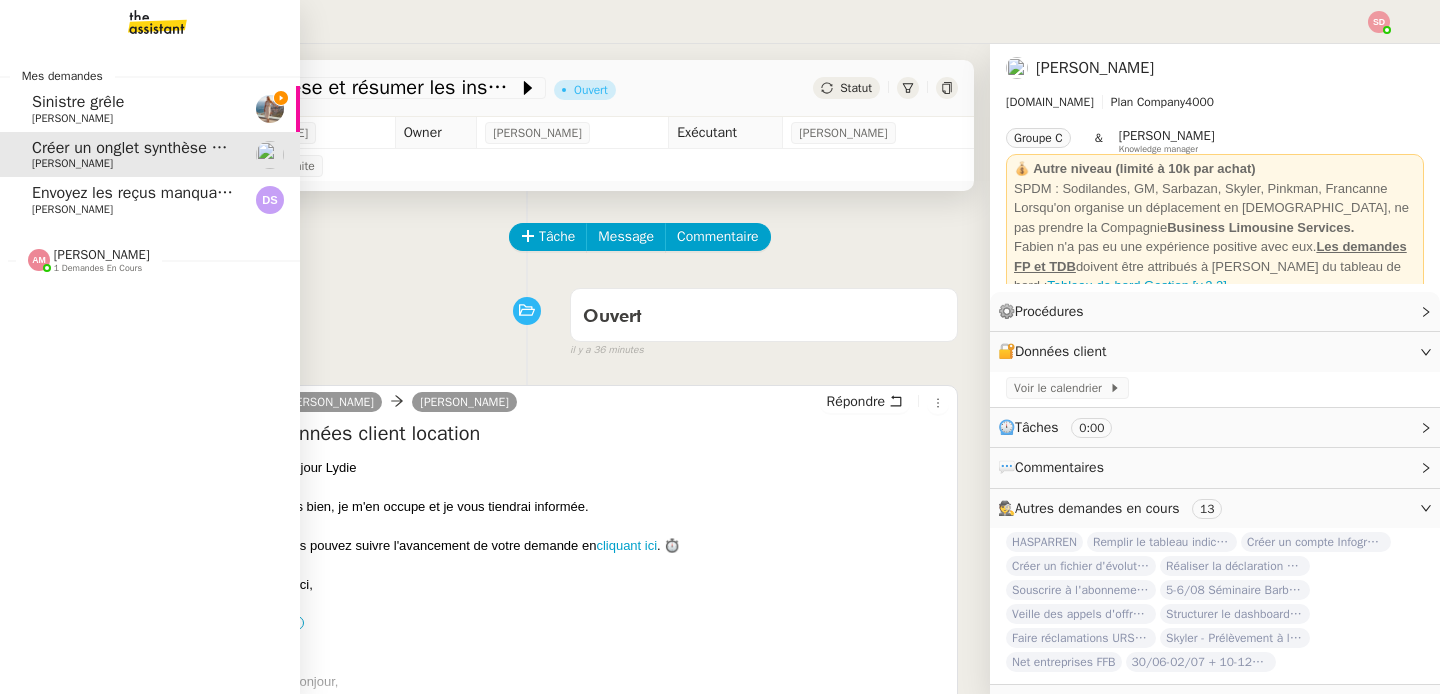 click on "Sinistre grêle" 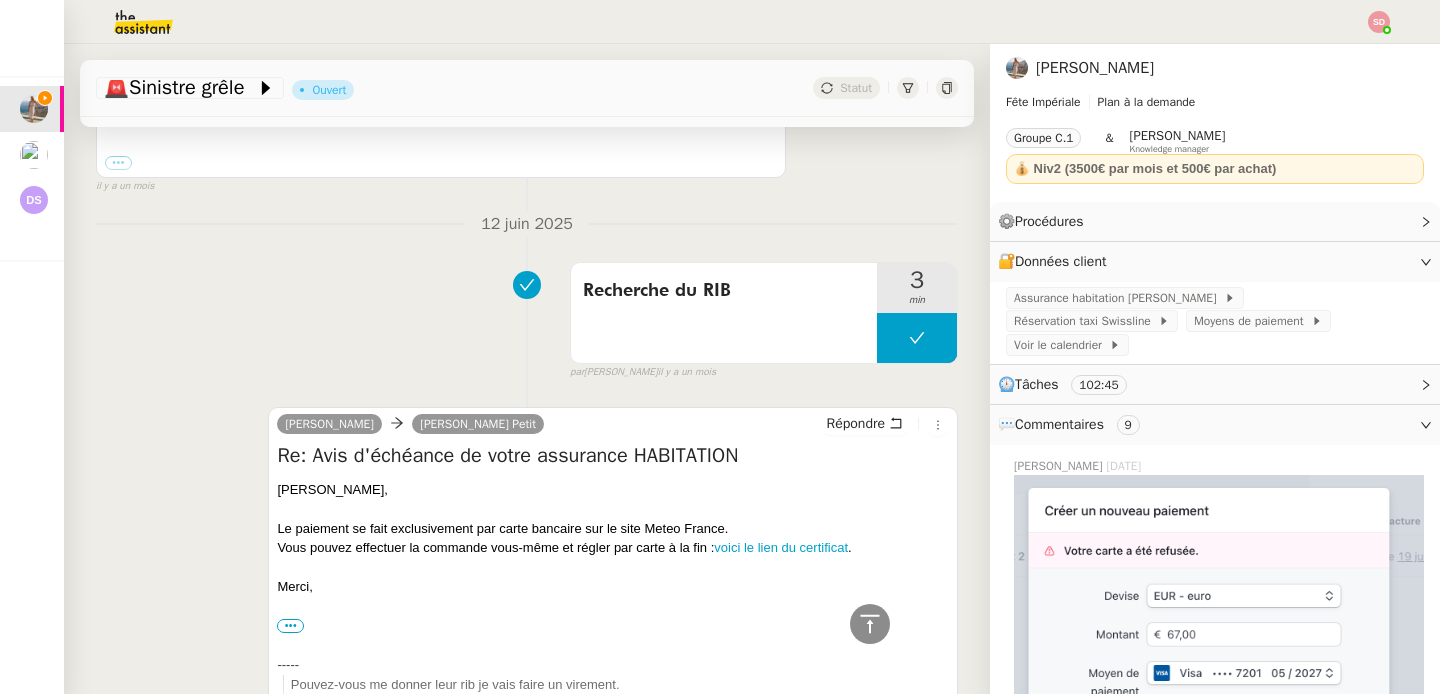 scroll, scrollTop: 11142, scrollLeft: 0, axis: vertical 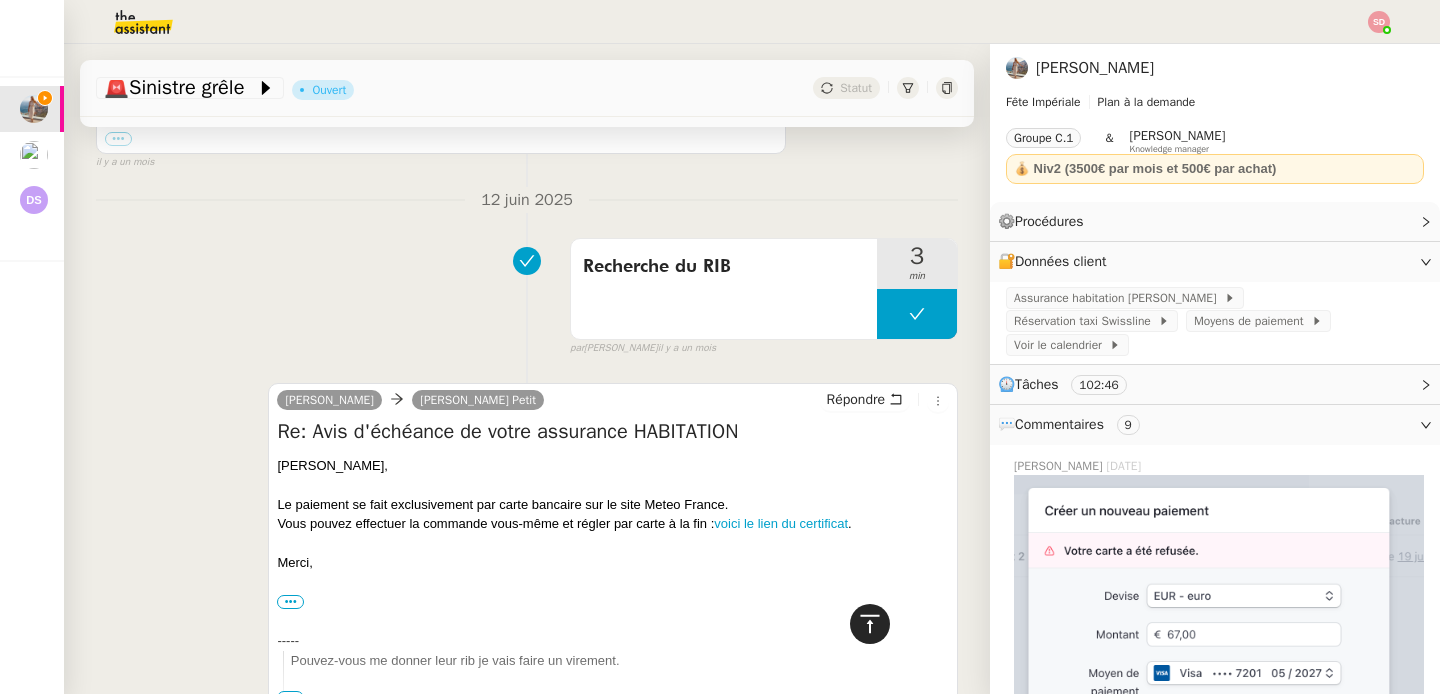click 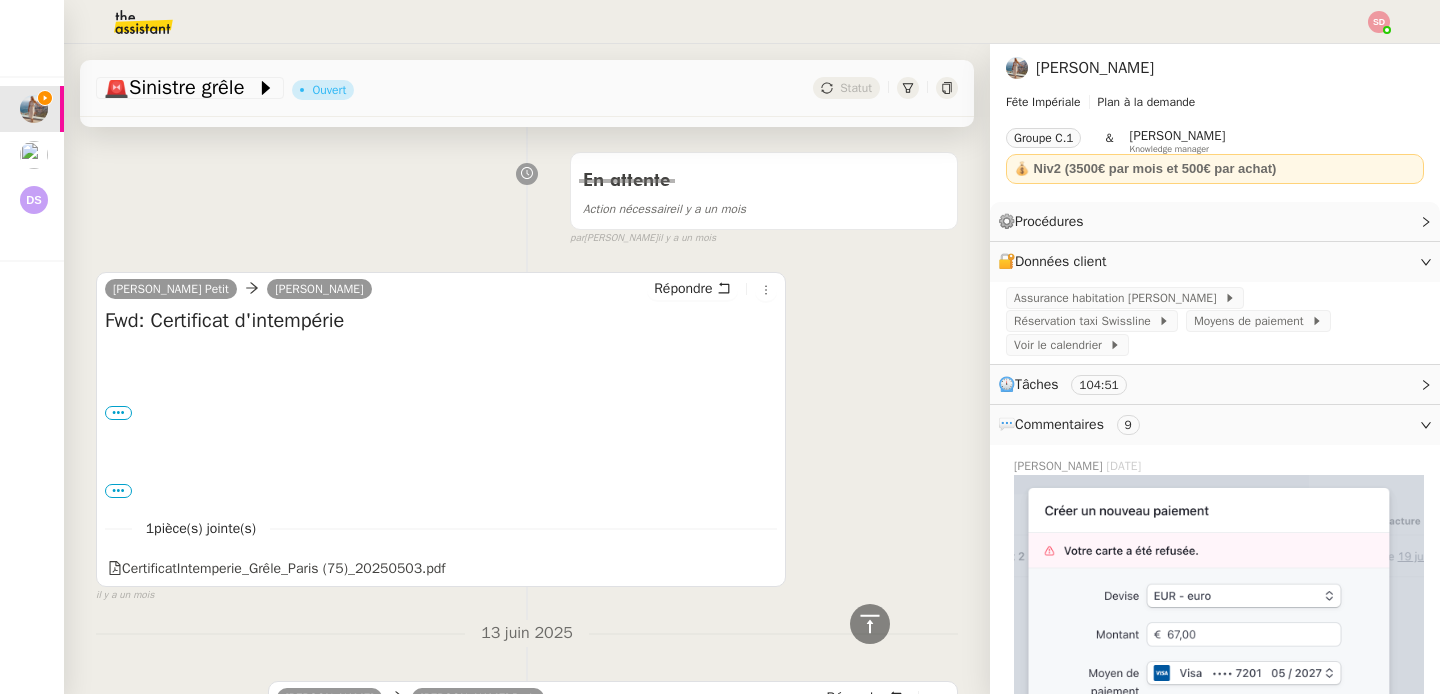 scroll, scrollTop: 9632, scrollLeft: 0, axis: vertical 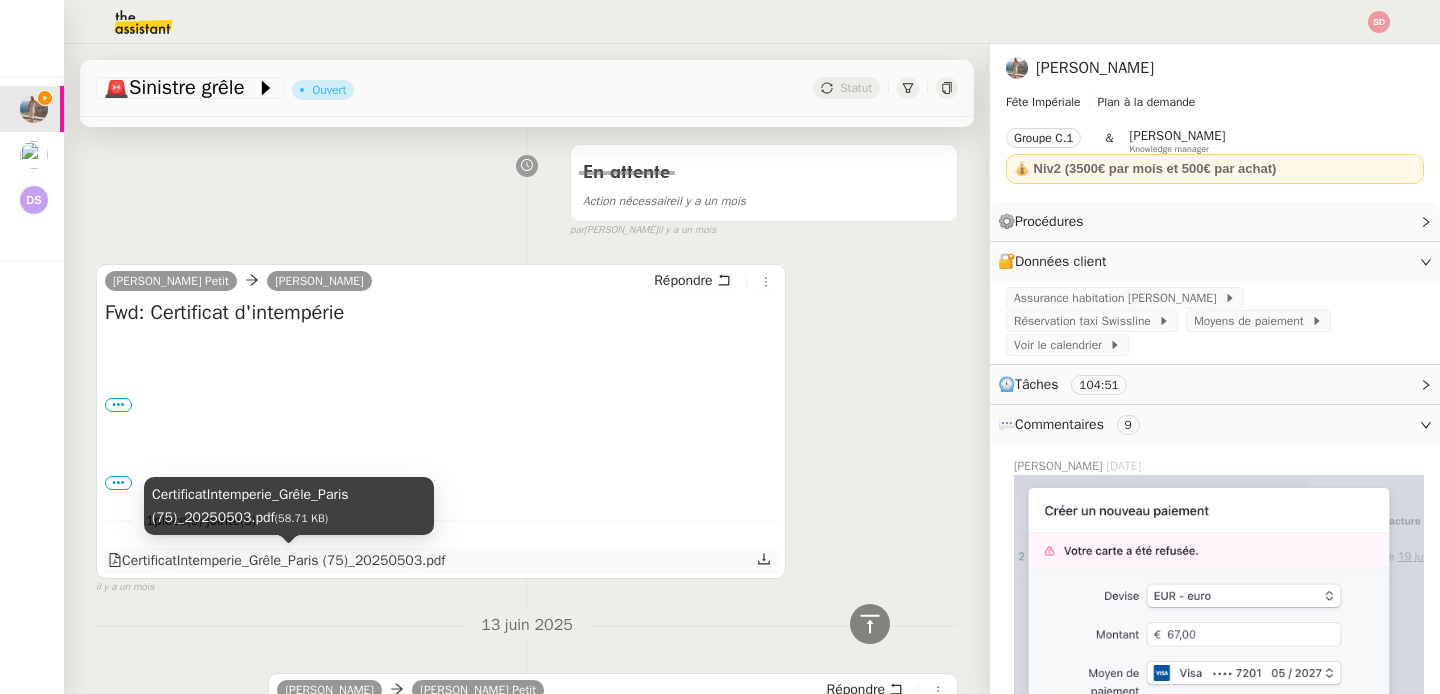 click on "CertificatIntemperie_Grêle_Paris (75)_20250503.pdf" 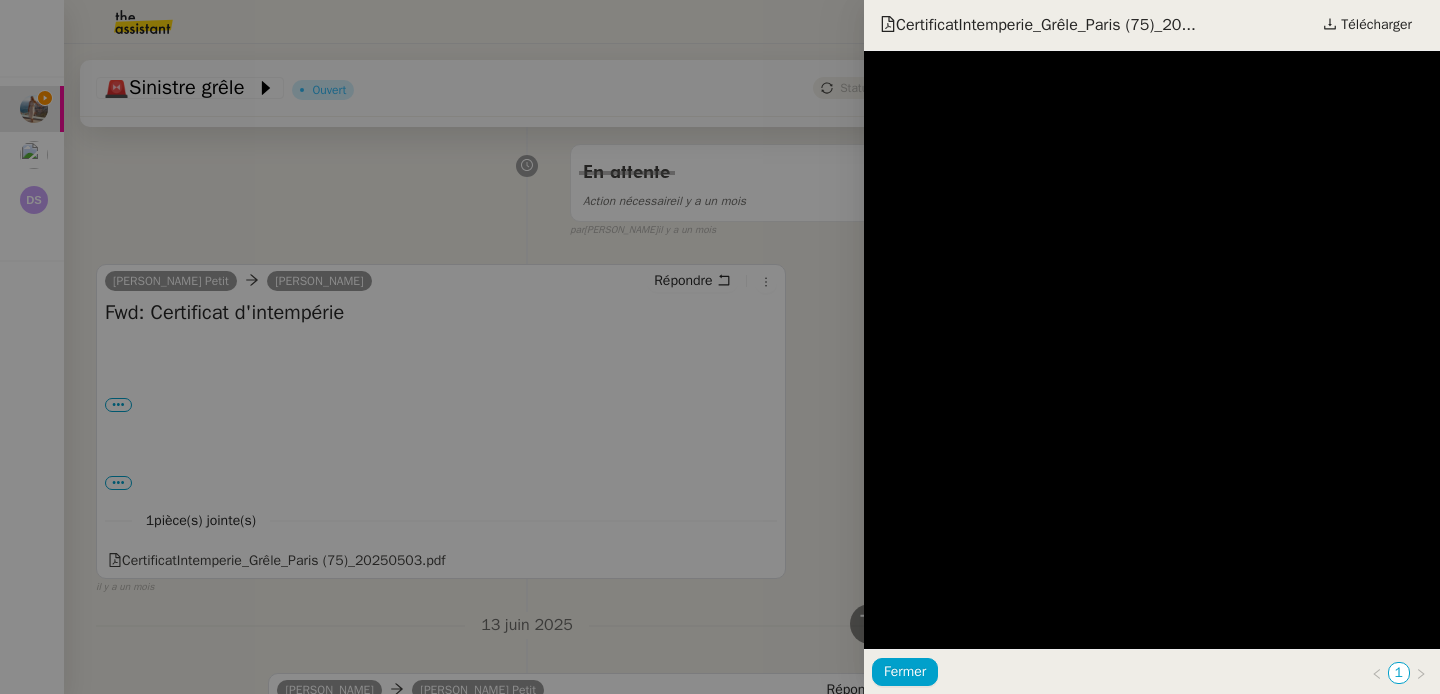 click at bounding box center (720, 347) 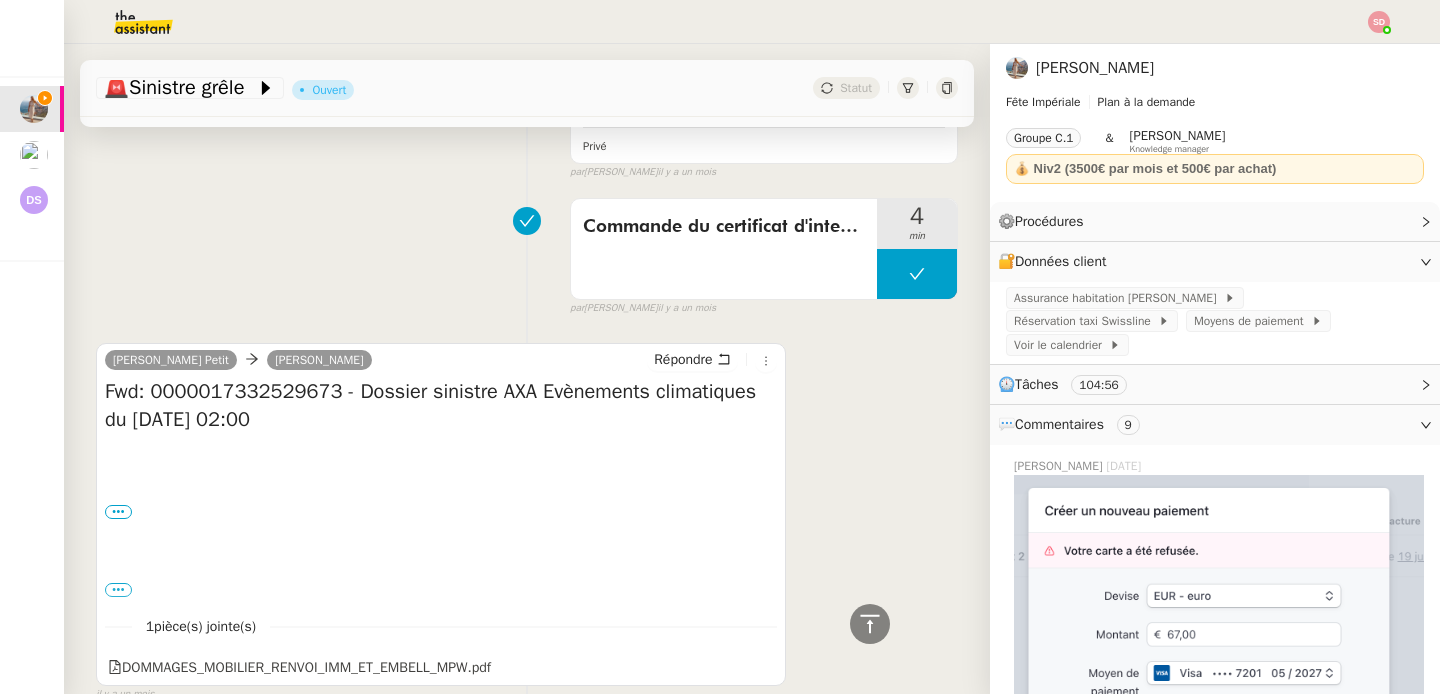 scroll, scrollTop: 14517, scrollLeft: 0, axis: vertical 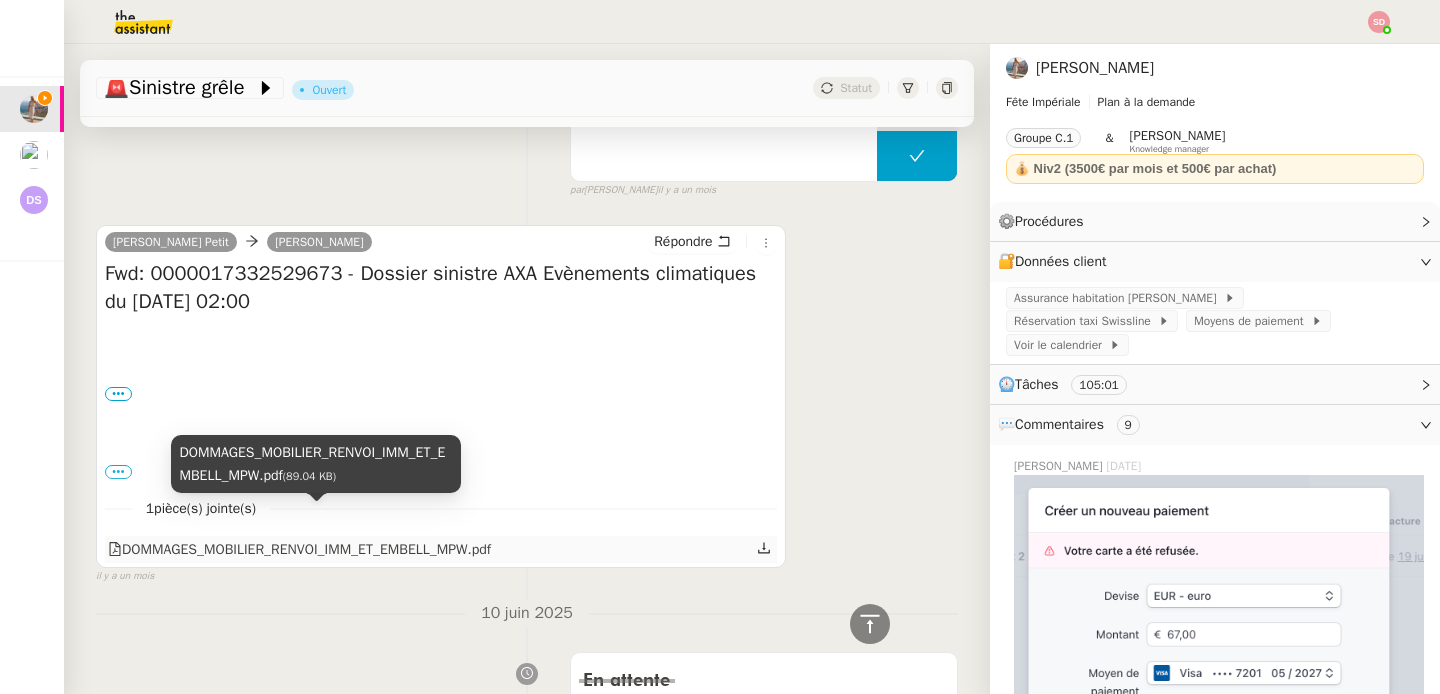 click on "DOMMAGES_MOBILIER_RENVOI_IMM_ET_EMBELL_MPW.pdf" 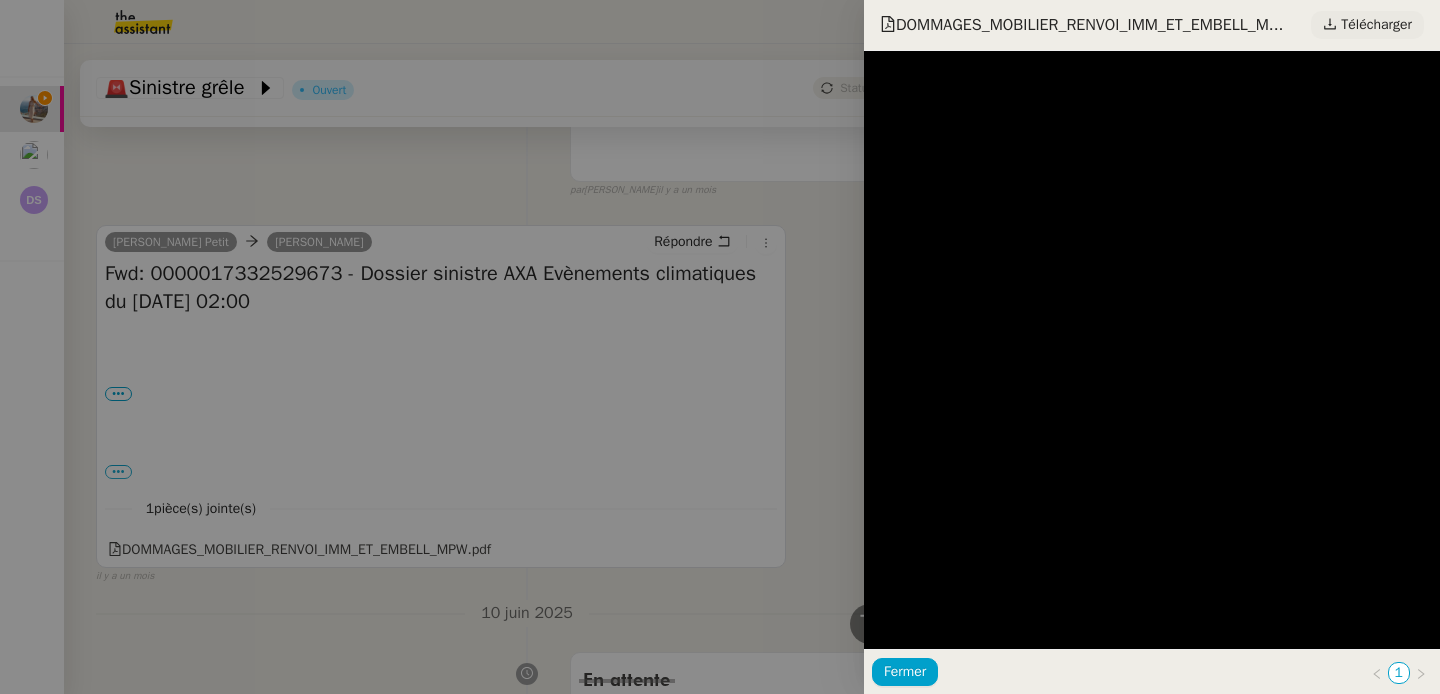 click on "Télécharger" at bounding box center (1376, 25) 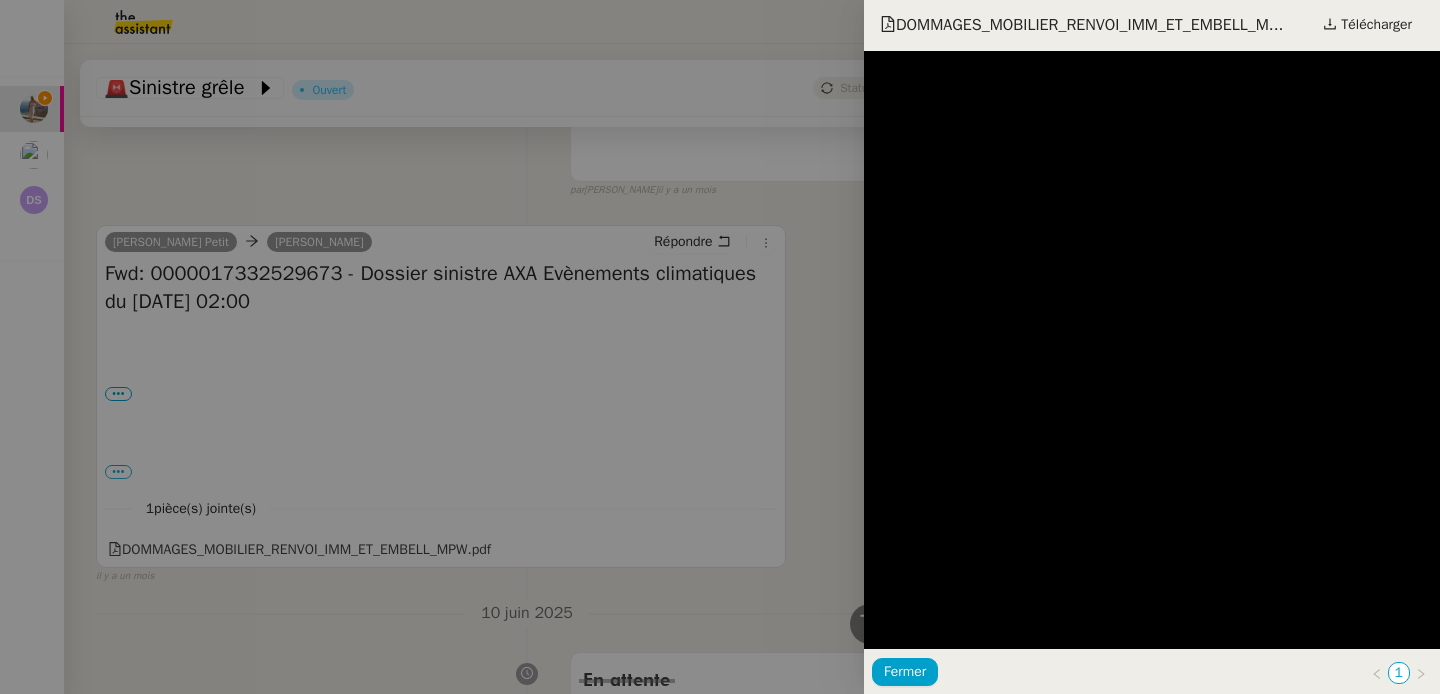 click at bounding box center (720, 347) 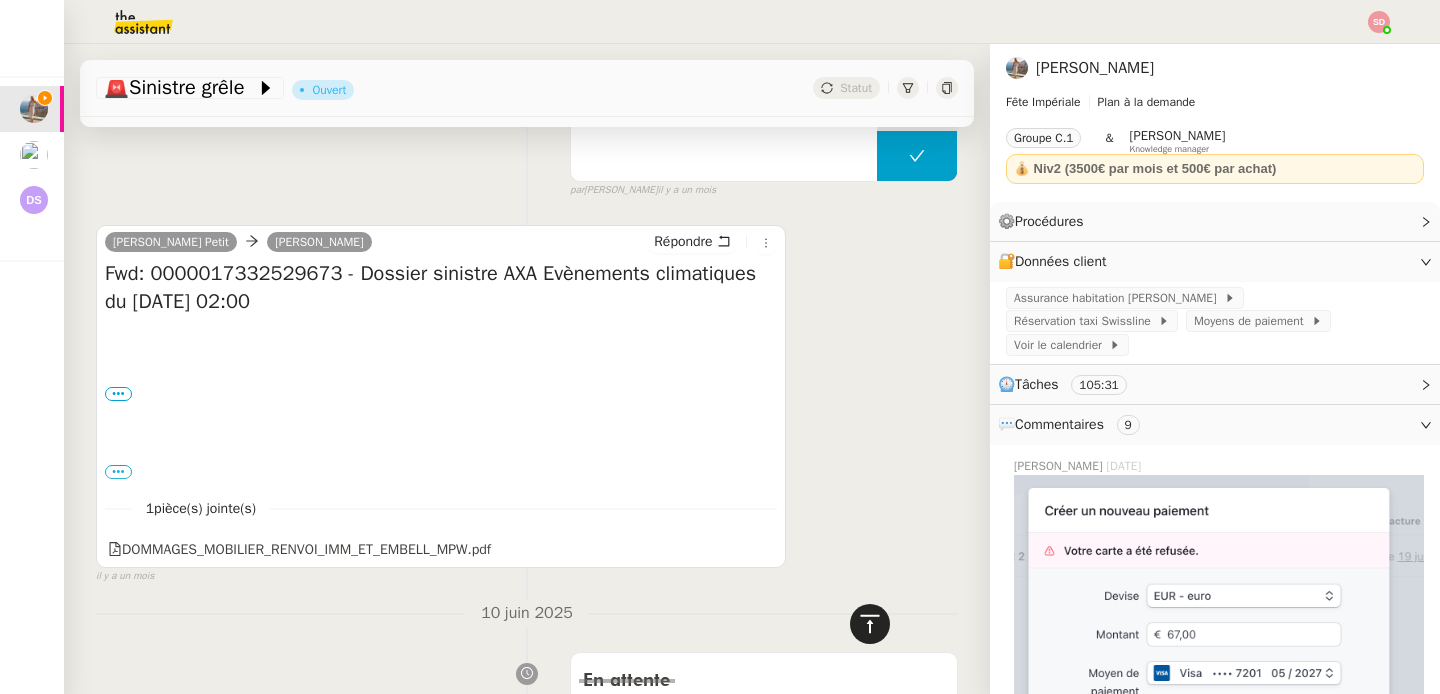 click 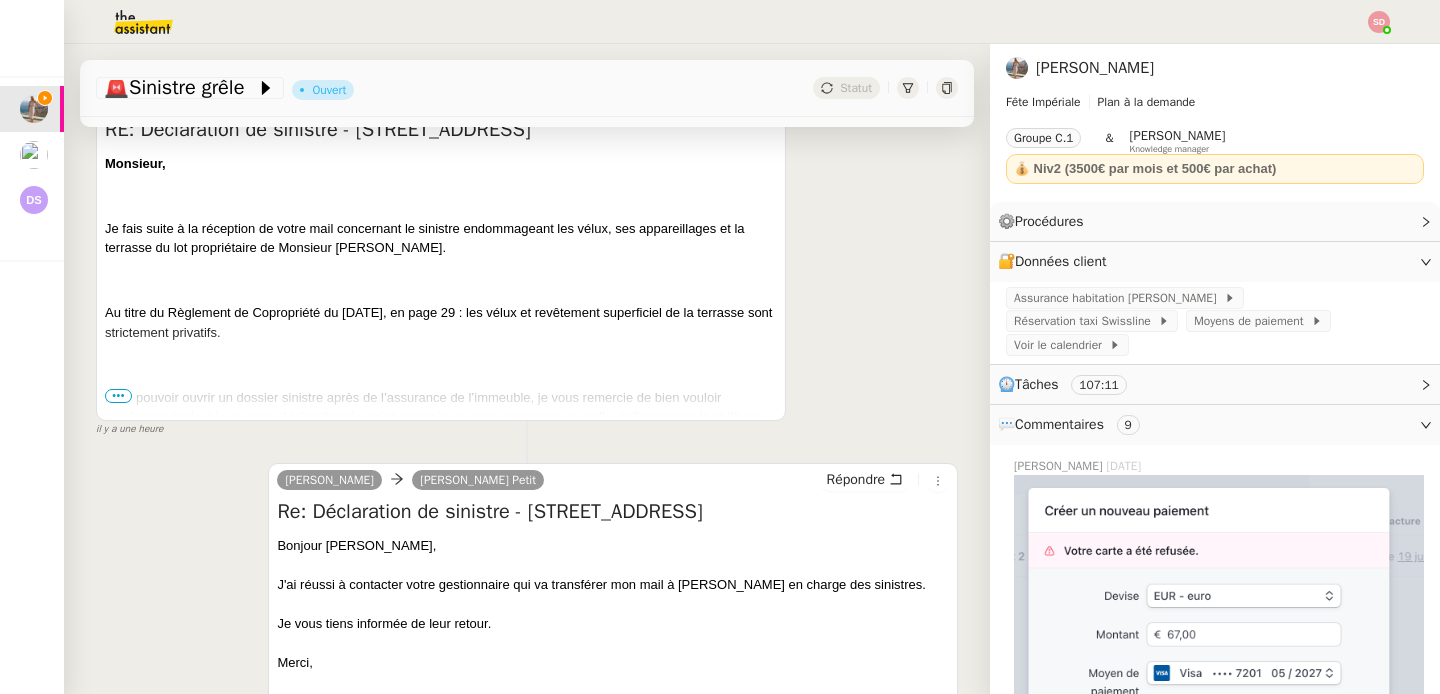 scroll, scrollTop: 642, scrollLeft: 0, axis: vertical 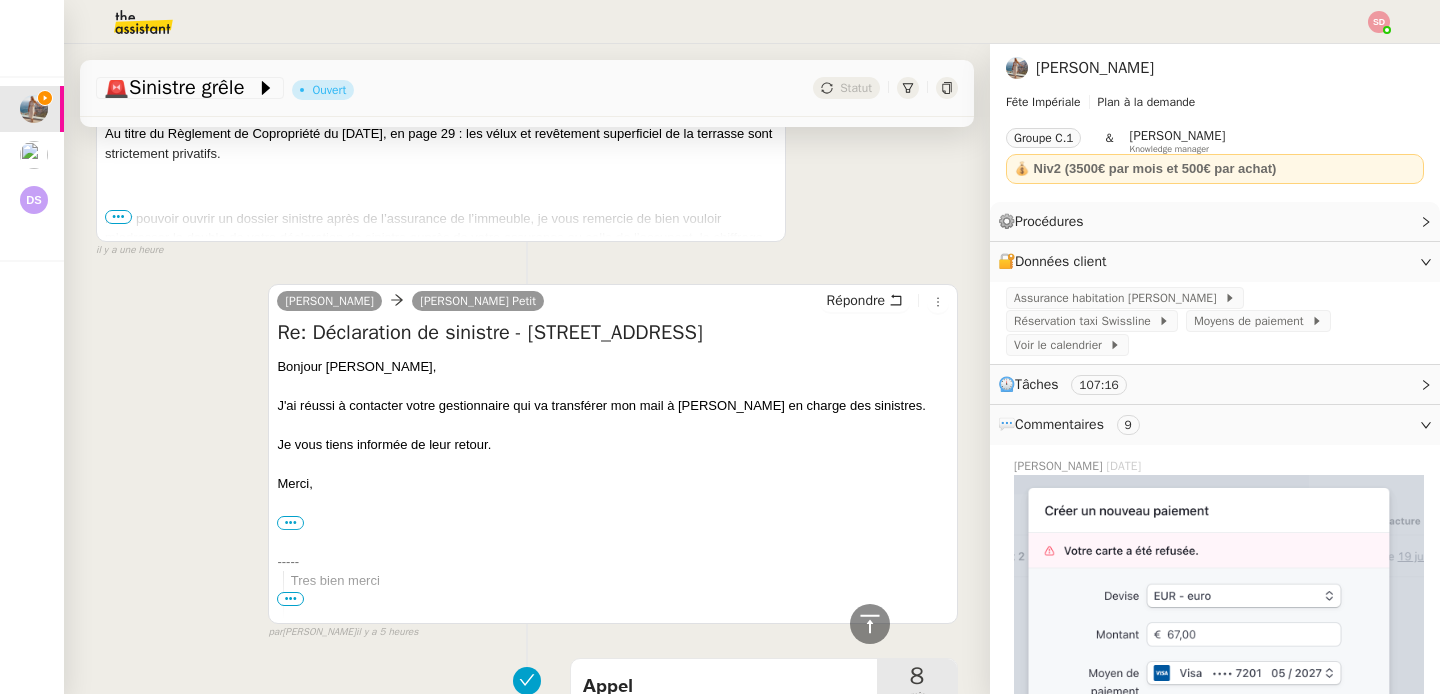 click on "•••" at bounding box center [118, 217] 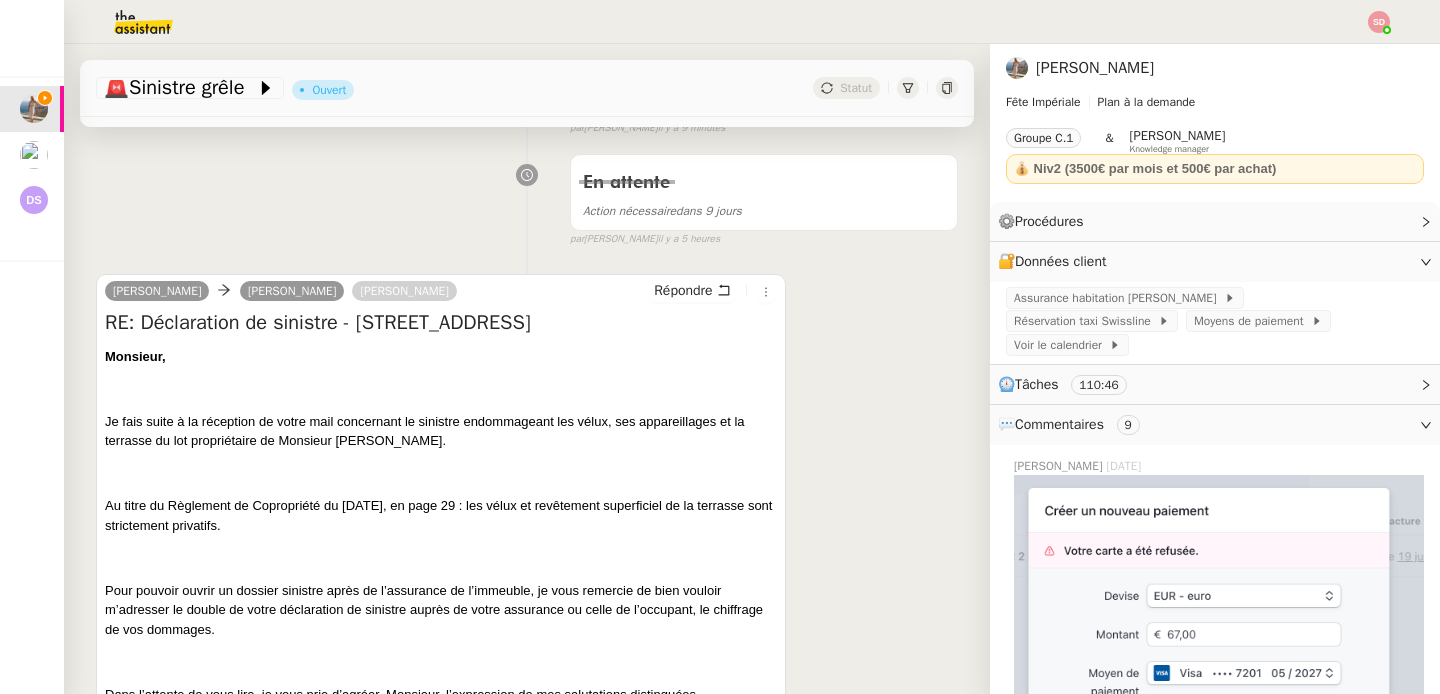 scroll, scrollTop: 291, scrollLeft: 0, axis: vertical 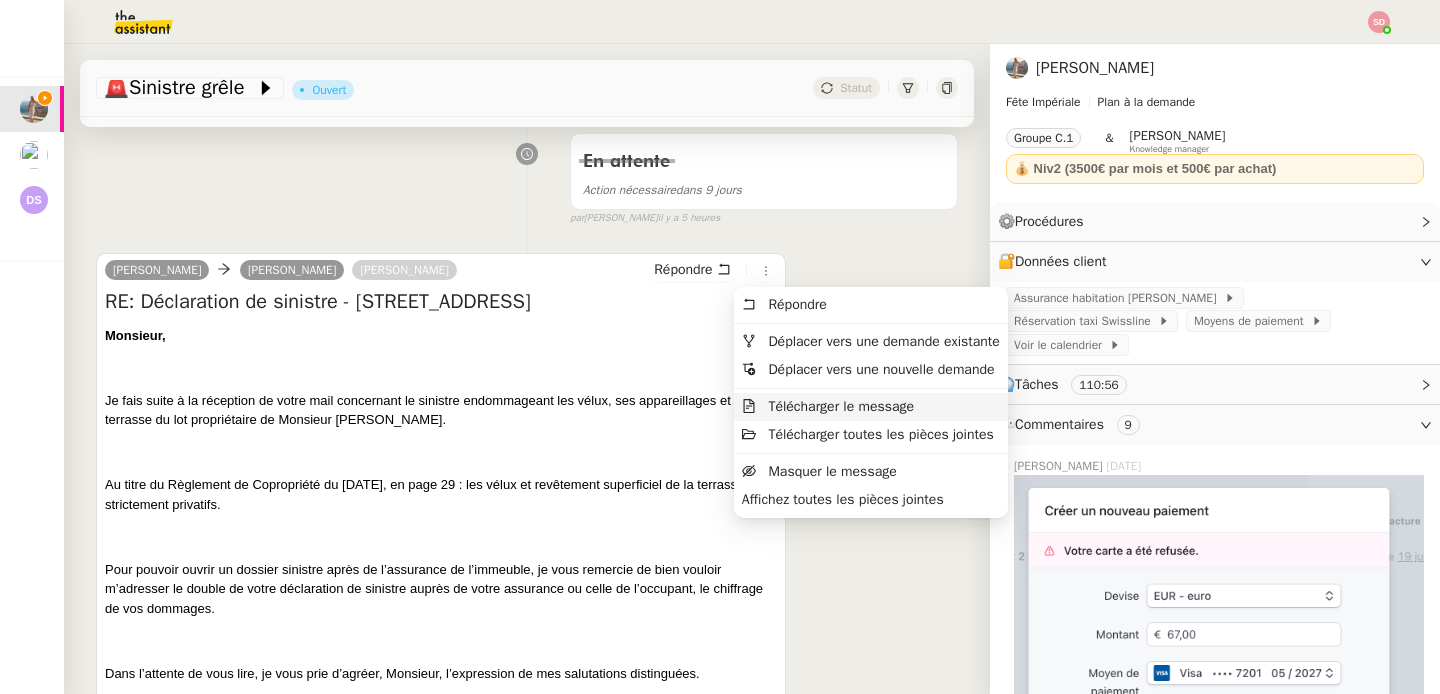 click on "Télécharger le message" at bounding box center [871, 407] 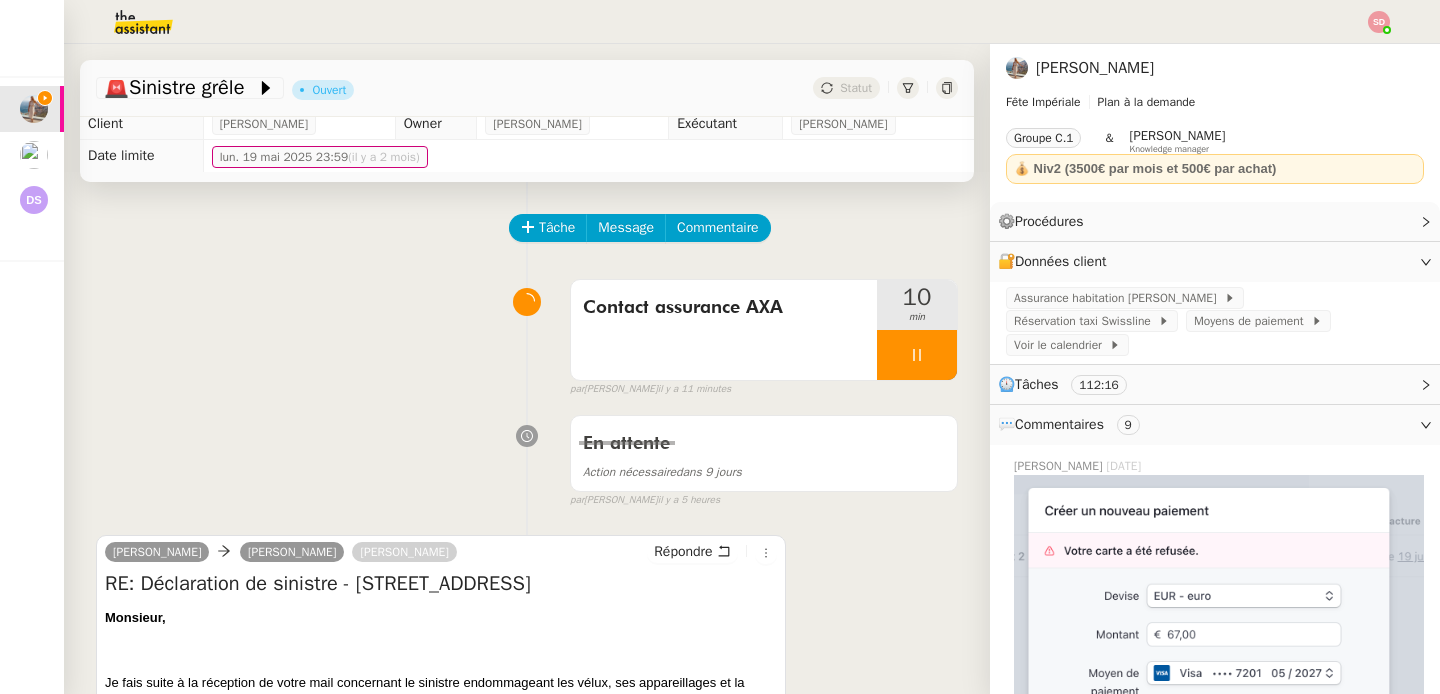 scroll, scrollTop: 0, scrollLeft: 0, axis: both 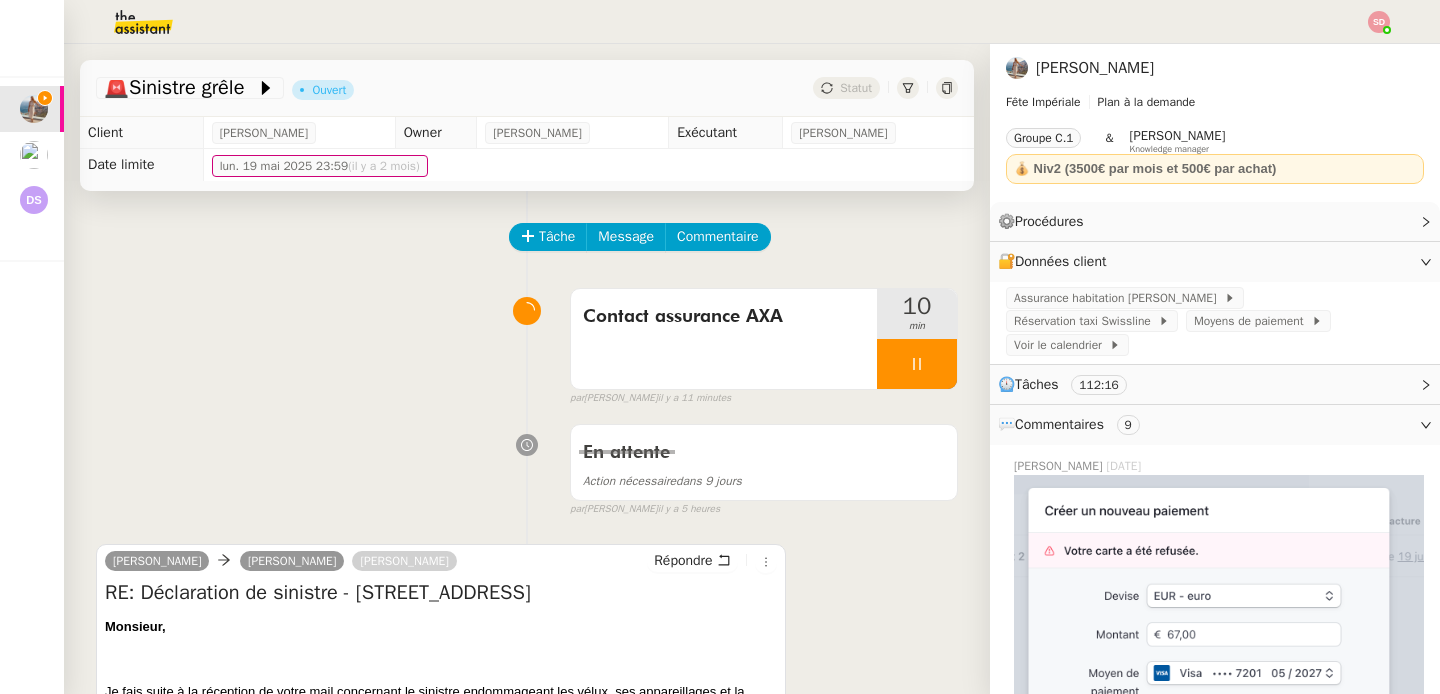 click on "9" 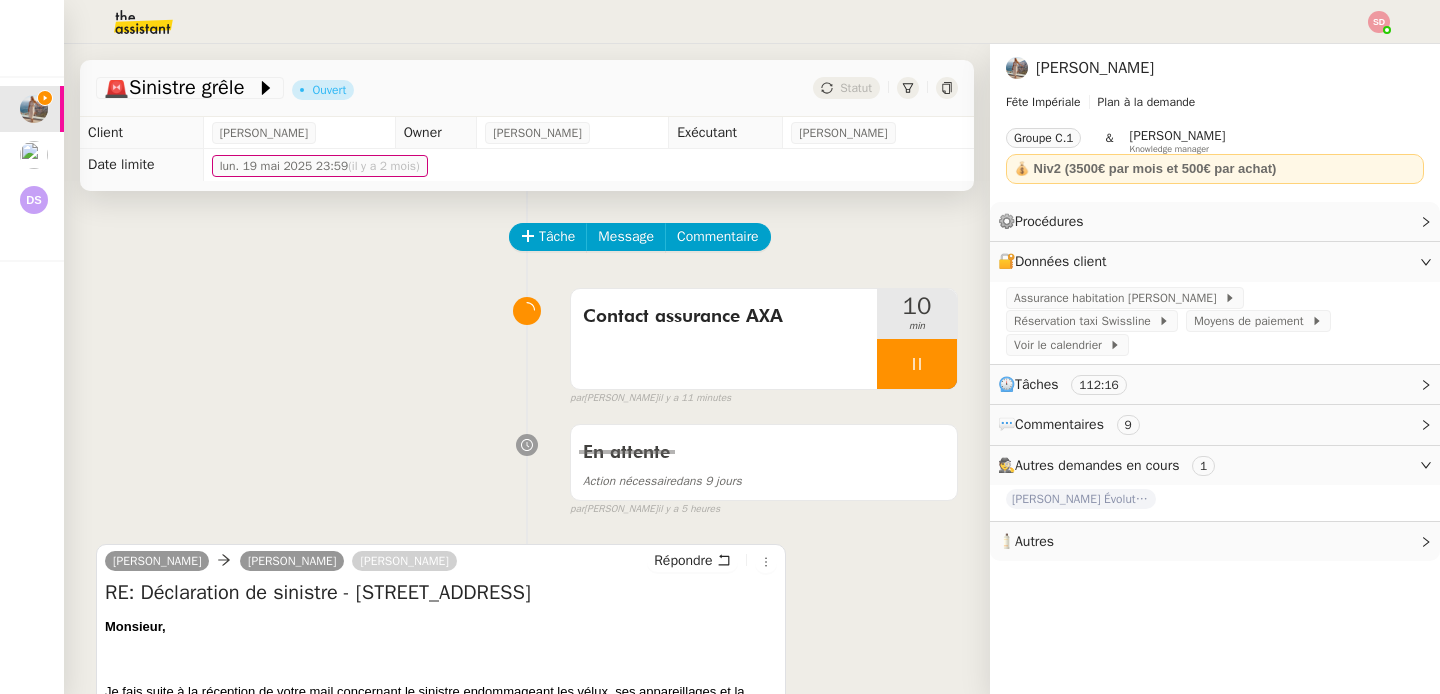 click on "🧴  Autres" 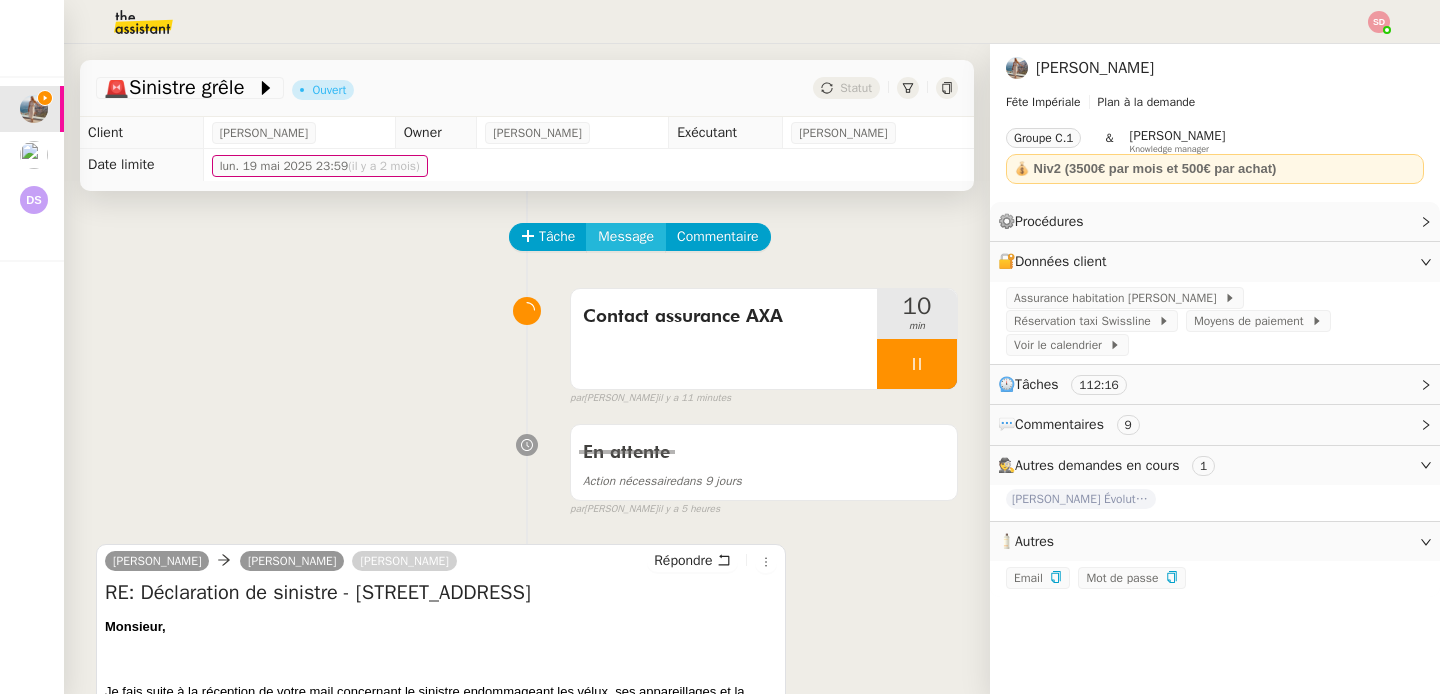 click on "Message" 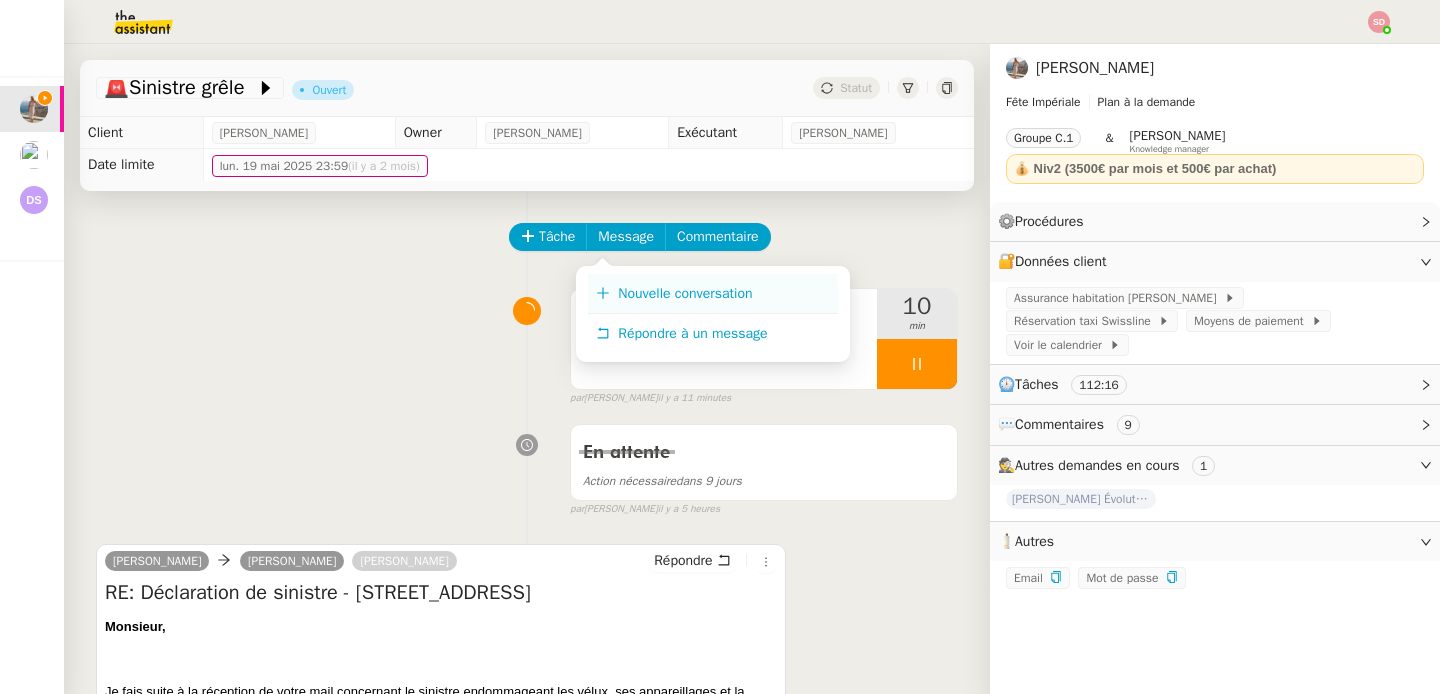 click on "Nouvelle conversation" at bounding box center (713, 294) 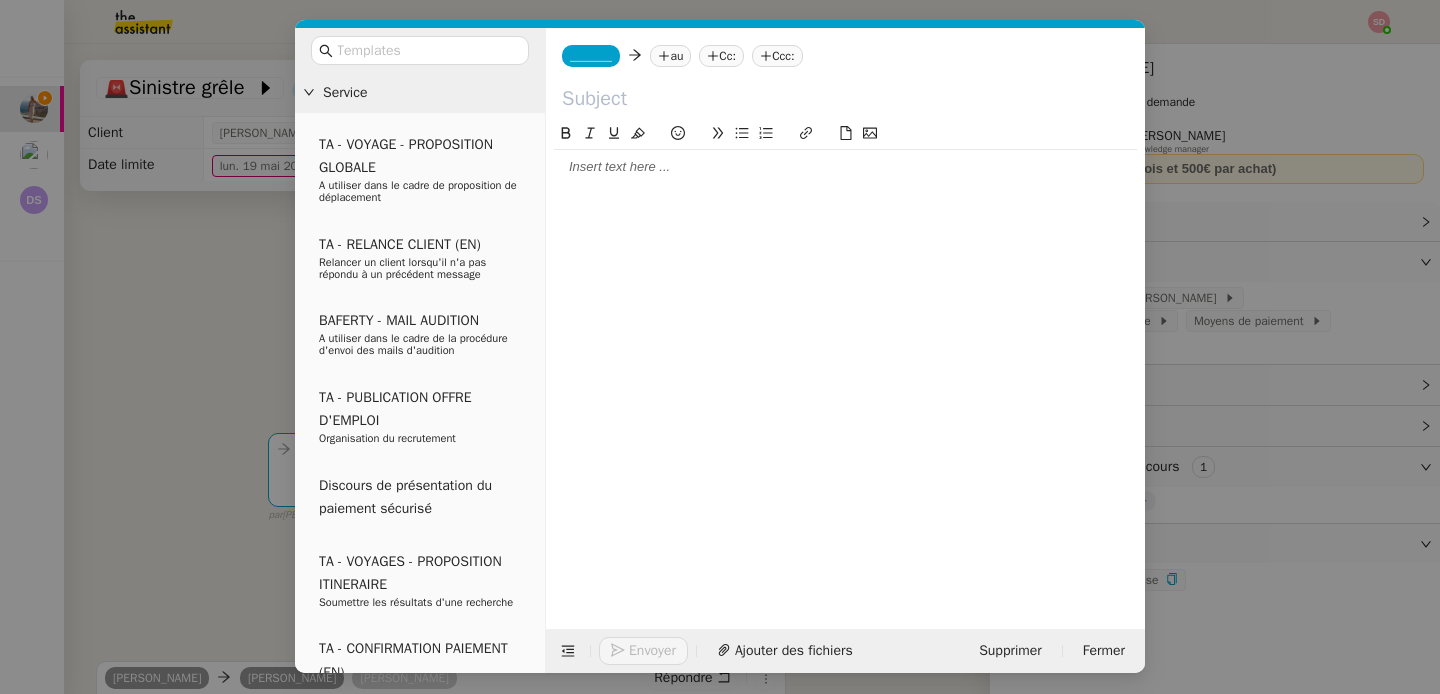 click on "_______" 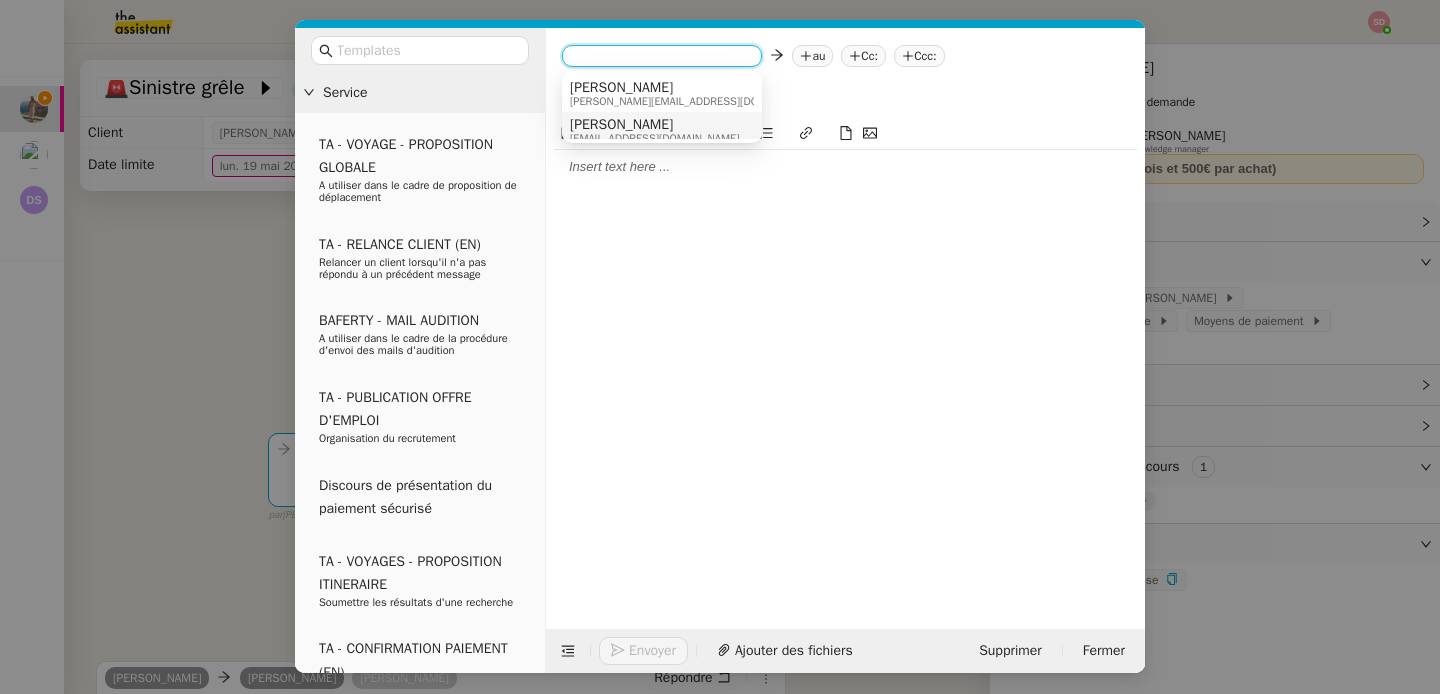 click on "[PERSON_NAME]" at bounding box center (654, 125) 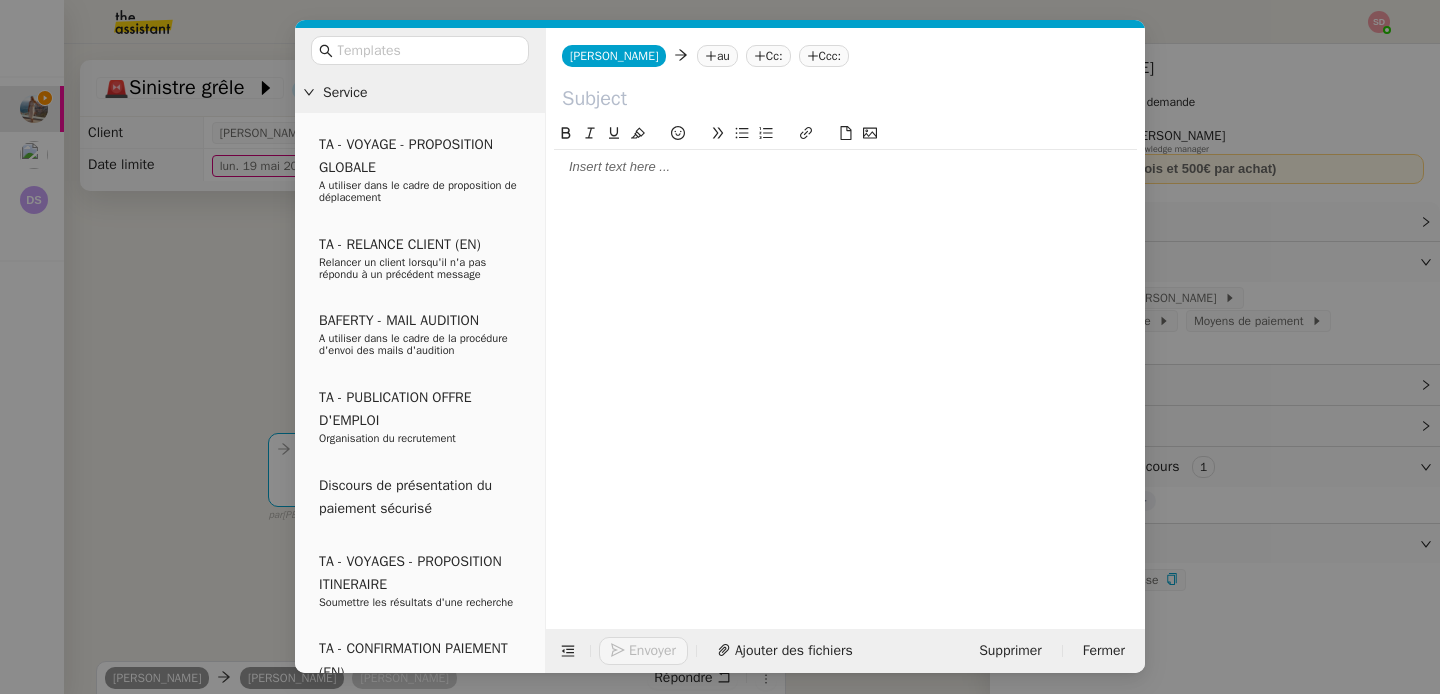 click on "au" 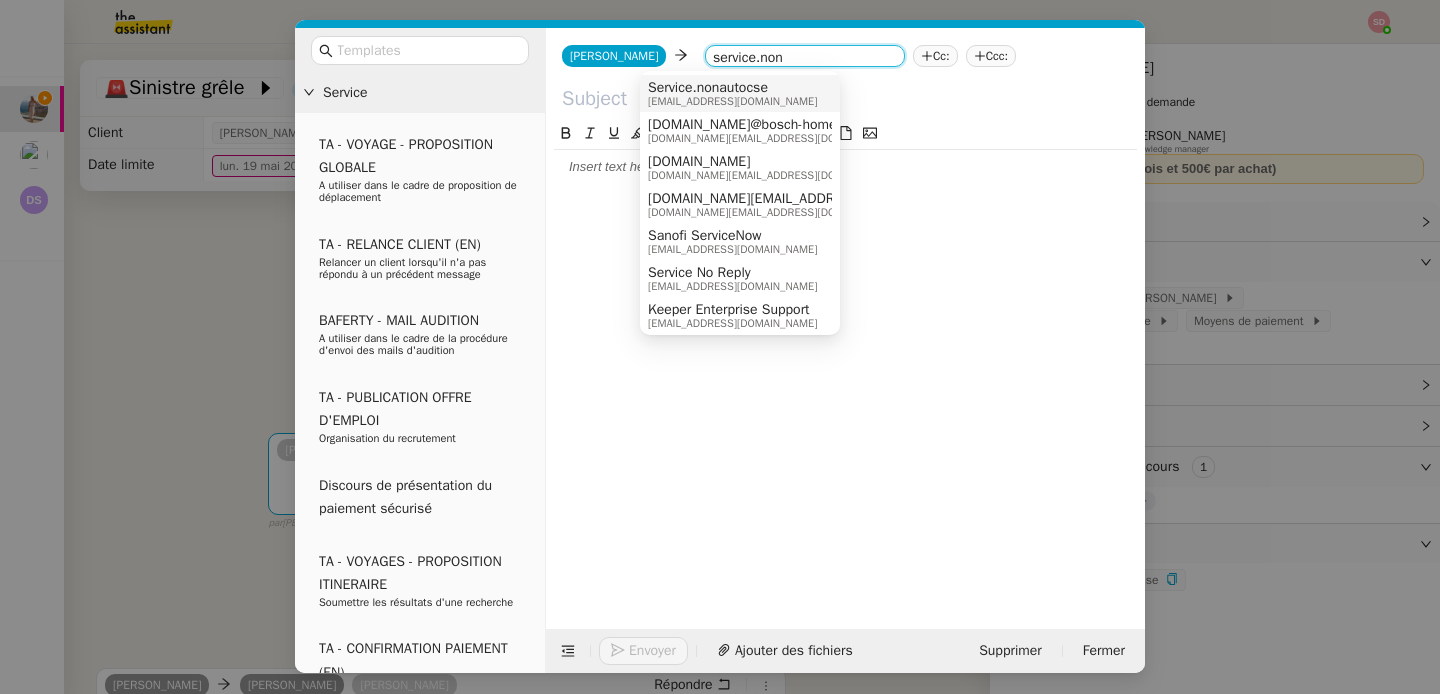 type on "service.non" 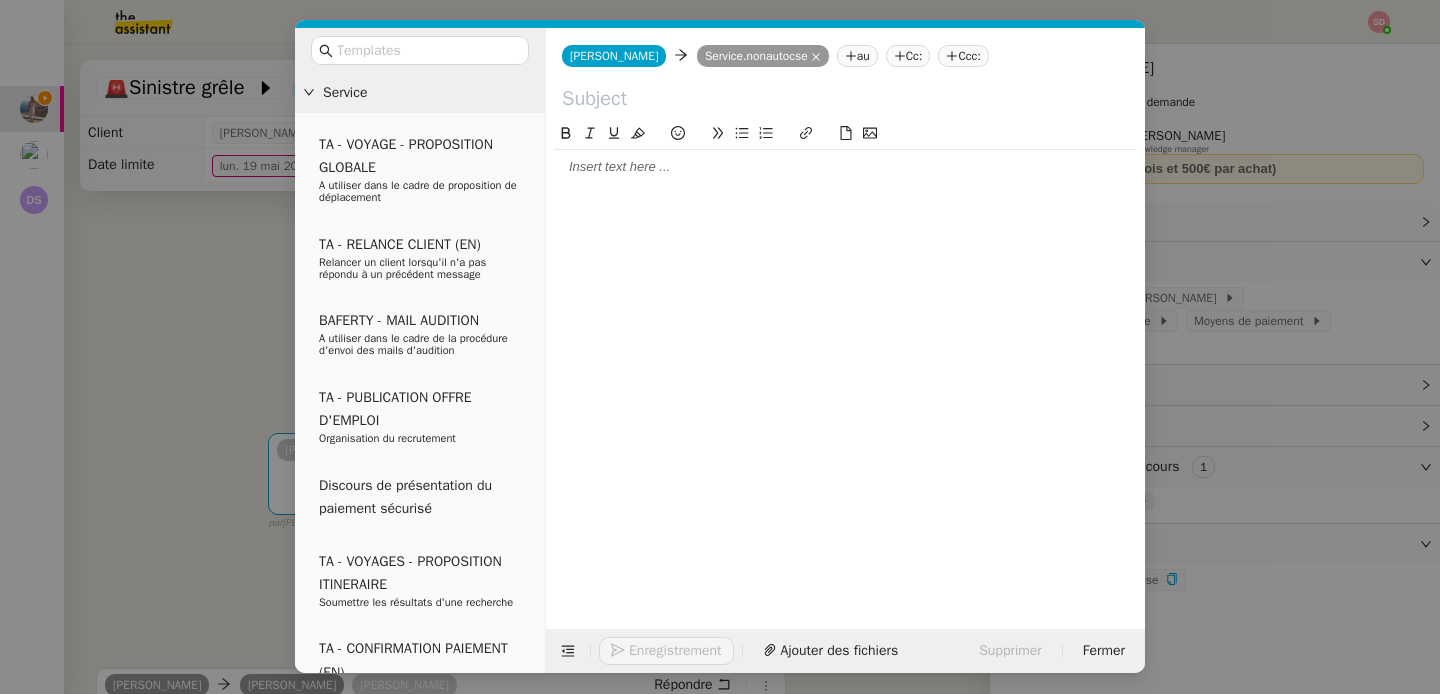 click on "Cc:" 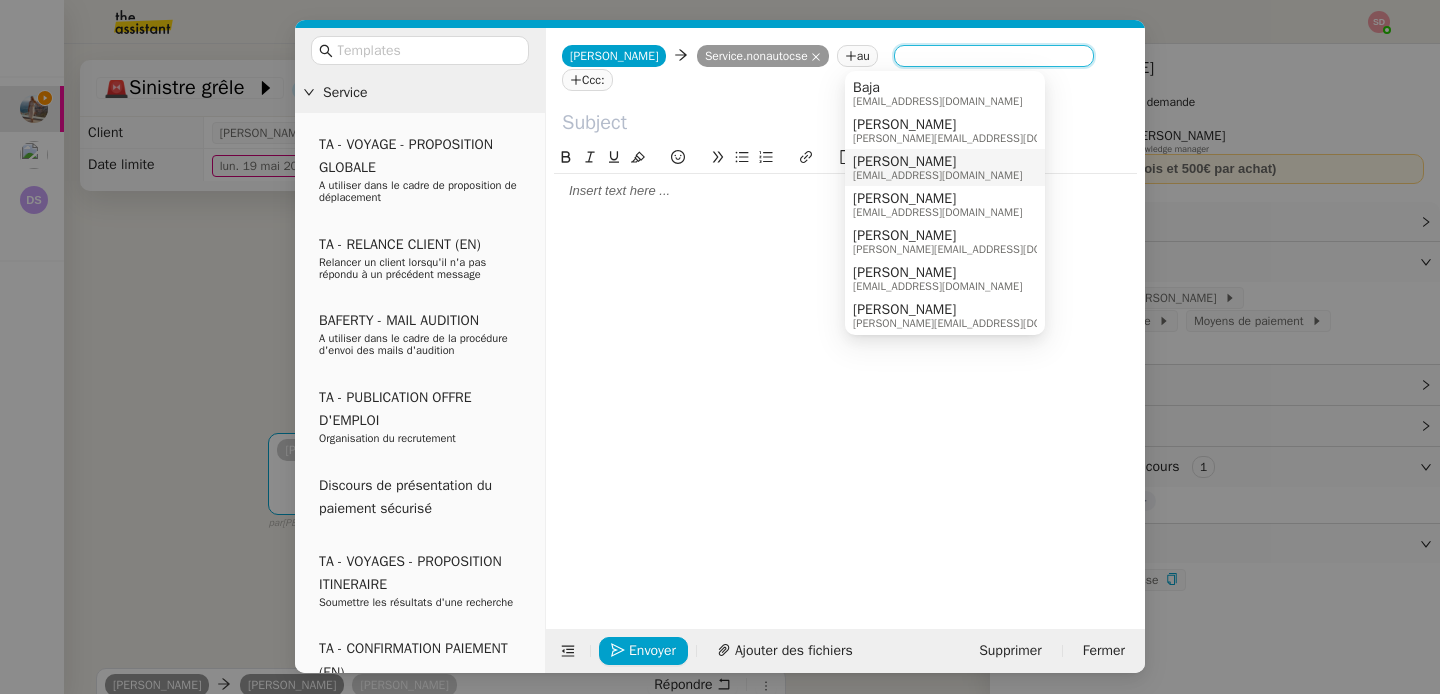 click on "[EMAIL_ADDRESS][DOMAIN_NAME]" at bounding box center [937, 175] 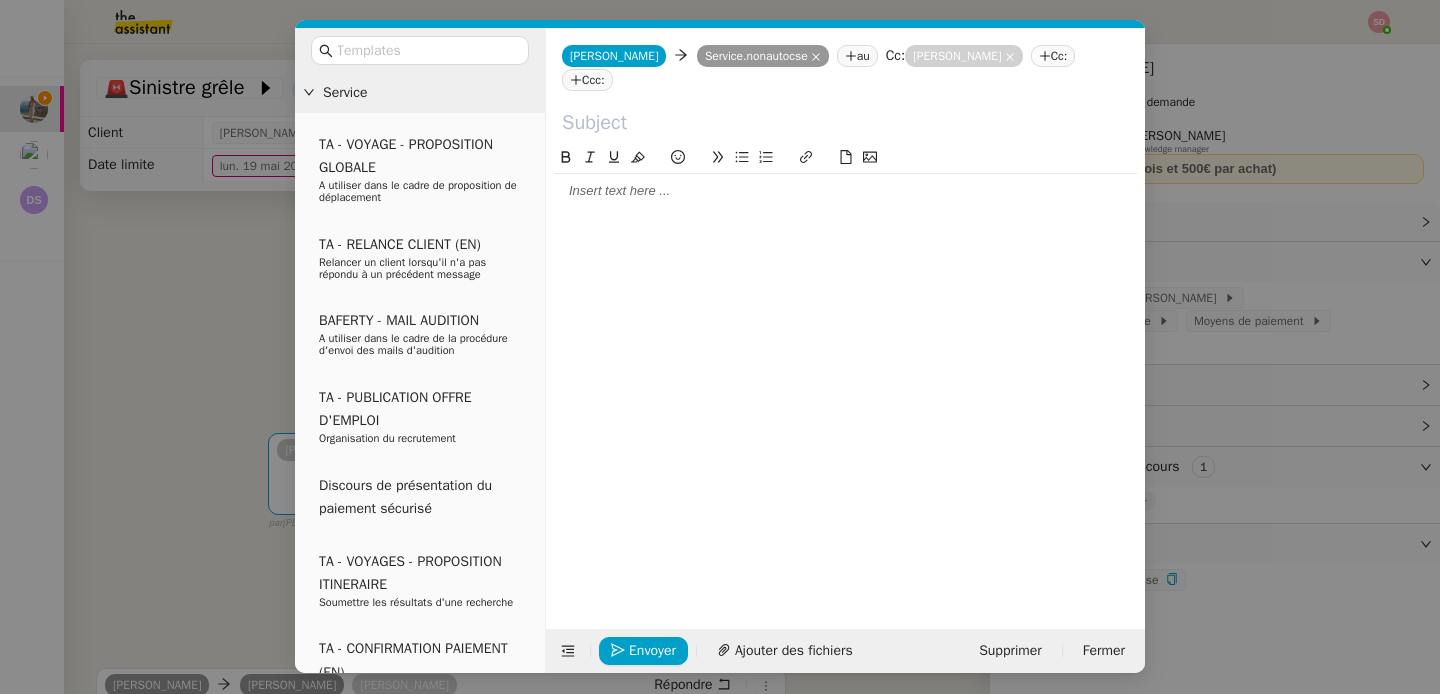 click 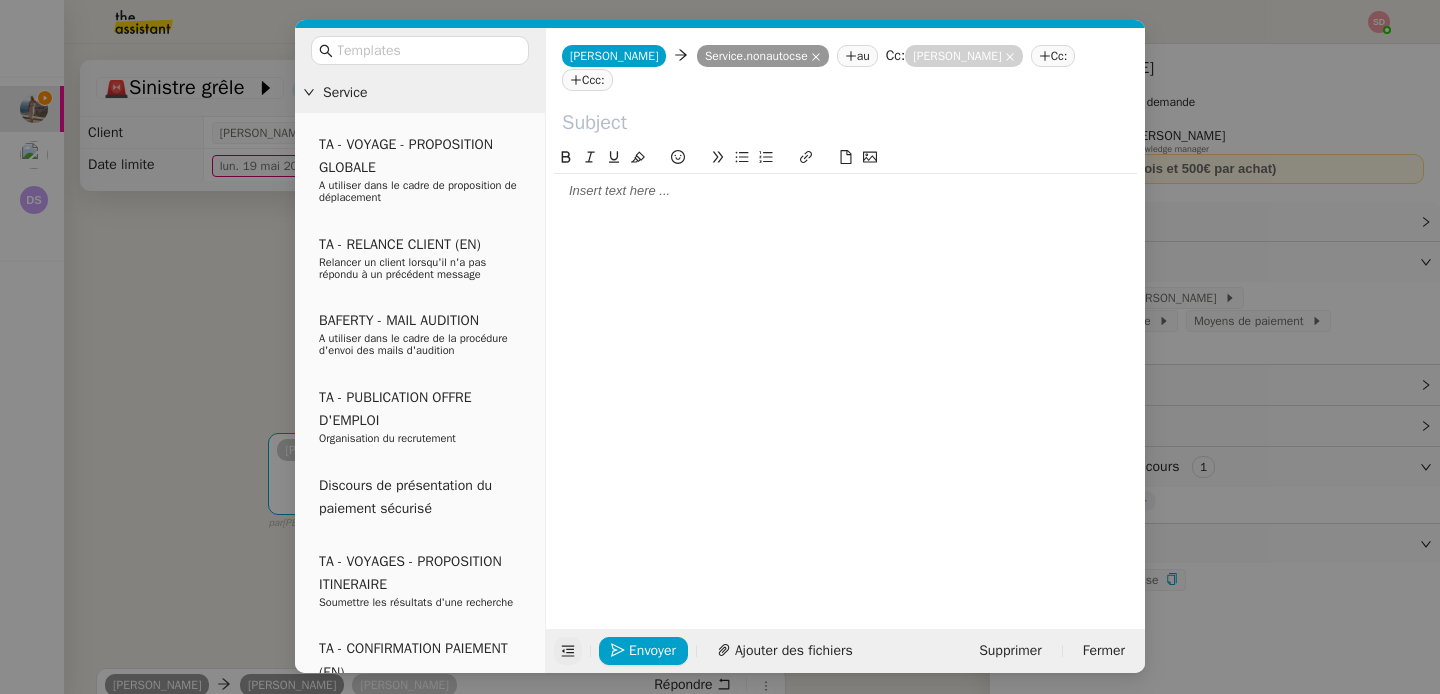 click 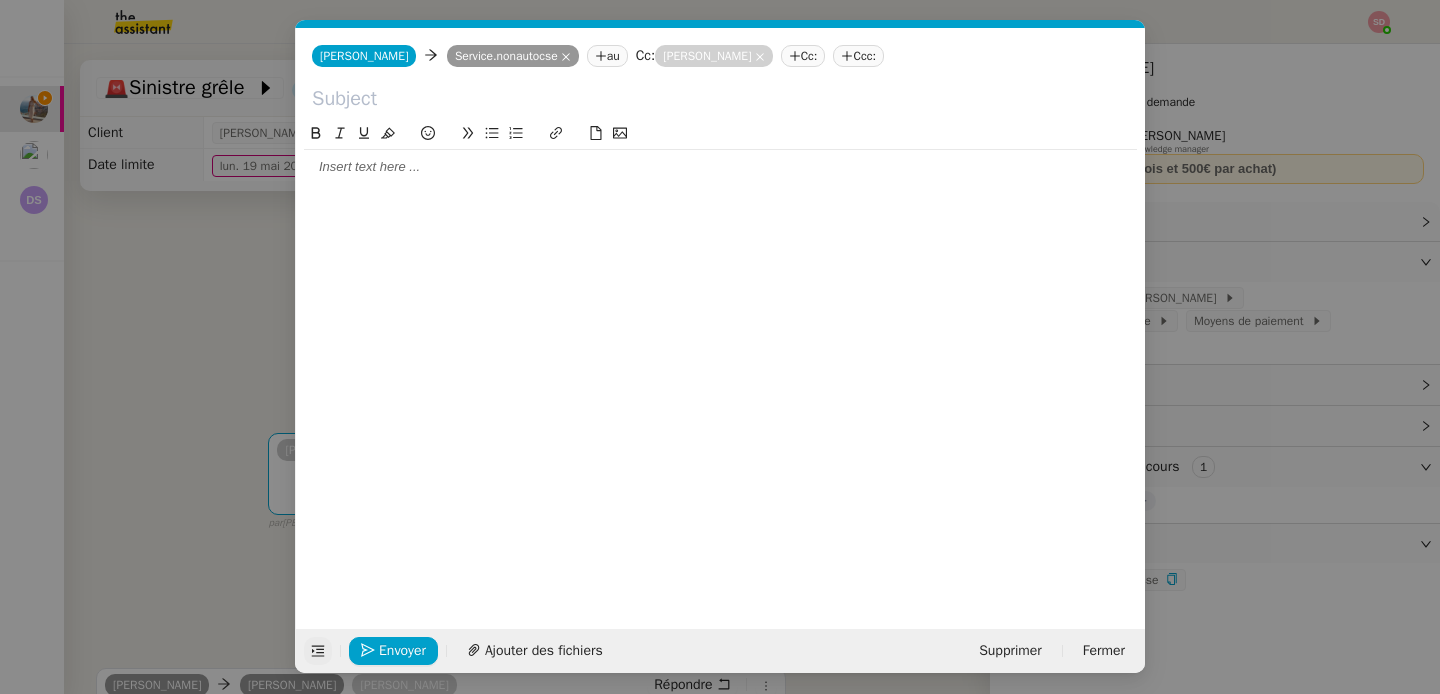 click 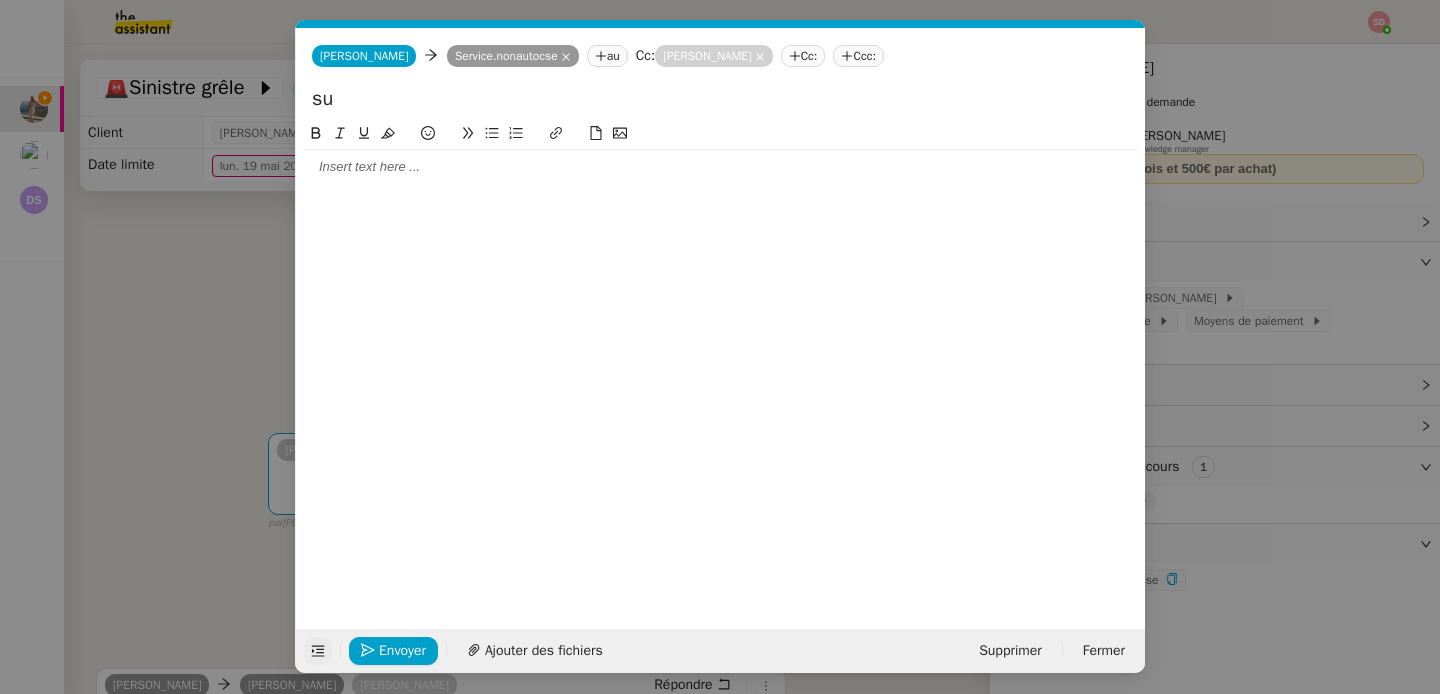type on "s" 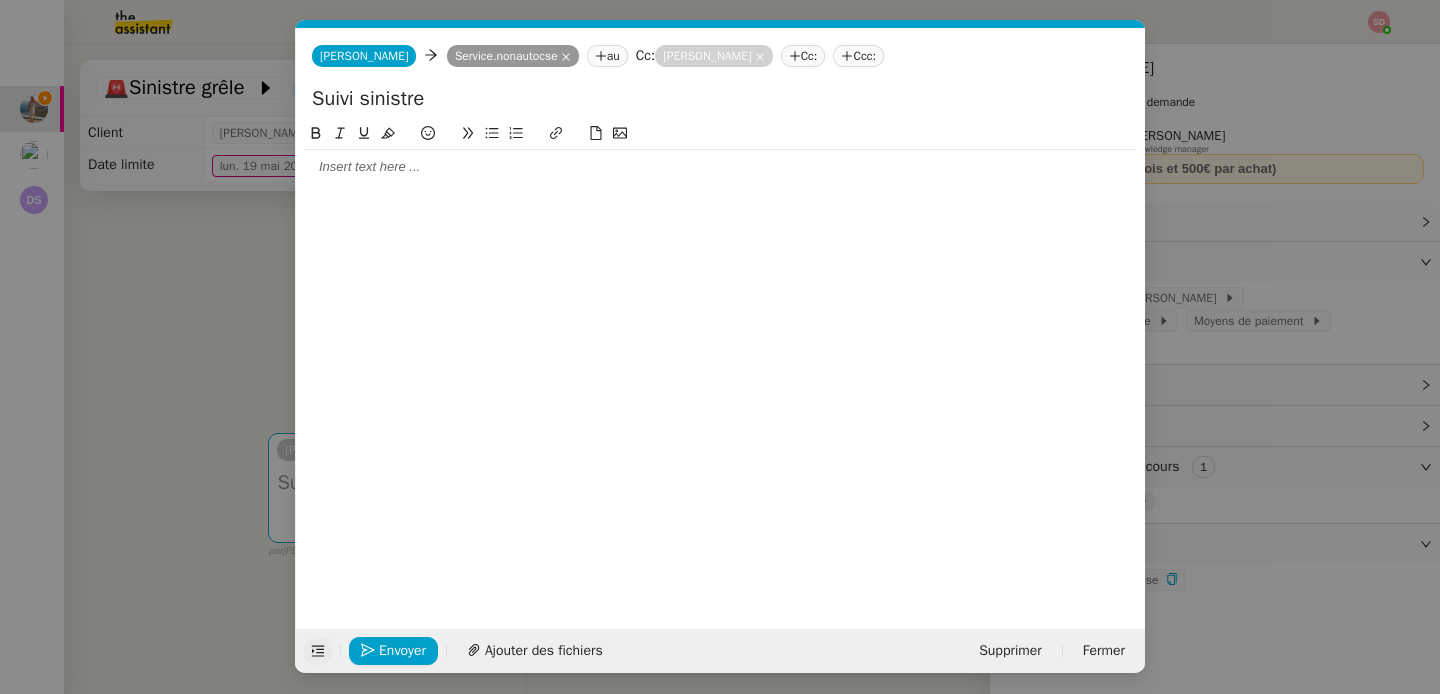 paste on "17332529673" 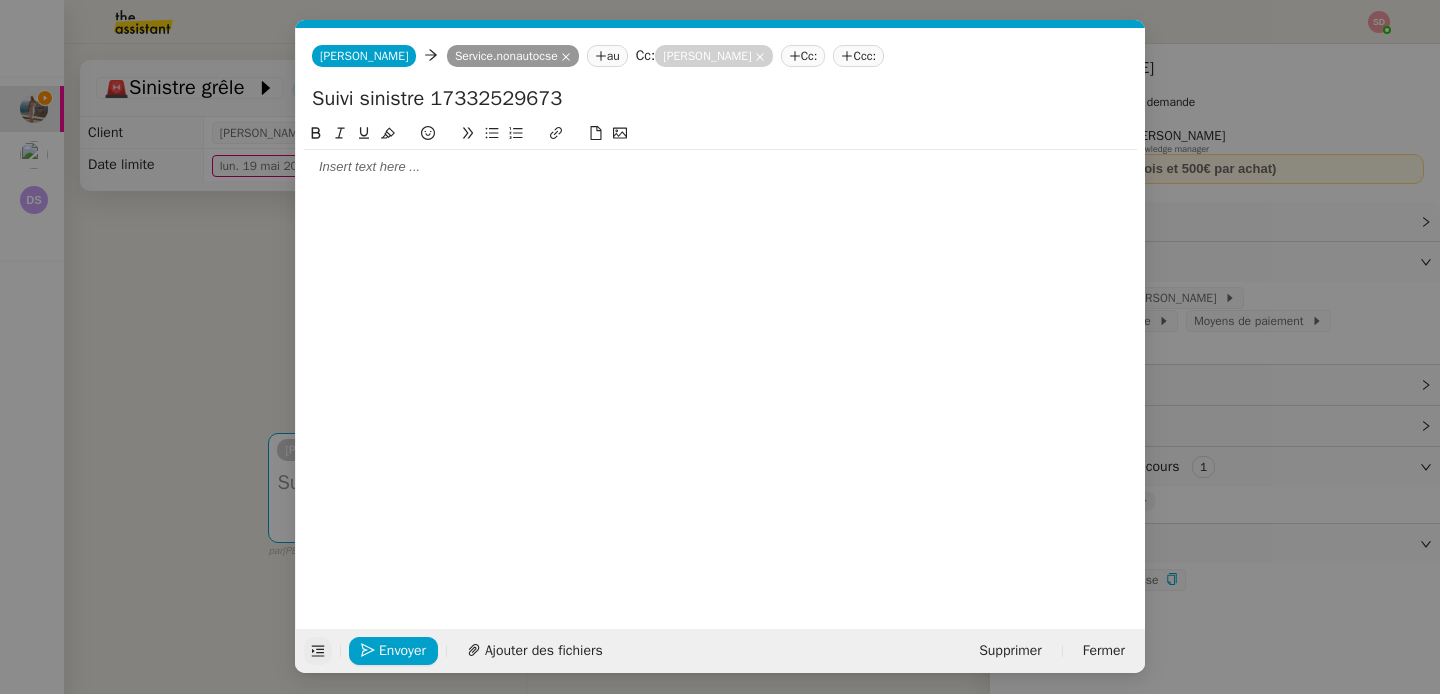 type on "Suivi sinistre 17332529673" 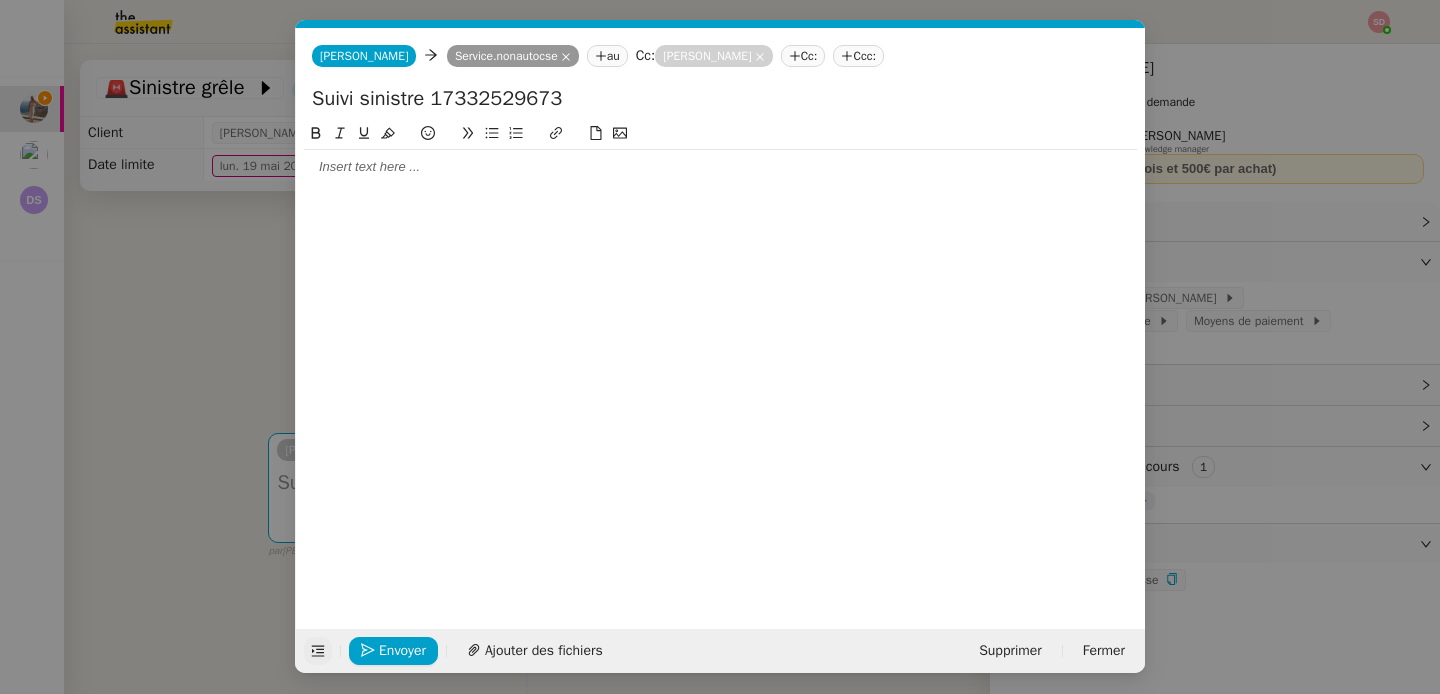 click 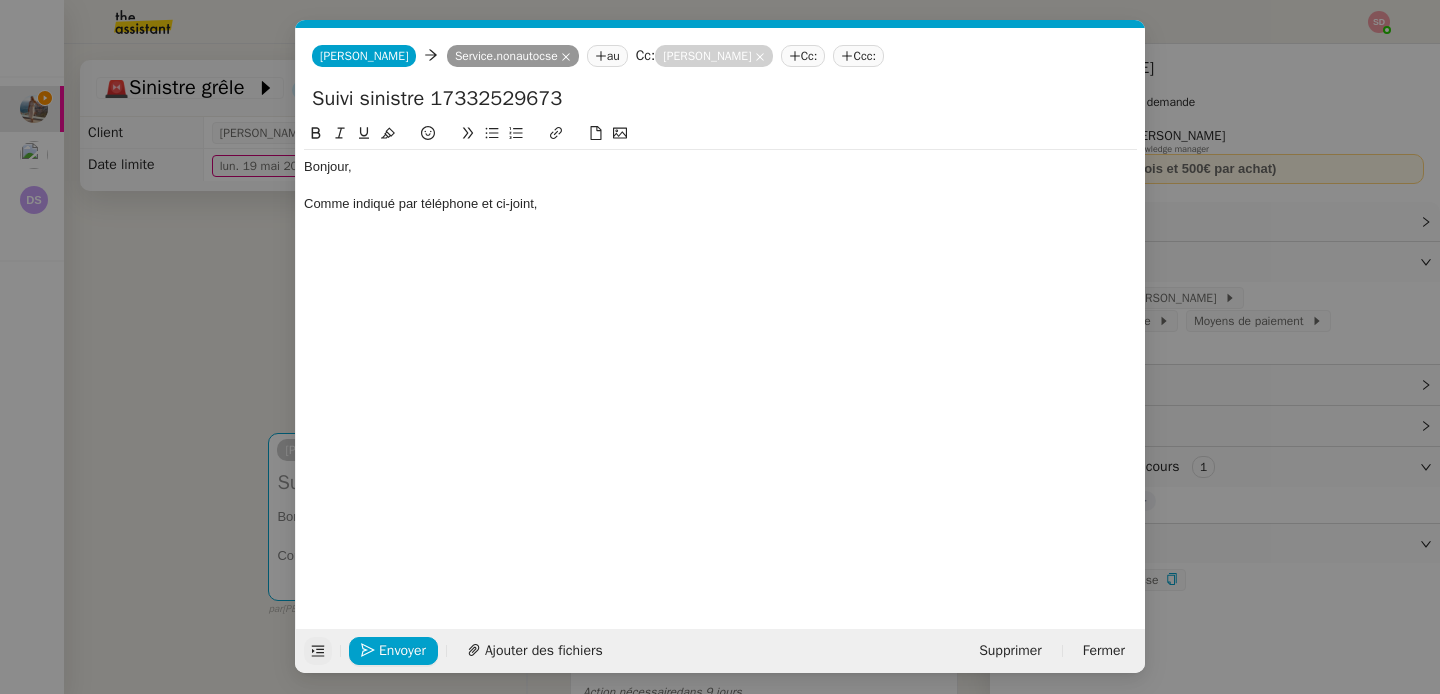 click on "Comme indiqué par téléphone et ci-joint," 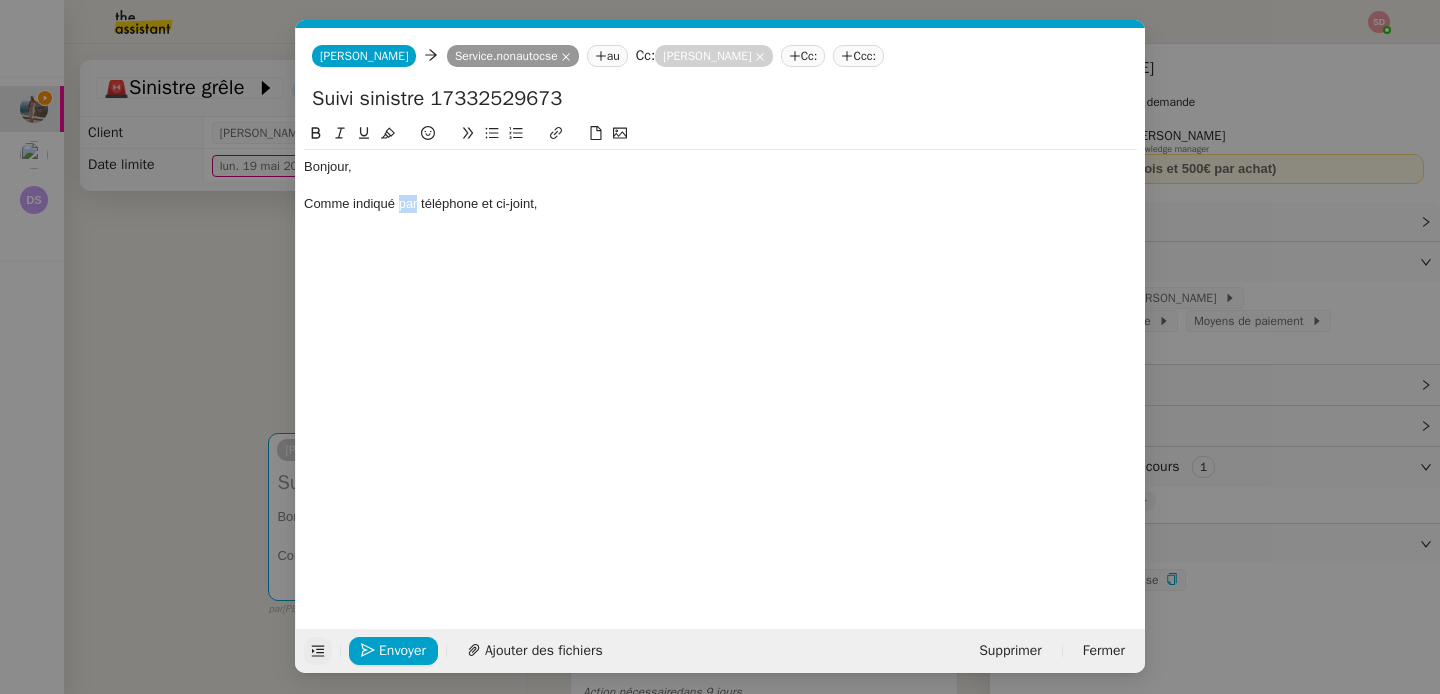 click on "Comme indiqué par téléphone et ci-joint," 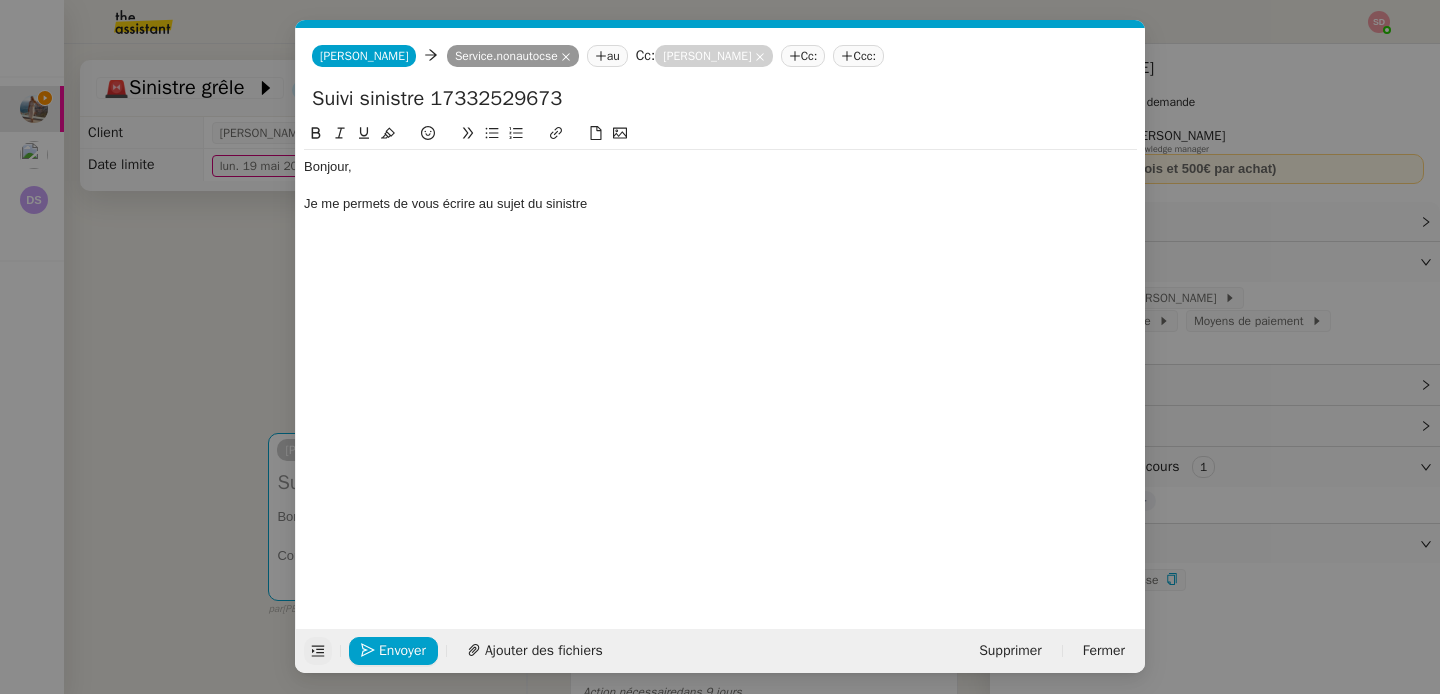 scroll, scrollTop: 0, scrollLeft: 0, axis: both 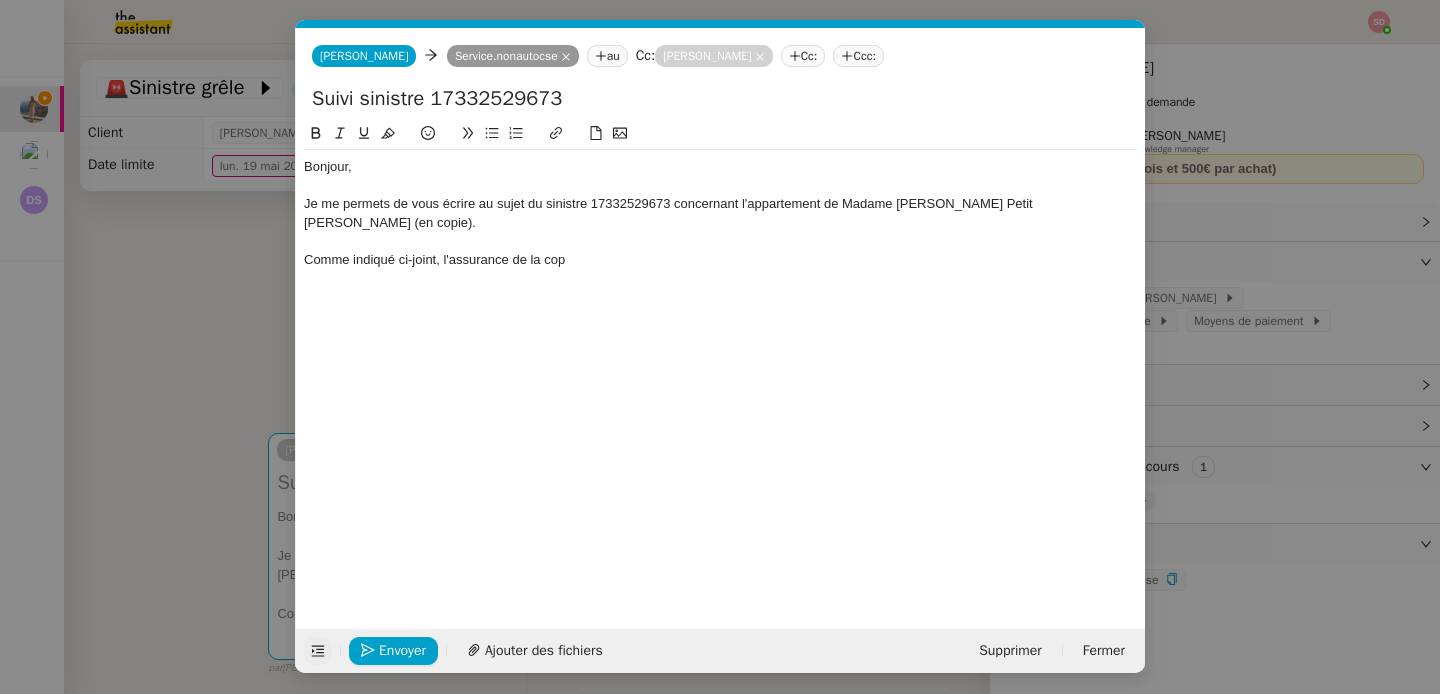 click on "Comme indiqué ci-joint, l'assurance de la cop" 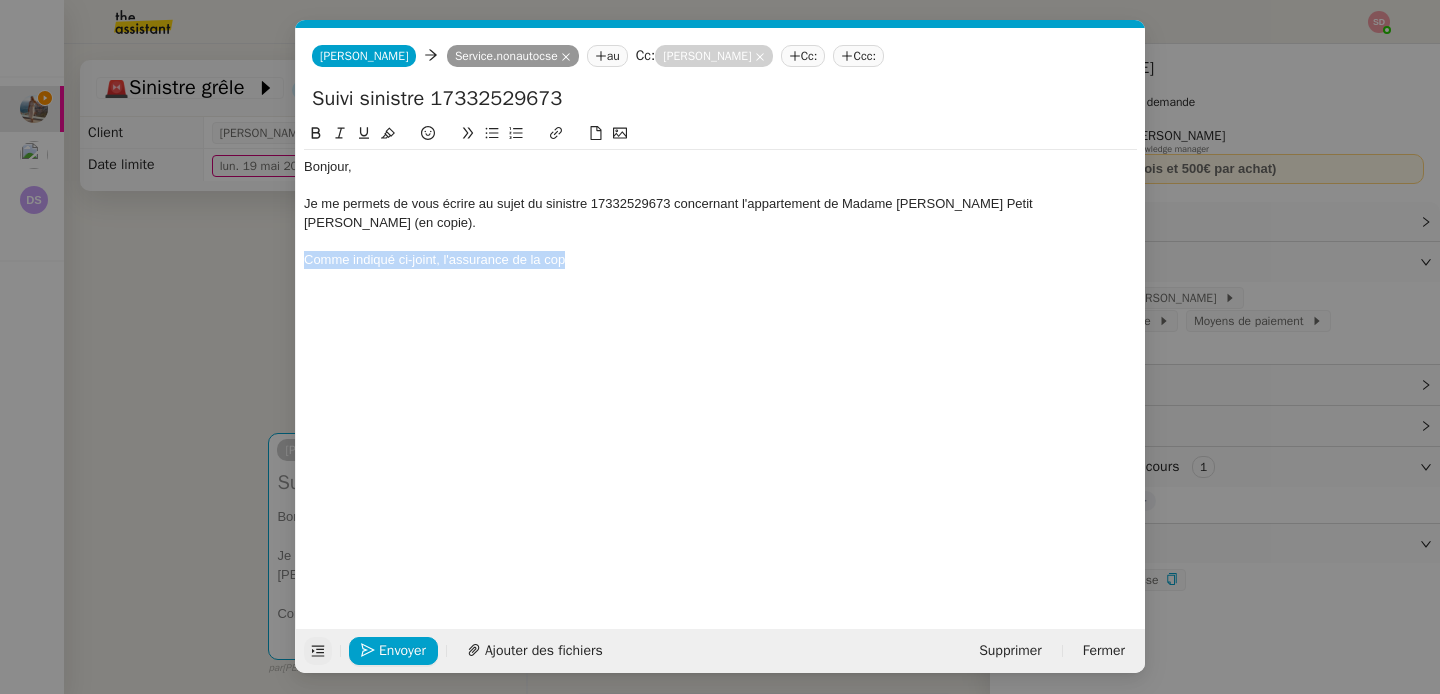 click on "Comme indiqué ci-joint, l'assurance de la cop" 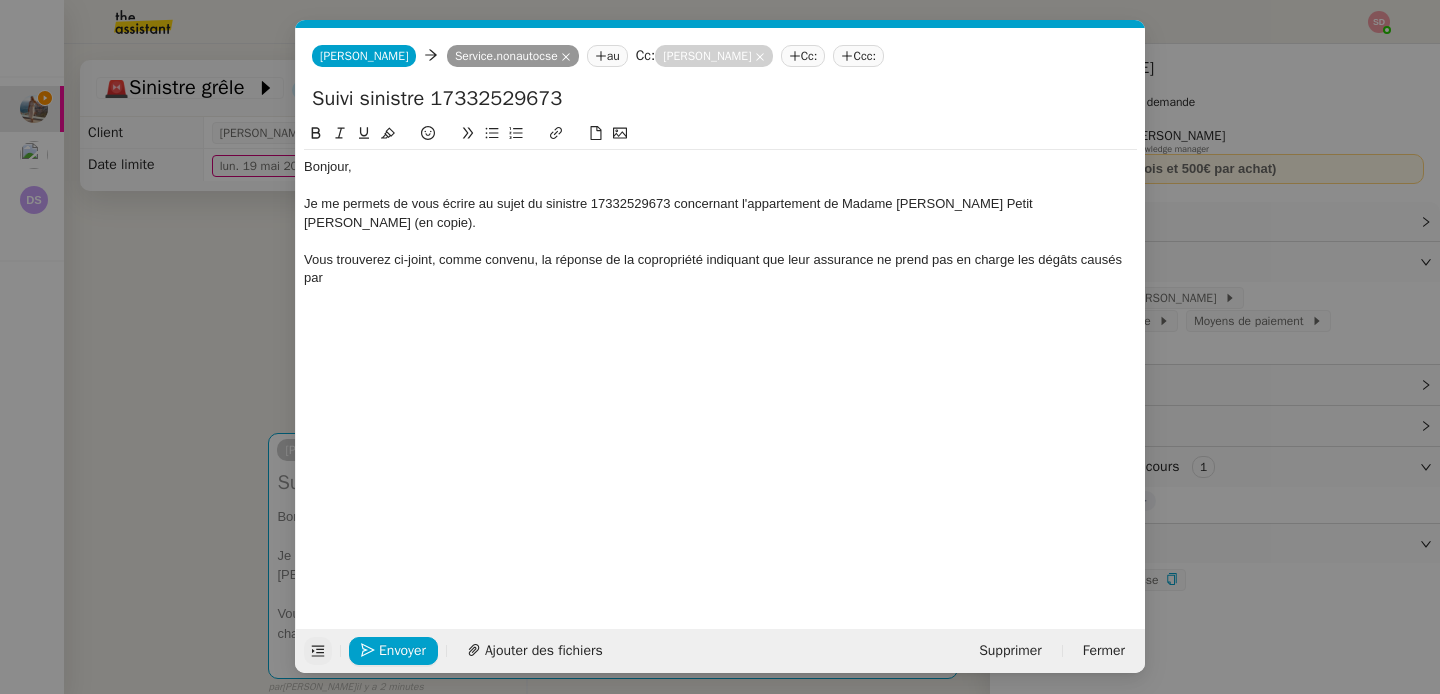 drag, startPoint x: 1041, startPoint y: 245, endPoint x: 1050, endPoint y: 291, distance: 46.872166 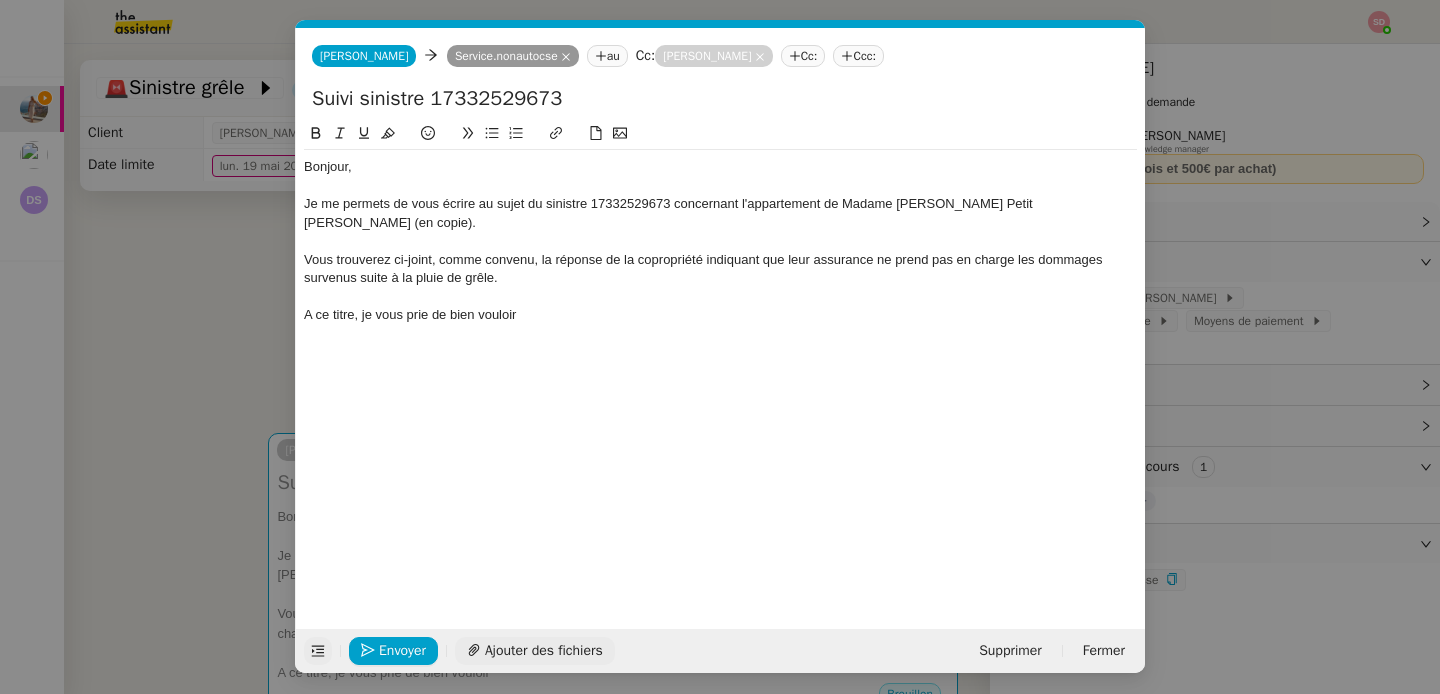 click on "Ajouter des fichiers" 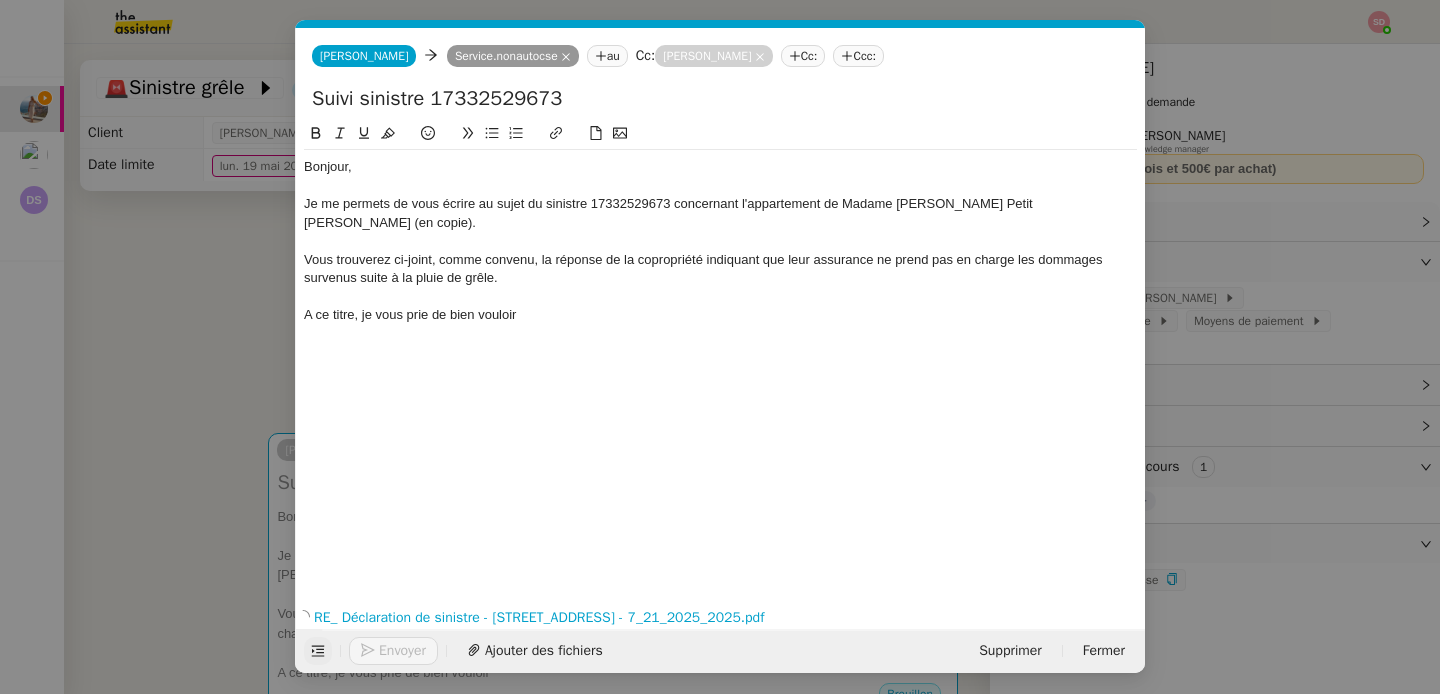 click on "Bonjour, Je me permets de vous écrire au sujet du sinistre 17332529673 concernant l'appartement de Madame [PERSON_NAME] Petit [PERSON_NAME] (en copie). Vous trouverez ci-joint, comme convenu, la réponse de la copropriété indiquant que leur assurance ne prend pas en charge les dommages survenus suite à la pluie de grêle. A ce titre, je vous prie de bien vouloir" 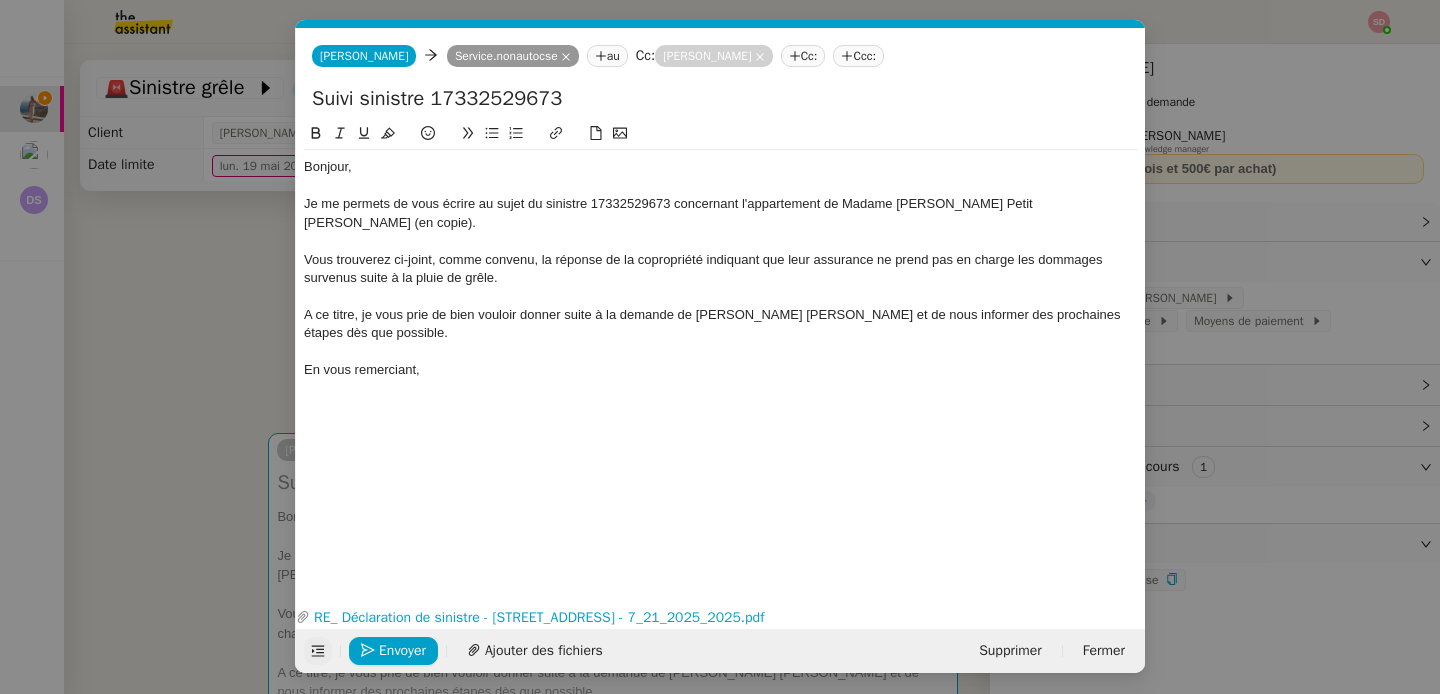 click on "Je me permets de vous écrire au sujet du sinistre 17332529673 concernant l'appartement de Madame [PERSON_NAME] Petit [PERSON_NAME] (en copie)." 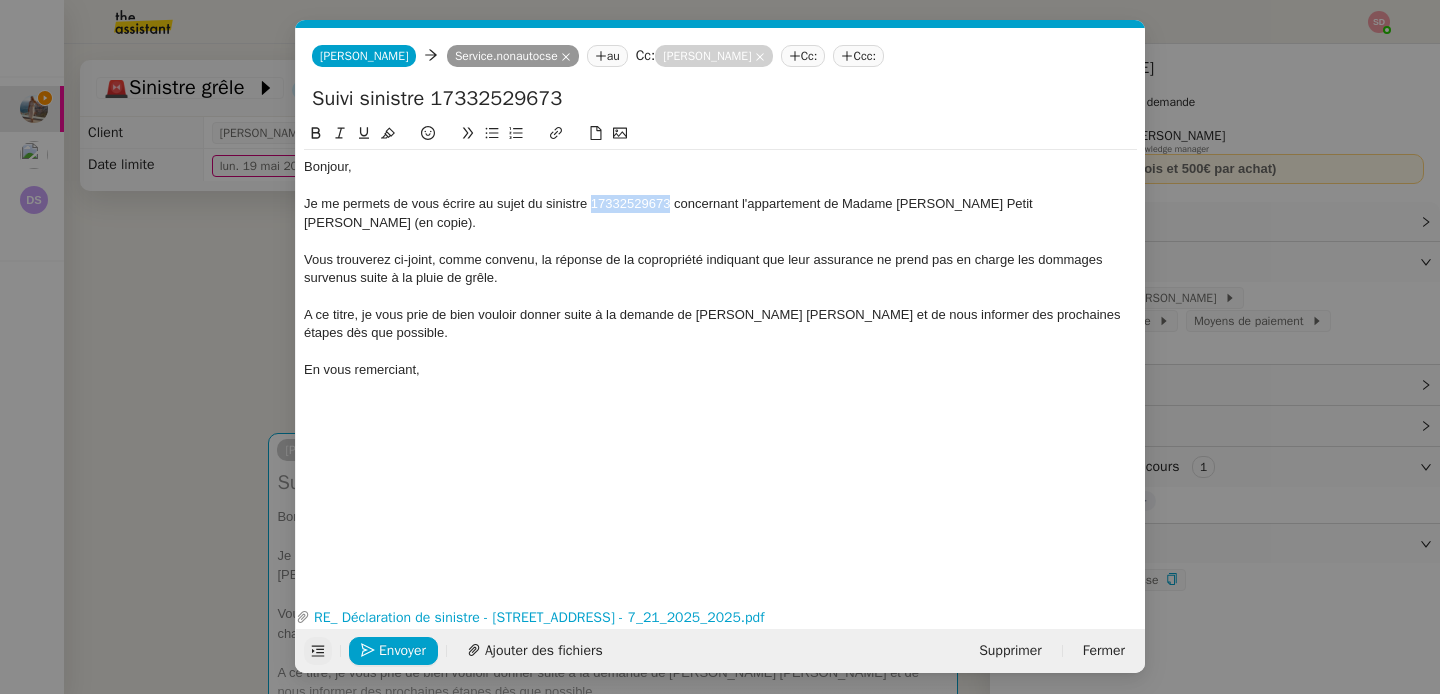 click on "Je me permets de vous écrire au sujet du sinistre 17332529673 concernant l'appartement de Madame [PERSON_NAME] Petit [PERSON_NAME] (en copie)." 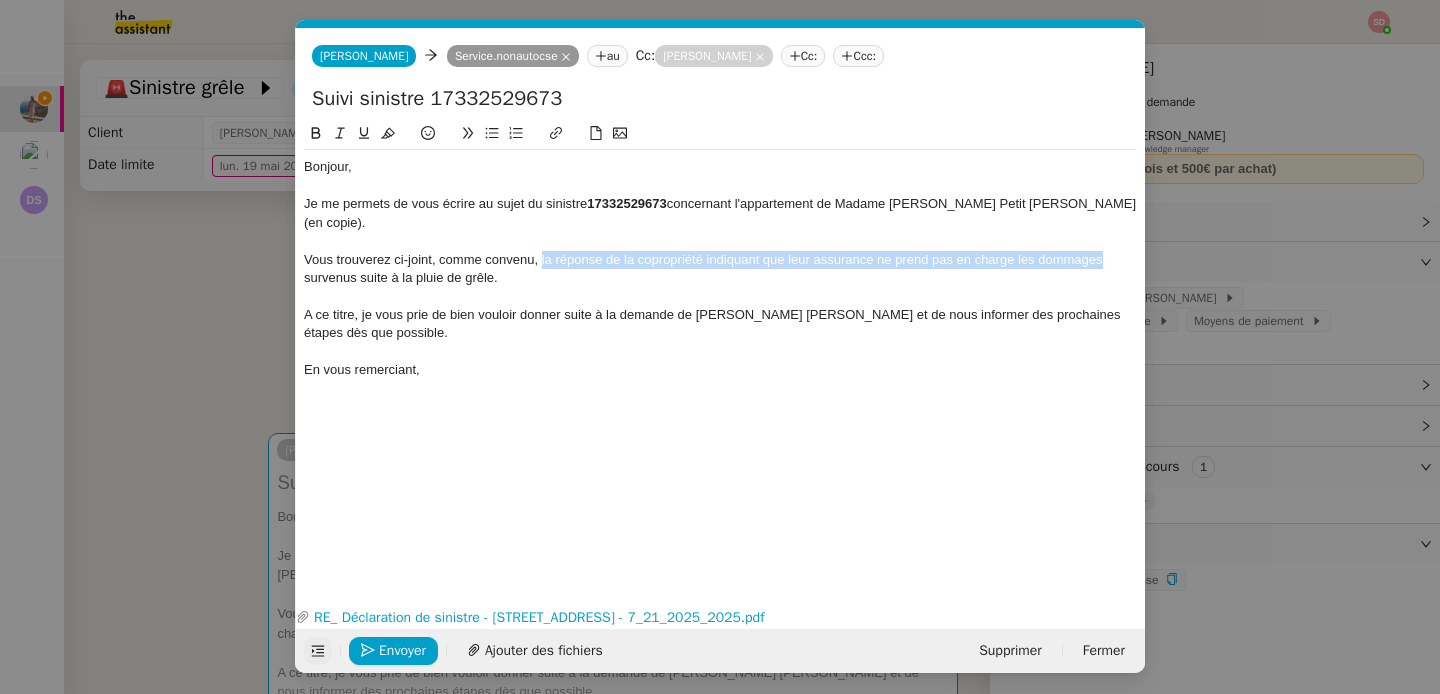 drag, startPoint x: 542, startPoint y: 242, endPoint x: 1103, endPoint y: 236, distance: 561.0321 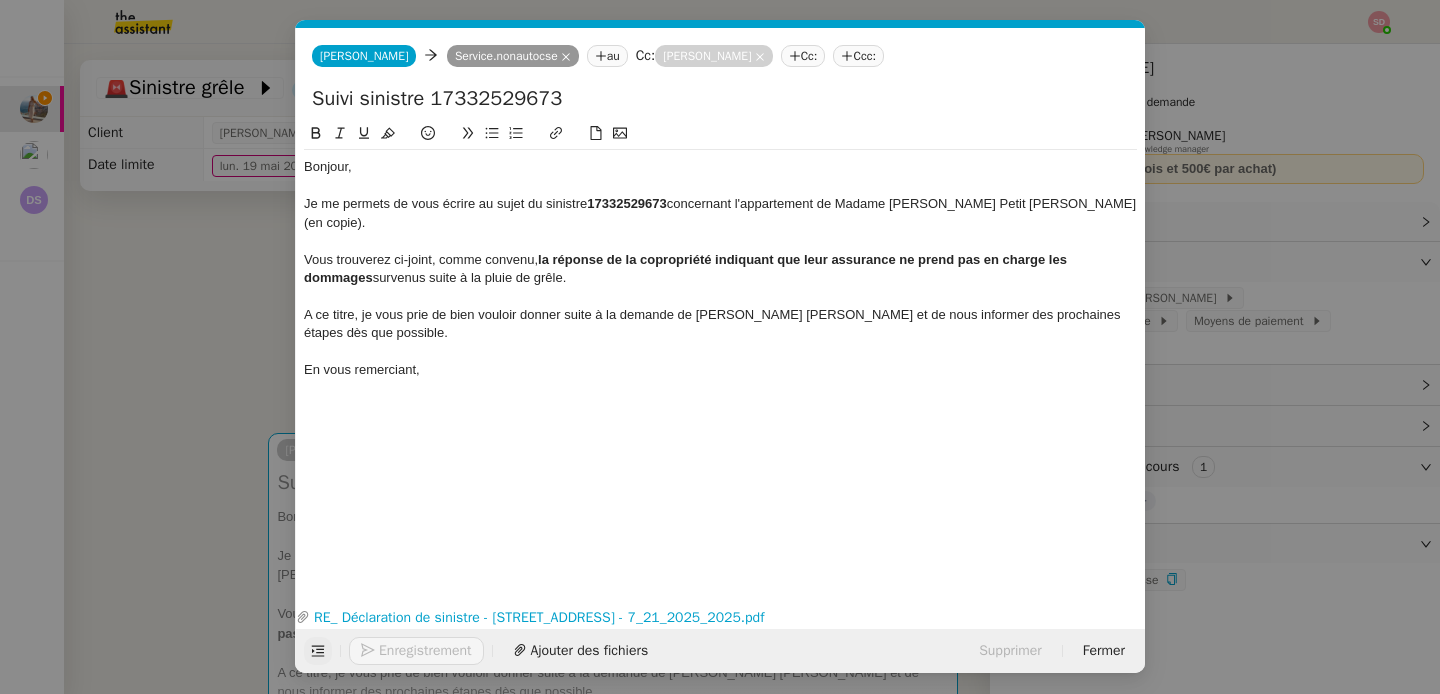 click on "A ce titre, je vous prie de bien vouloir donner suite à la demande de [PERSON_NAME] [PERSON_NAME] et de nous informer des prochaines étapes dès que possible." 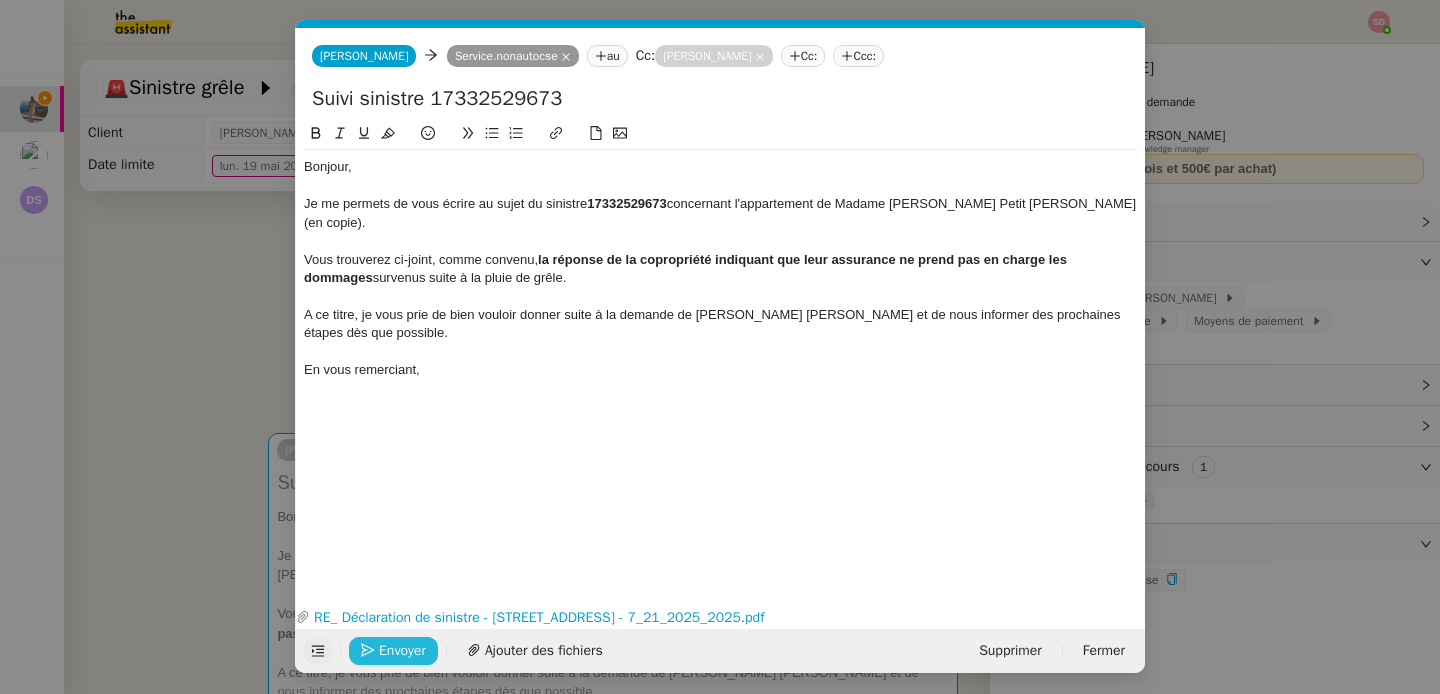 click on "Envoyer" 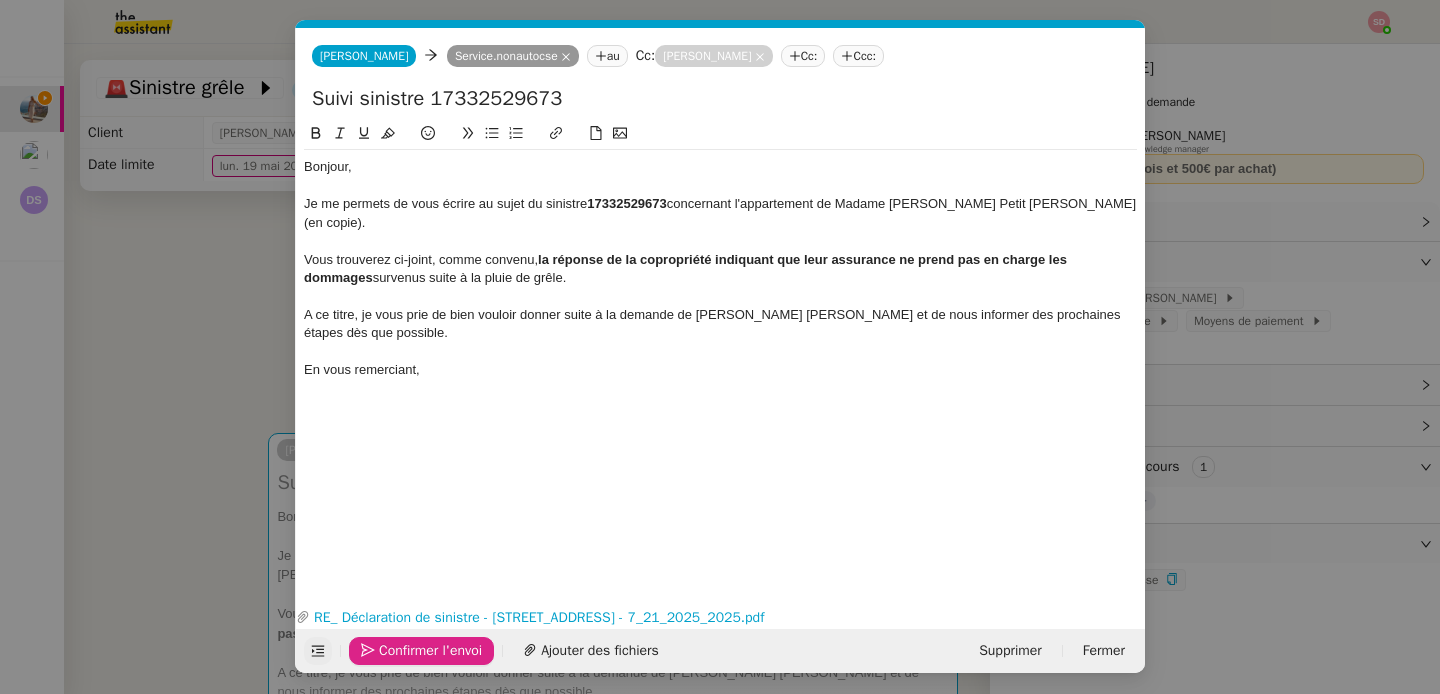 click on "Confirmer l'envoi" 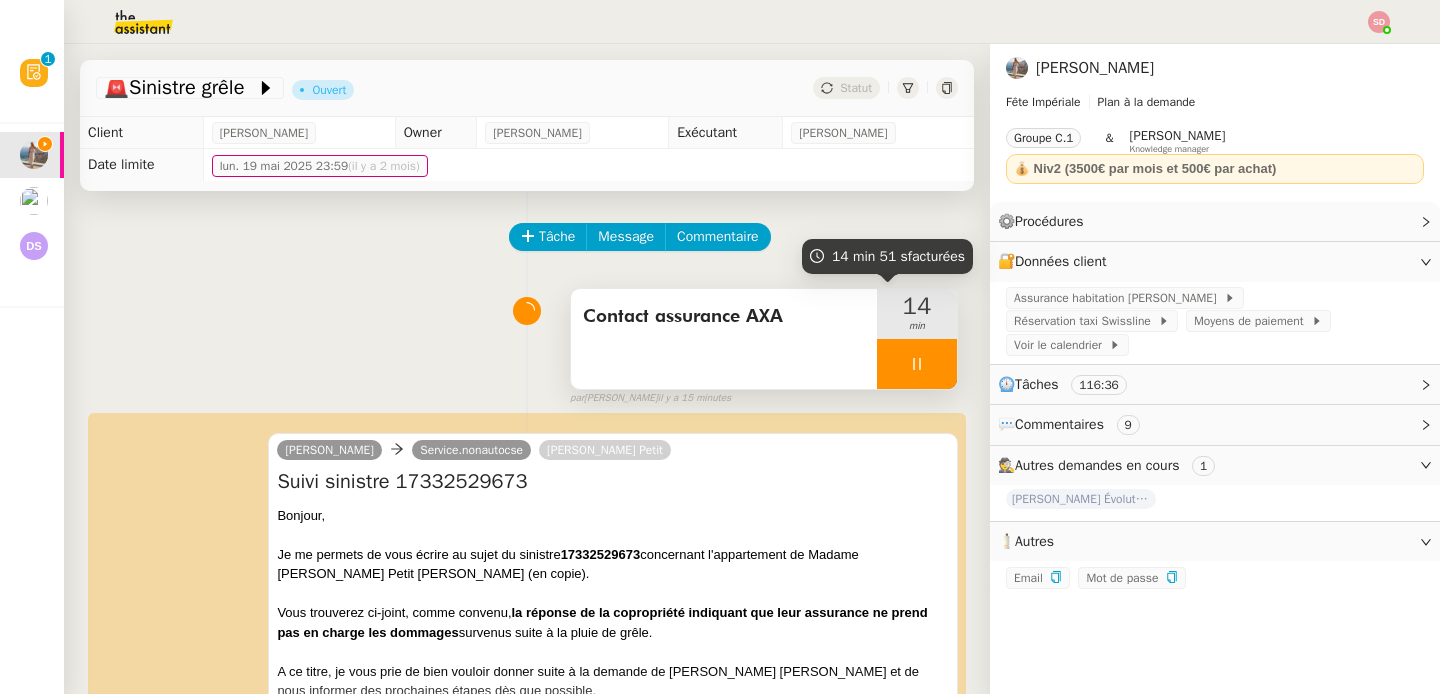 click at bounding box center [917, 364] 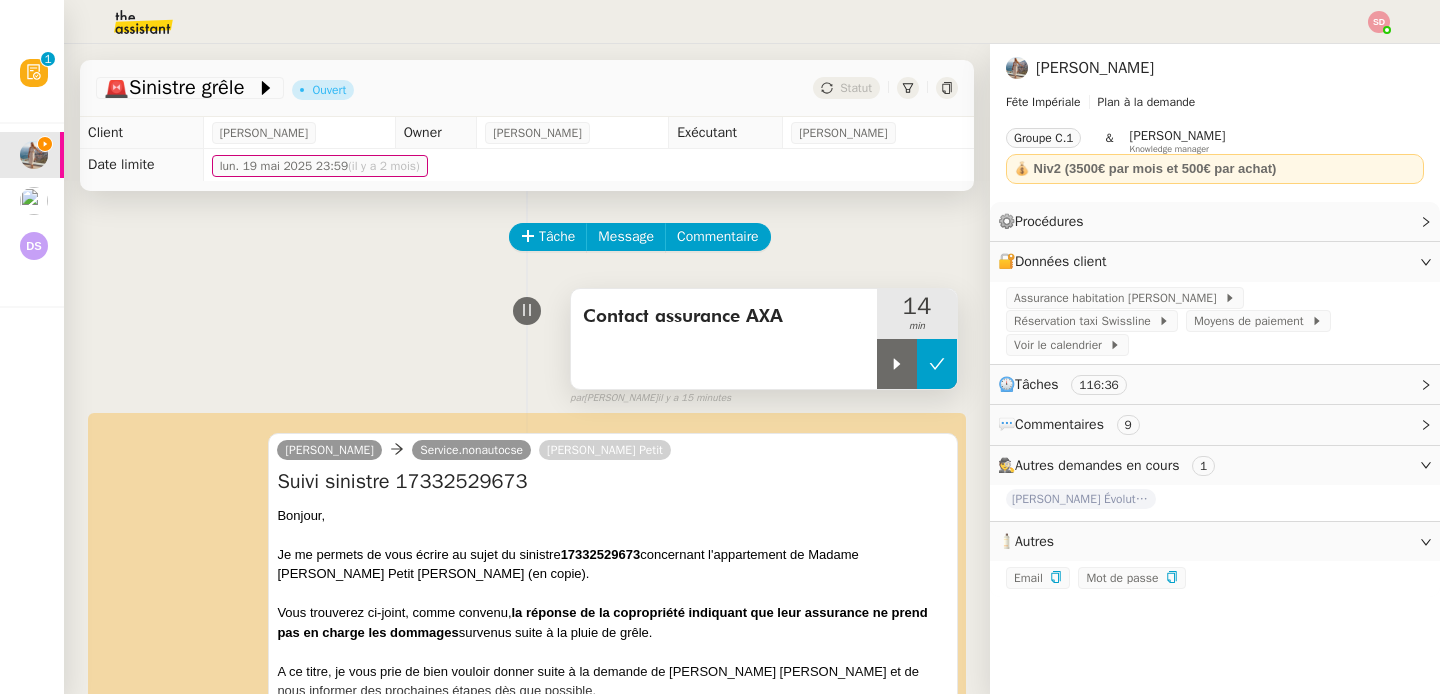 click 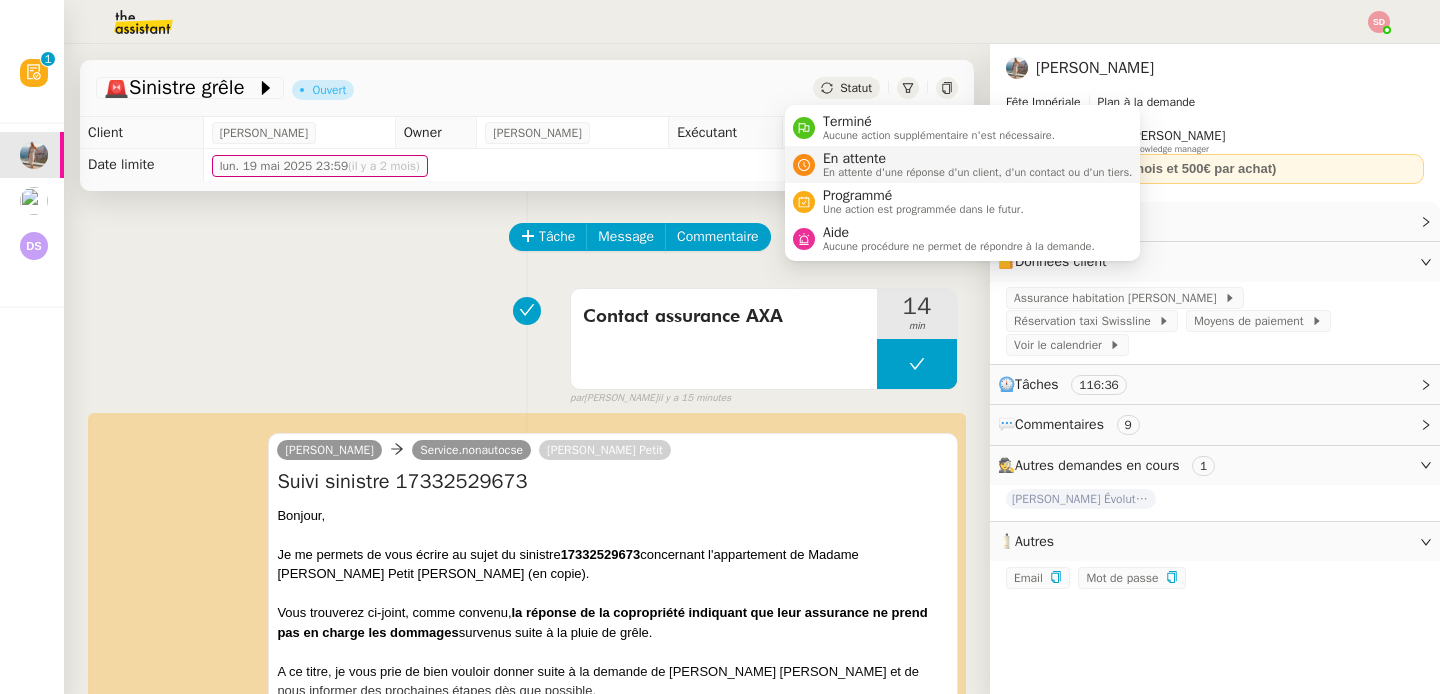 click on "En attente" at bounding box center [978, 159] 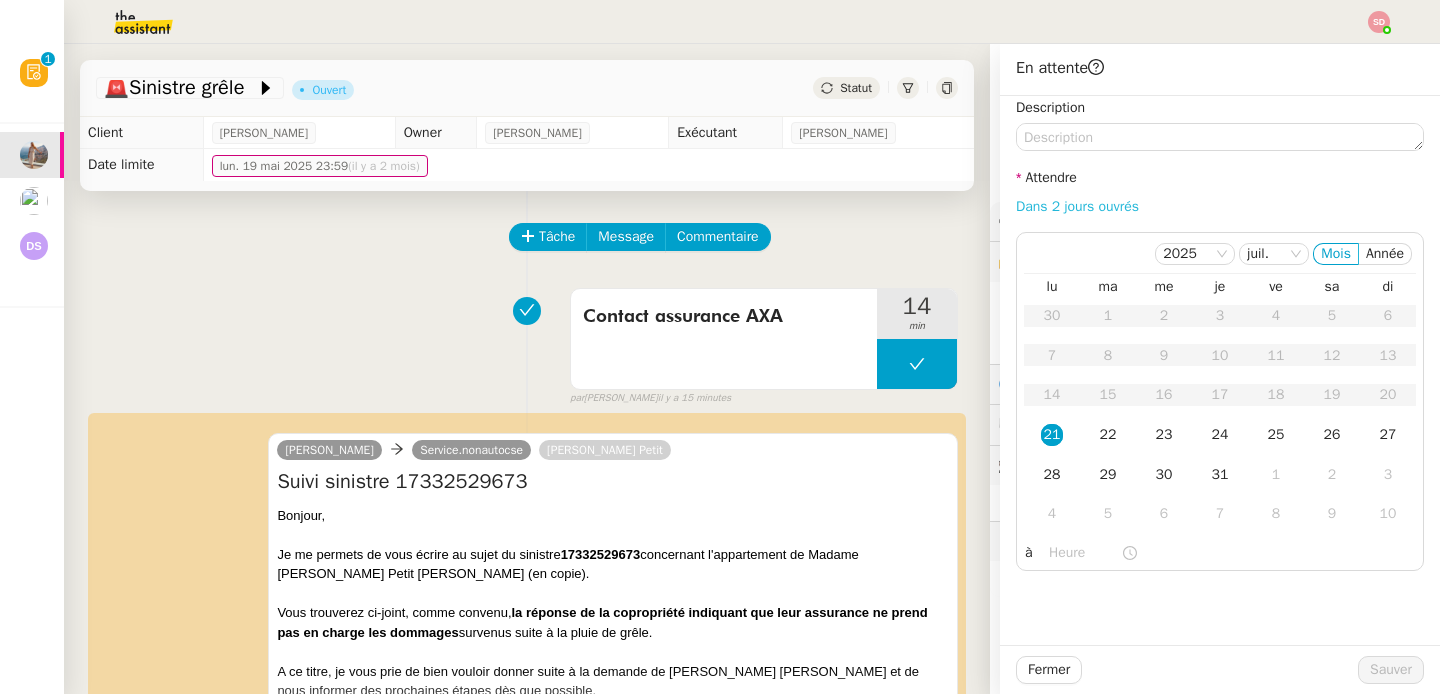 click on "Dans 2 jours ouvrés" 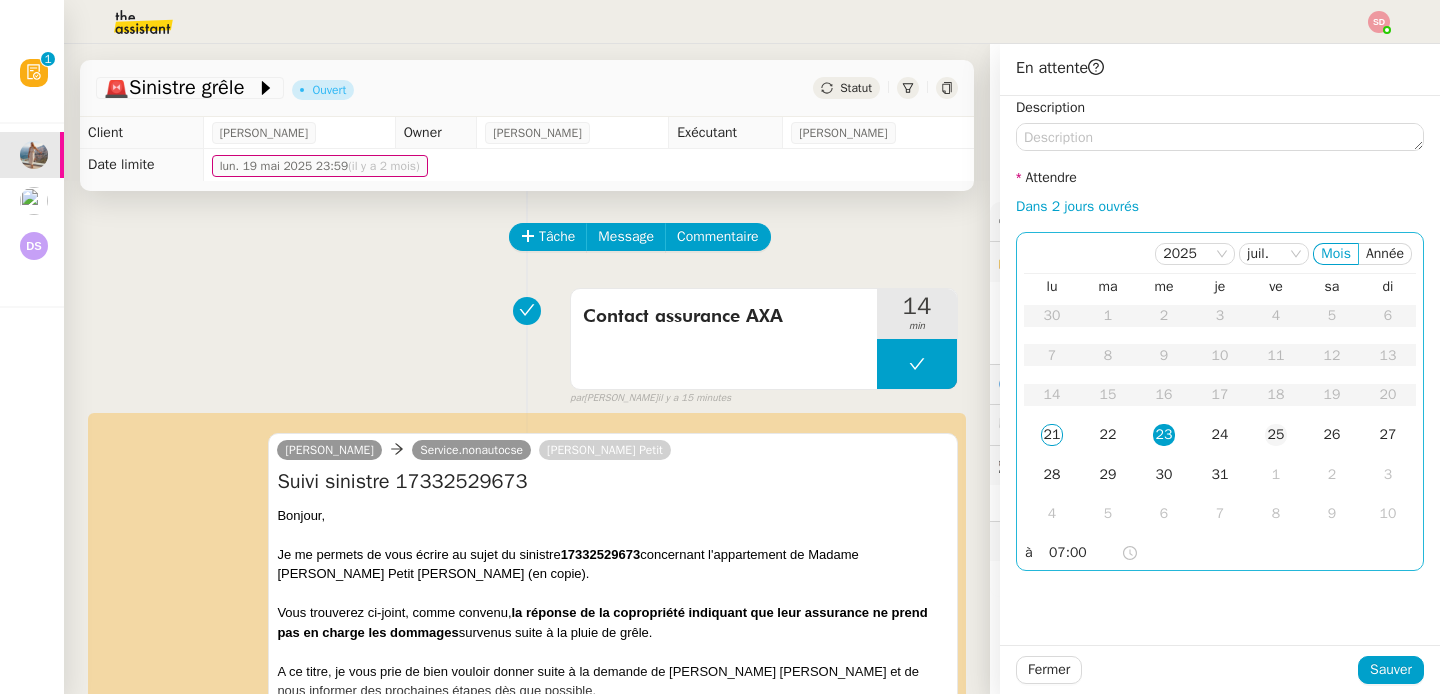 click on "25" 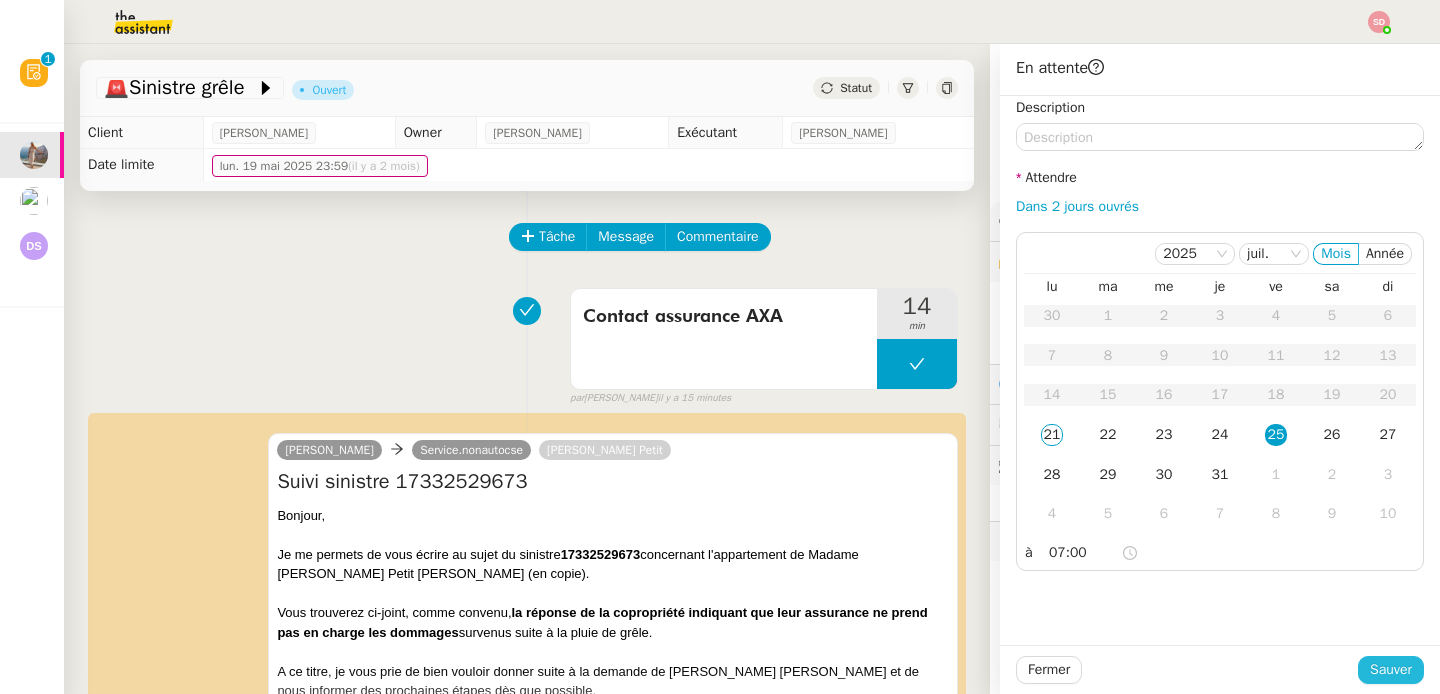 click on "Sauver" 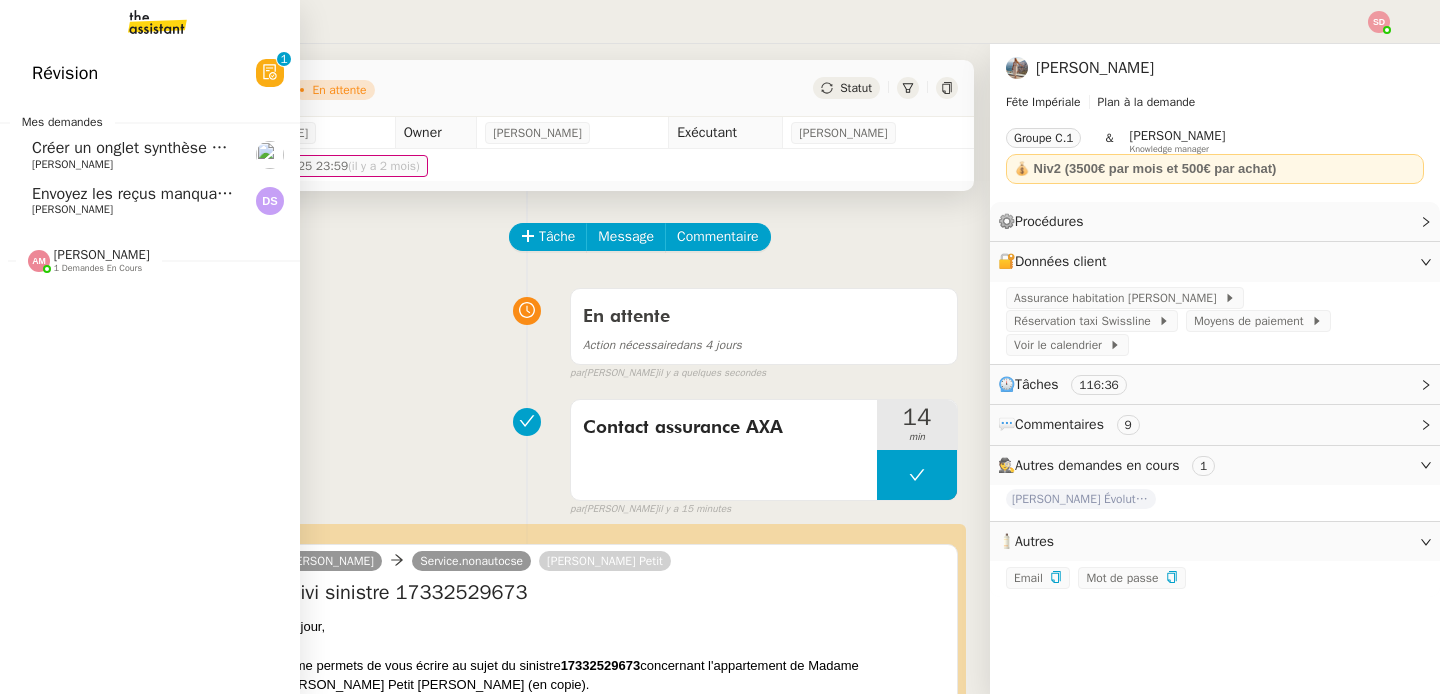 click on "Envoyez les reçus manquants" 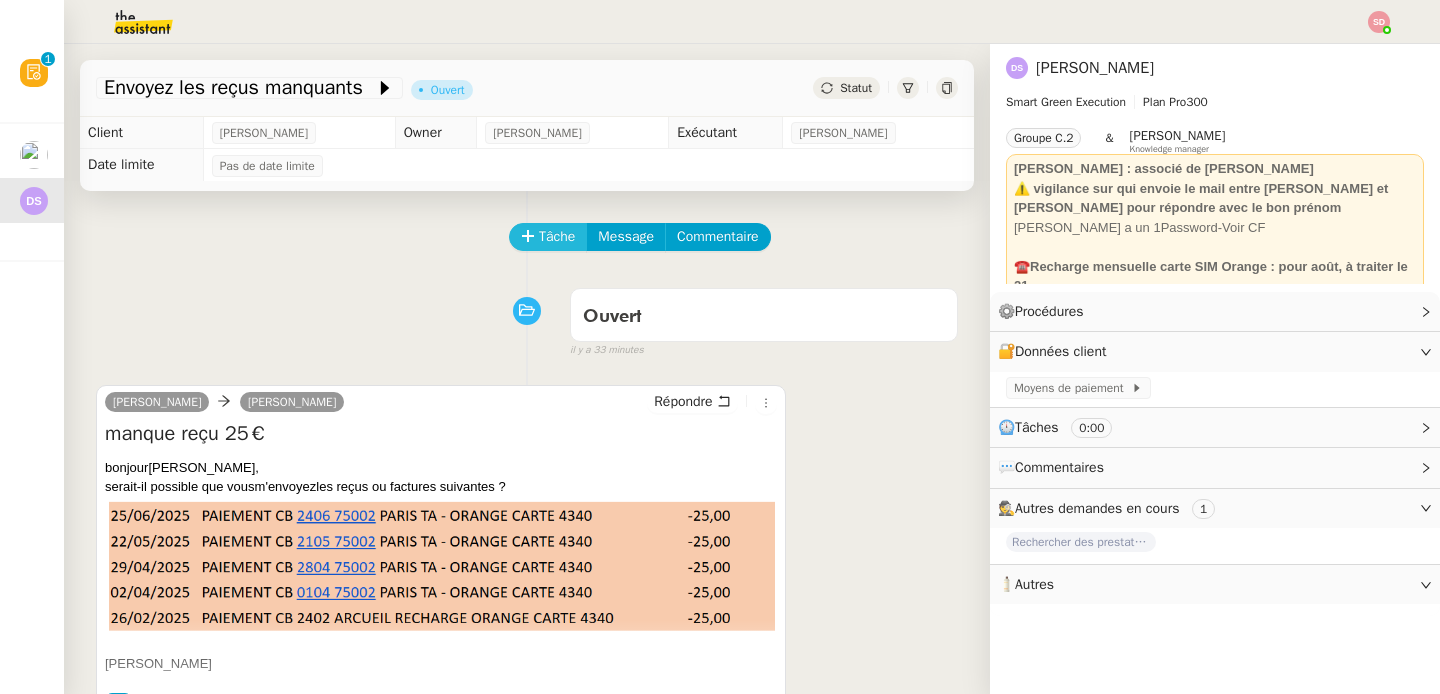 click on "Tâche" 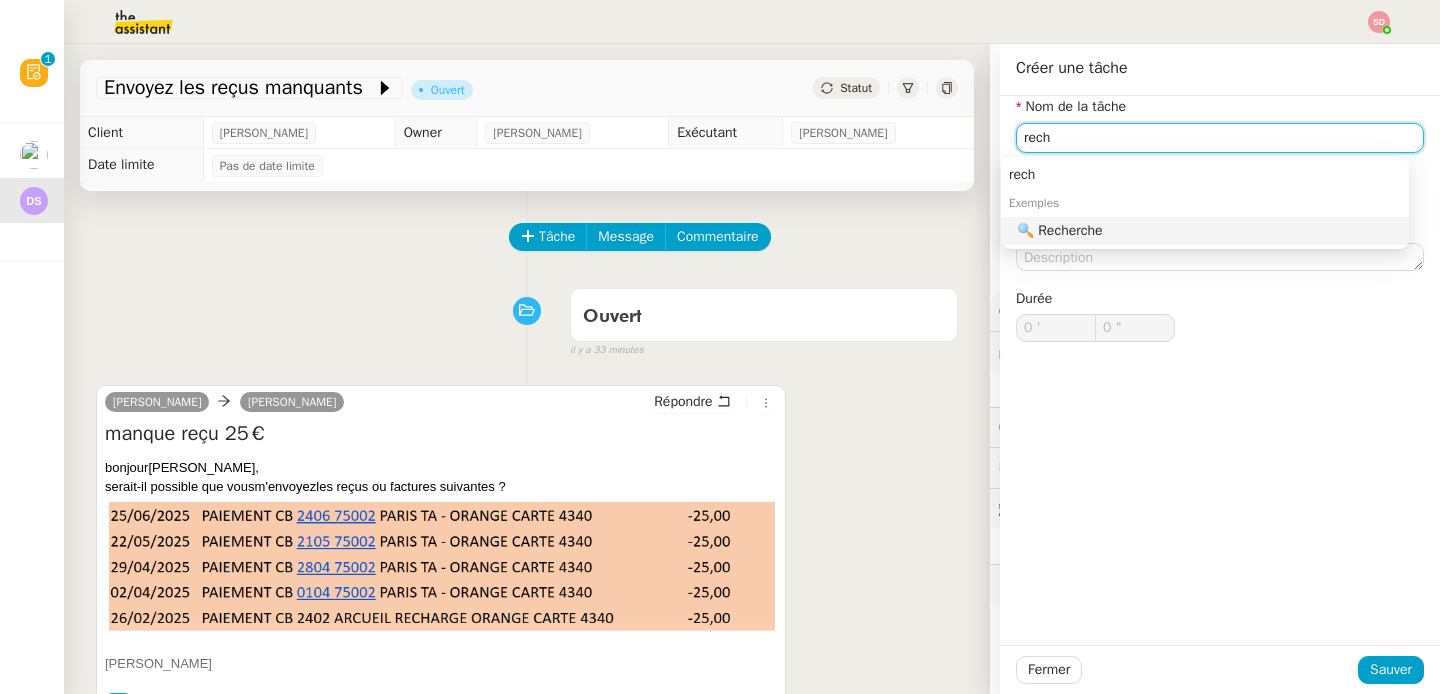 click on "🔍 Recherche" 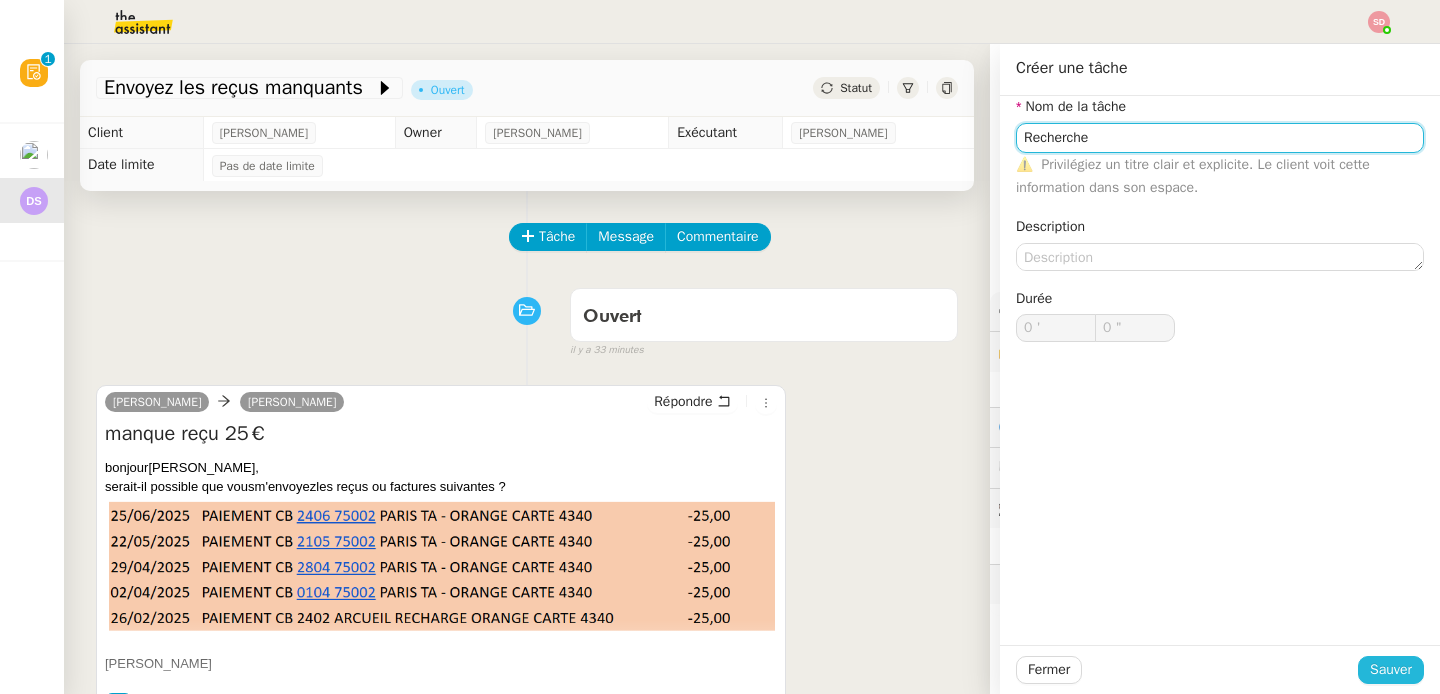 type on "Recherche" 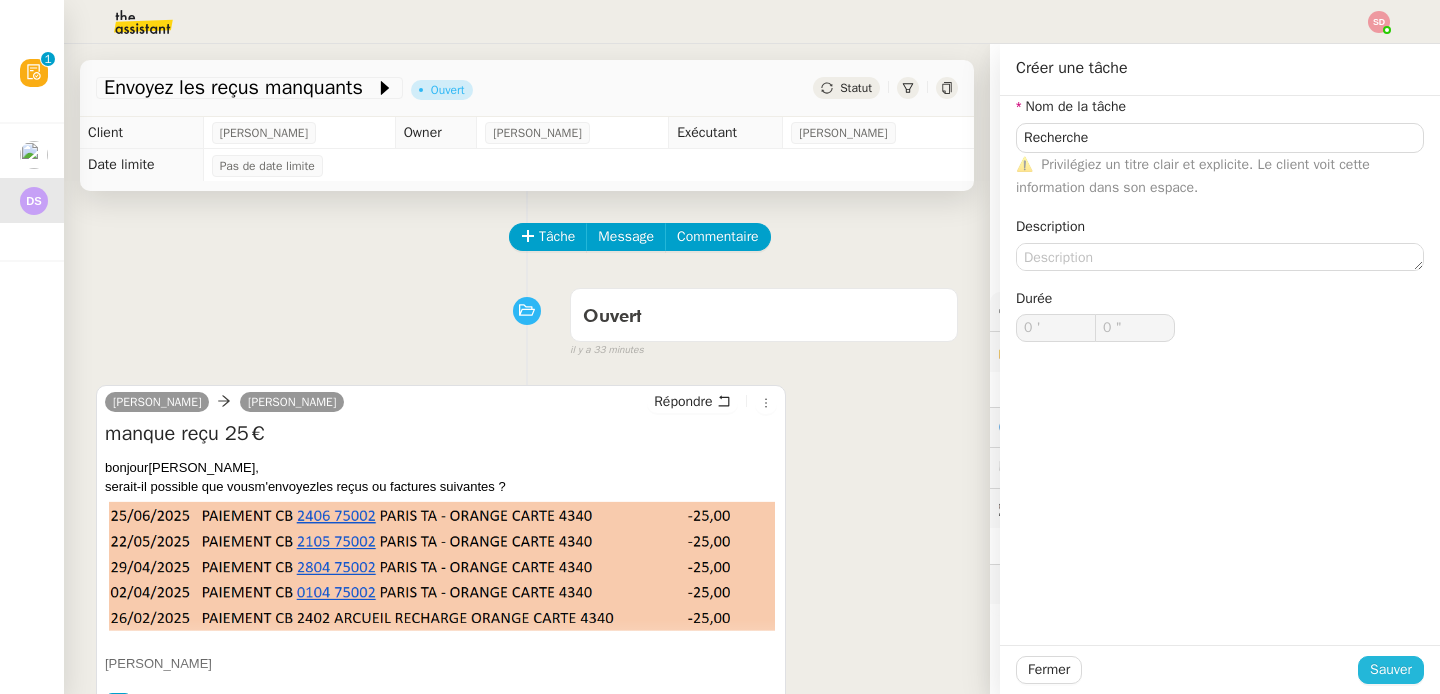 click on "Sauver" 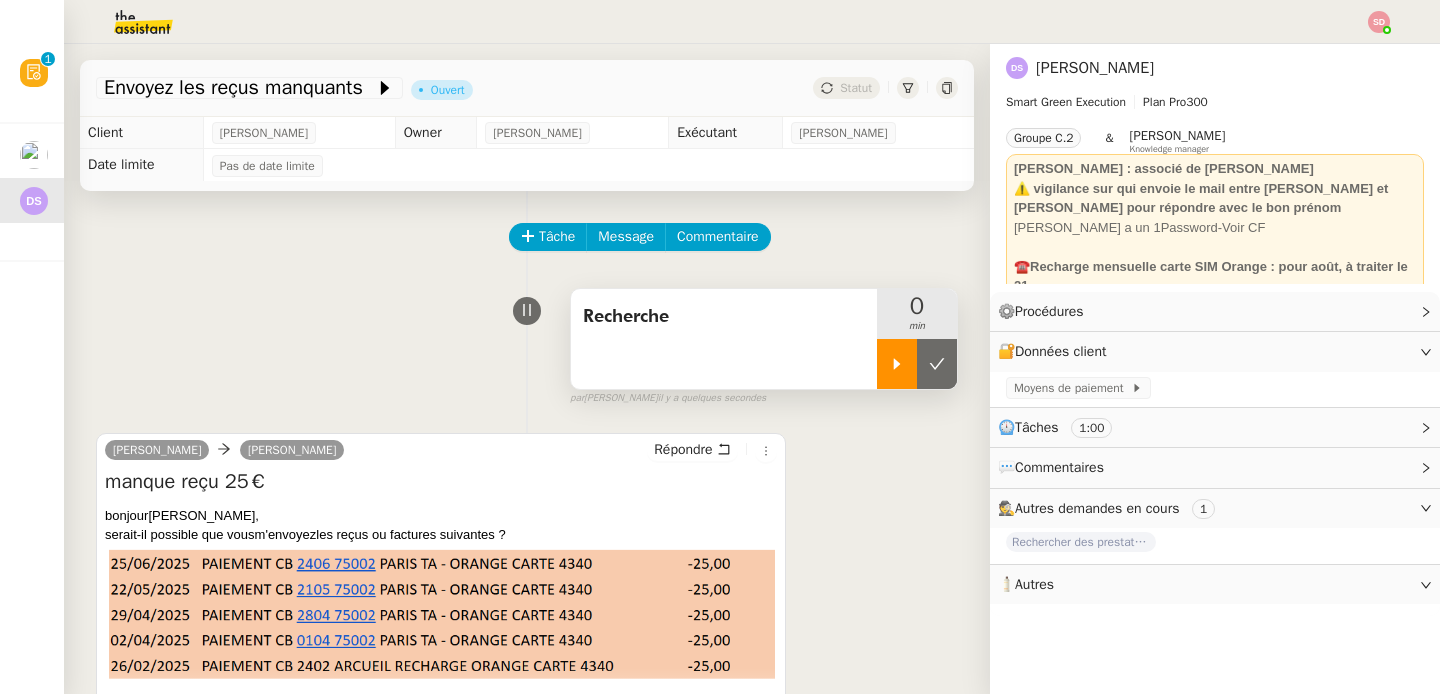 click 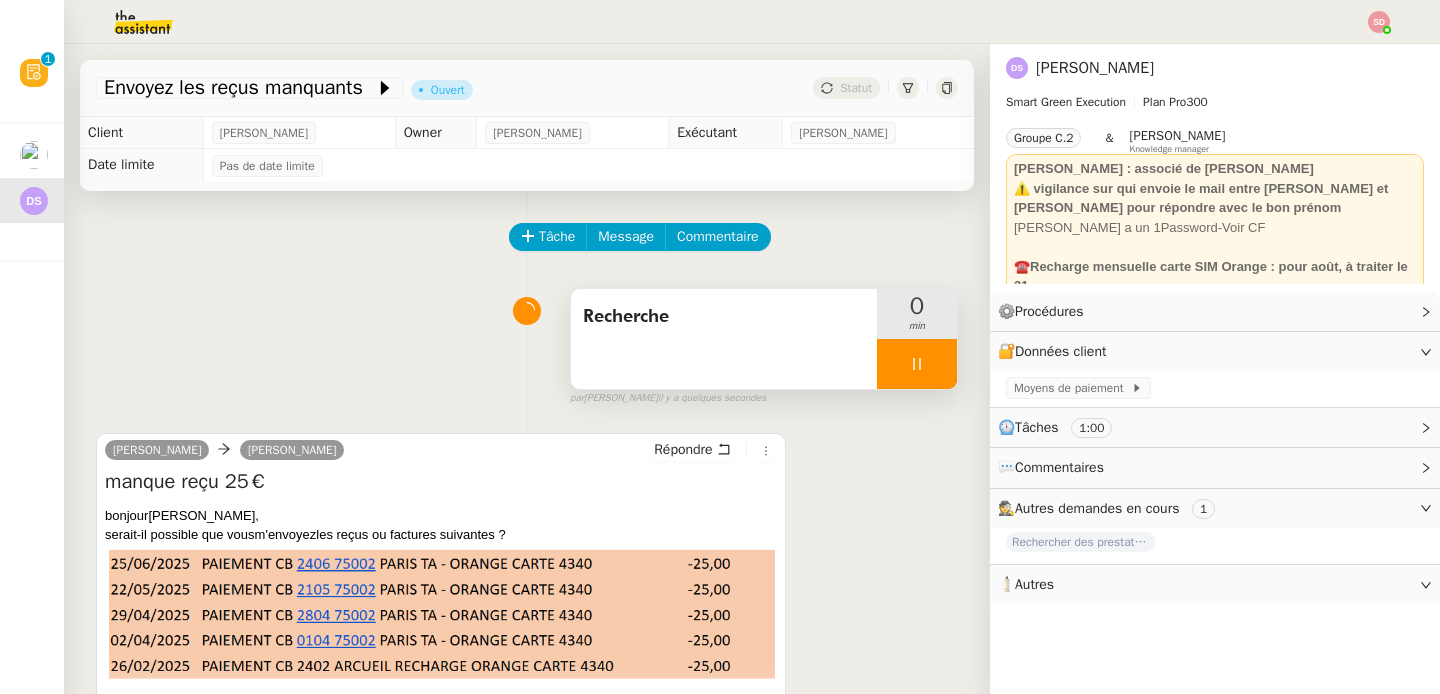 scroll, scrollTop: 265, scrollLeft: 0, axis: vertical 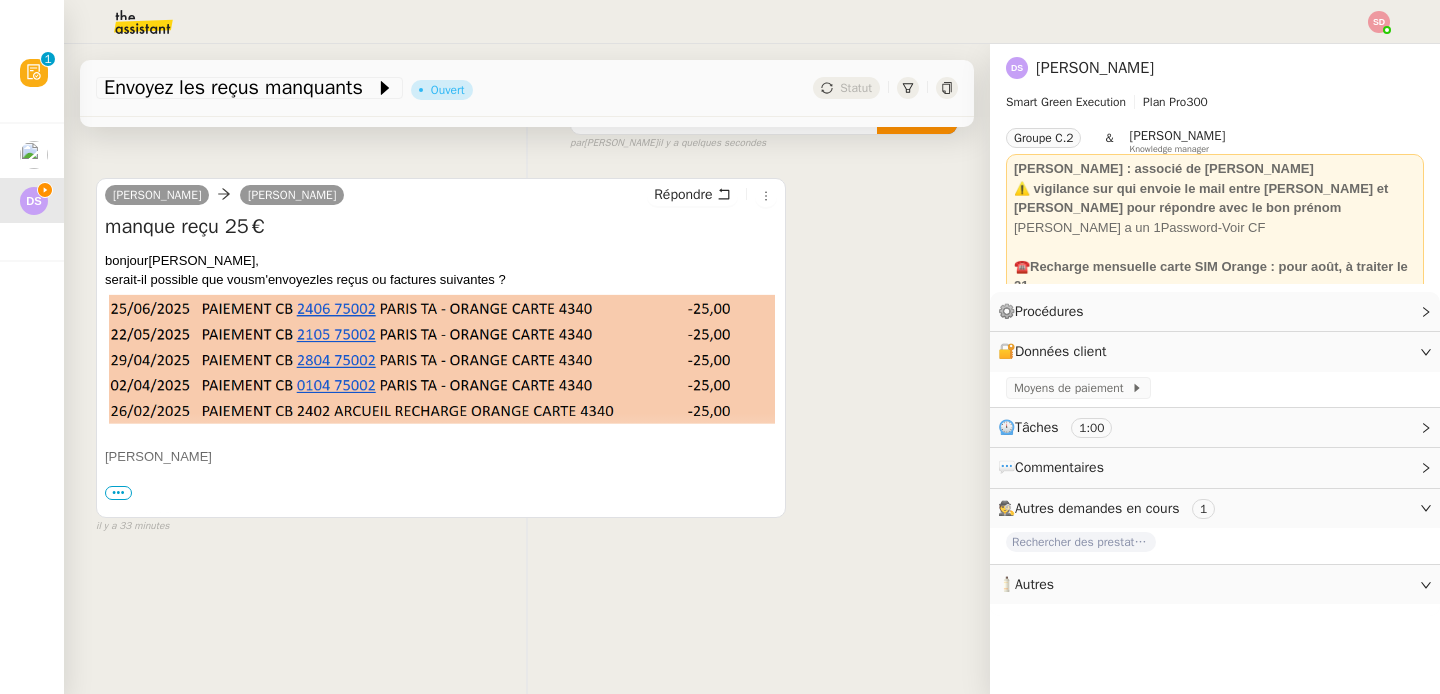 click on "•••" at bounding box center [118, 493] 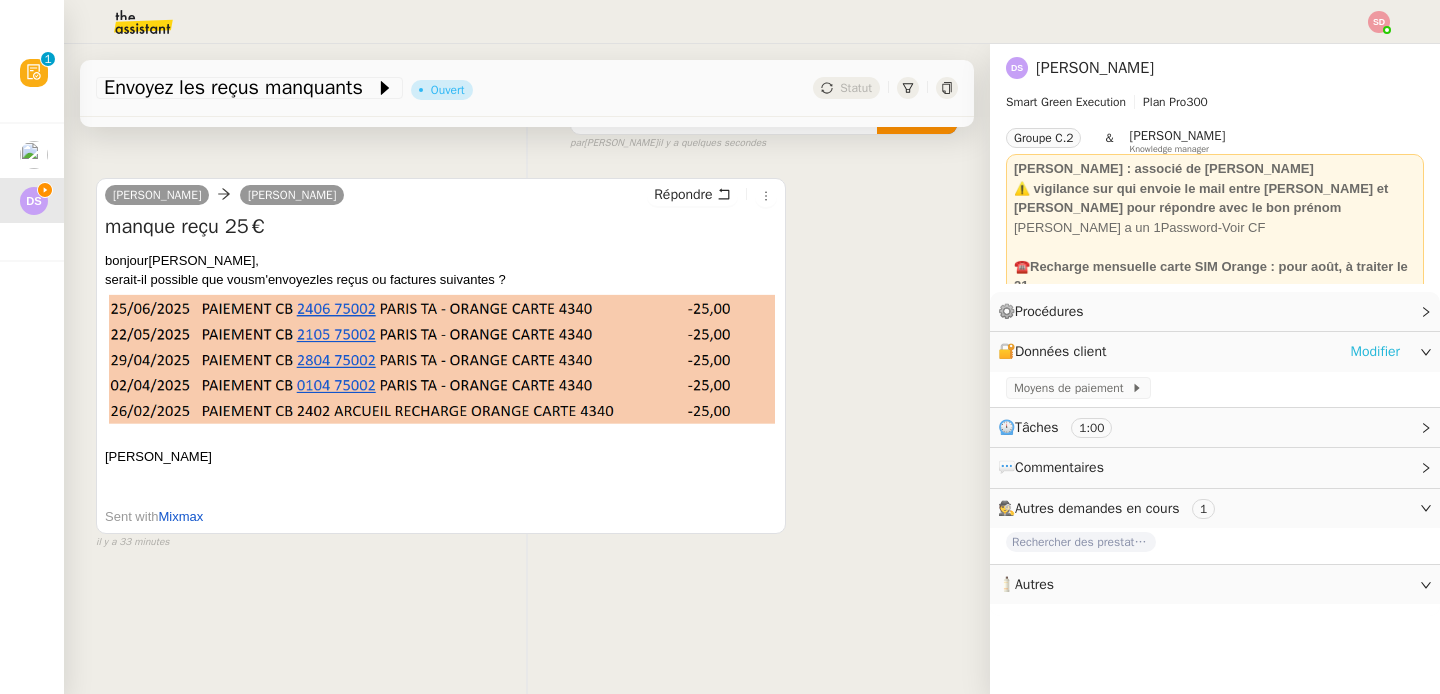 click on "Modifier" 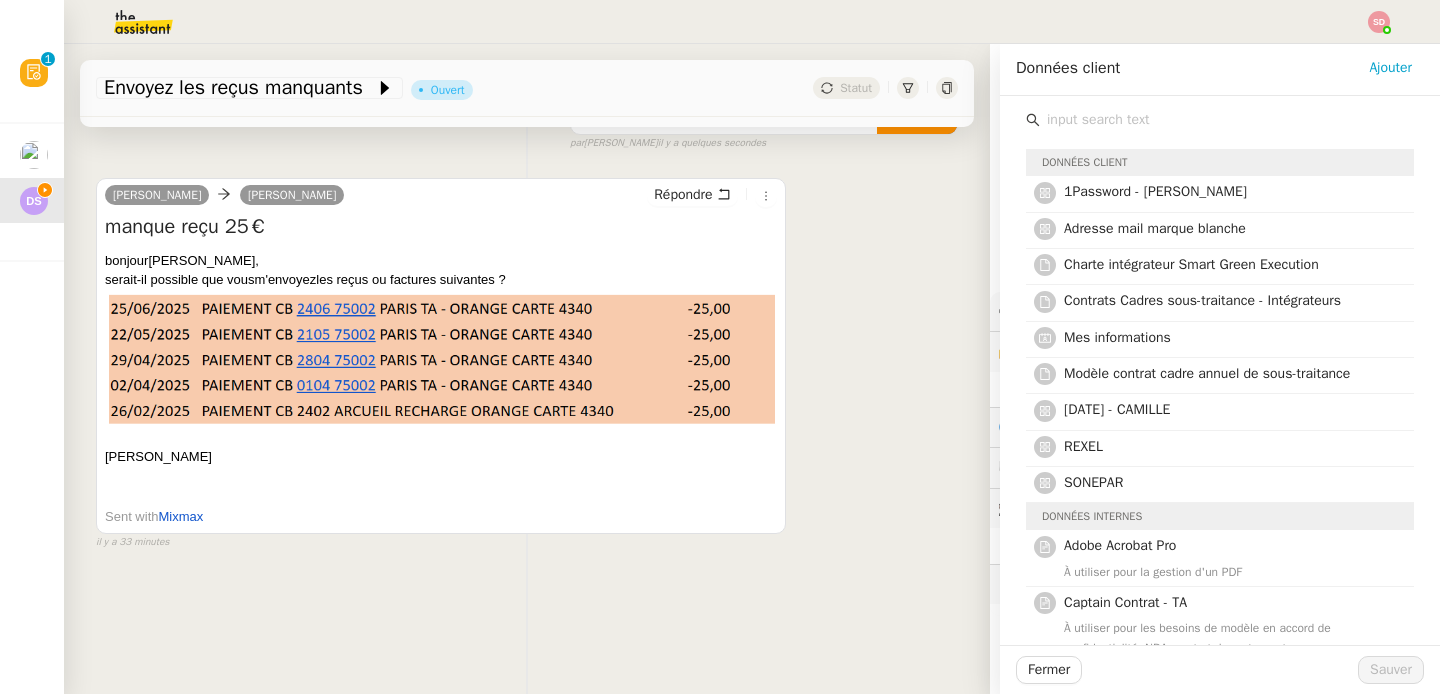 click 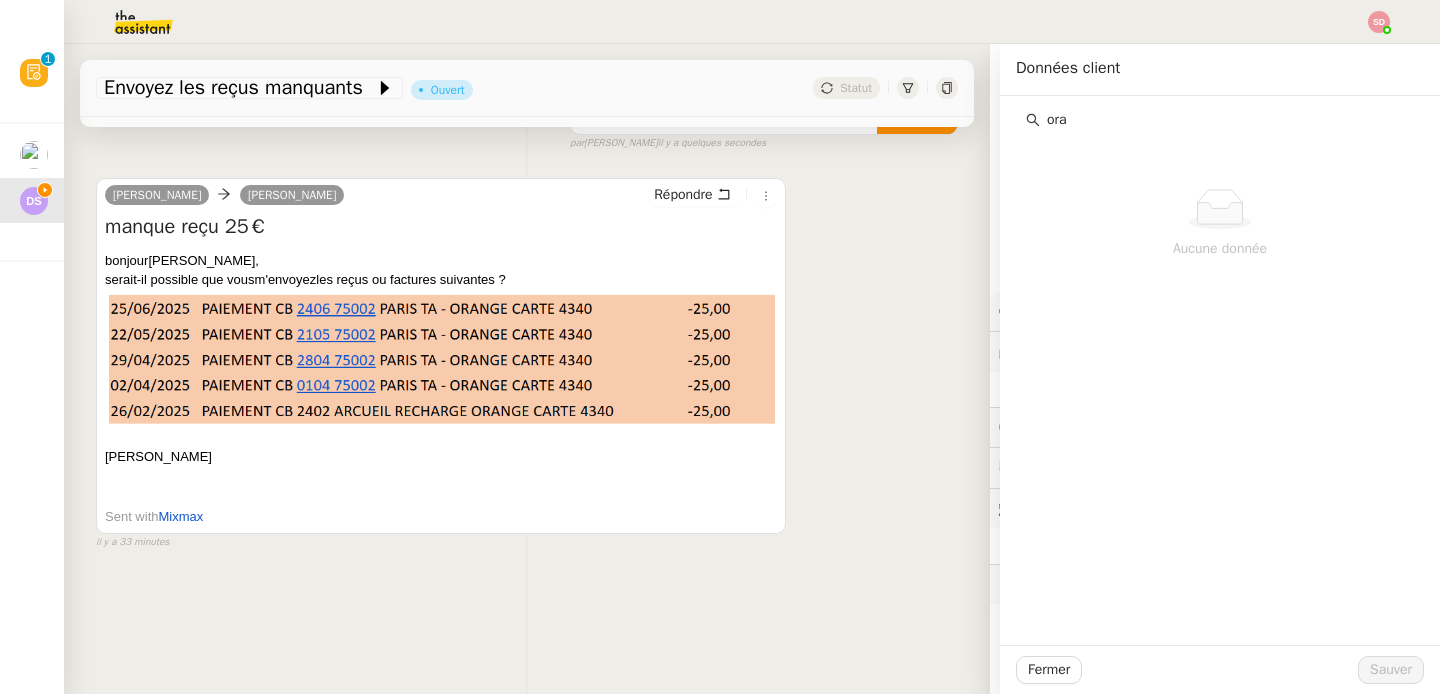 type on "ora" 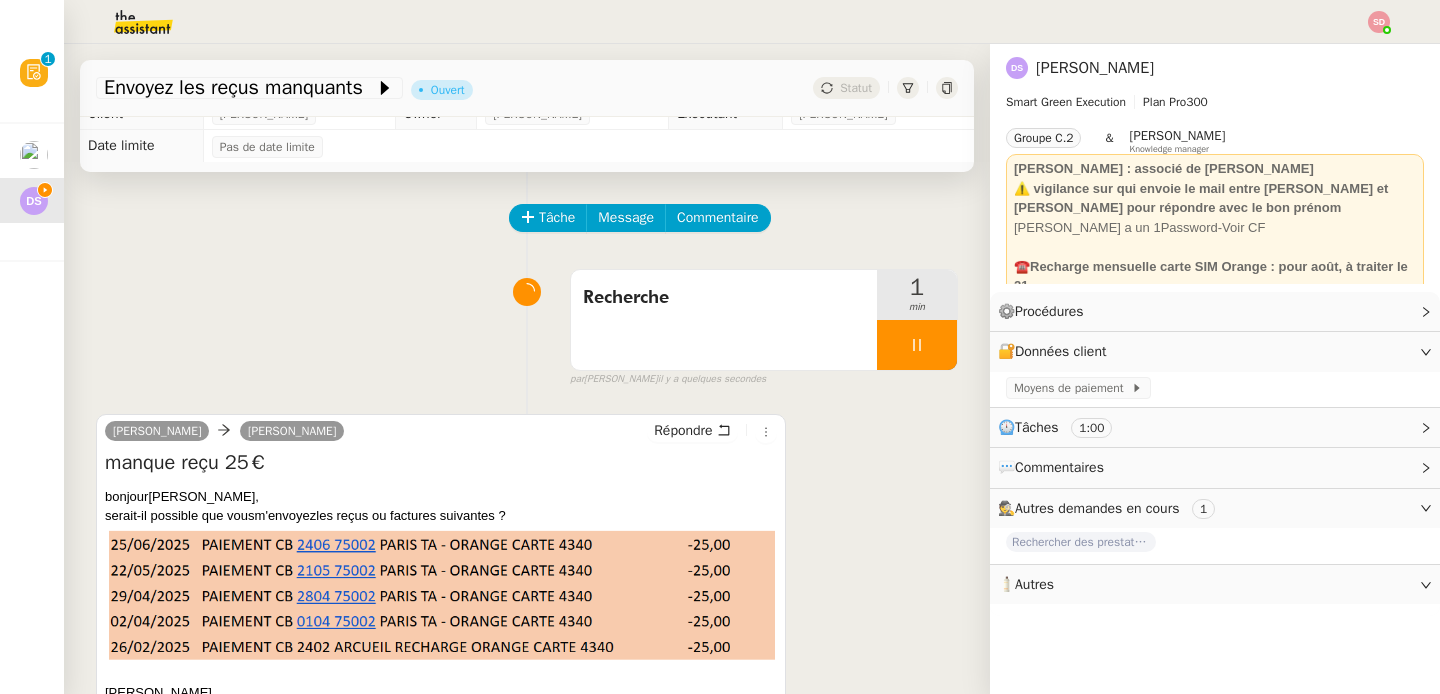 scroll, scrollTop: 0, scrollLeft: 0, axis: both 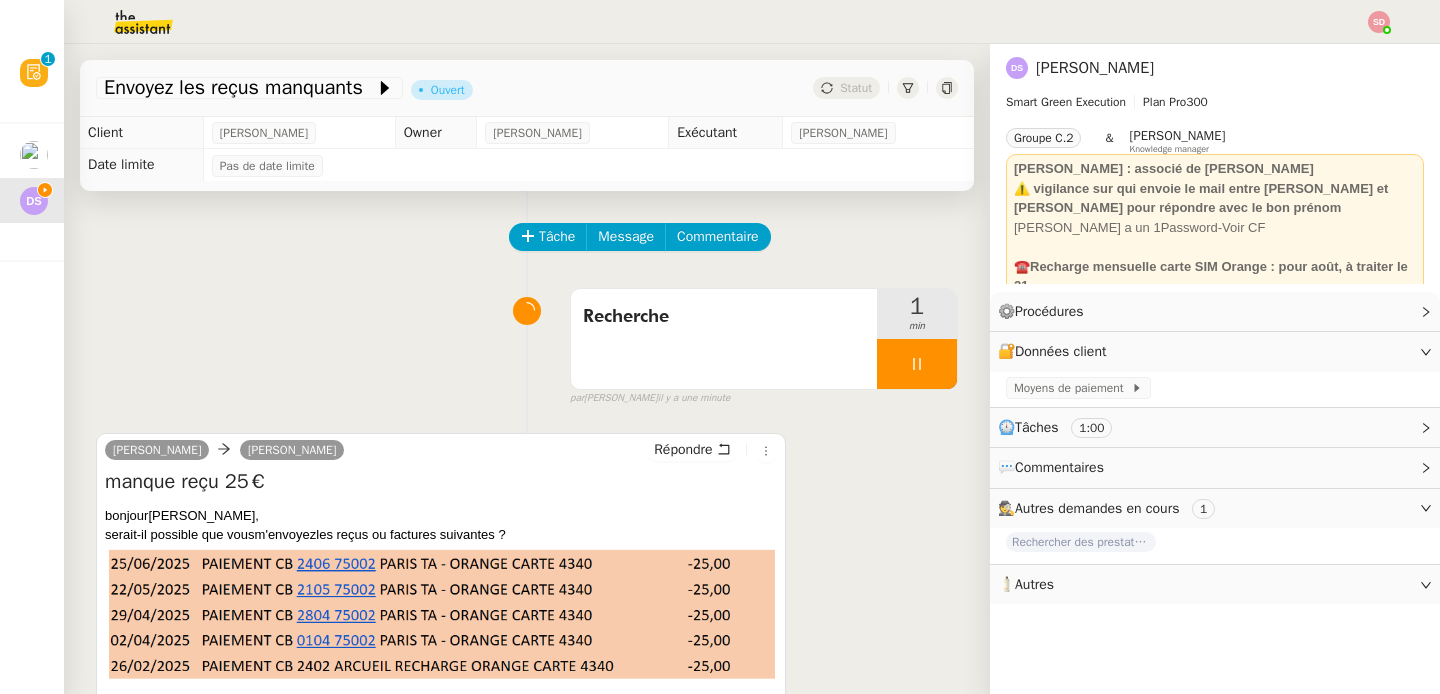 click 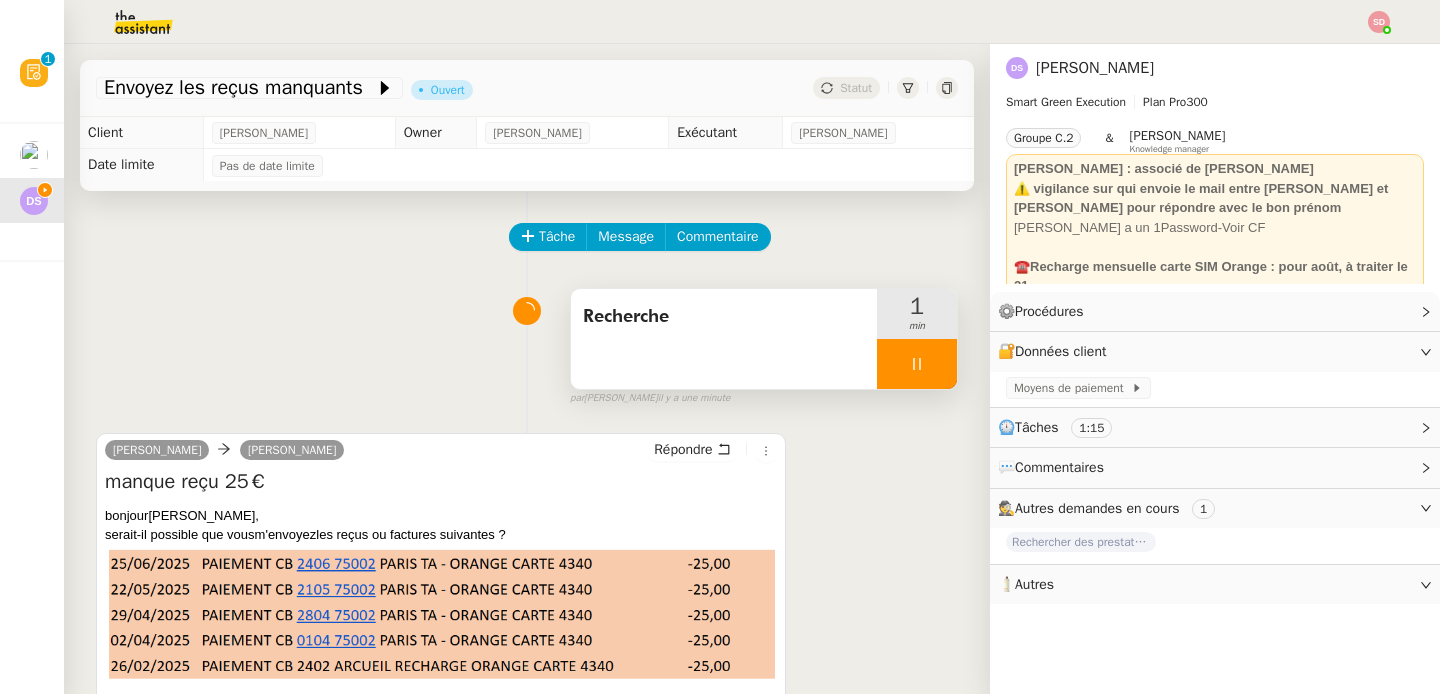 click at bounding box center [917, 364] 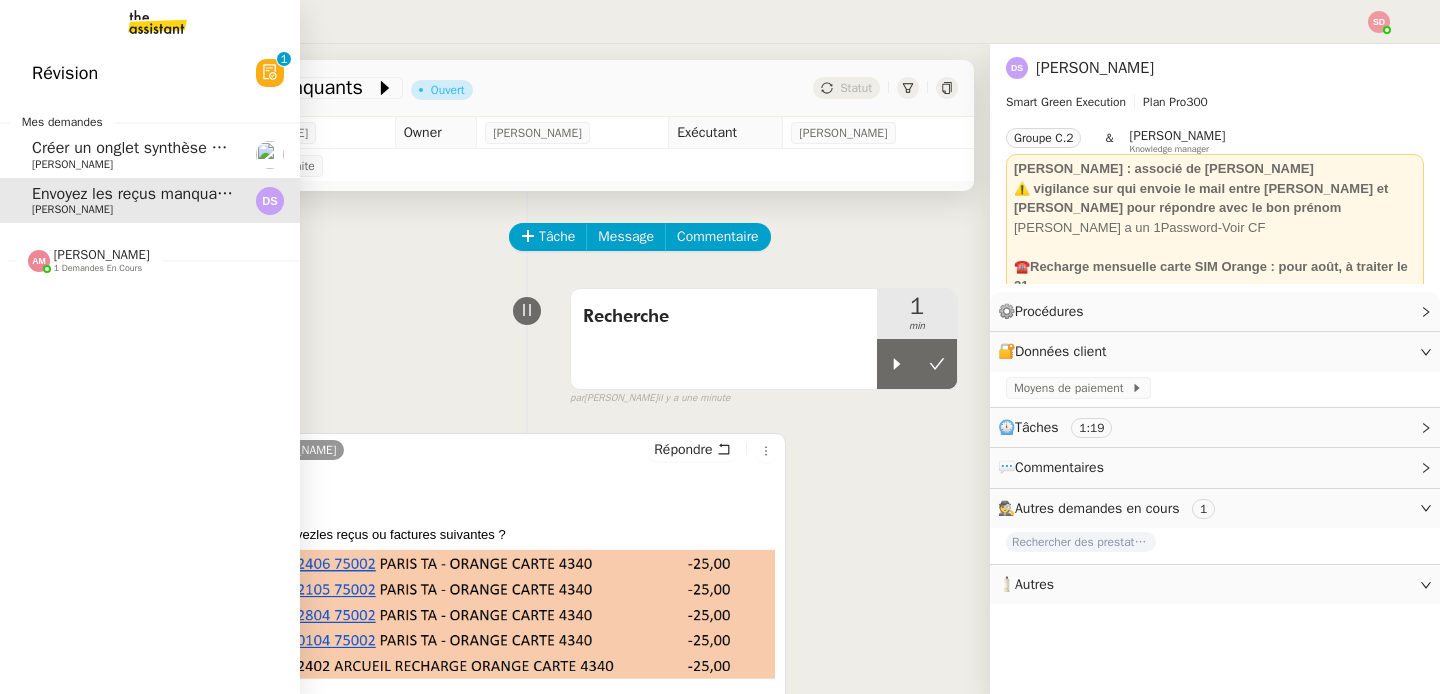 click on "Créer un onglet synthèse et résumer les insatisfactions" 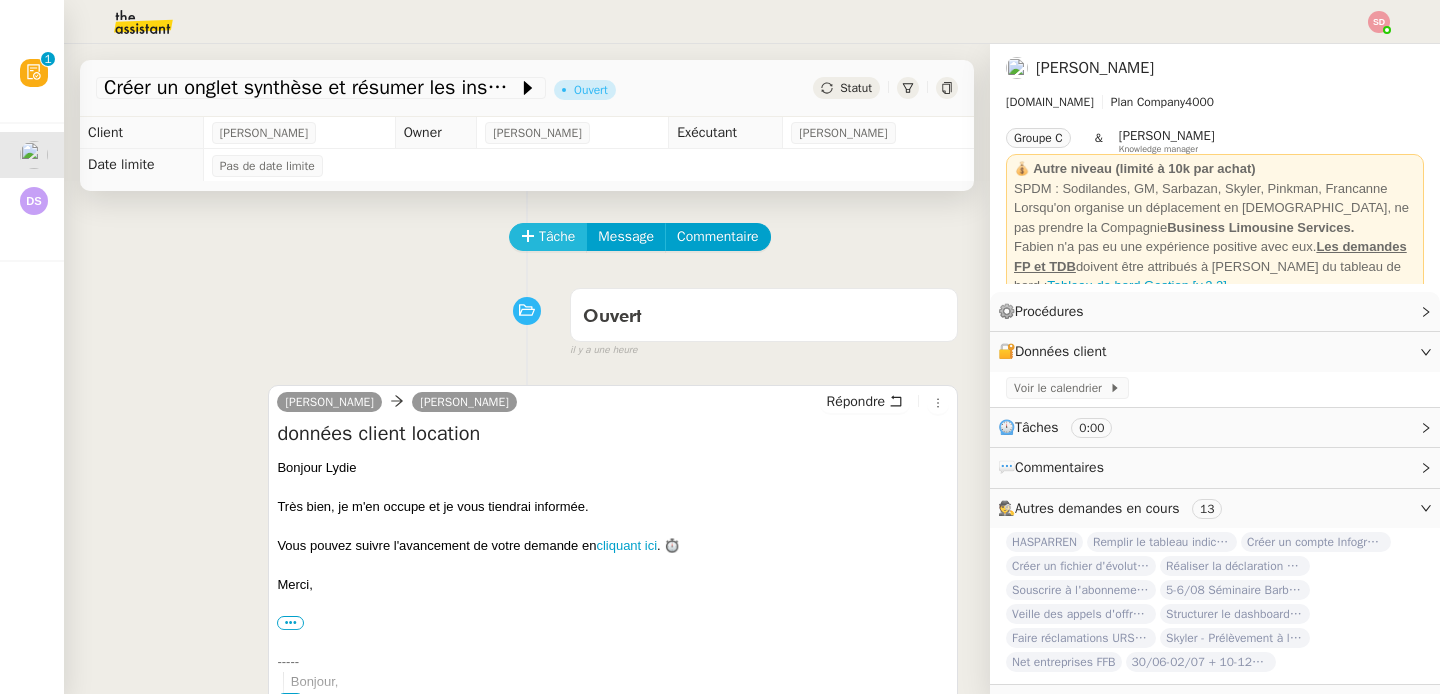 click on "Tâche" 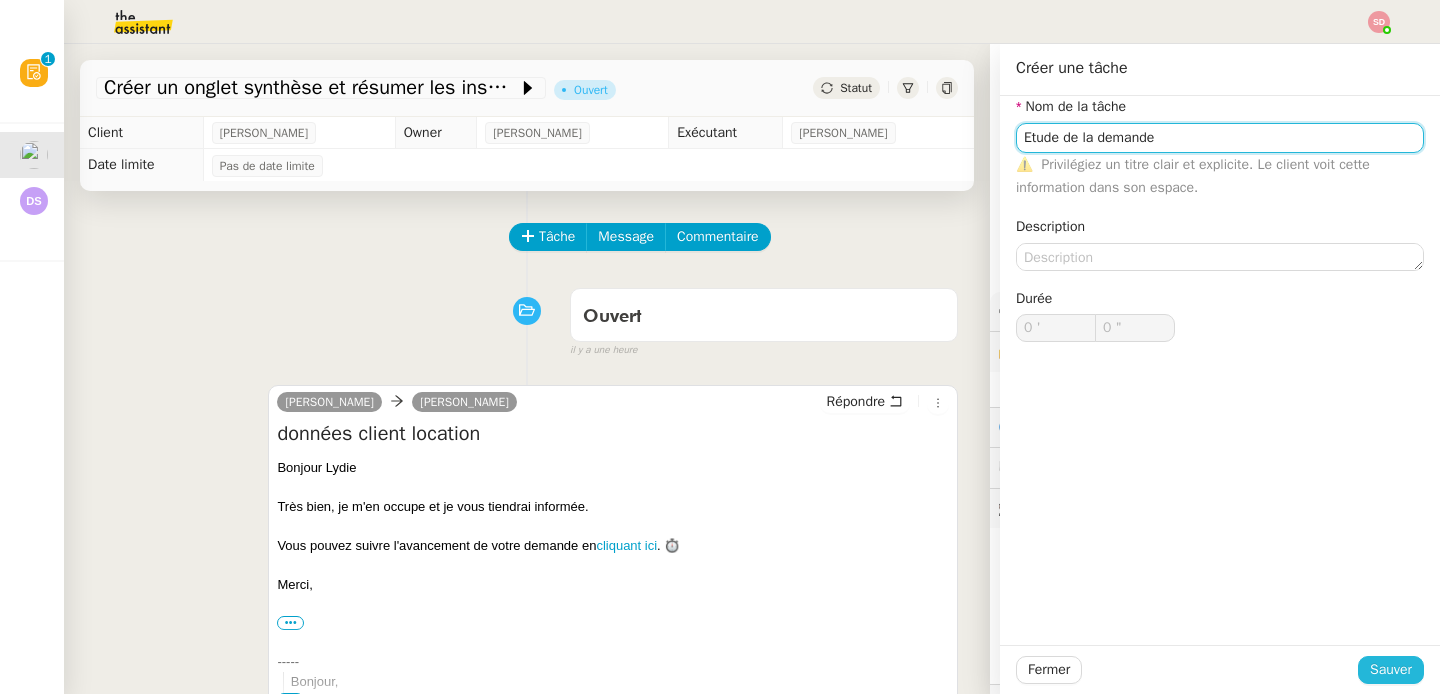 type on "Etude de la demande" 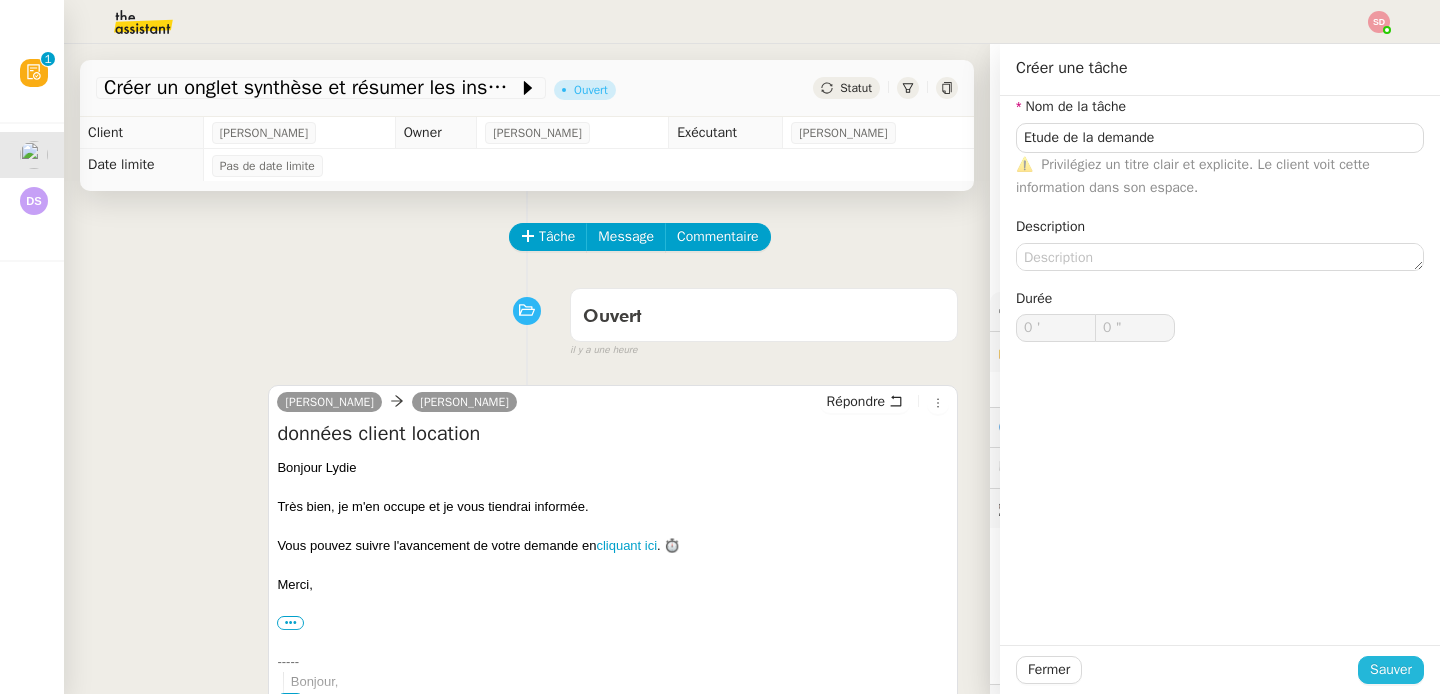 click on "Sauver" 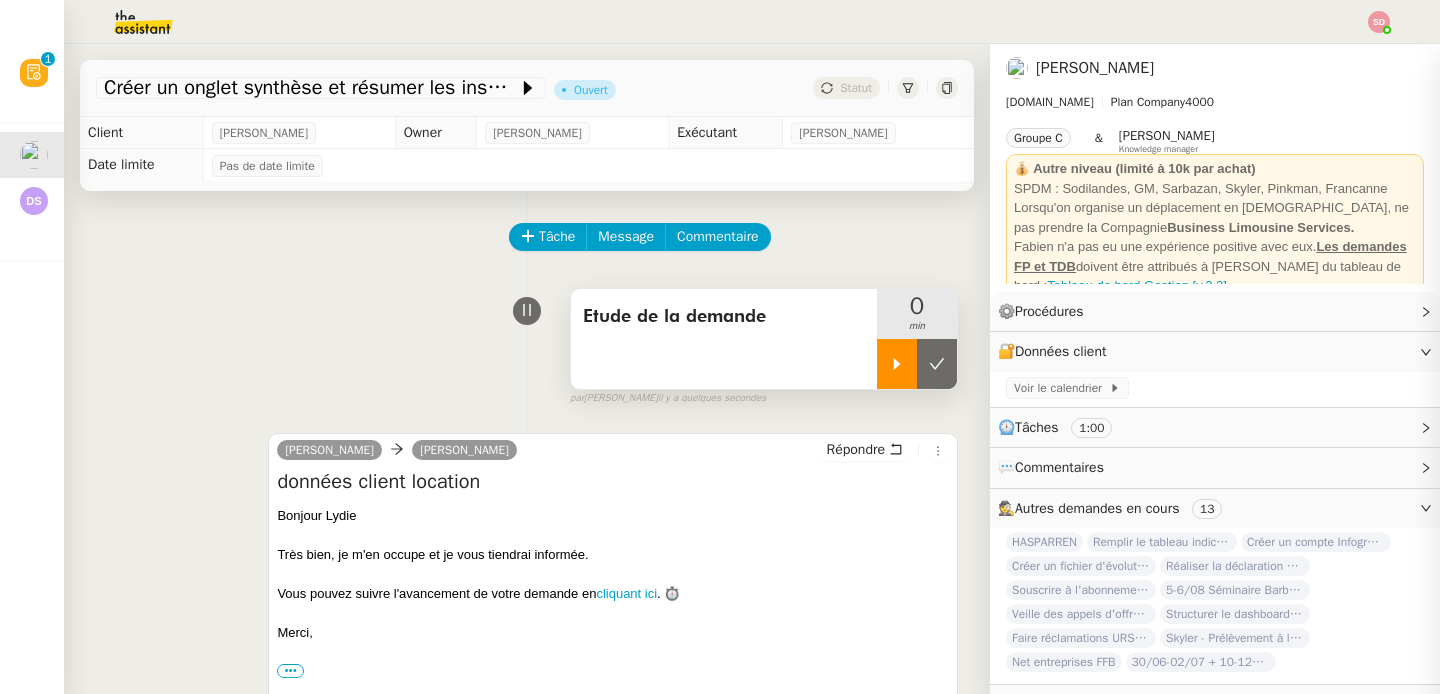 click at bounding box center (897, 364) 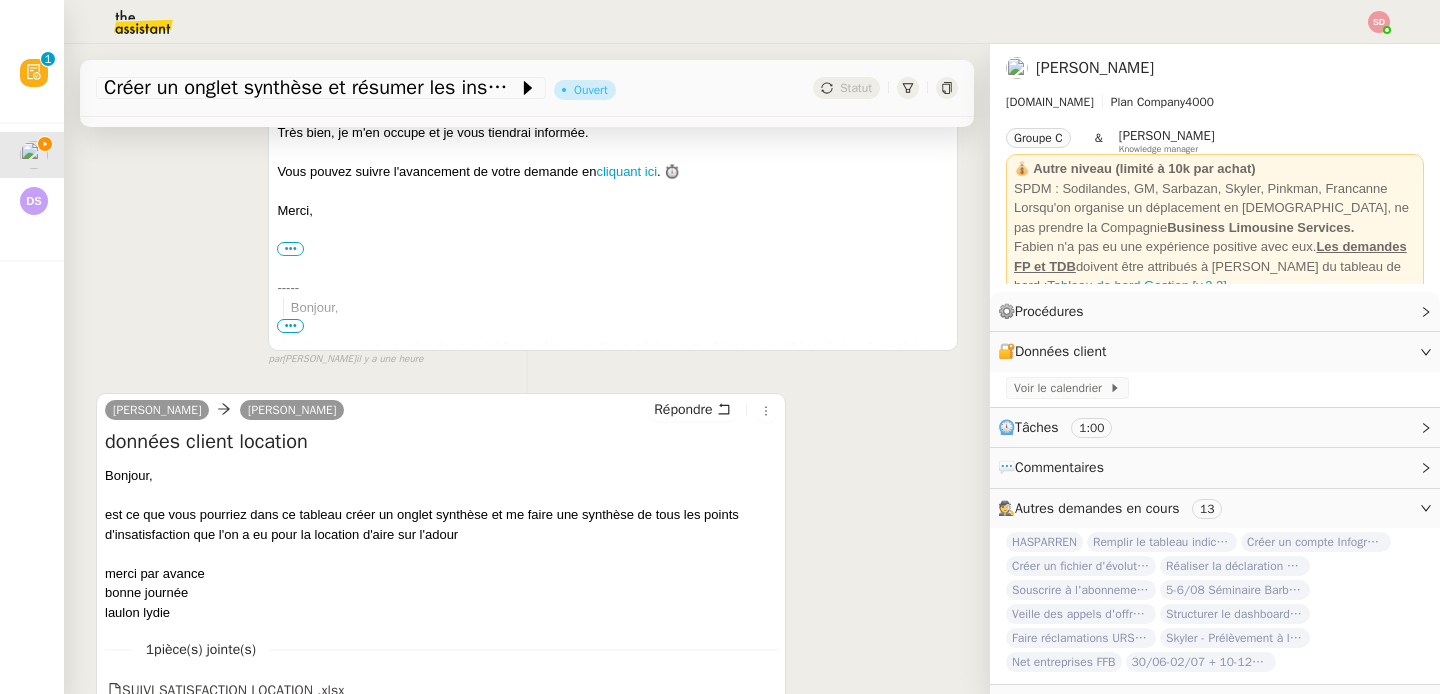scroll, scrollTop: 560, scrollLeft: 0, axis: vertical 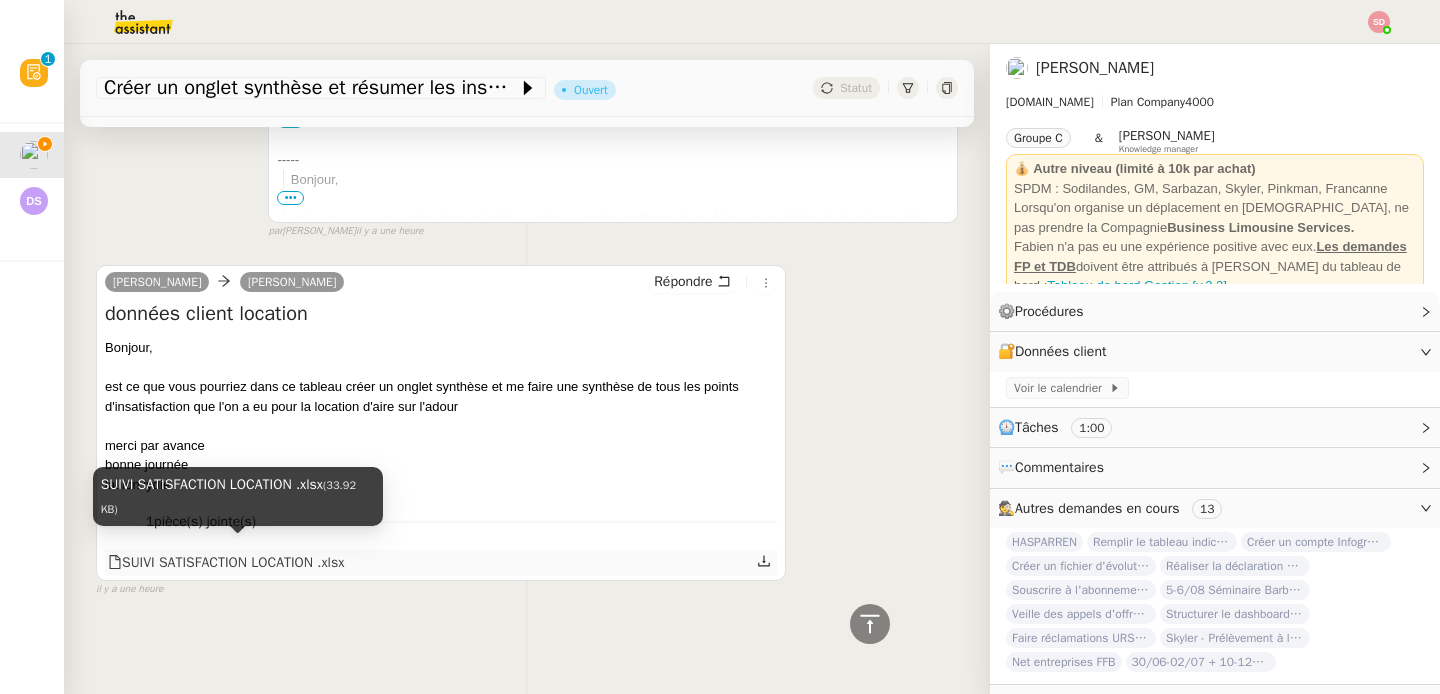 click on "SUIVI SATISFACTION LOCATION .xlsx" 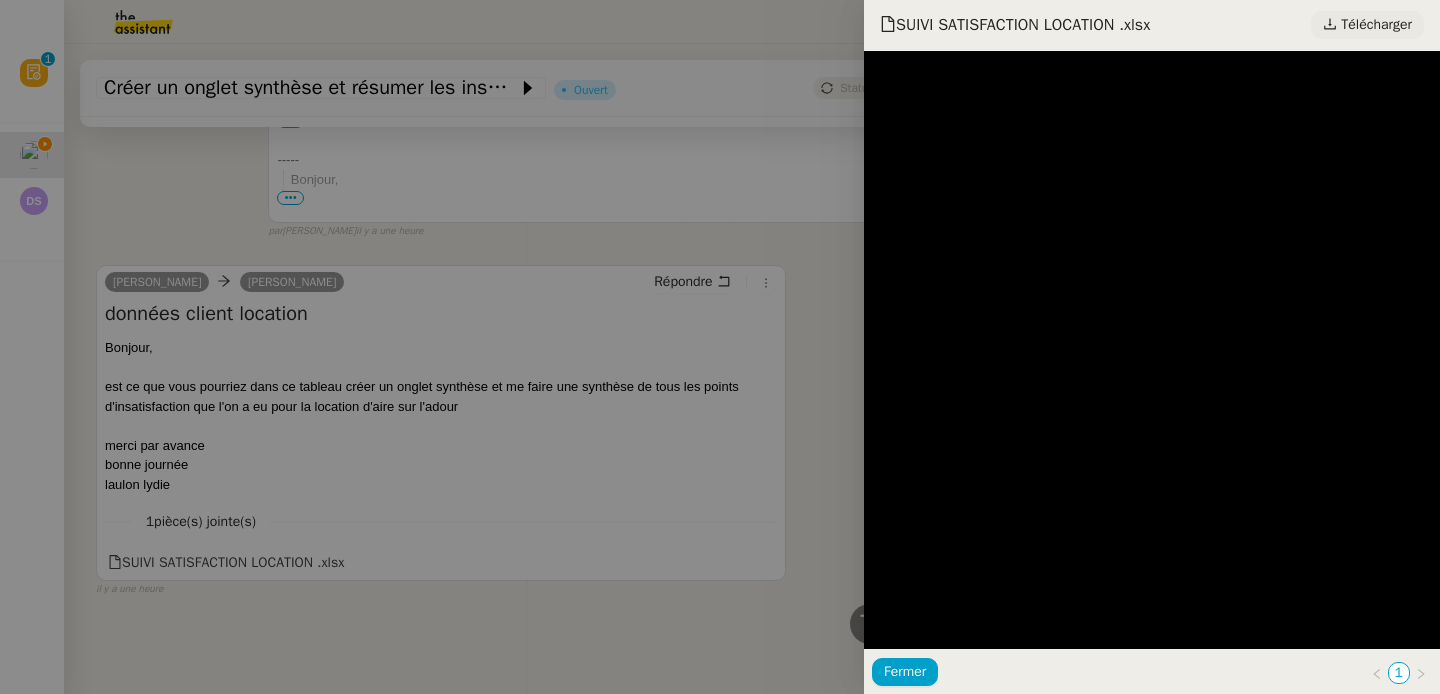 click on "Télécharger" at bounding box center (1376, 25) 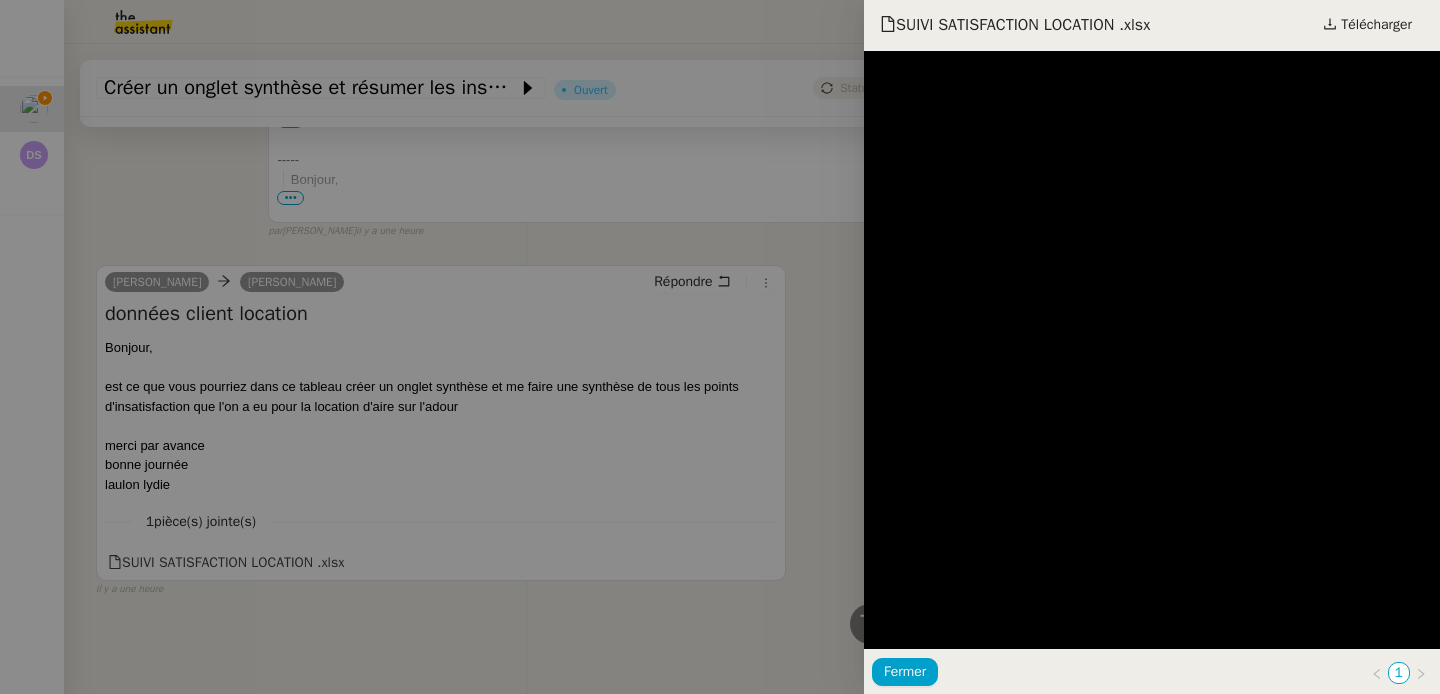 click at bounding box center (720, 347) 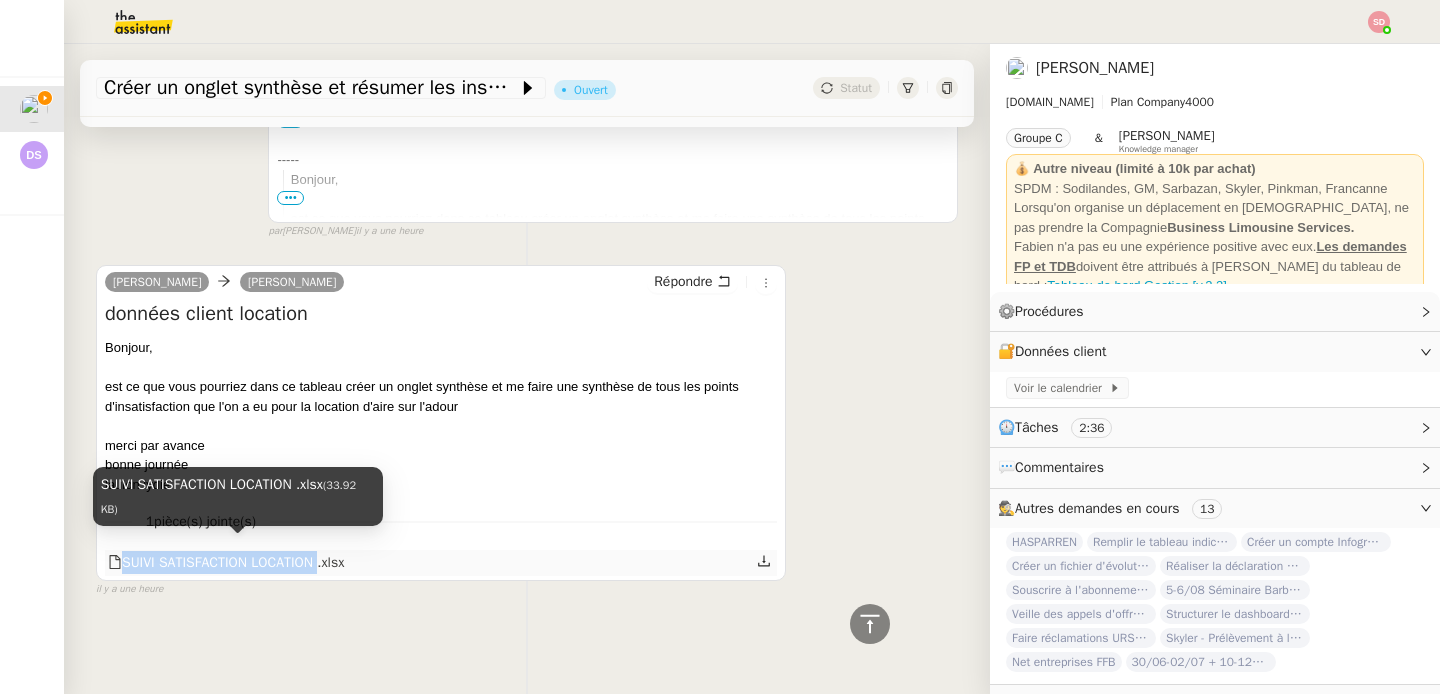 drag, startPoint x: 77, startPoint y: 546, endPoint x: 331, endPoint y: 550, distance: 254.0315 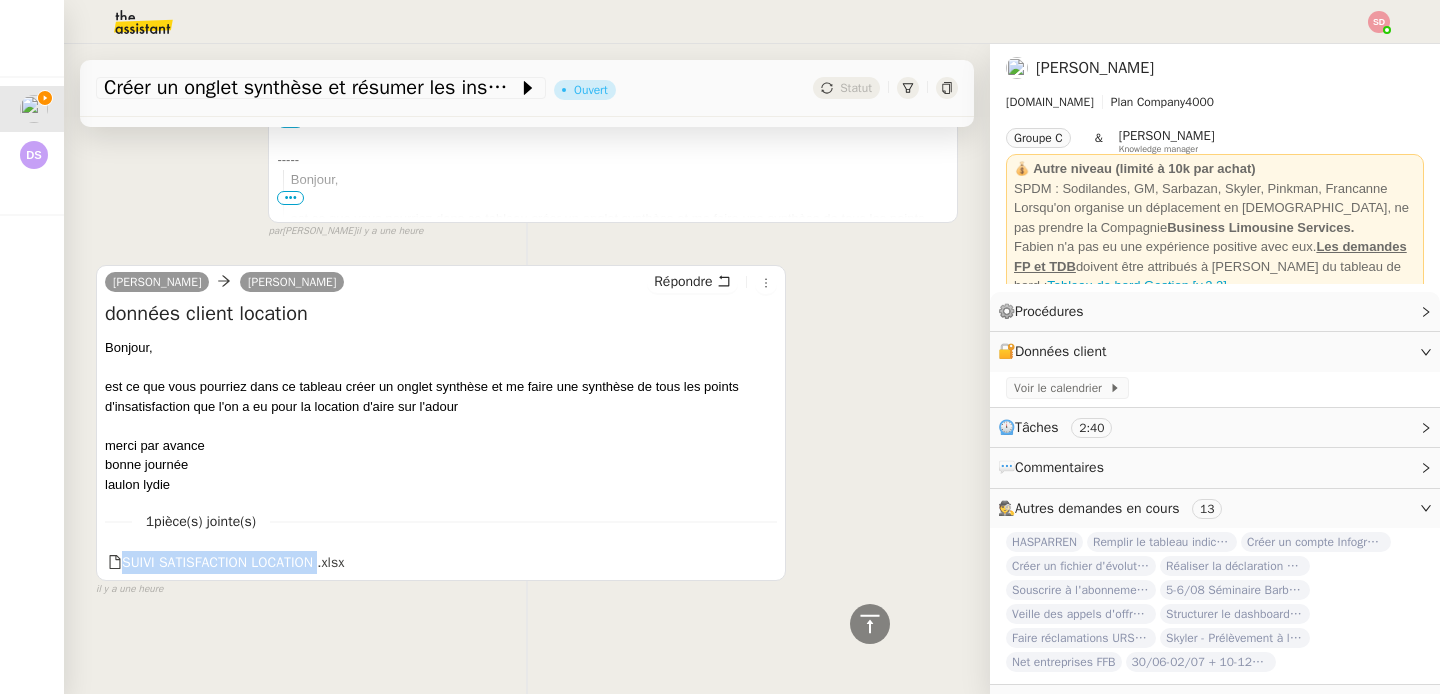 copy on "SUIVI SATISFACTION LOCATION" 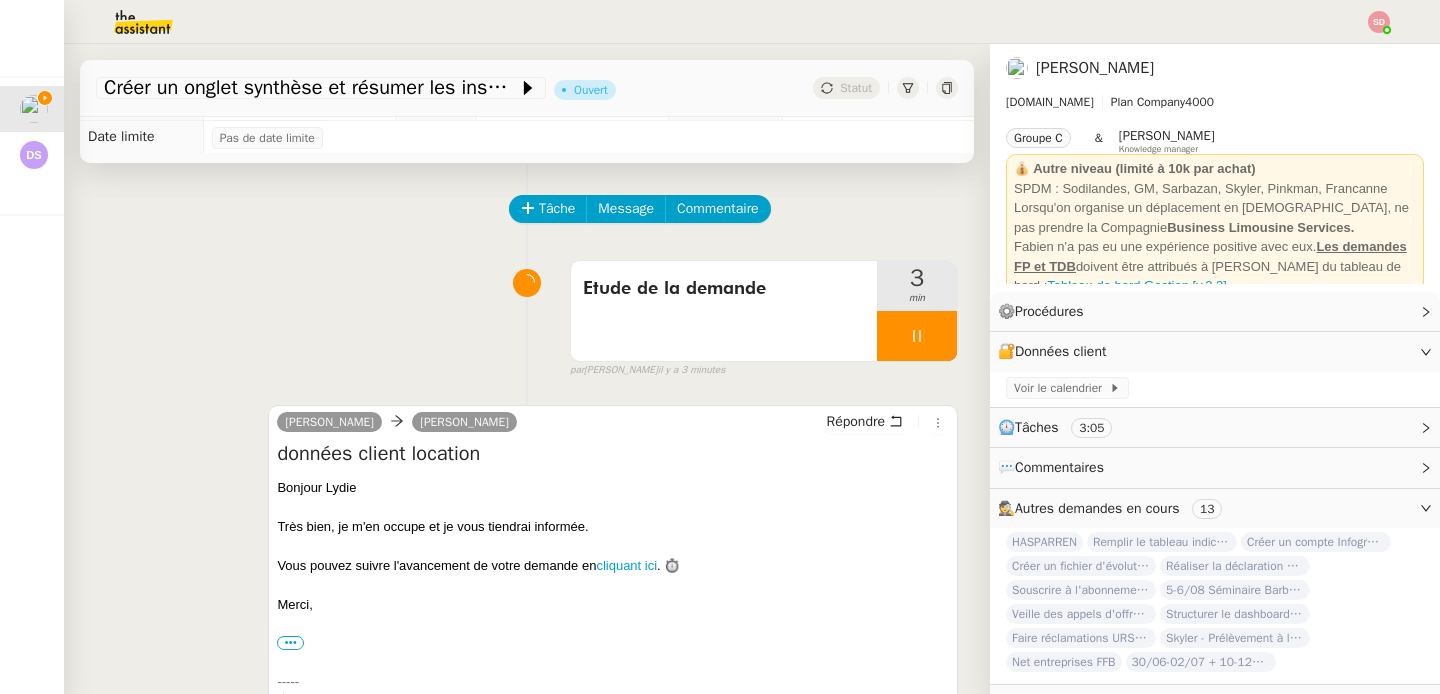 scroll, scrollTop: 0, scrollLeft: 0, axis: both 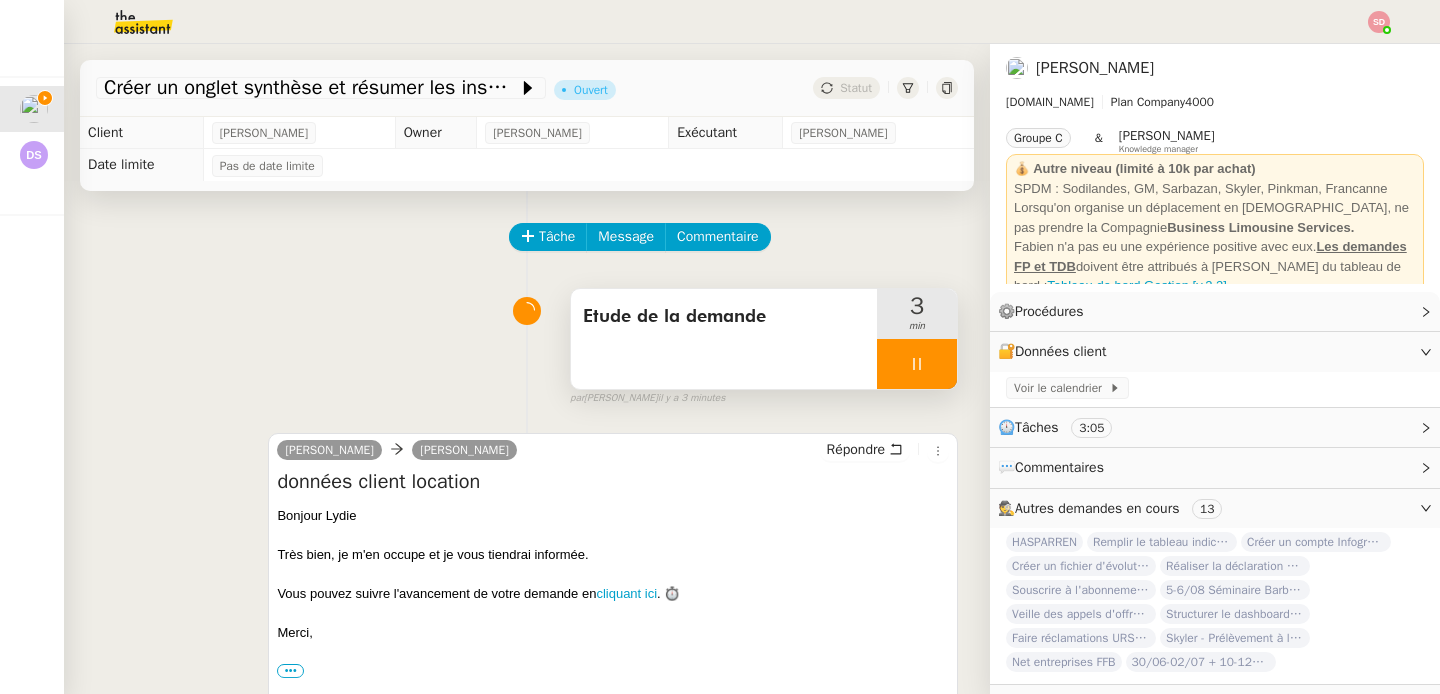click on "Etude de la demande" at bounding box center [724, 339] 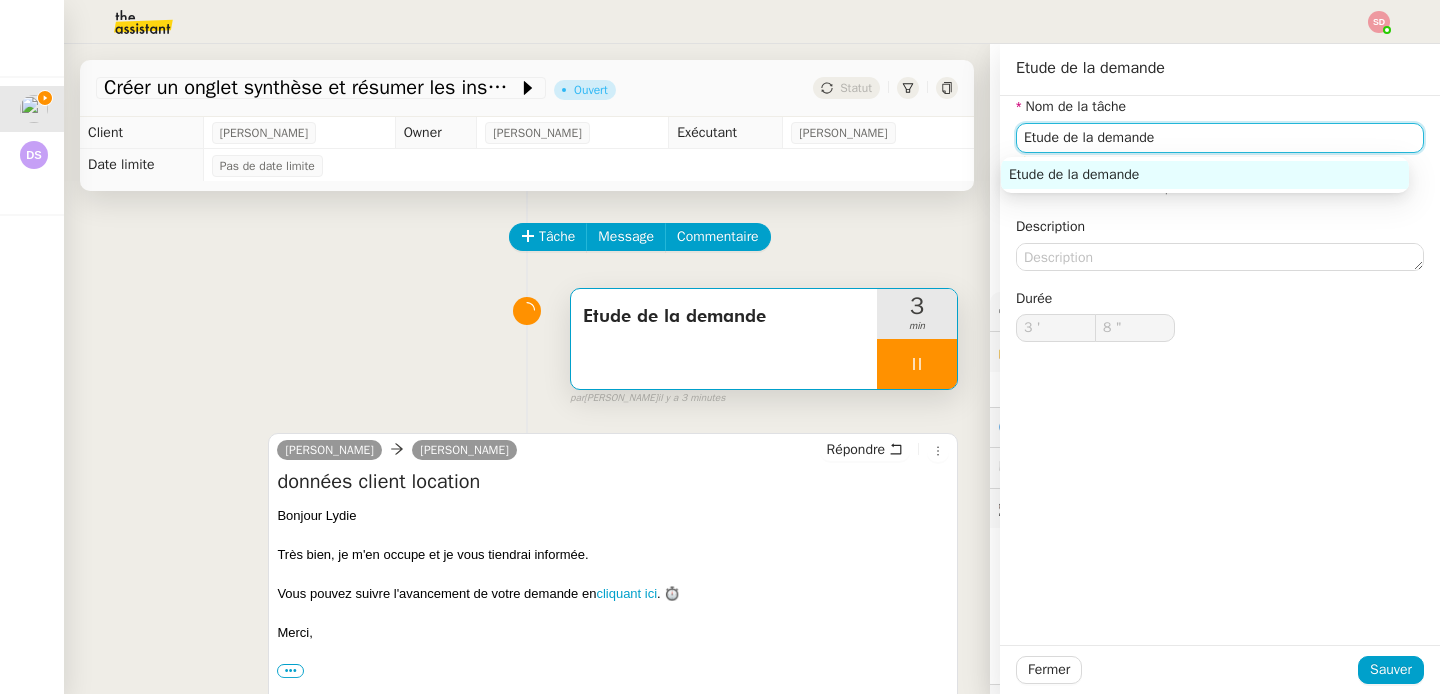 click on "Etude de la demande" 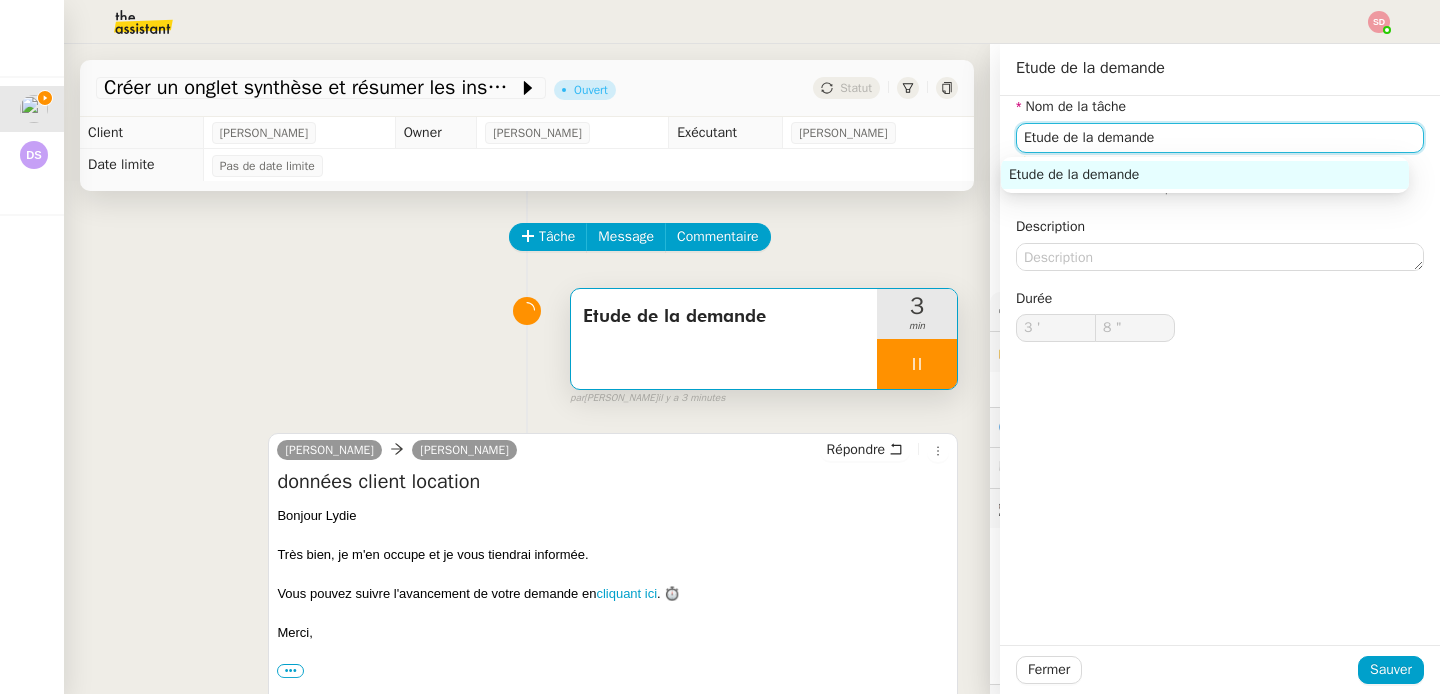 click on "Etude de la demande" 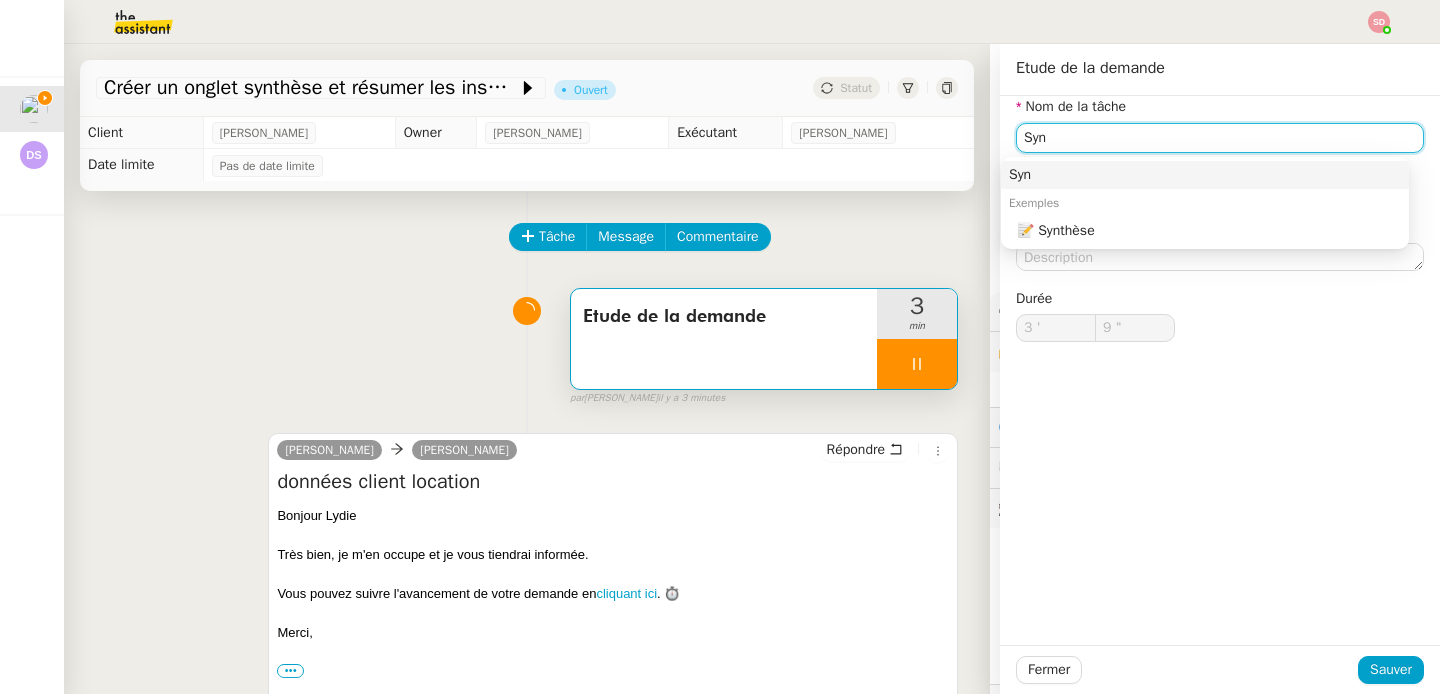 type on "Synt" 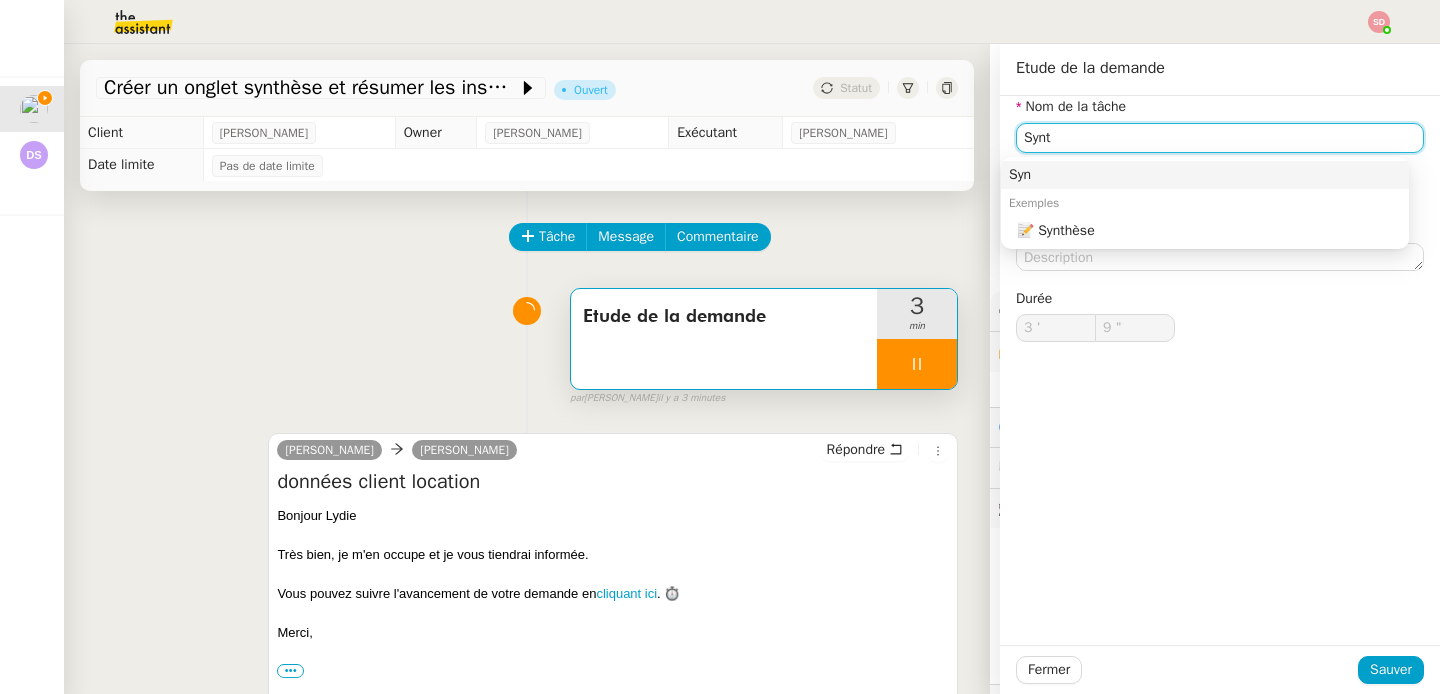 type on "10 "" 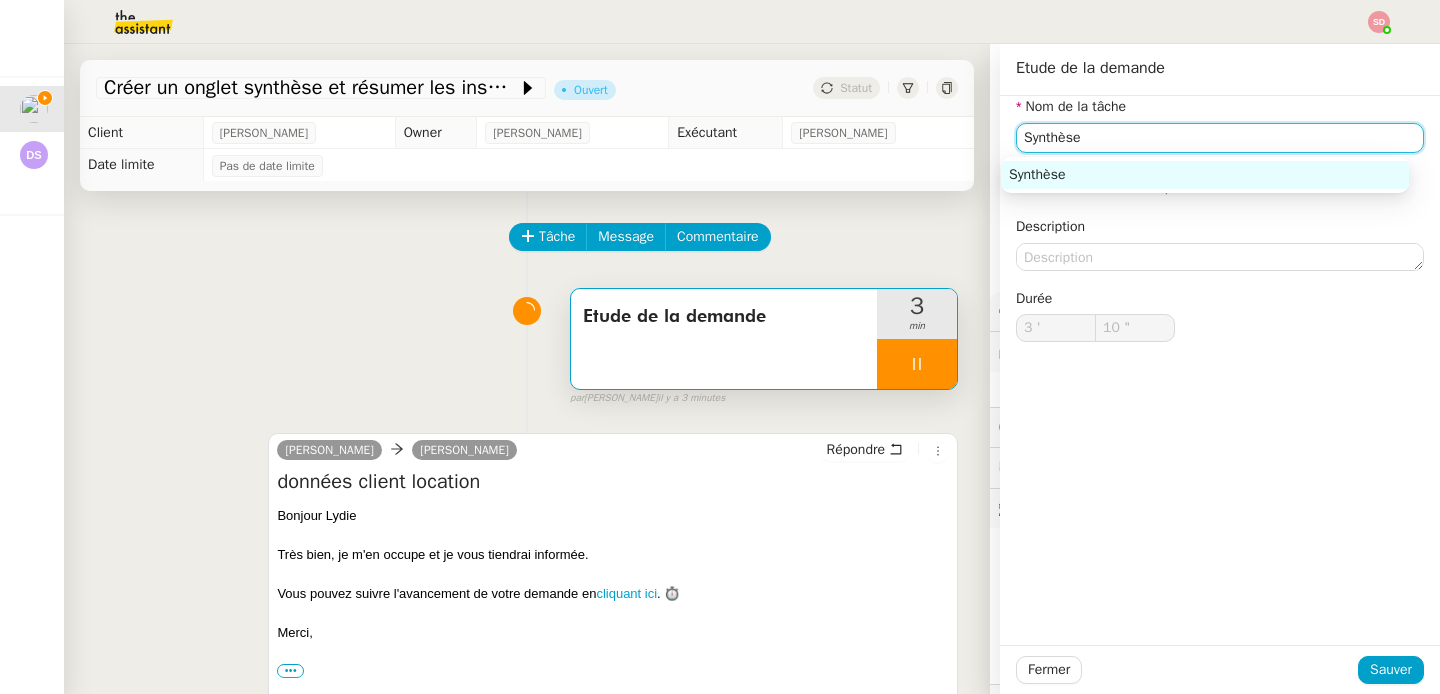 type on "Synthèse d" 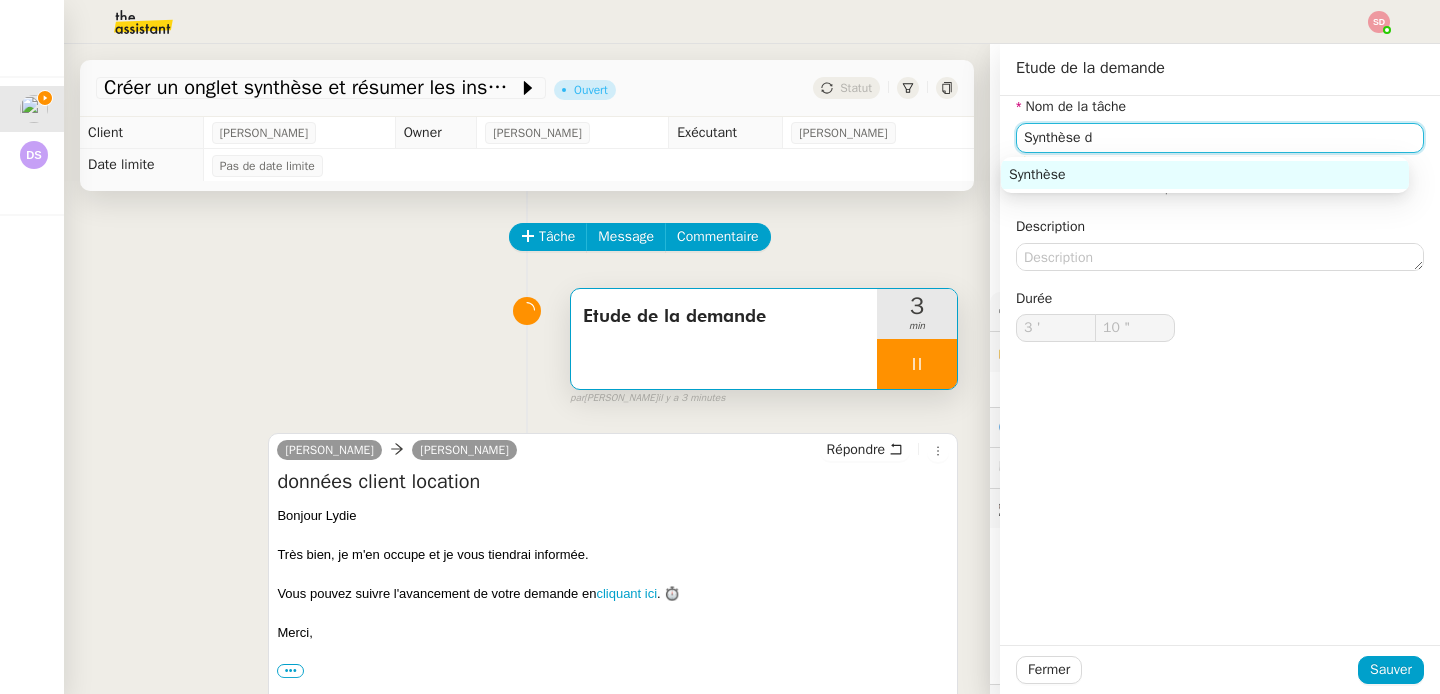 type on "11 "" 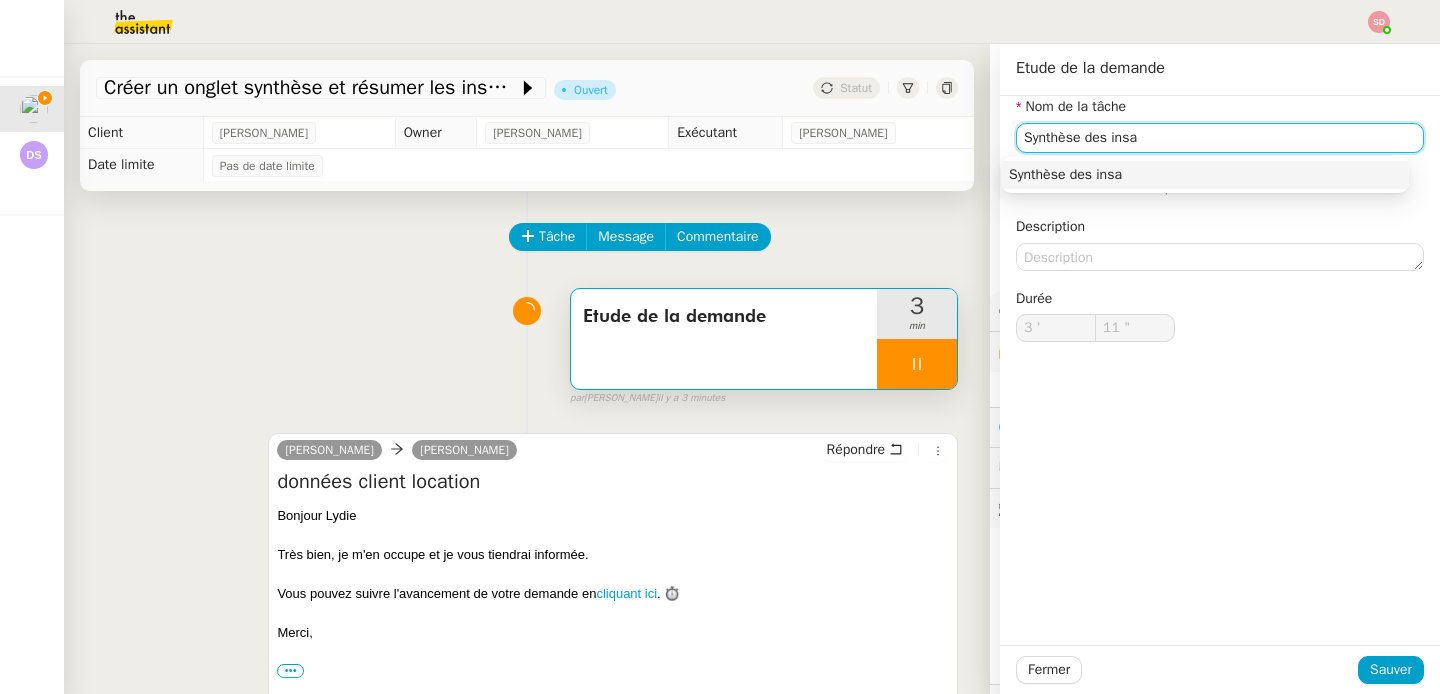 type on "Synthèse des insat" 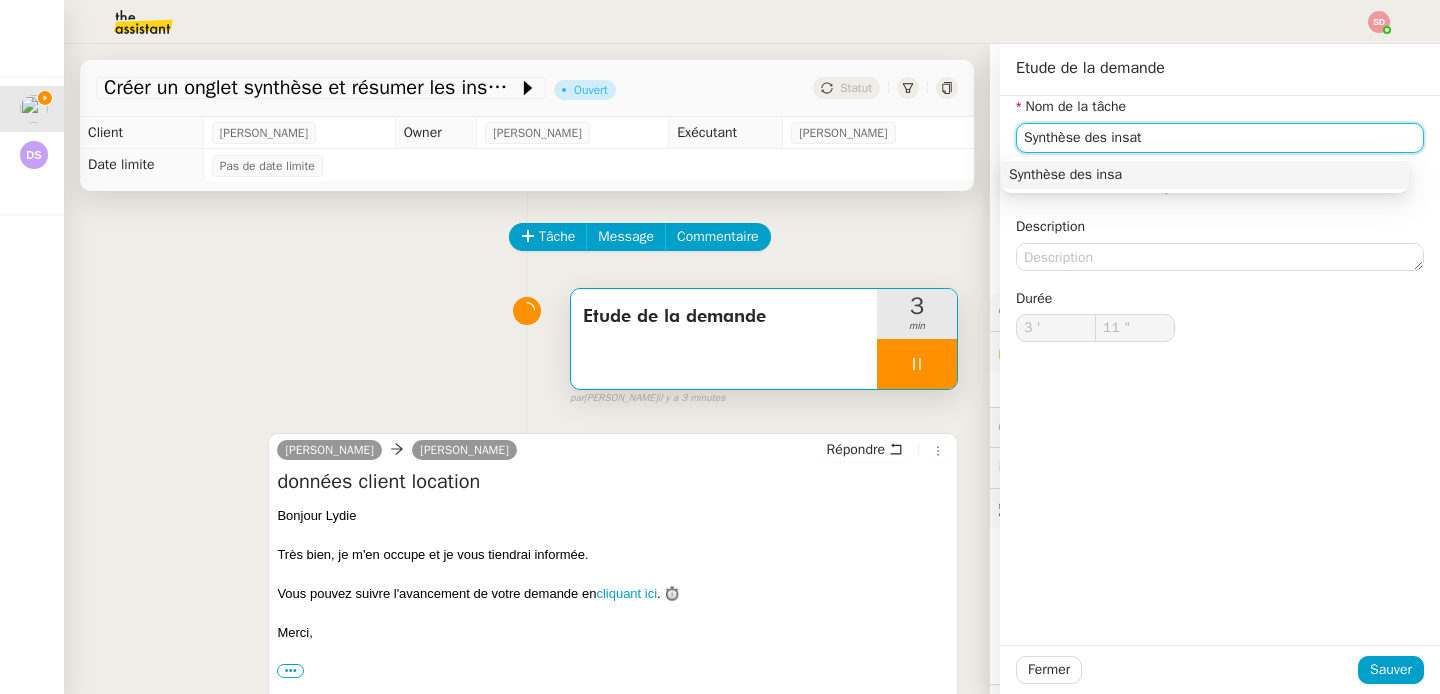 type on "12 "" 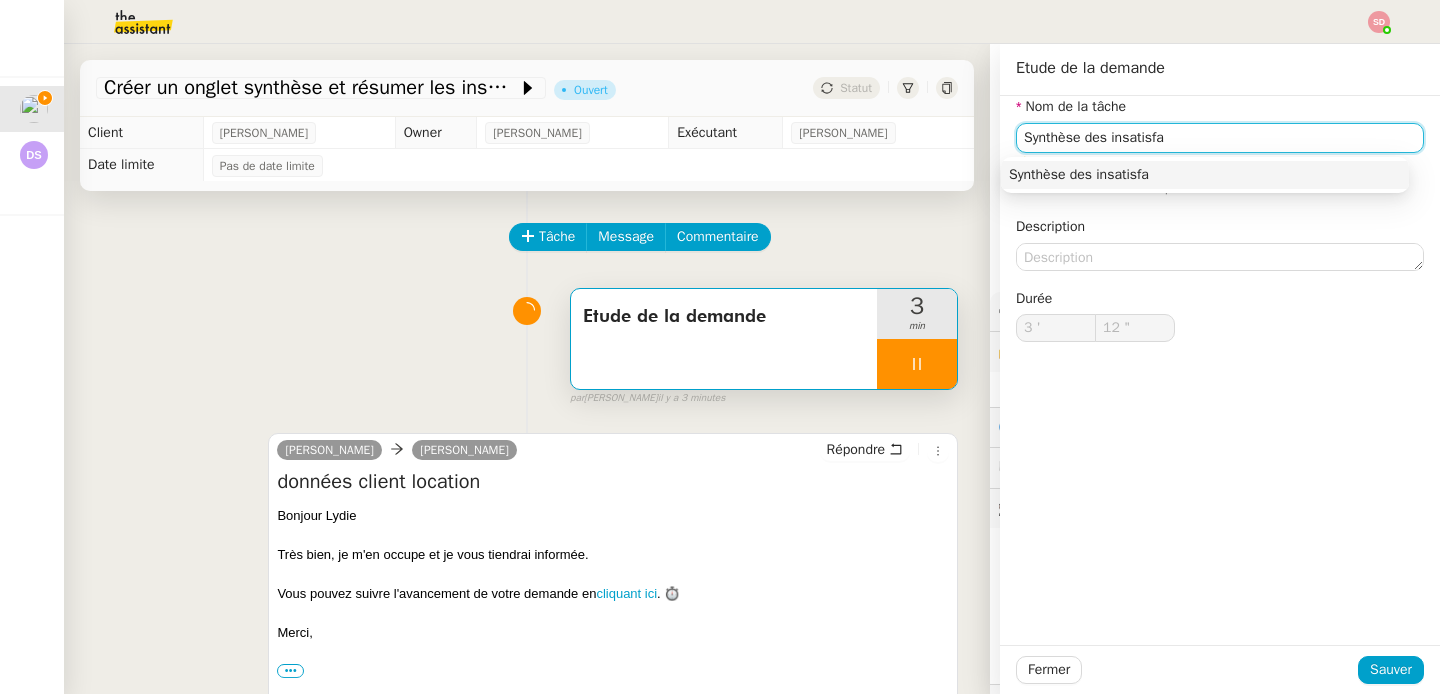 type on "Synthèse des insatisfac" 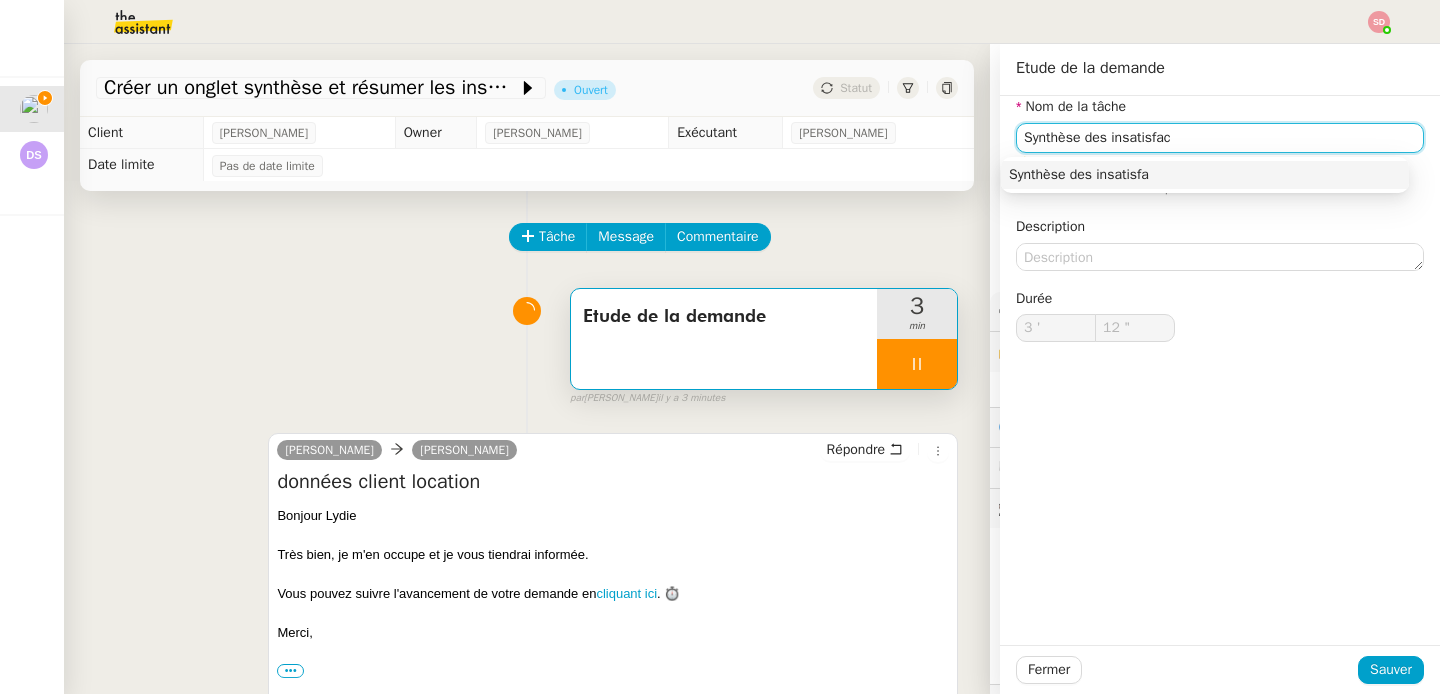 type on "13 "" 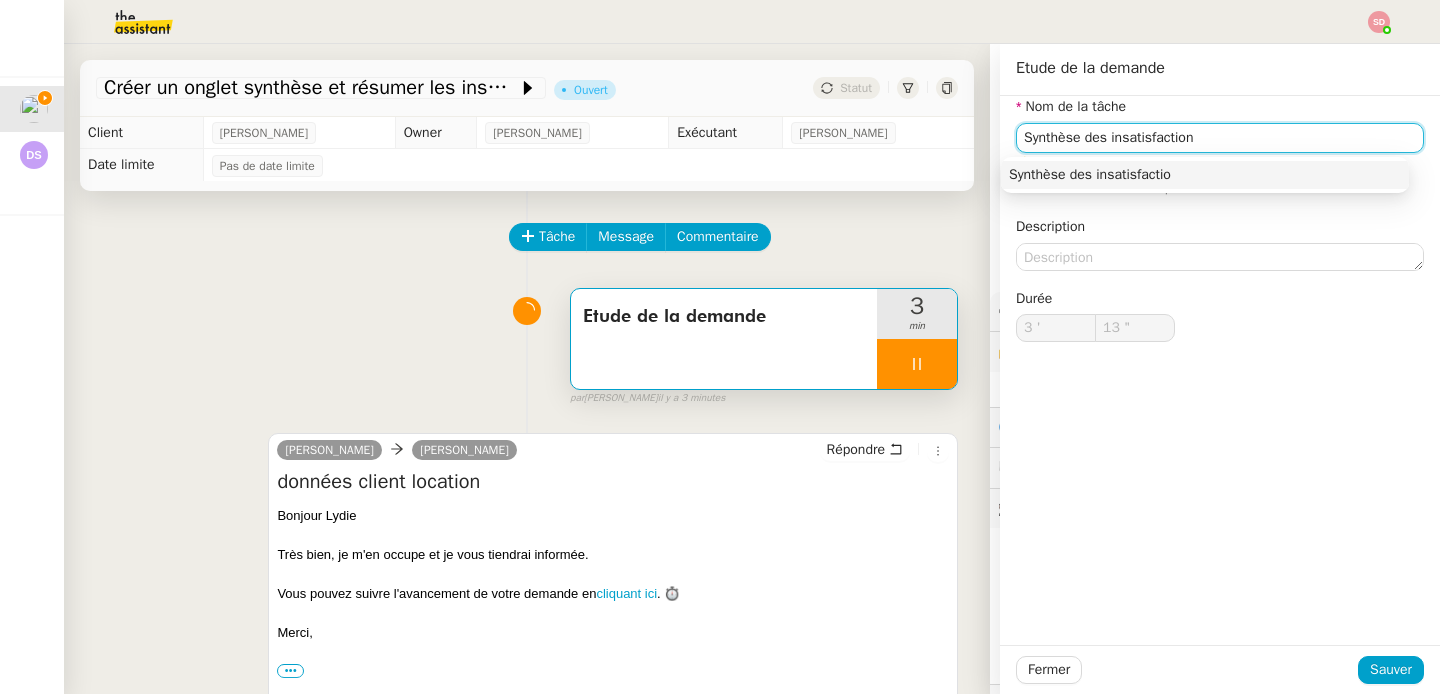 type on "Synthèse des insatisfactions" 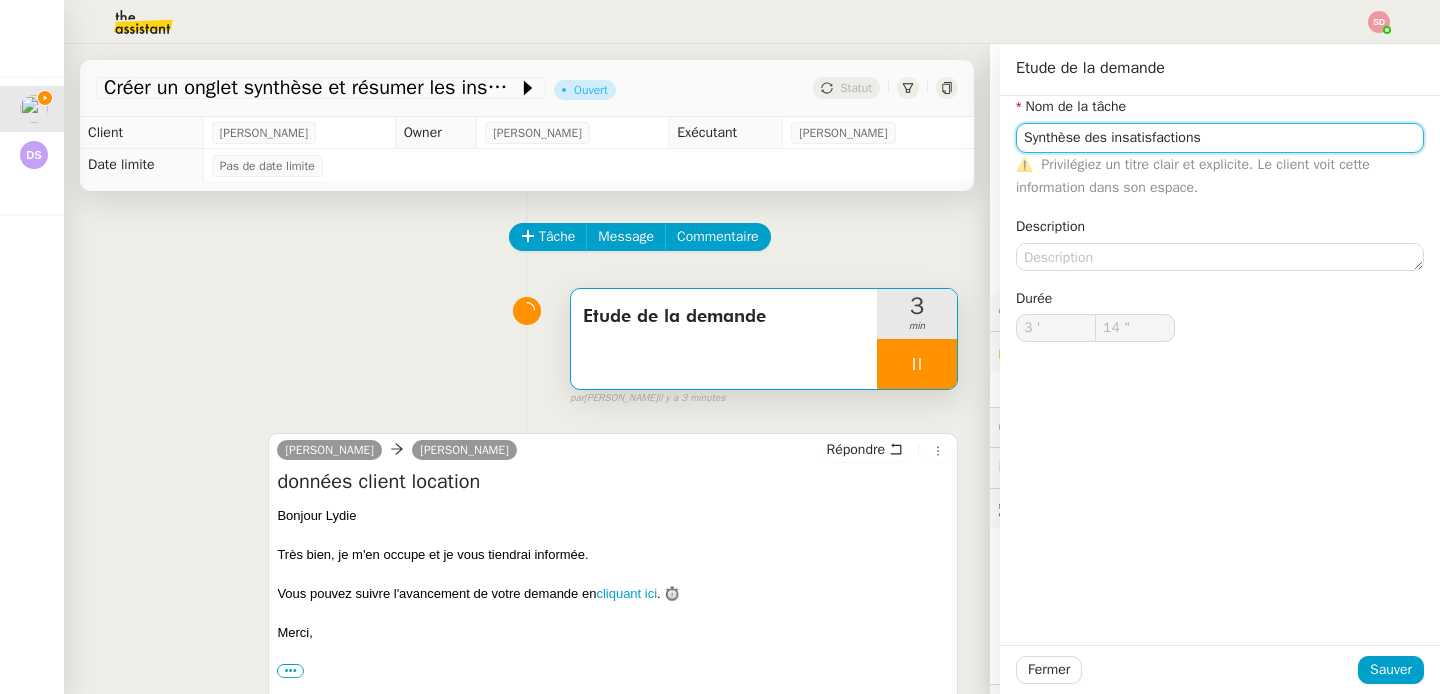 type on "15 "" 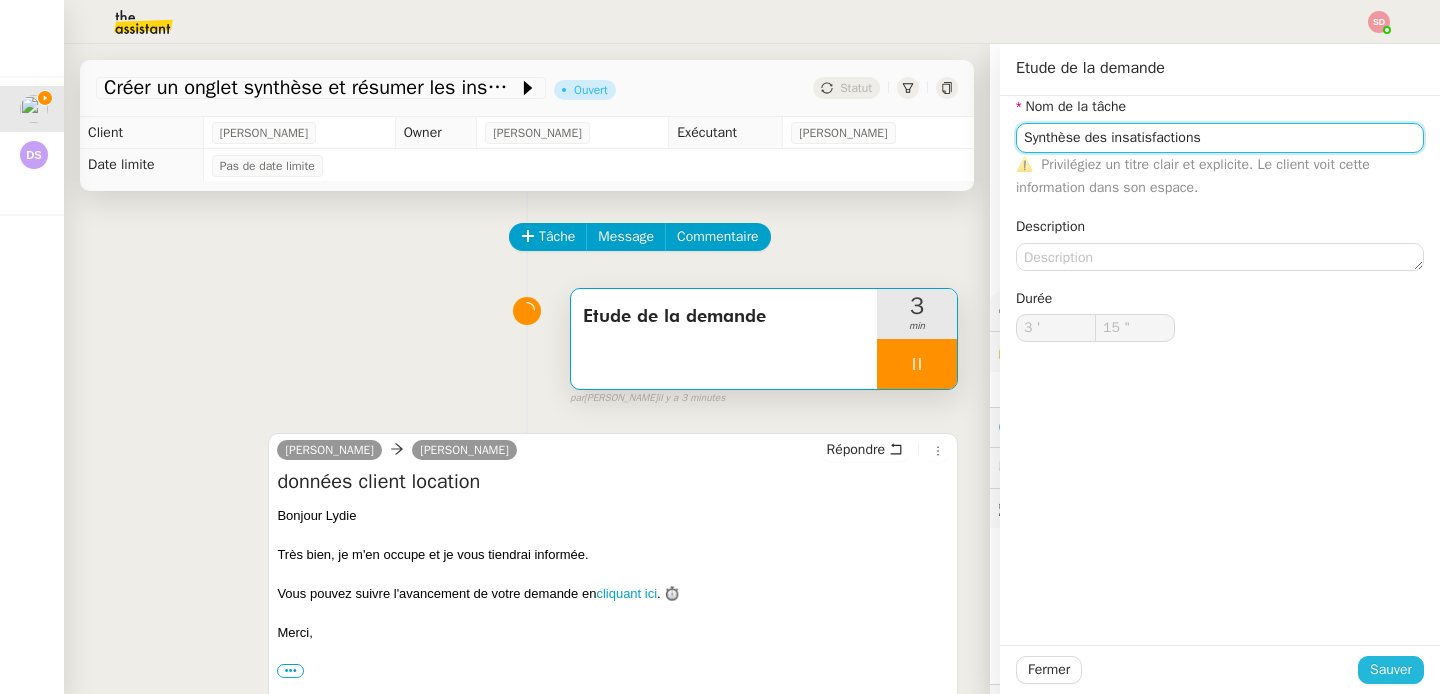 type on "Synthèse des insatisfactions" 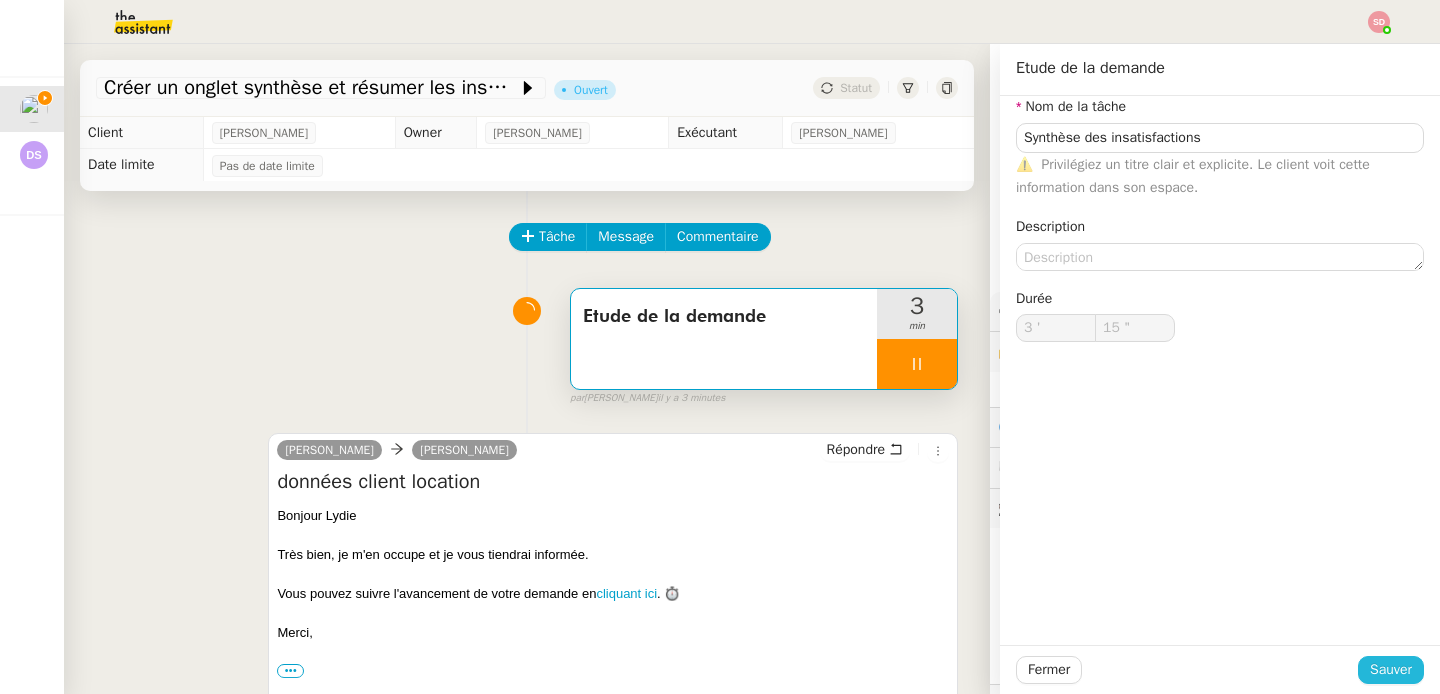 click on "Sauver" 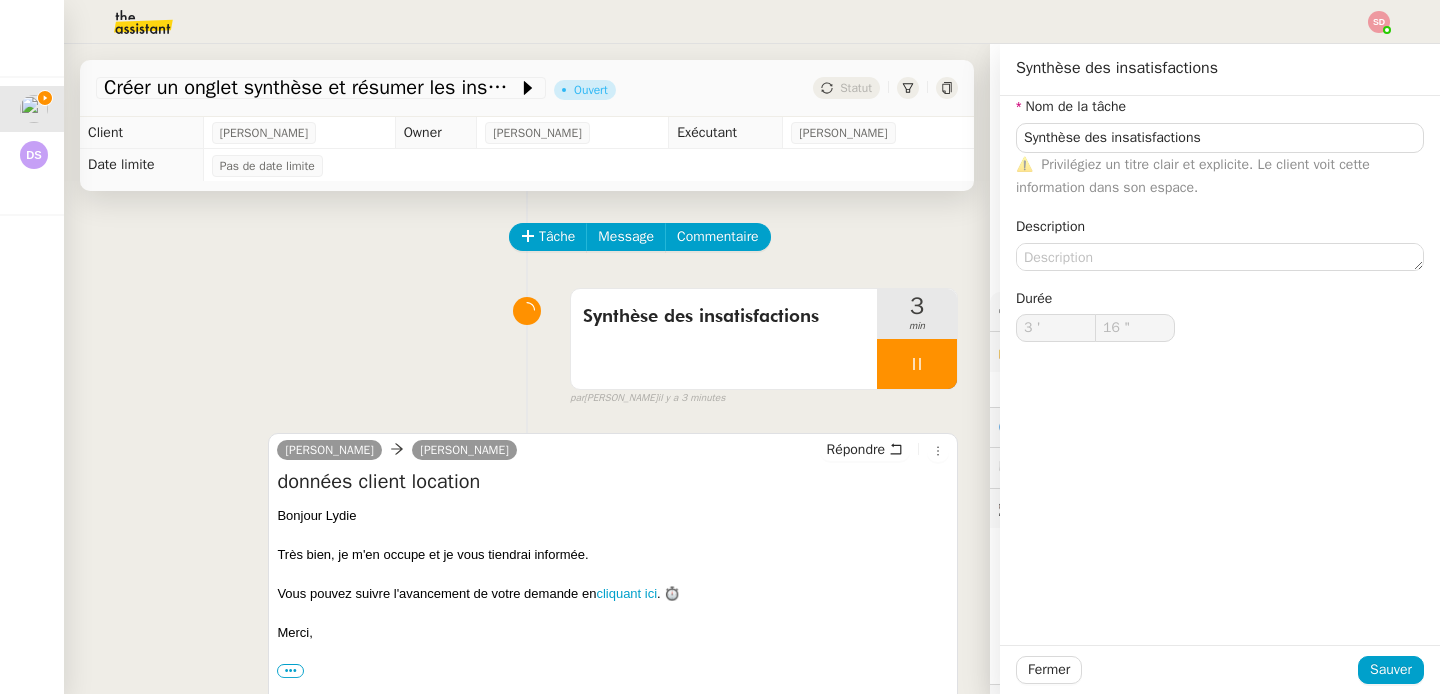 scroll, scrollTop: 560, scrollLeft: 0, axis: vertical 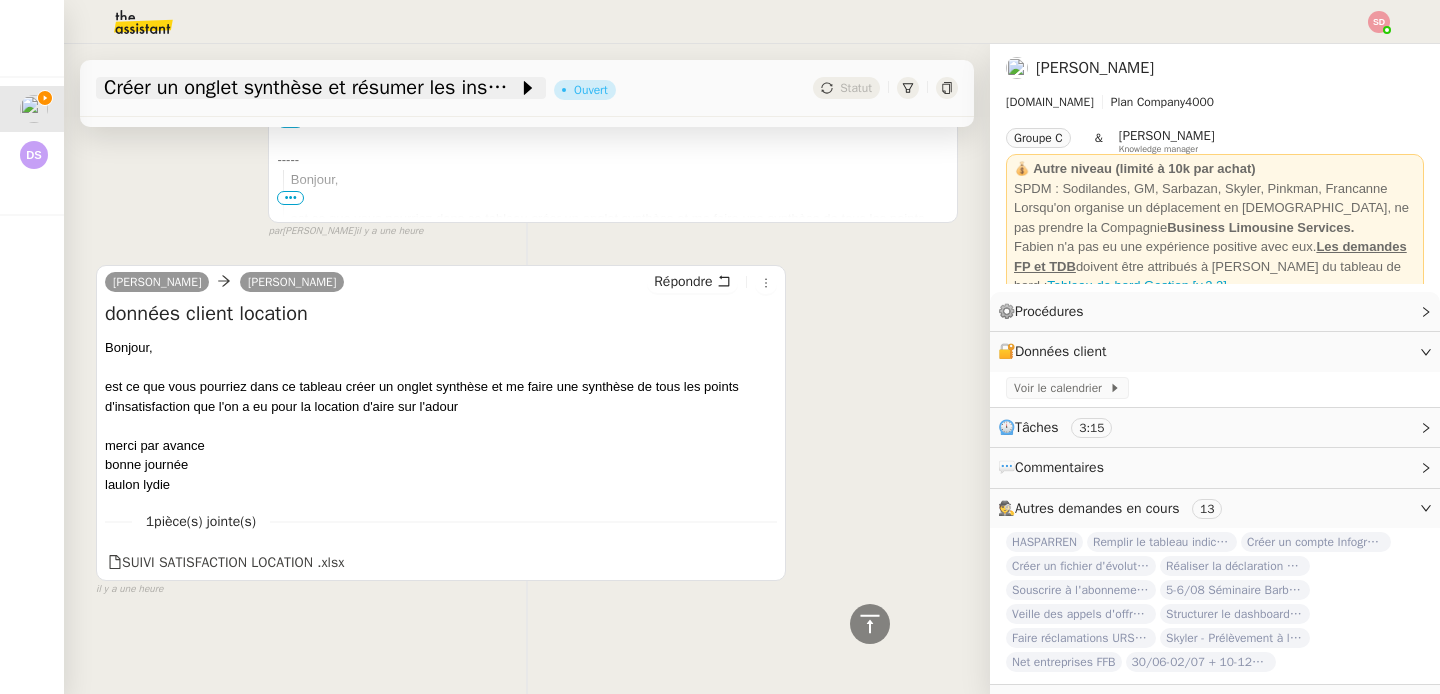 click on "Créer un onglet synthèse et résumer les insatisfactions" 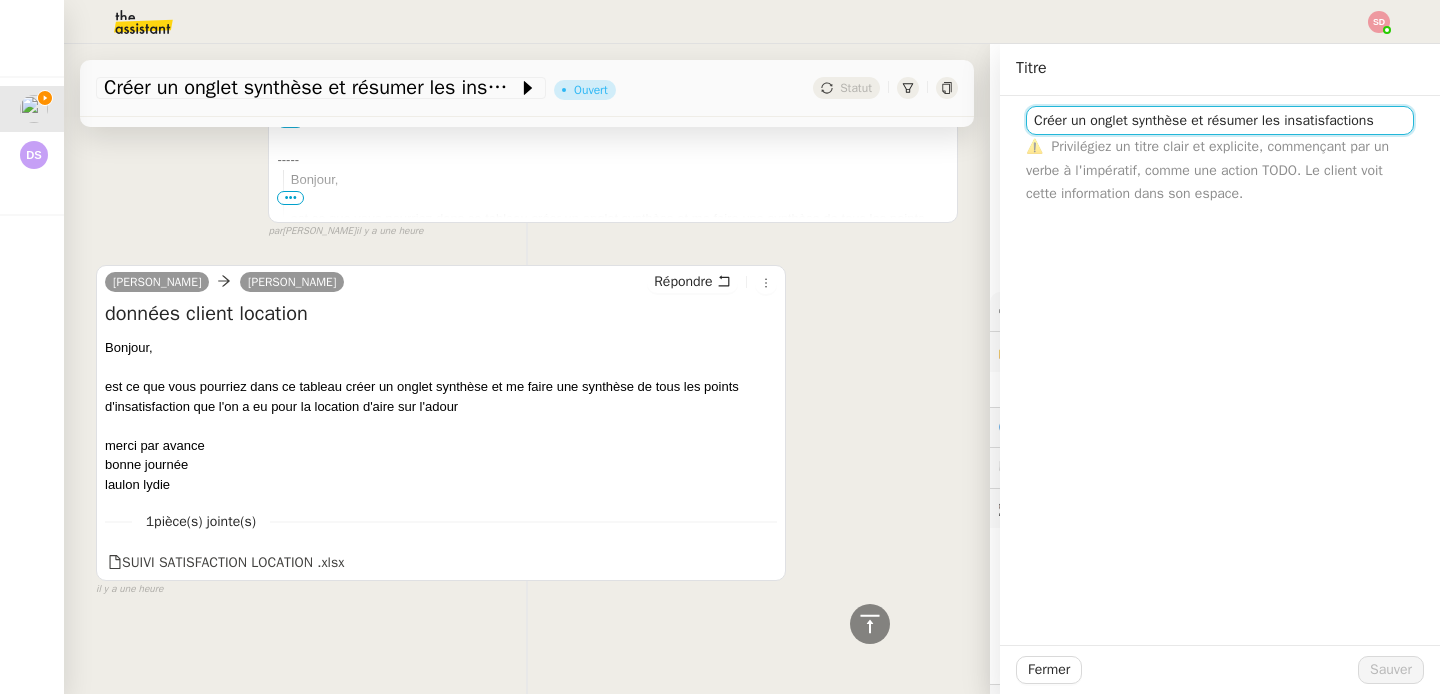 click on "Créer un onglet synthèse et résumer les insatisfactions" 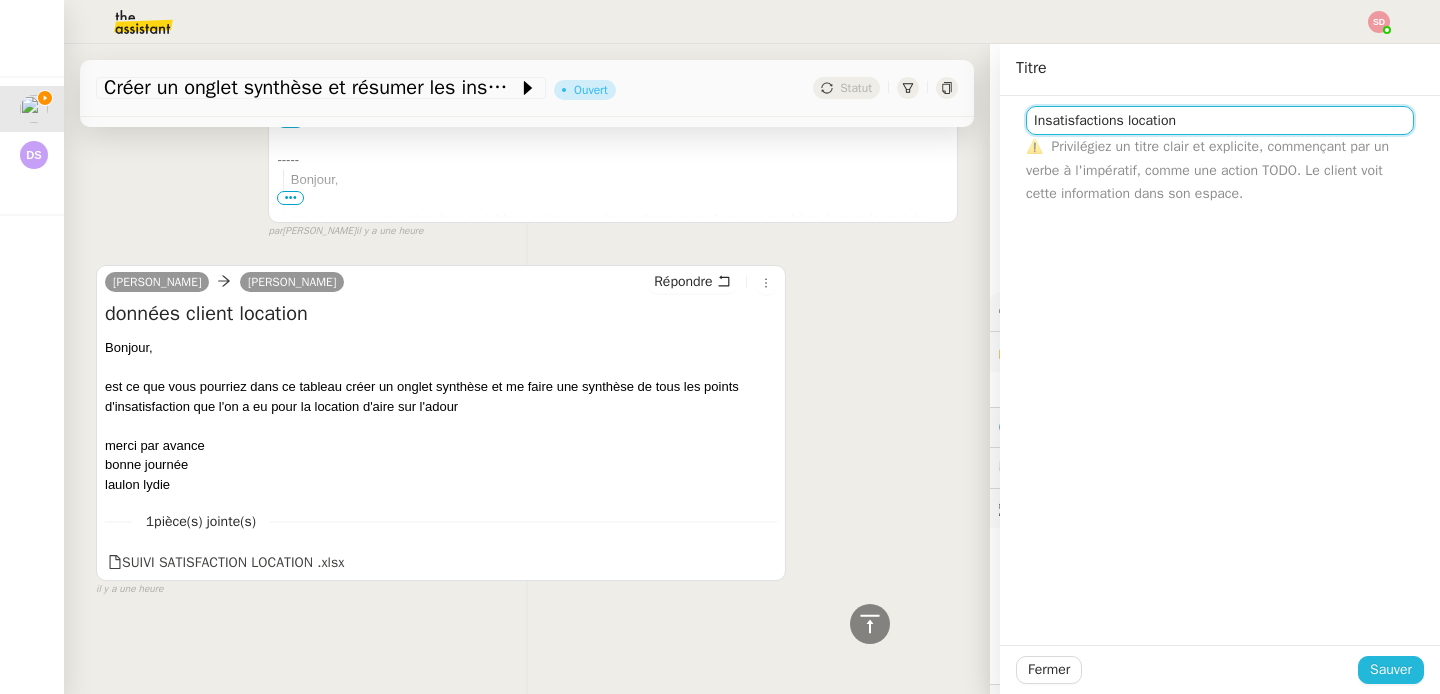 type on "Insatisfactions location" 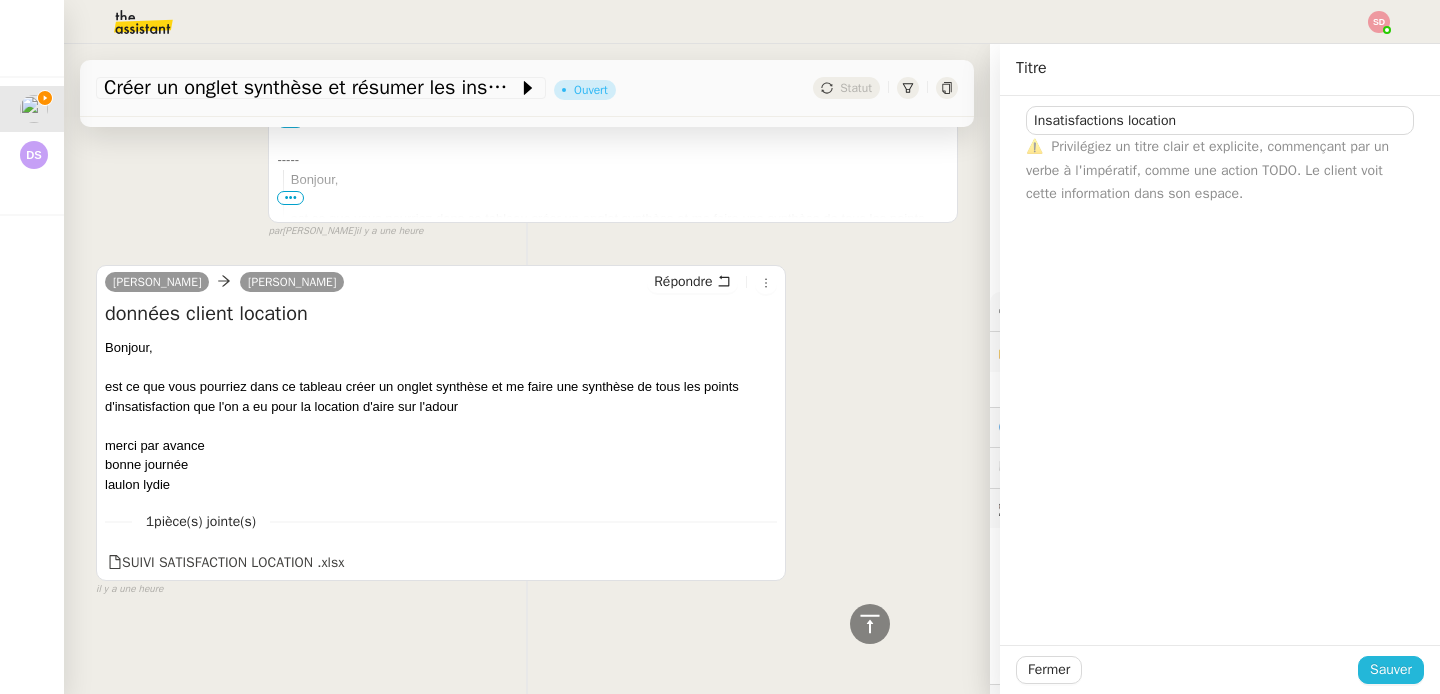 click on "Sauver" 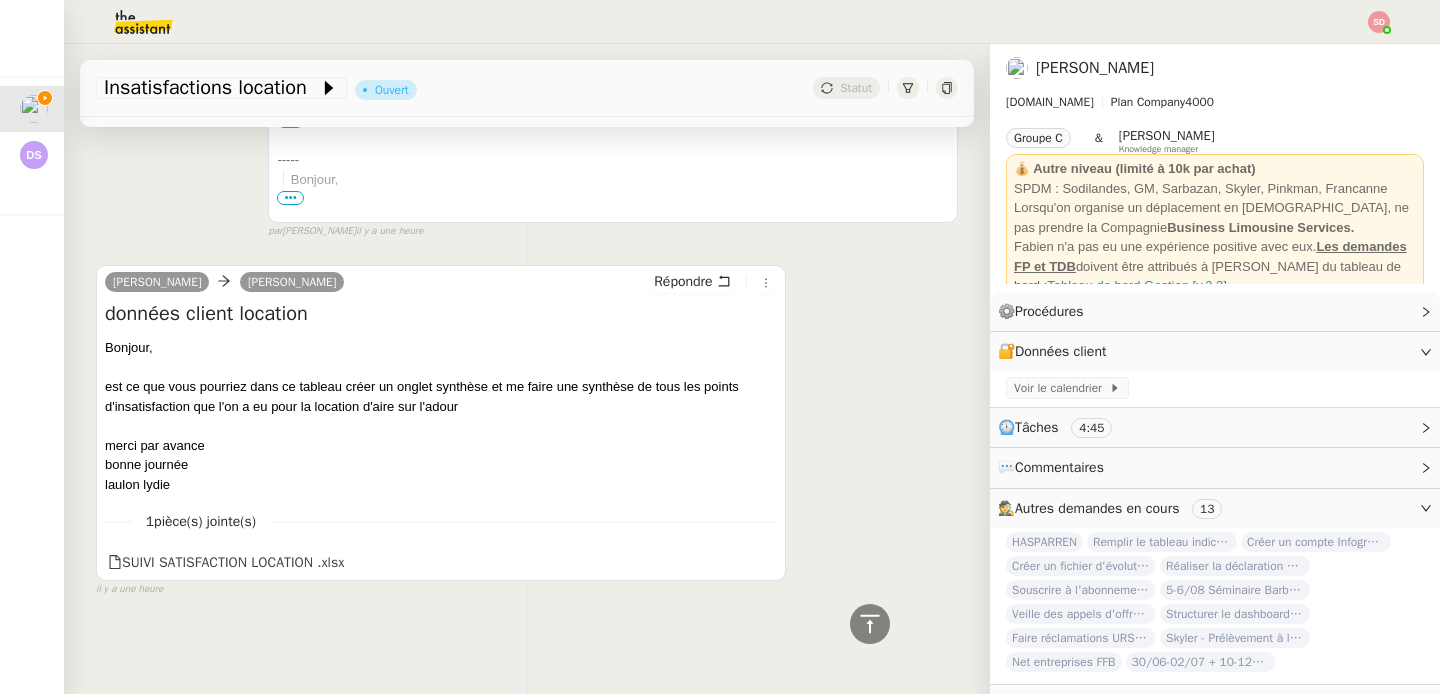 scroll, scrollTop: 0, scrollLeft: 0, axis: both 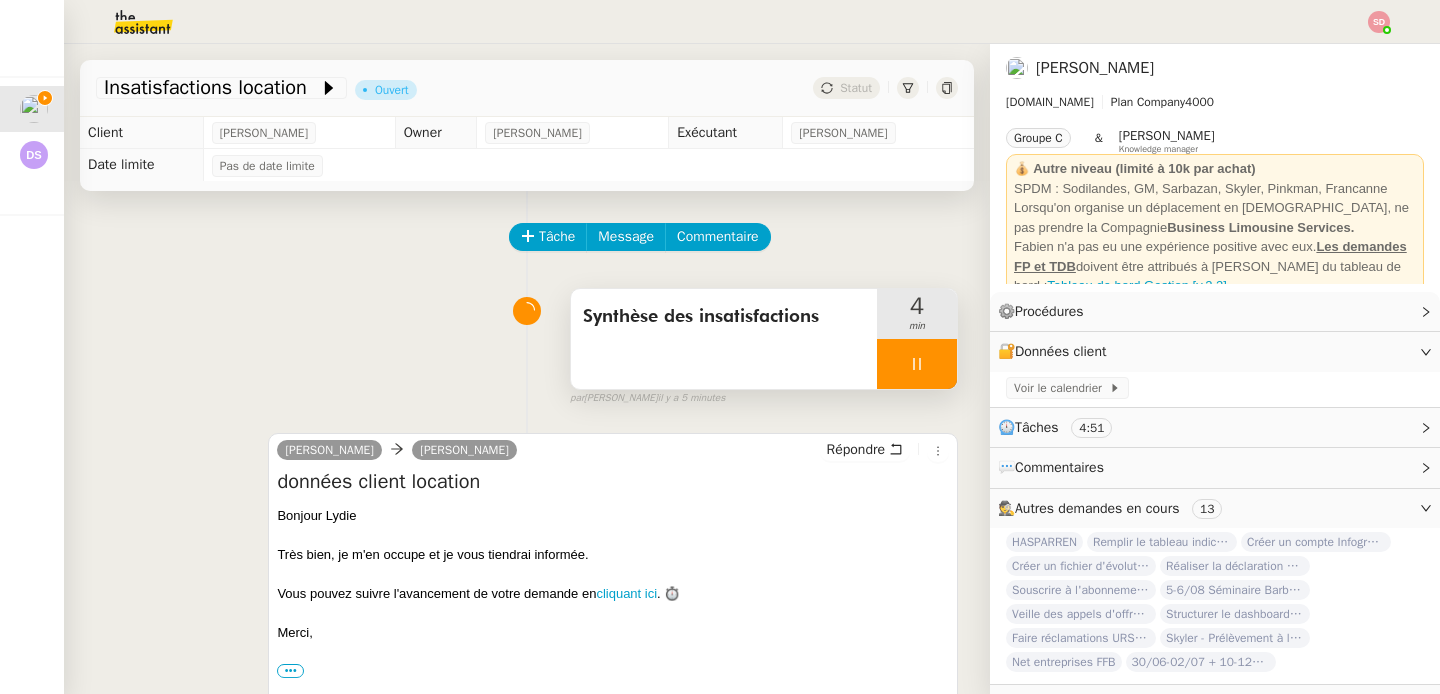 click at bounding box center [917, 364] 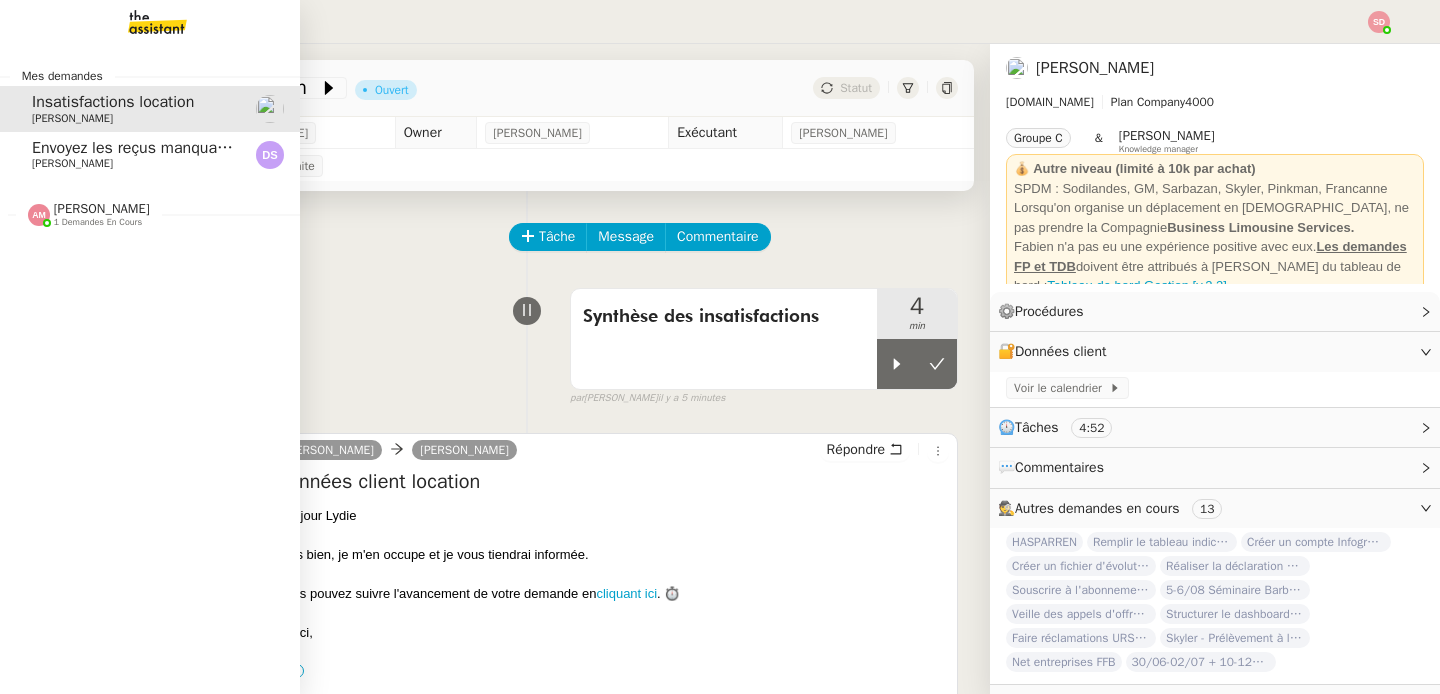 click on "[PERSON_NAME]" 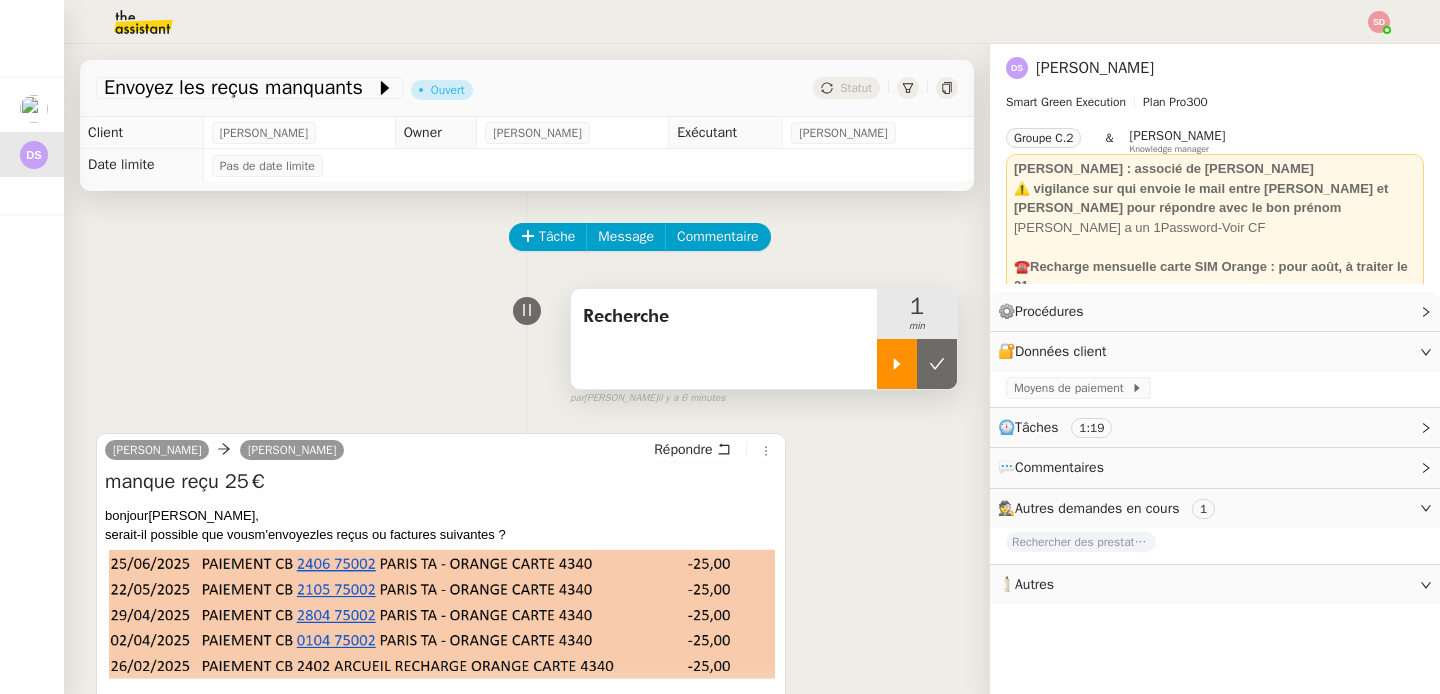 click 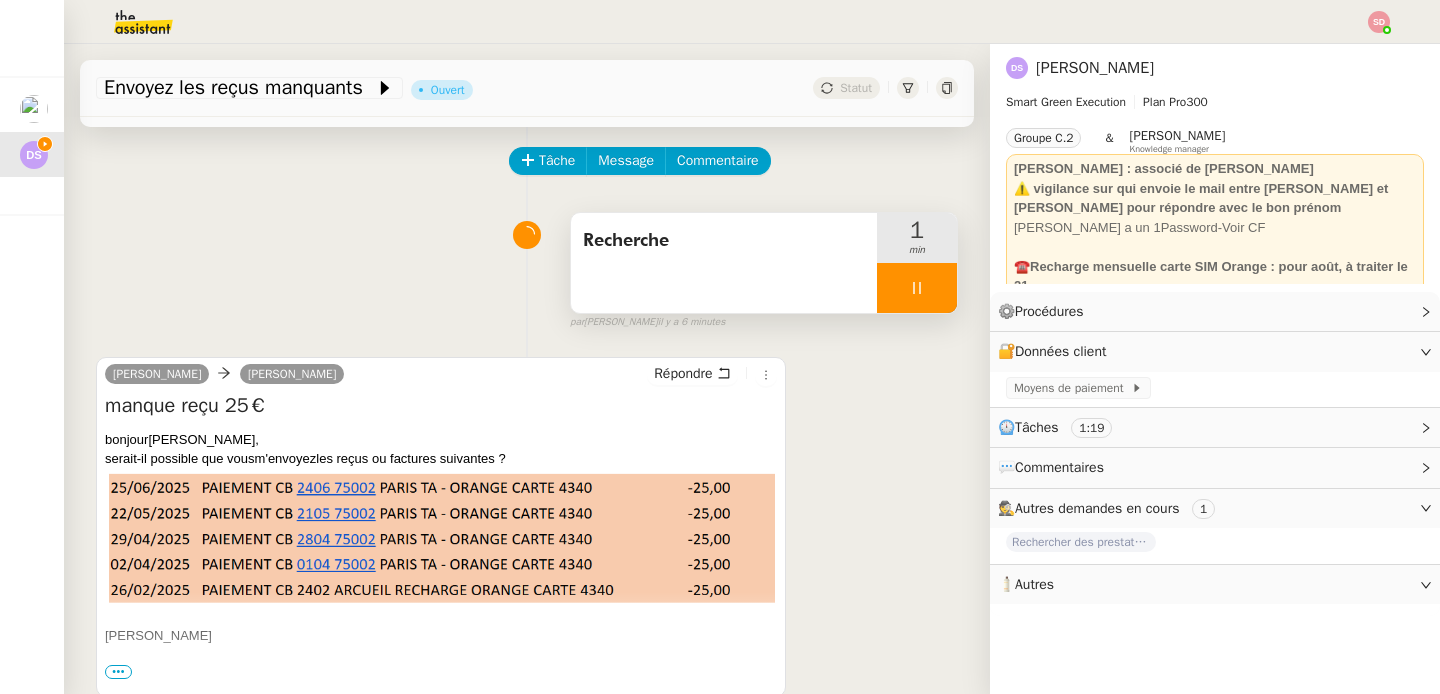 scroll, scrollTop: 265, scrollLeft: 0, axis: vertical 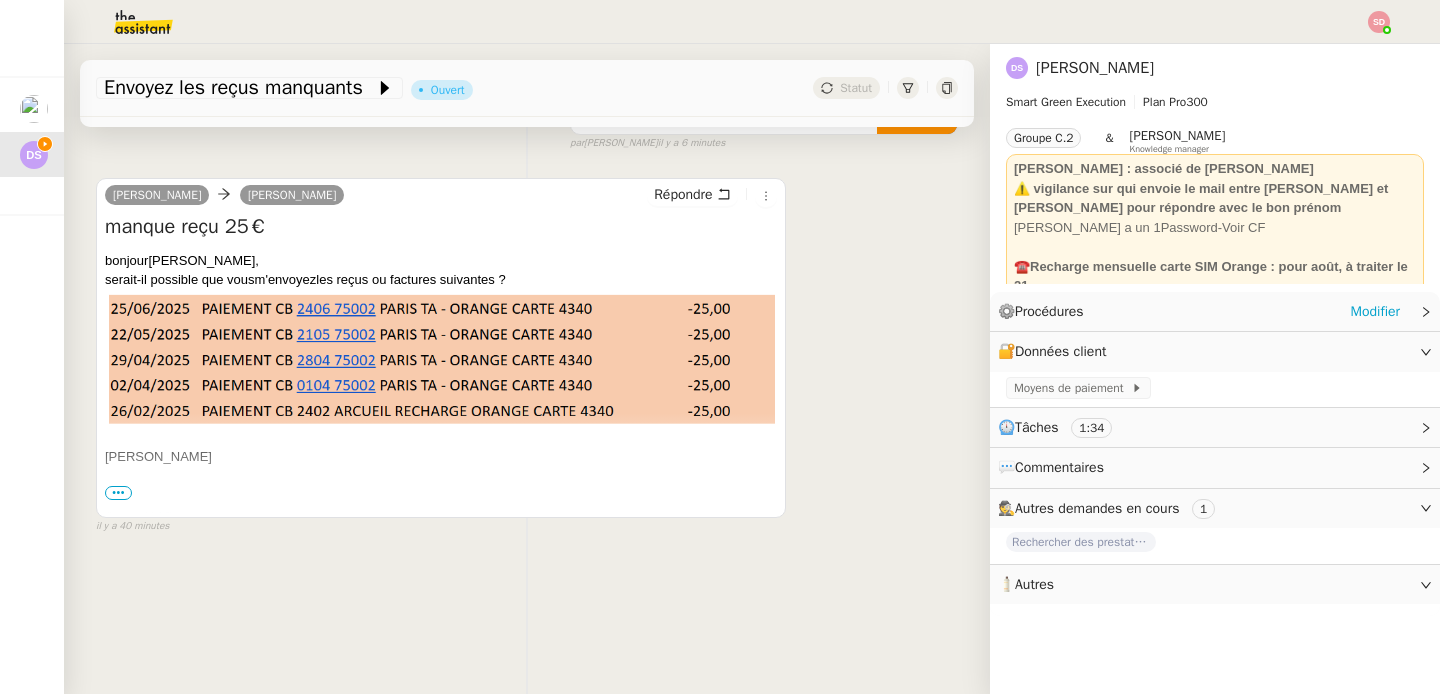 click on "⚙️  Procédures     Modifier" 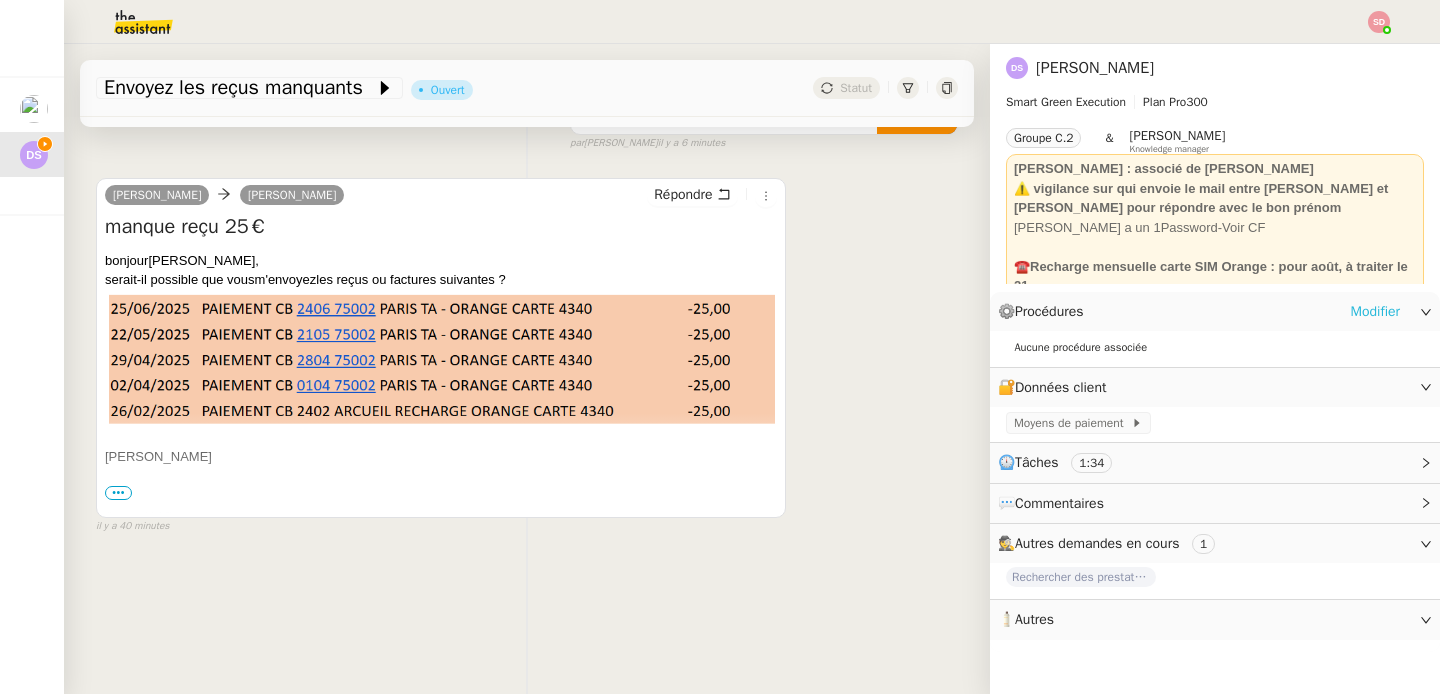 click on "Modifier" 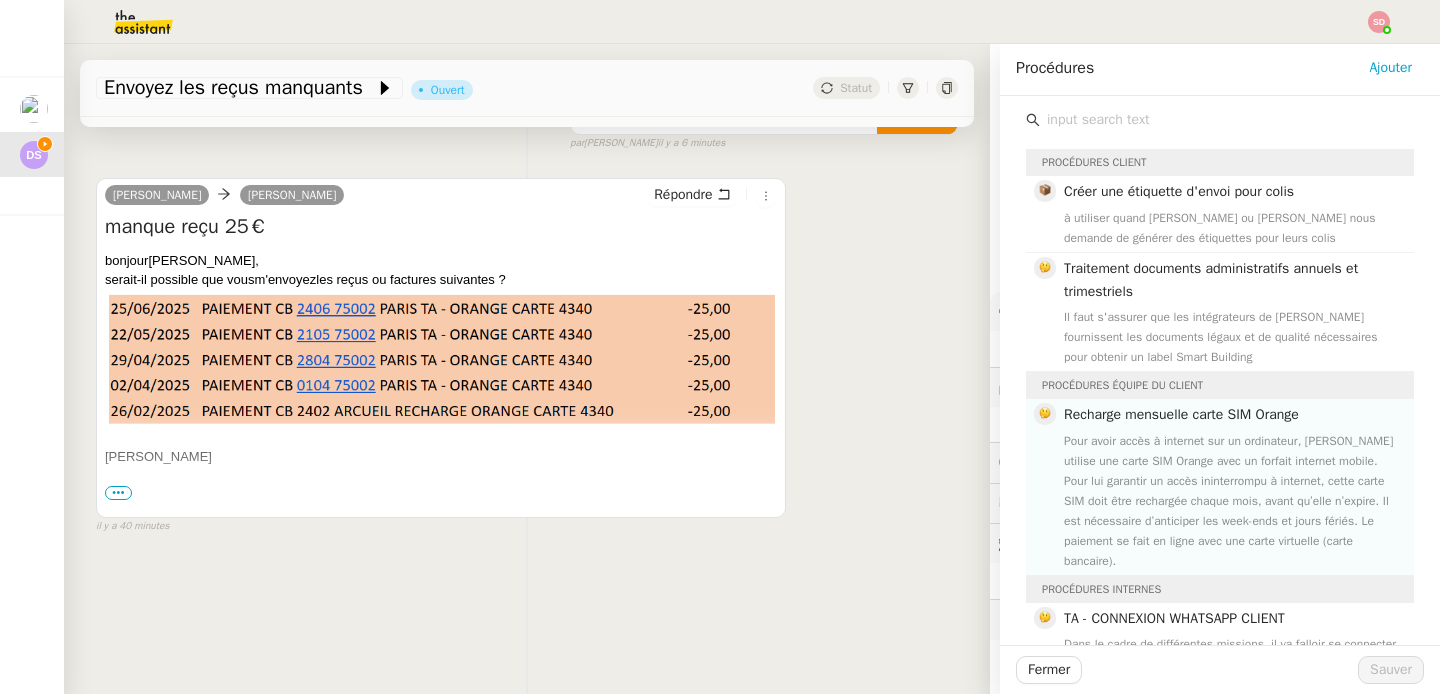 click on "Recharge mensuelle carte SIM Orange Pour avoir accès à internet sur un ordinateur, [PERSON_NAME] utilise une carte SIM Orange avec un forfait internet mobile.
Pour lui garantir un accès ininterrompu à internet, cette carte SIM doit être rechargée chaque mois, avant qu’elle n’expire.
Il est nécessaire d’anticiper les week-ends et jours fériés.
Le paiement se fait en ligne avec une carte virtuelle (carte bancaire)." 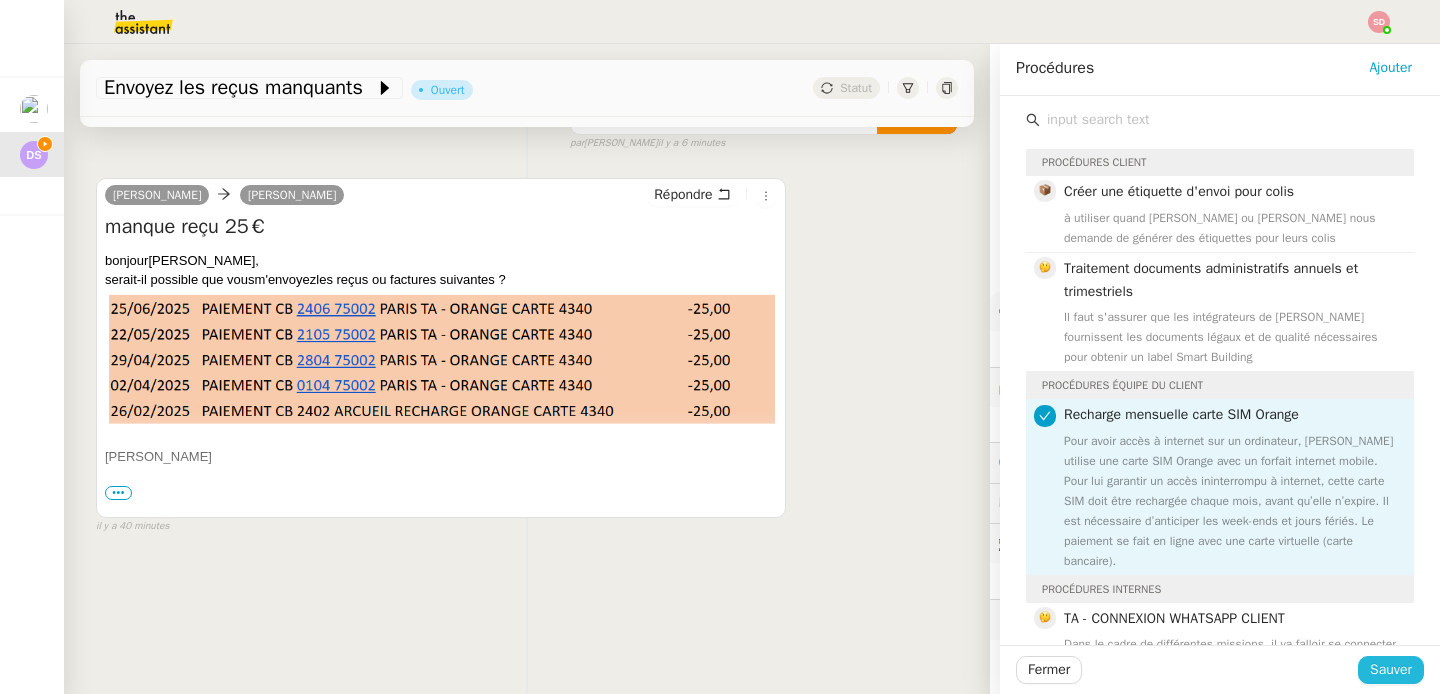 click on "Sauver" 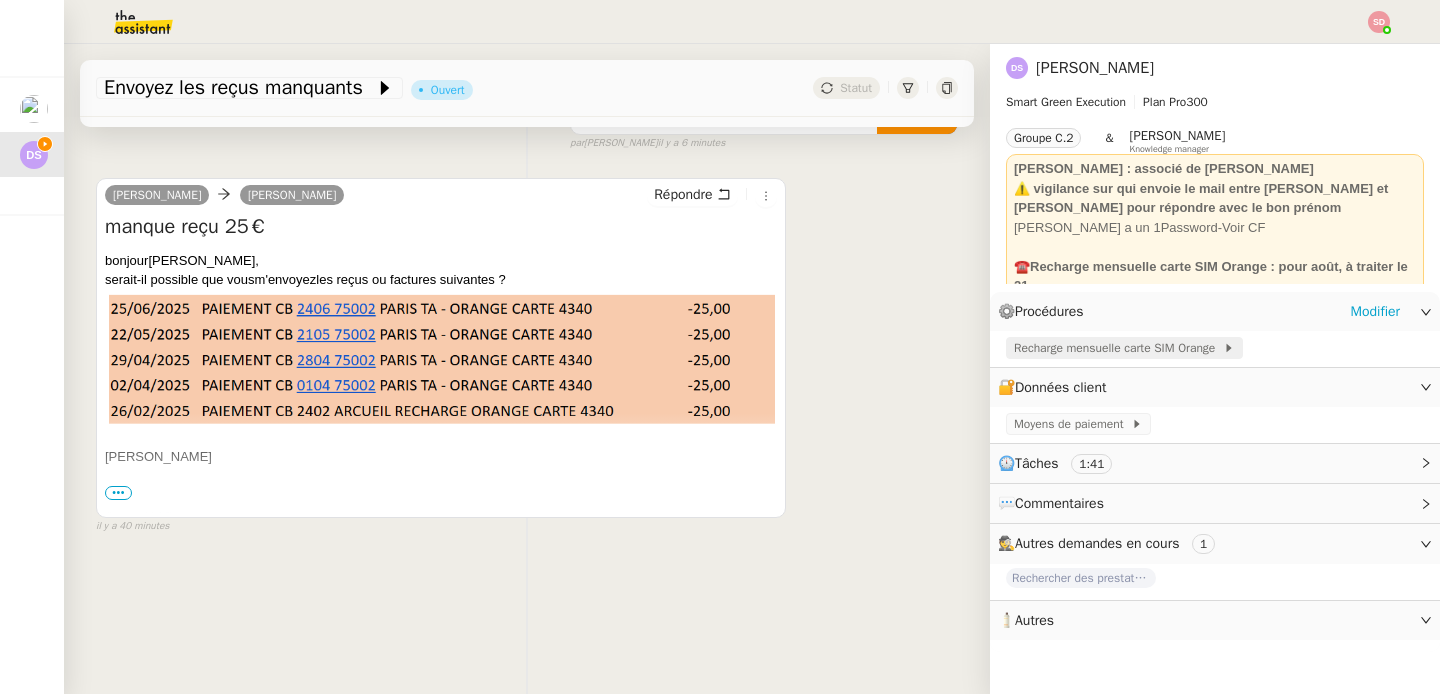 click on "Recharge mensuelle carte SIM Orange" 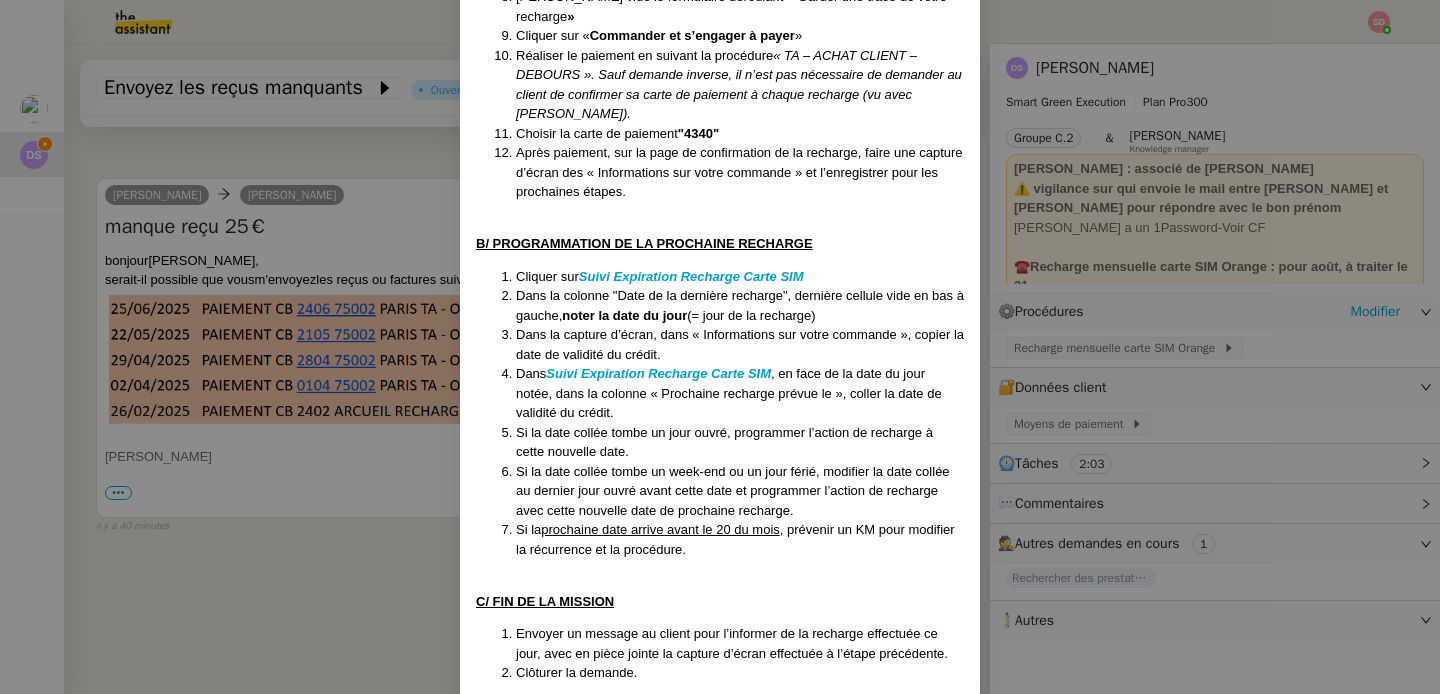 scroll, scrollTop: 833, scrollLeft: 0, axis: vertical 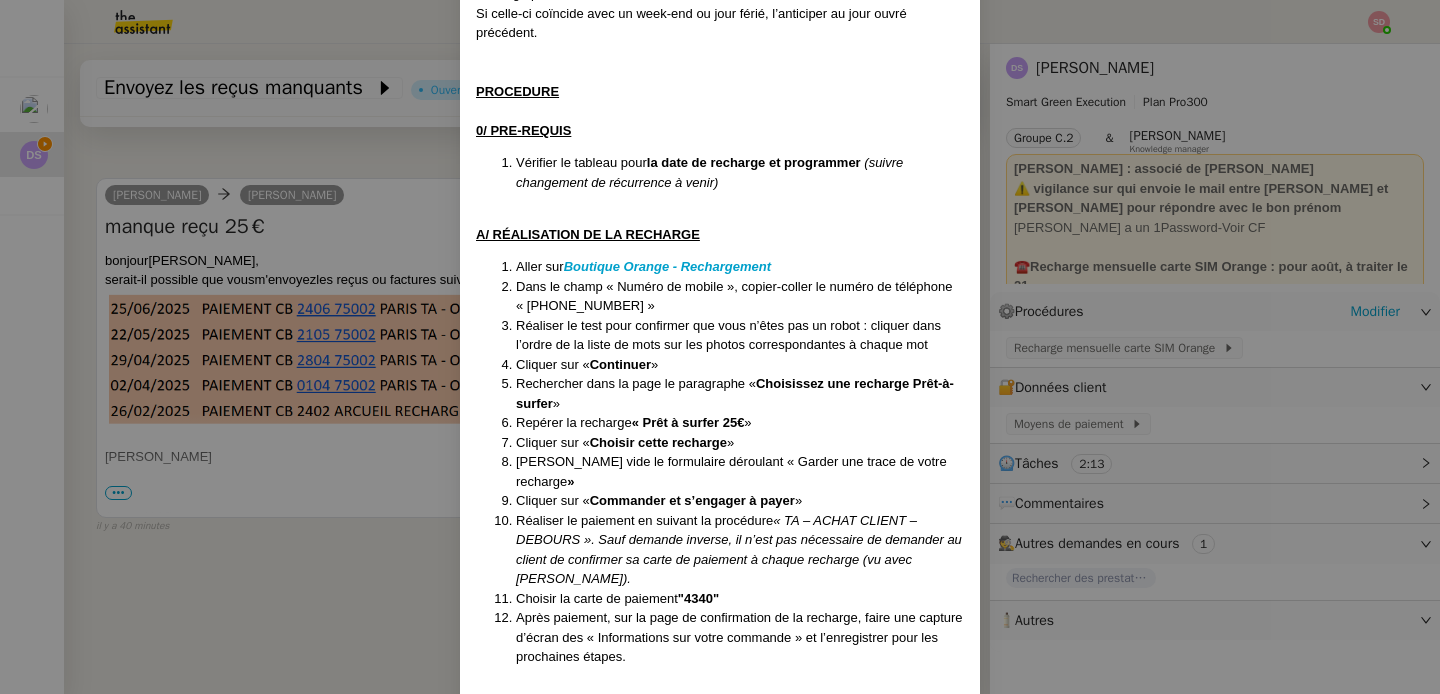 click on "Dans le champ « Numéro de mobile », copier-coller le numéro de téléphone « [PHONE_NUMBER] »" at bounding box center [740, 296] 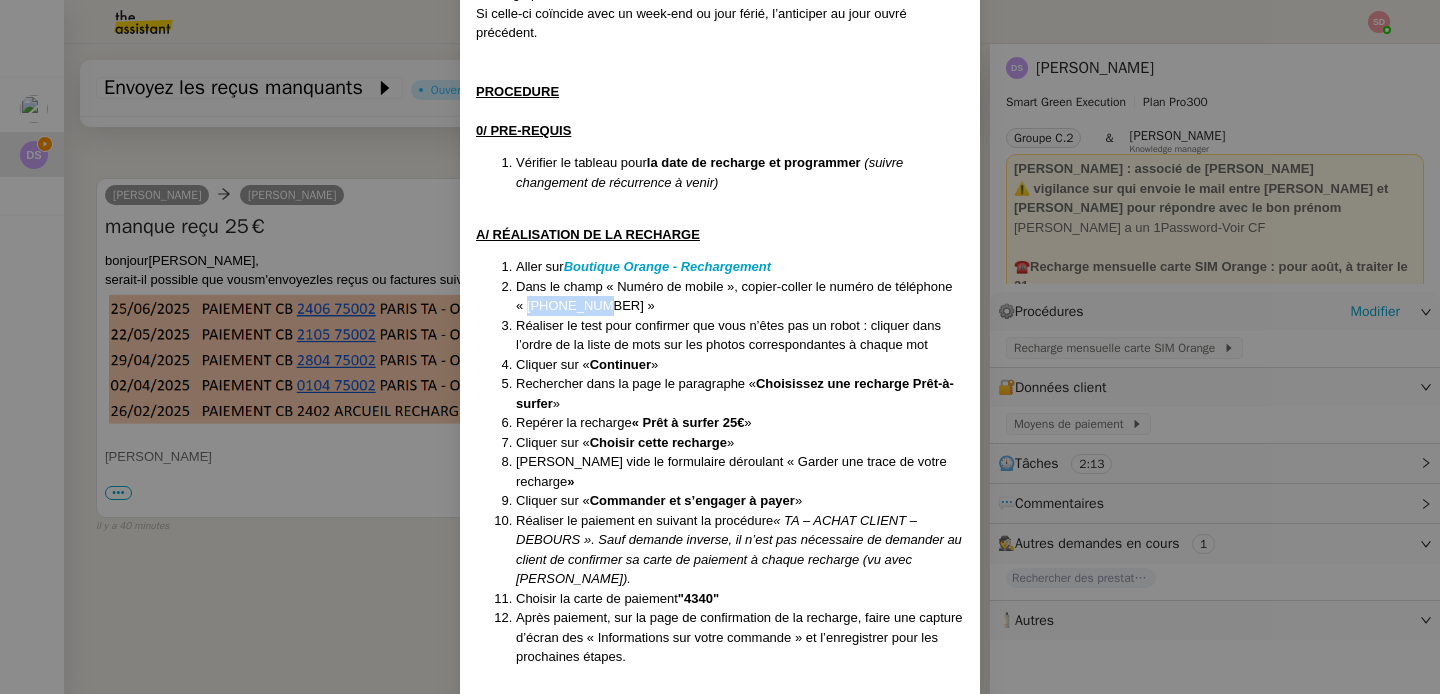 click on "Dans le champ « Numéro de mobile », copier-coller le numéro de téléphone « [PHONE_NUMBER] »" at bounding box center [740, 296] 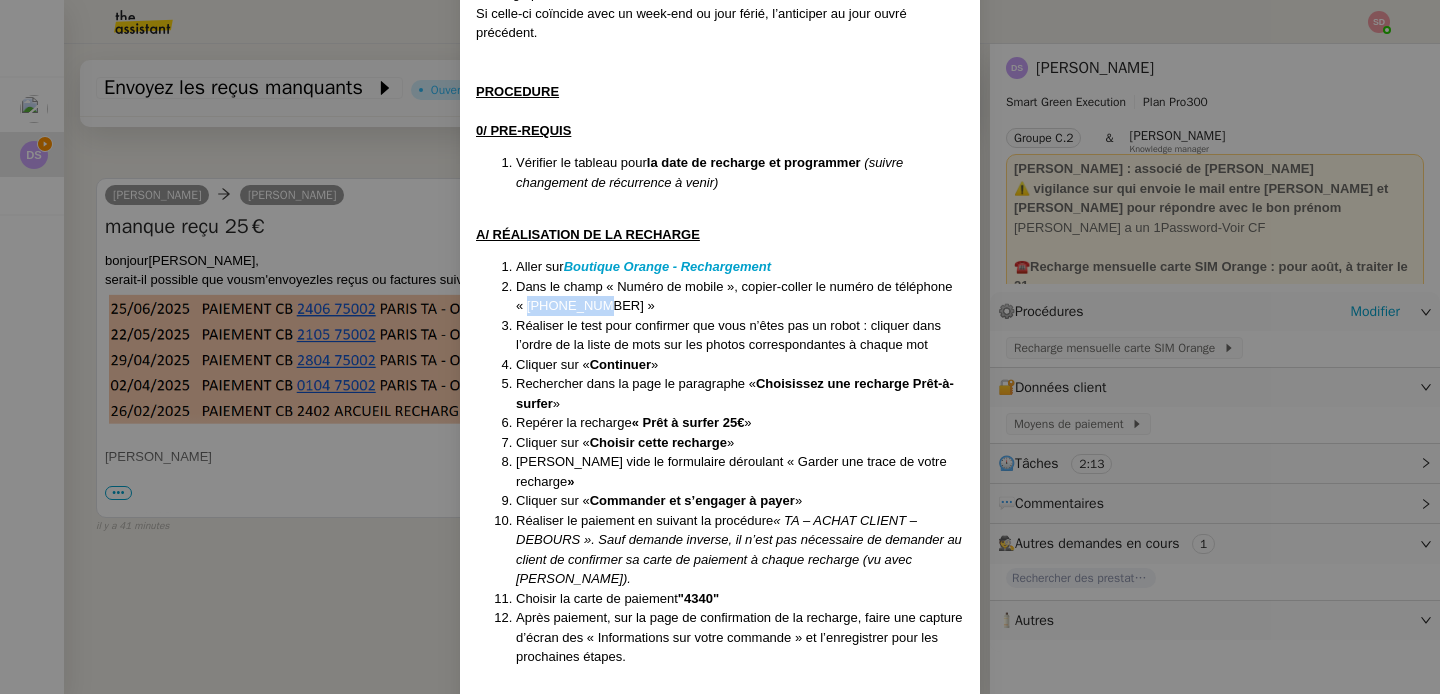 copy on "0642636026" 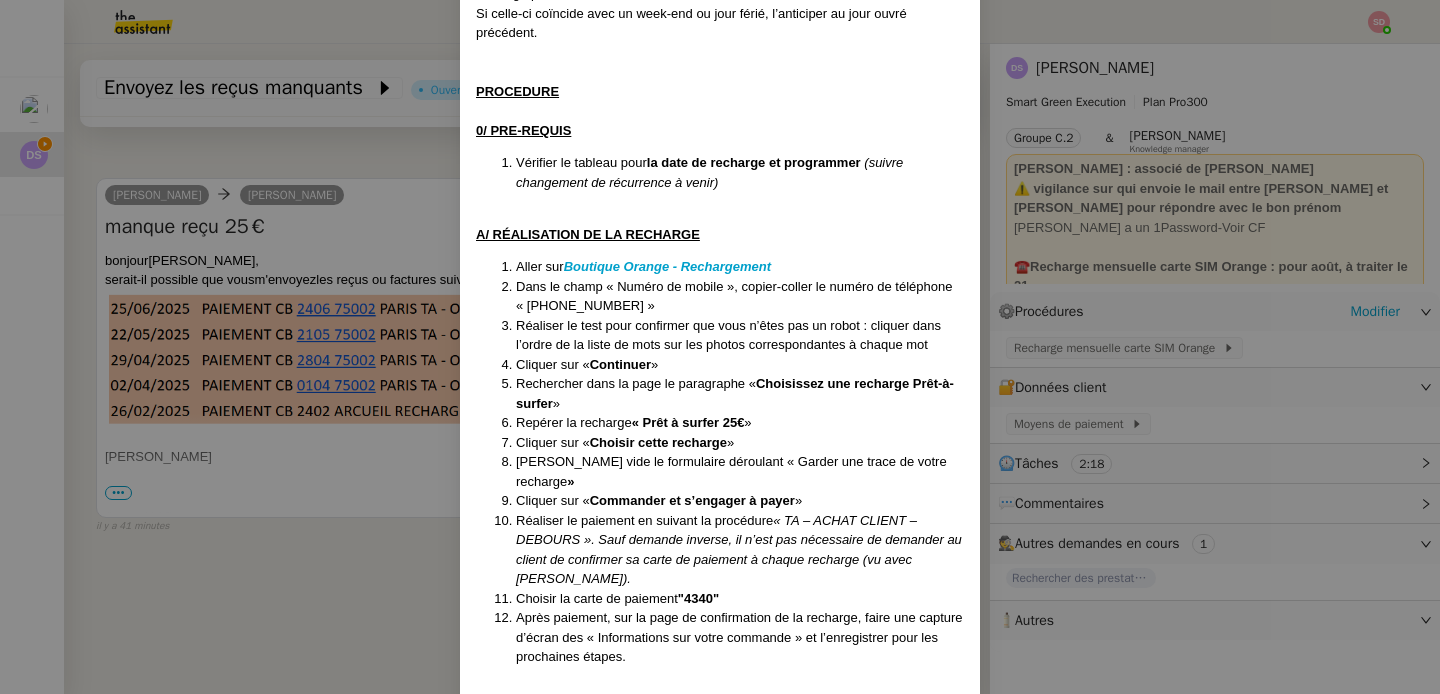 click on "Maj le :  [DATE] Contexte  :  Pour avoir accès à internet sur un ordinateur, [PERSON_NAME] utilise une carte SIM Orange avec un forfait internet mobile. Pour lui garantir un accès ininterrompu à internet, cette carte SIM doit être rechargée chaque mois, avant qu’elle n’expire. Il est nécessaire d’anticiper les week-ends et jours fériés. Le paiement se fait en ligne avec une carte virtuelle (carte bancaire). Déclenchement :  Action automatique programmée Récurrence  :  Tous les 20 du mois, programmer une action à la date d’expiration de la recharge précédente ; Si celle-ci coïncide avec un week-end ou jour férié, l’anticiper au jour ouvré précédent. PROCEDURE  0/ PRE-REQUIS Vérifier le tableau pour  la date de recharge et programmer   (suivre changement de récurrence à venir) A/ RÉALISATION DE LA RECHARGE Aller sur  Boutique Orange - Rechargement  Dans le champ « Numéro de mobile », copier-coller le numéro de téléphone « [PHONE_NUMBER] » Cliquer sur «   » »" at bounding box center [720, 347] 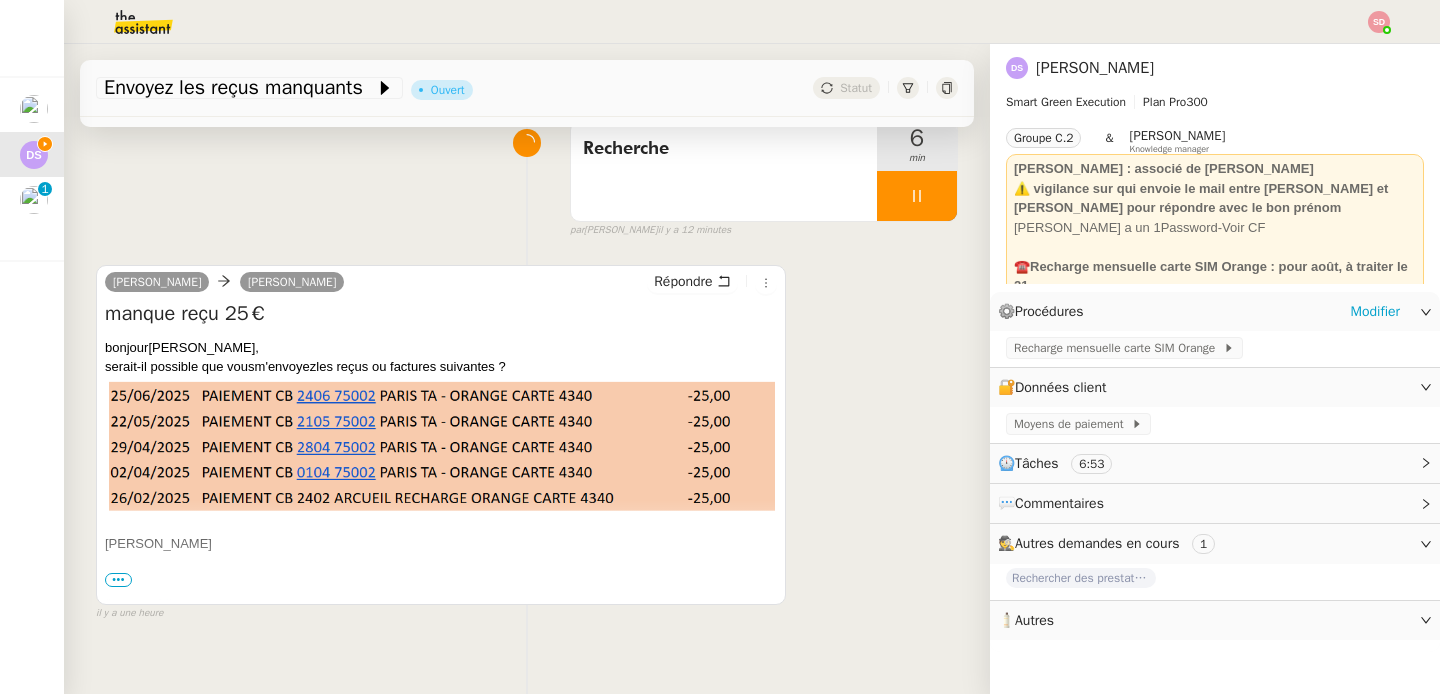 scroll, scrollTop: 0, scrollLeft: 0, axis: both 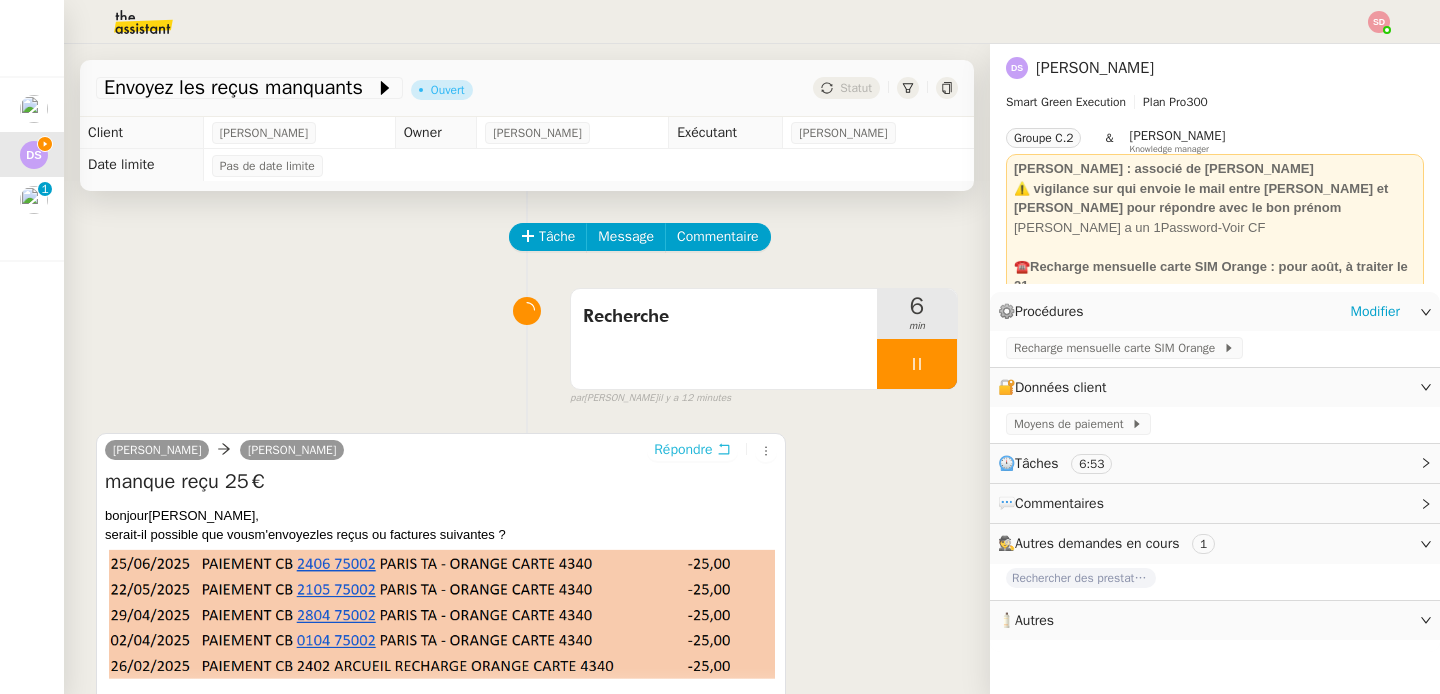 click on "Répondre" at bounding box center [683, 450] 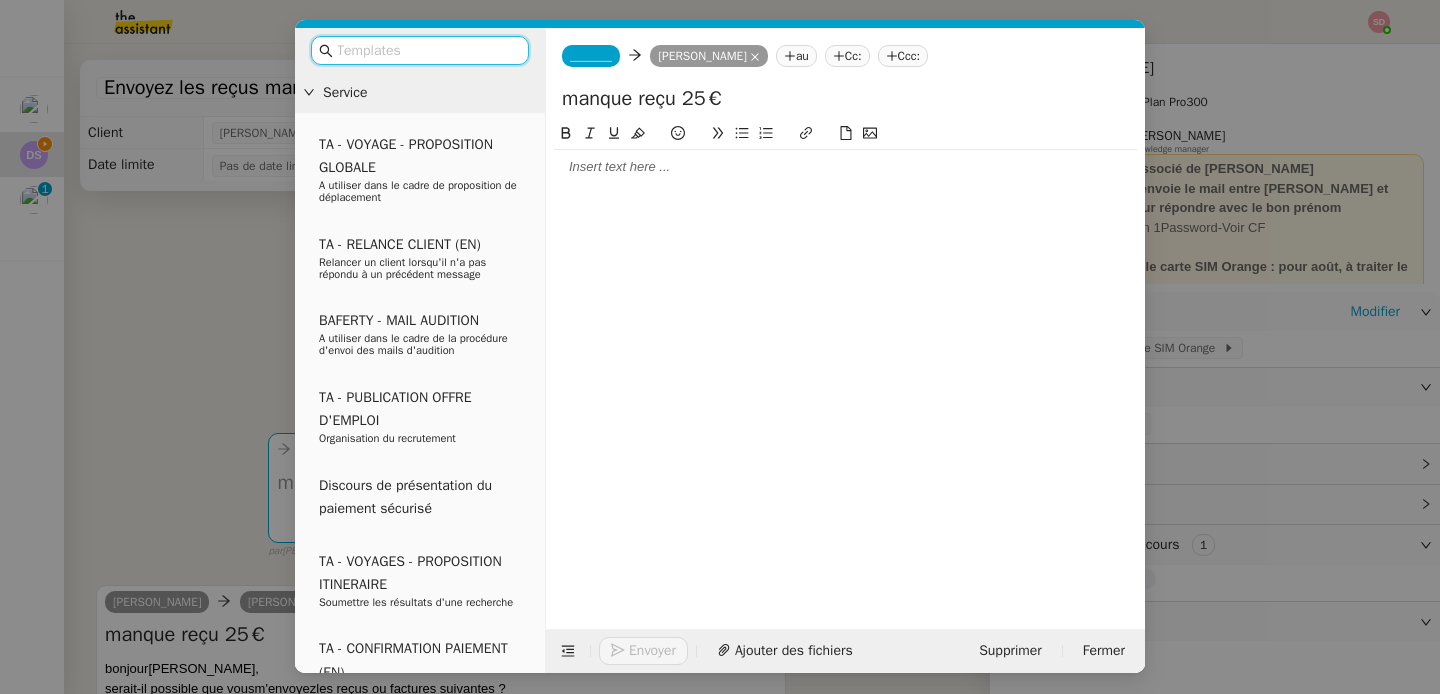 click on "_______" 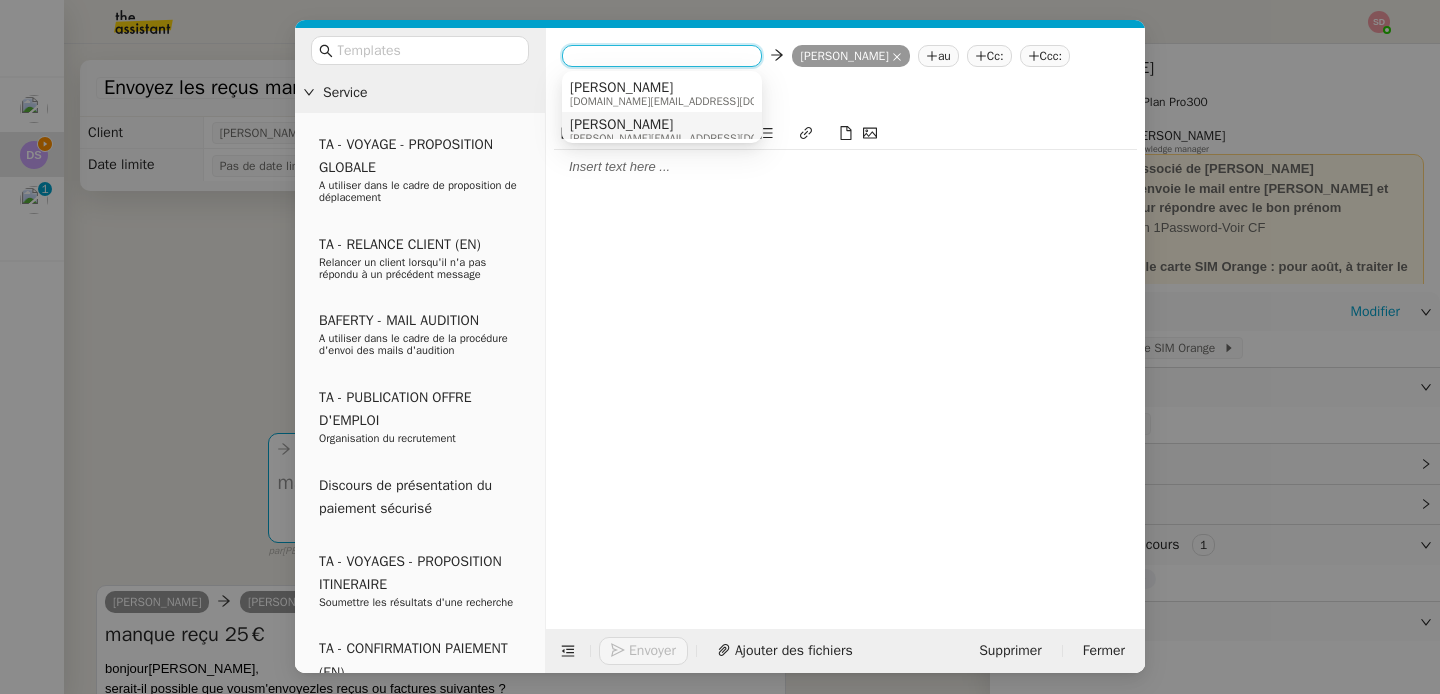 click on "[PERSON_NAME][EMAIL_ADDRESS][DOMAIN_NAME]" at bounding box center [695, 138] 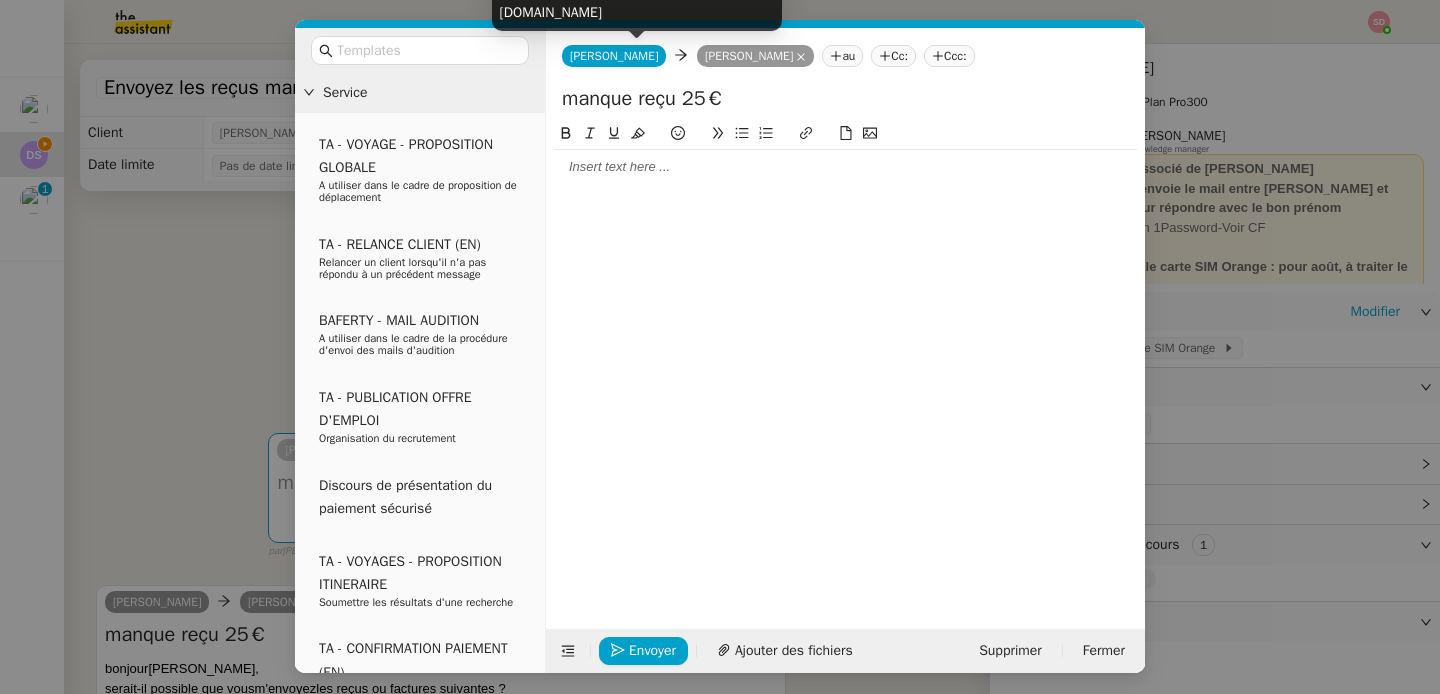 click on "[PERSON_NAME]" 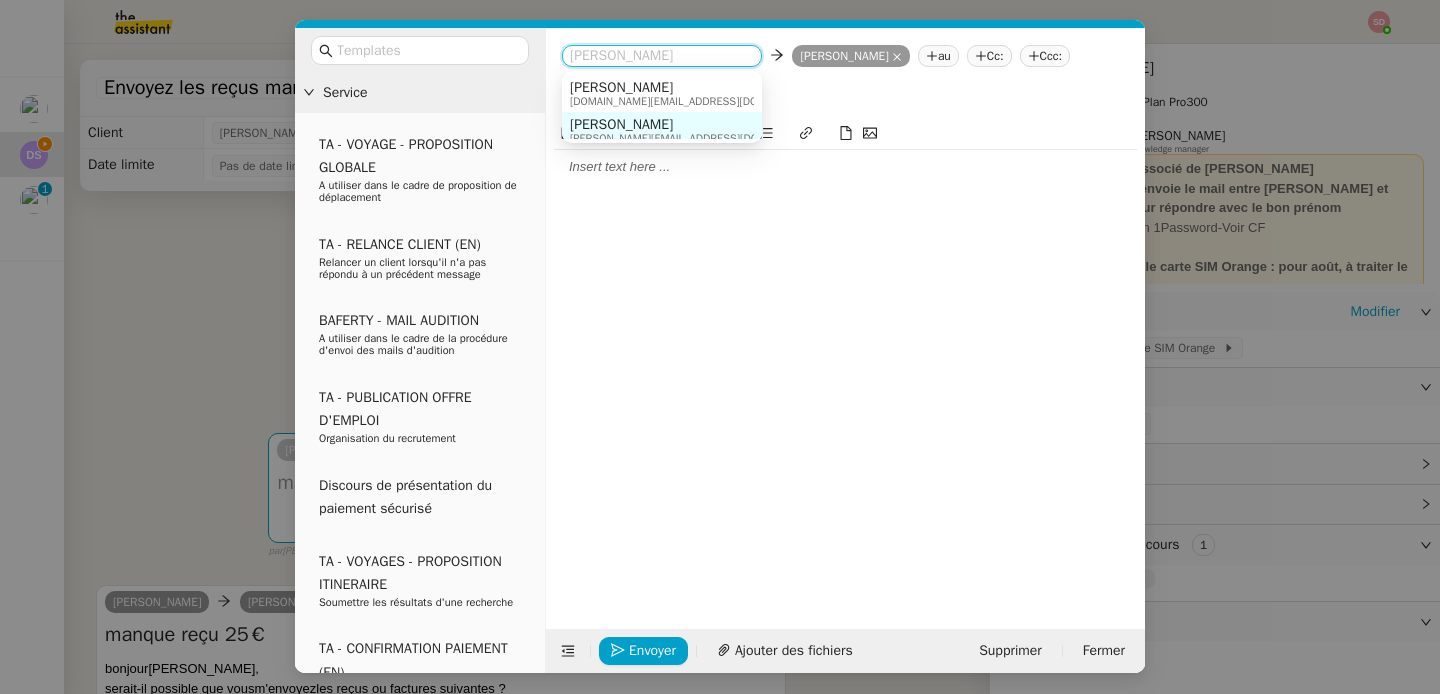 click on "Service TA - VOYAGE - PROPOSITION GLOBALE    A utiliser dans le cadre de proposition de déplacement TA - RELANCE CLIENT (EN)    Relancer un client lorsqu'il n'a pas répondu à un précédent message BAFERTY - MAIL AUDITION    A utiliser dans le cadre de la procédure d'envoi des mails d'audition TA - PUBLICATION OFFRE D'EMPLOI     Organisation du recrutement Discours de présentation du paiement sécurisé    TA - VOYAGES - PROPOSITION ITINERAIRE    Soumettre les résultats d'une recherche TA - CONFIRMATION PAIEMENT (EN)    Confirmer avec le client de modèle de transaction - Attention Plan Pro nécessaire. TA - COURRIER EXPEDIE (recommandé)    A utiliser dans le cadre de l'envoi d'un courrier recommandé TA - PARTAGE DE CALENDRIER (EN)    A utiliser pour demander au client de partager son calendrier afin de faciliter l'accès et la gestion PSPI - Appel de fonds MJL    A utiliser dans le cadre de la procédure d'appel de fonds MJL TA - RELANCE CLIENT    TA - AR PROCEDURES        21 YIELD" at bounding box center (720, 347) 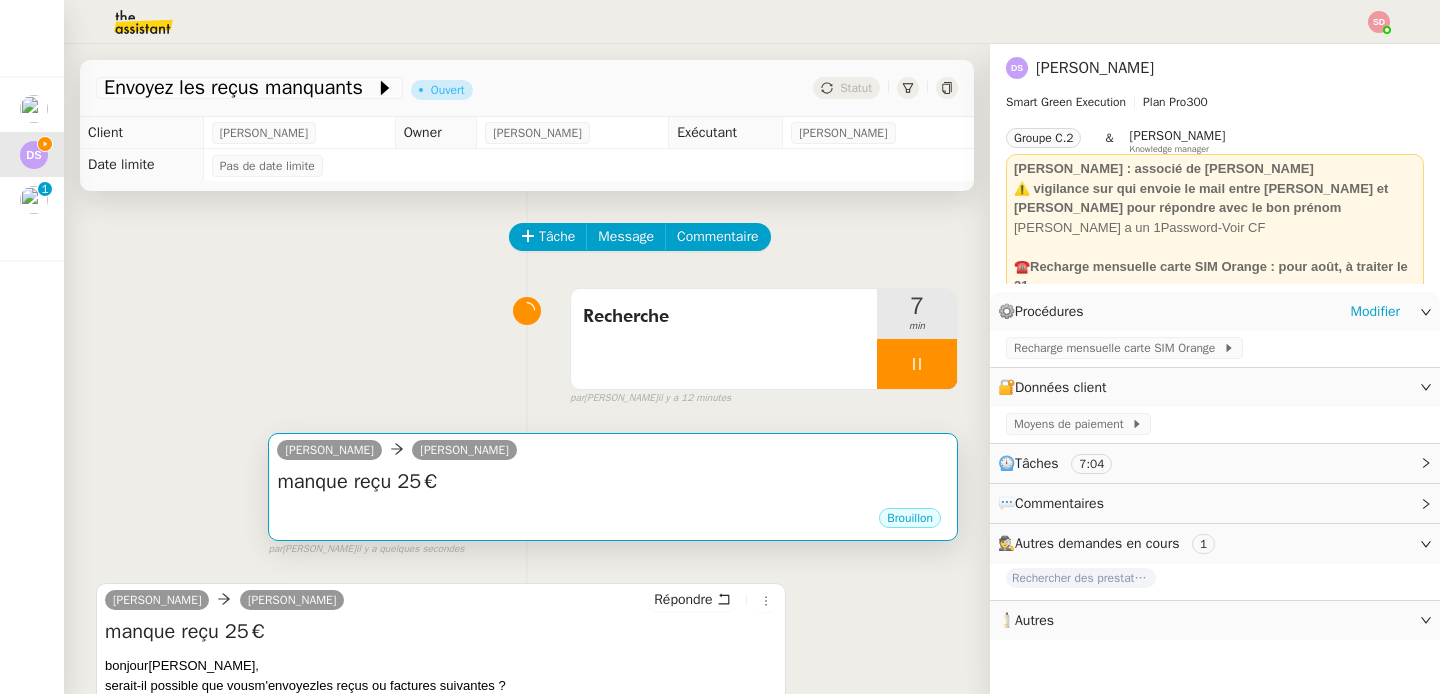 click on "manque reçu 25€" at bounding box center (613, 482) 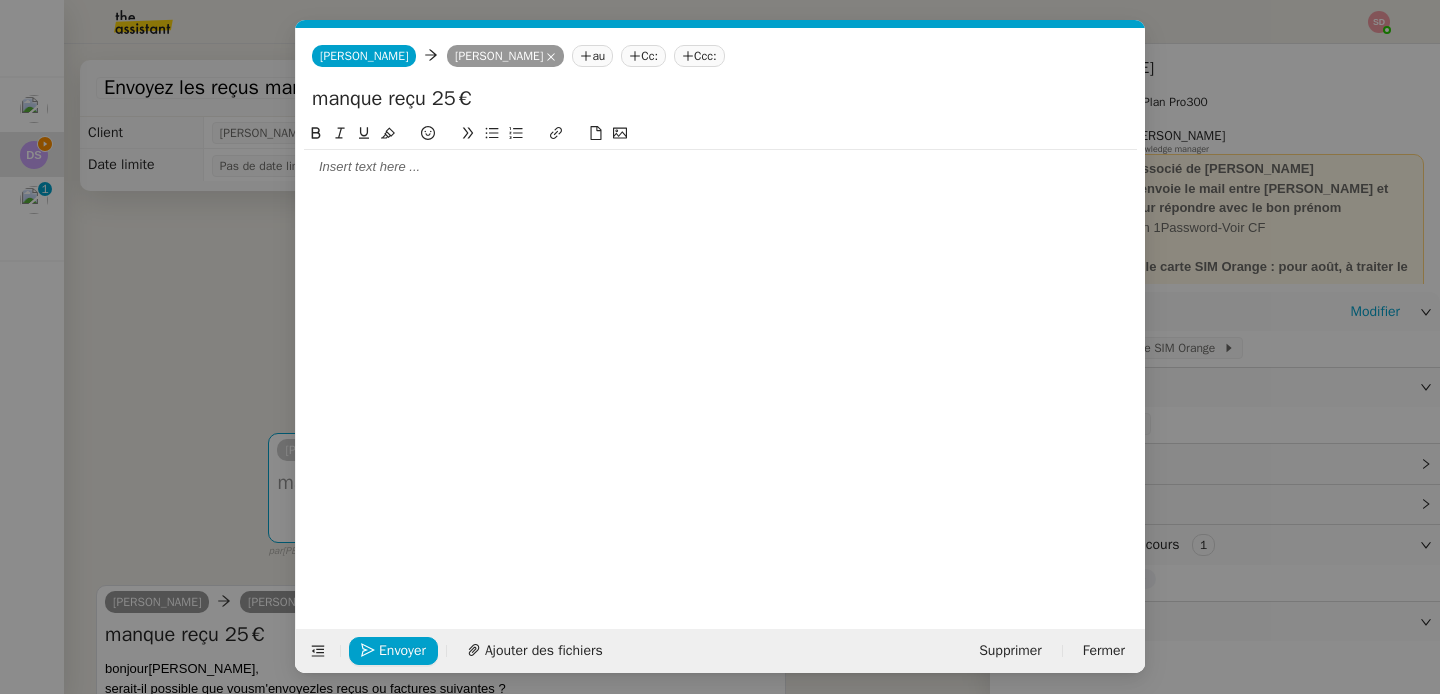 scroll, scrollTop: 0, scrollLeft: 42, axis: horizontal 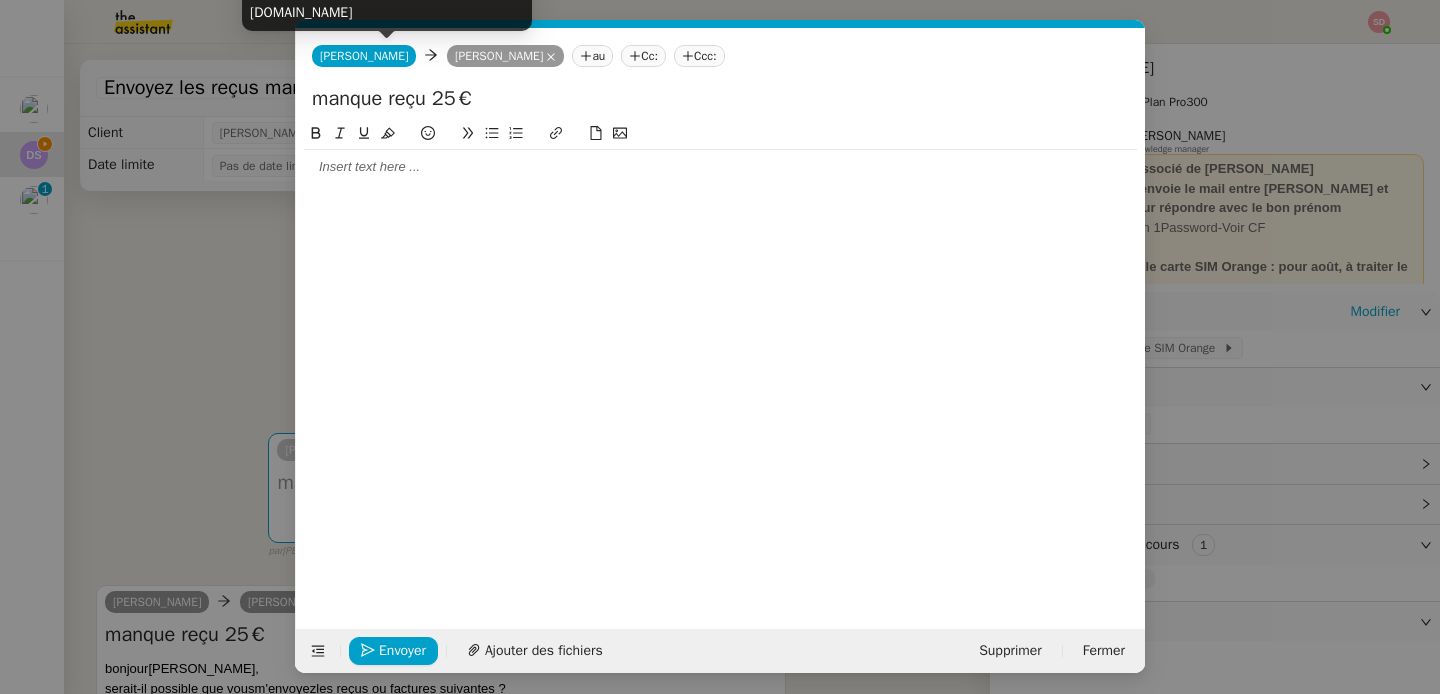 click on "[PERSON_NAME]" 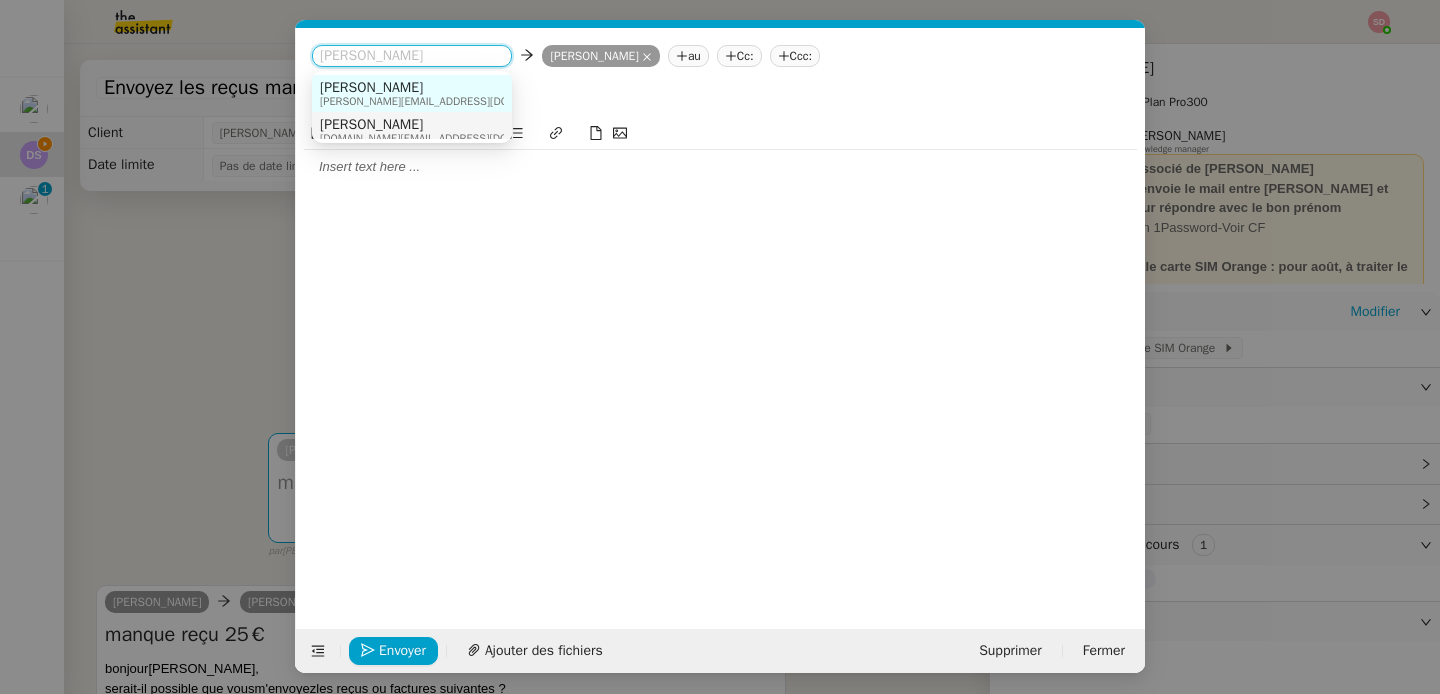 click on "[PERSON_NAME]" at bounding box center (445, 125) 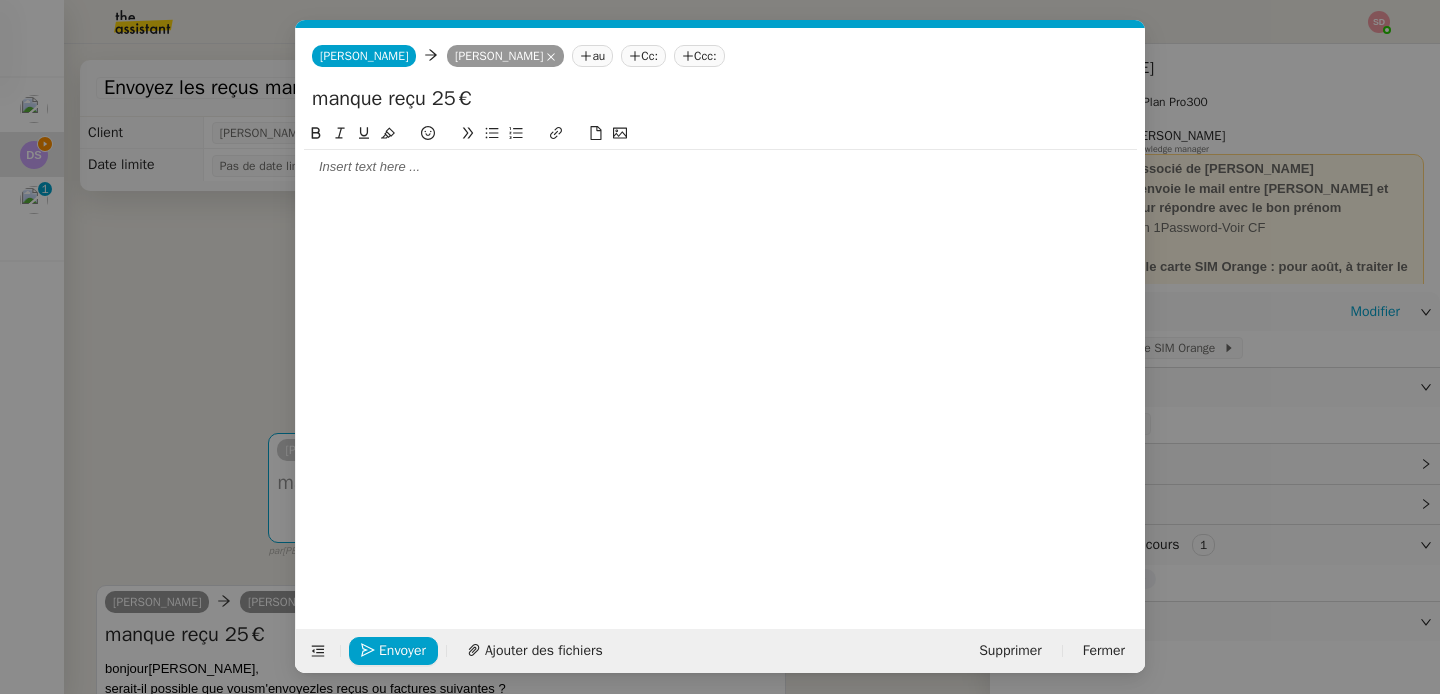 click 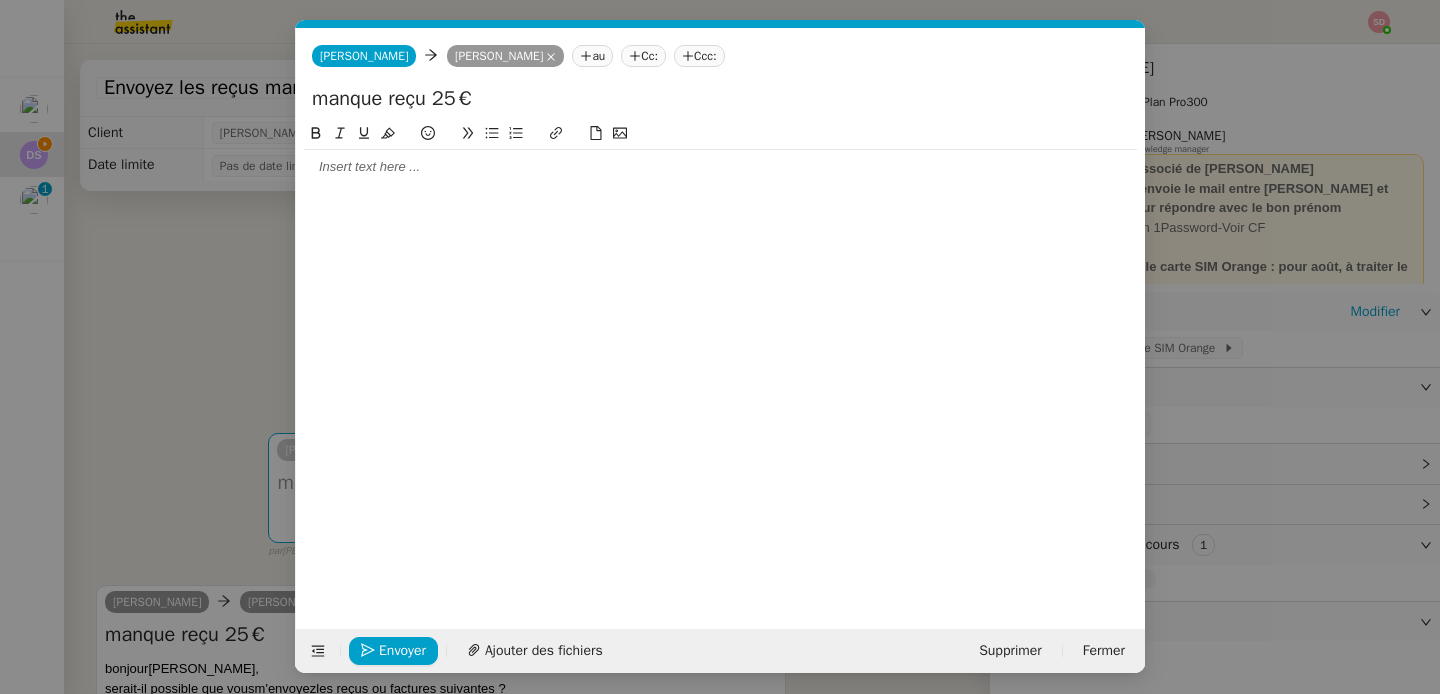 type 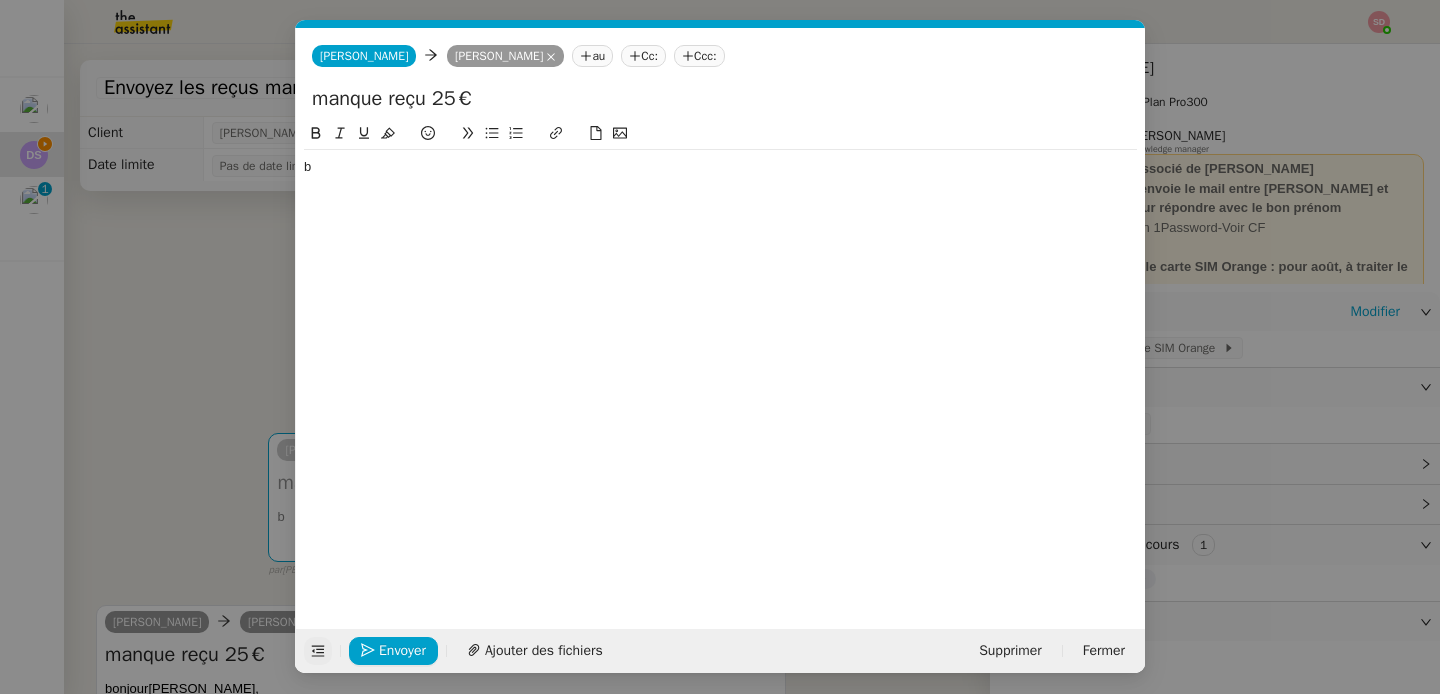 click 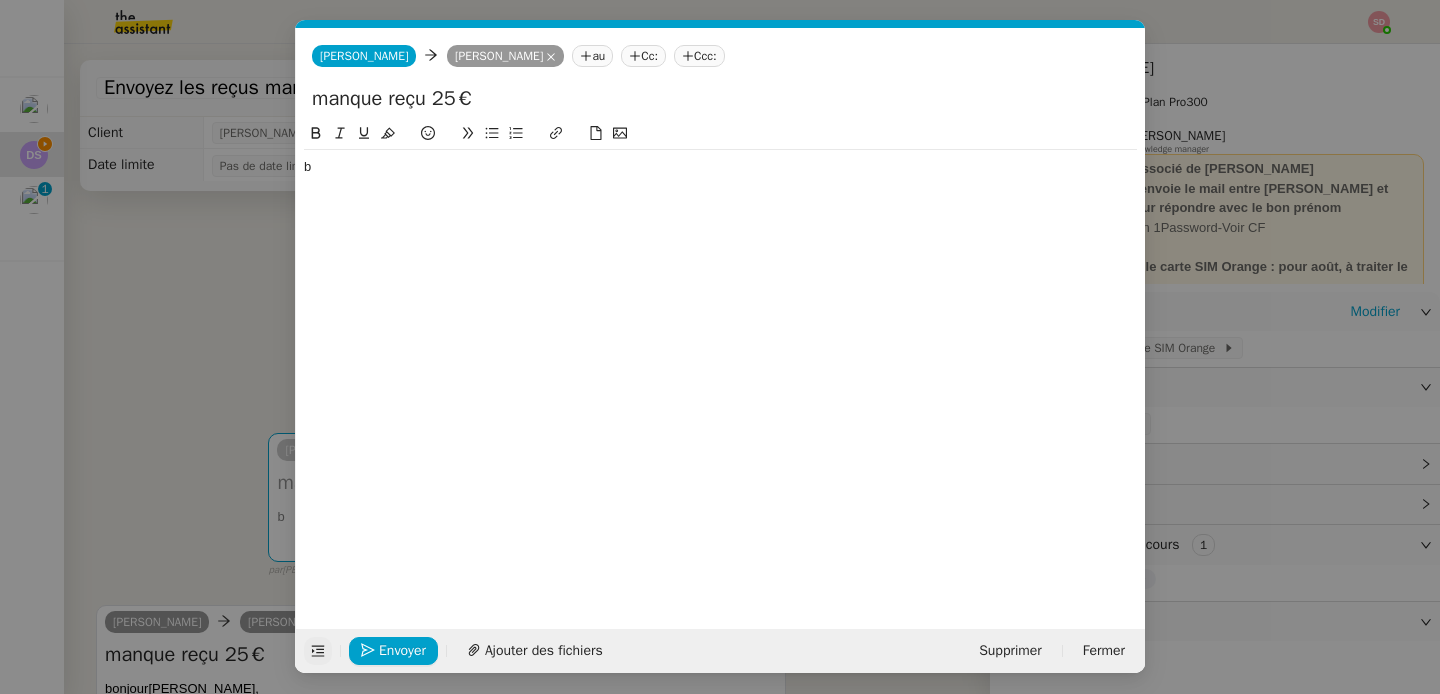 click 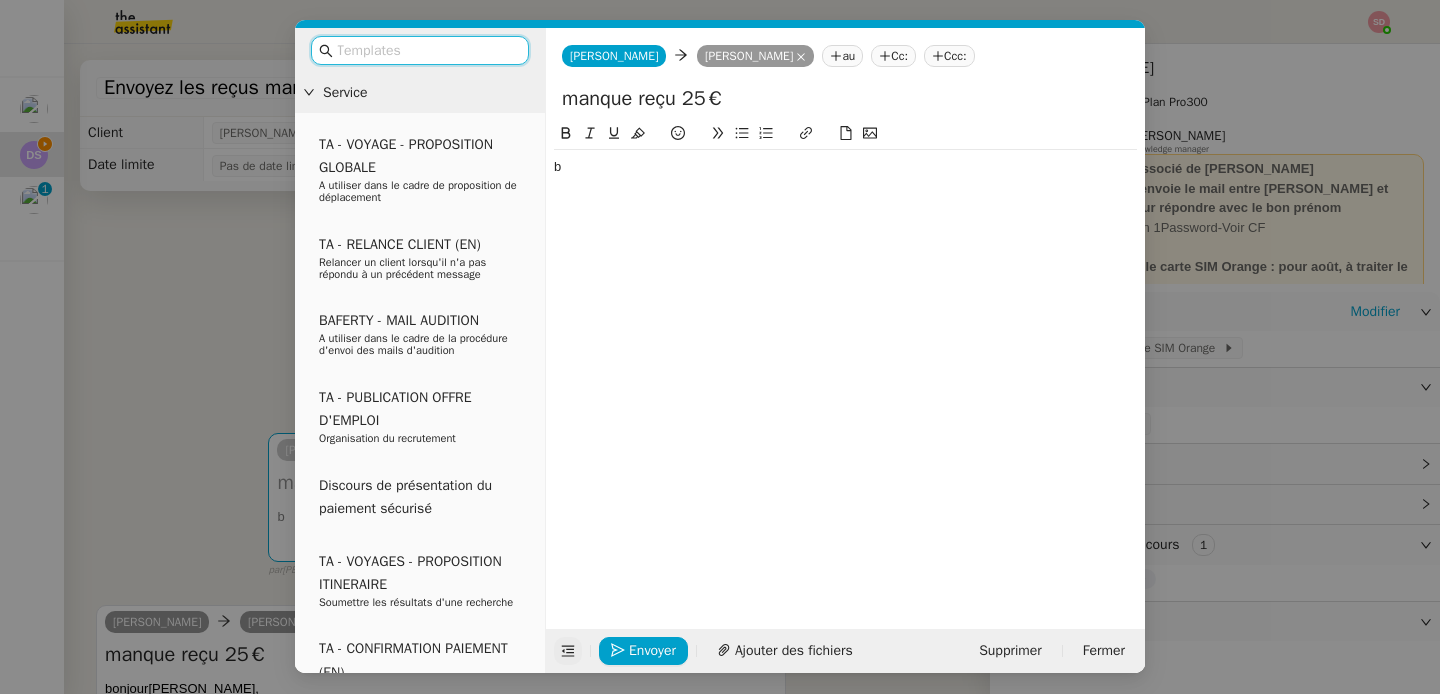 click at bounding box center (427, 50) 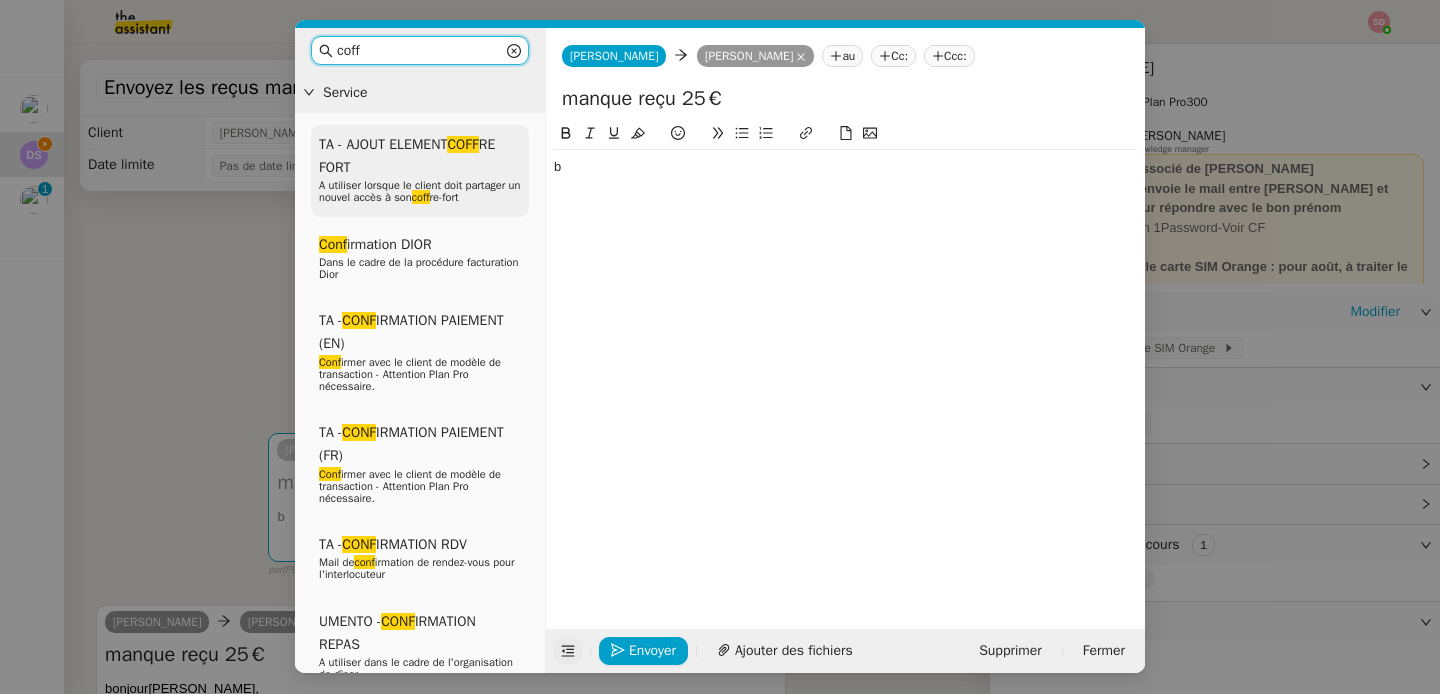 type on "coff" 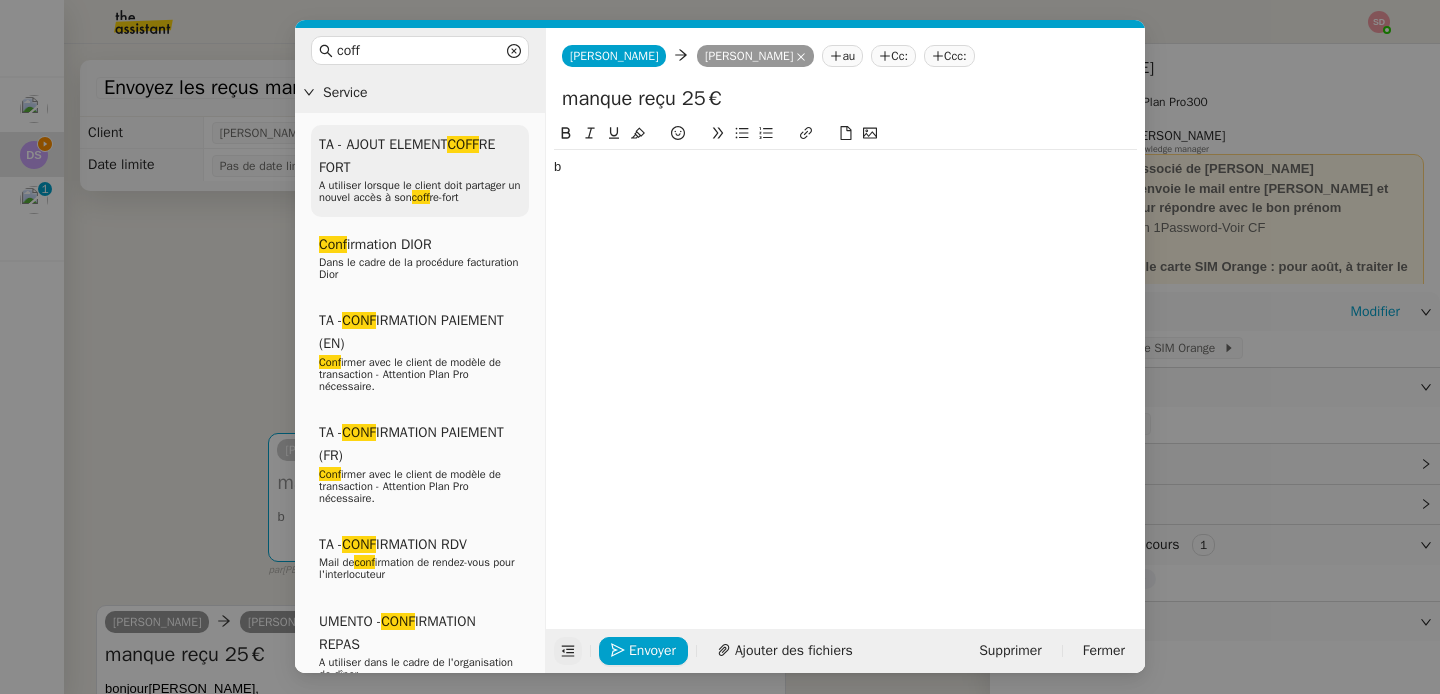 click on "TA - AJOUT ELEMENT  COFF RE FORT    A utiliser lorsque le client doit partager un nouvel accès à son  coff re-fort" at bounding box center (420, 171) 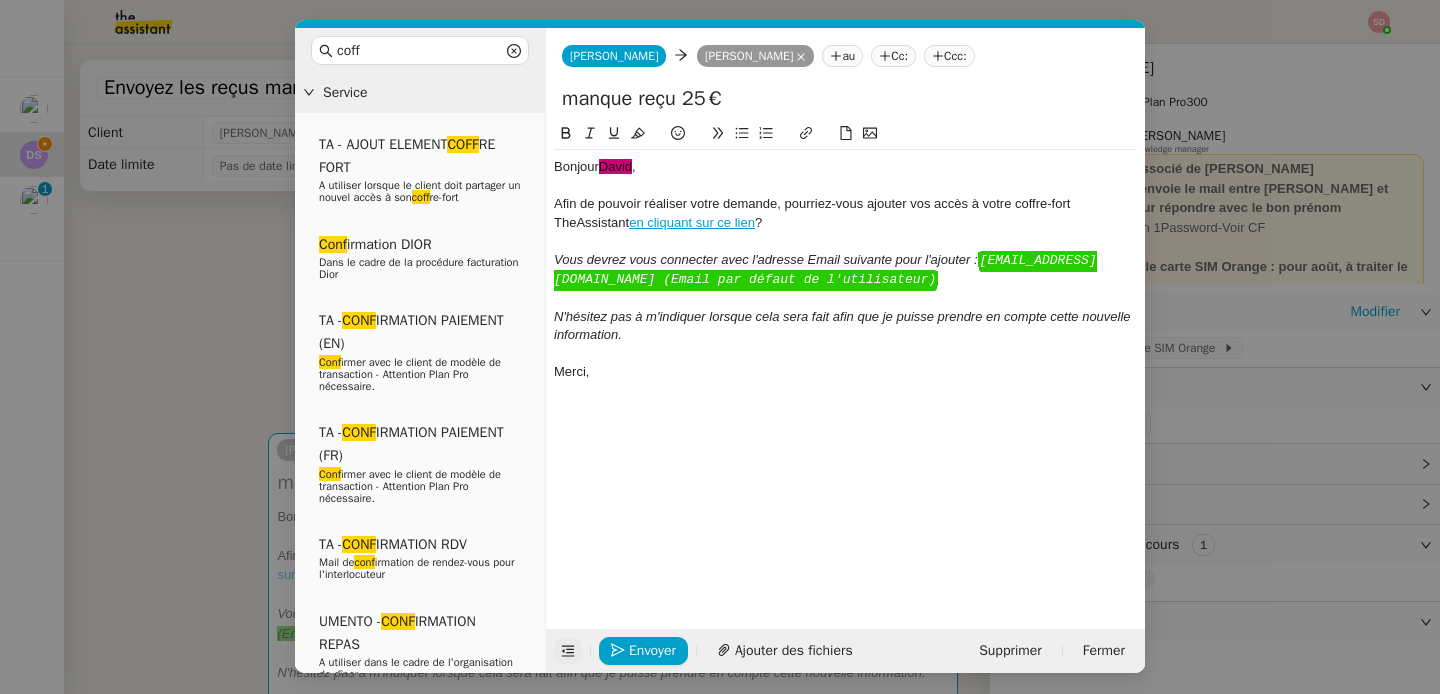 click 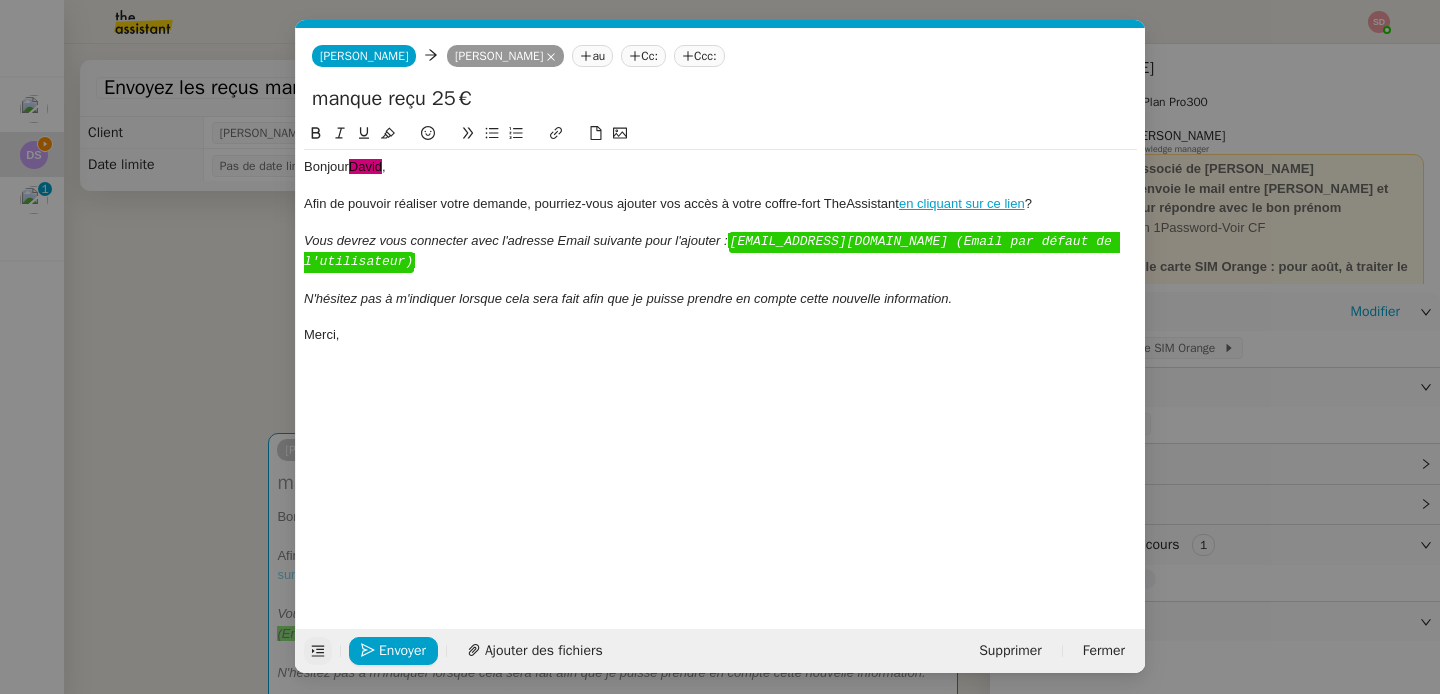 scroll, scrollTop: 0, scrollLeft: 0, axis: both 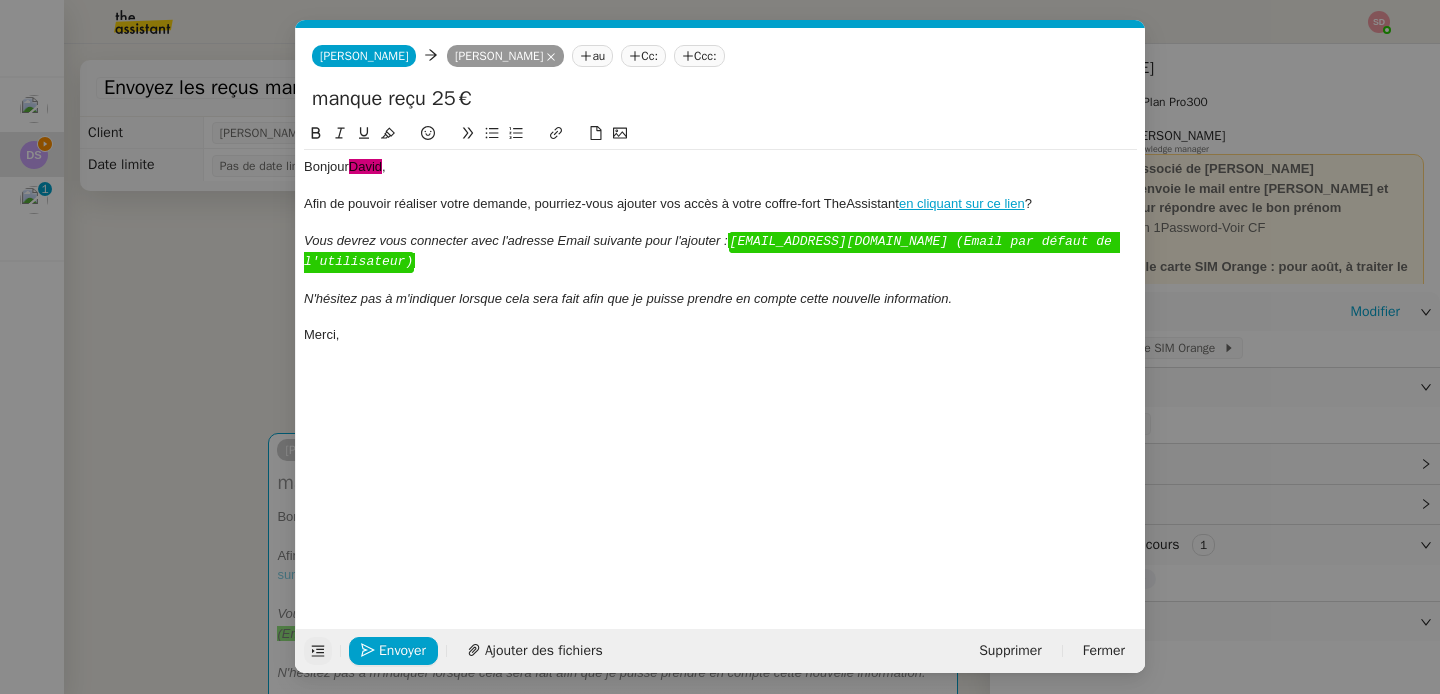 click on "Bonjour  ﻿[PERSON_NAME] ," 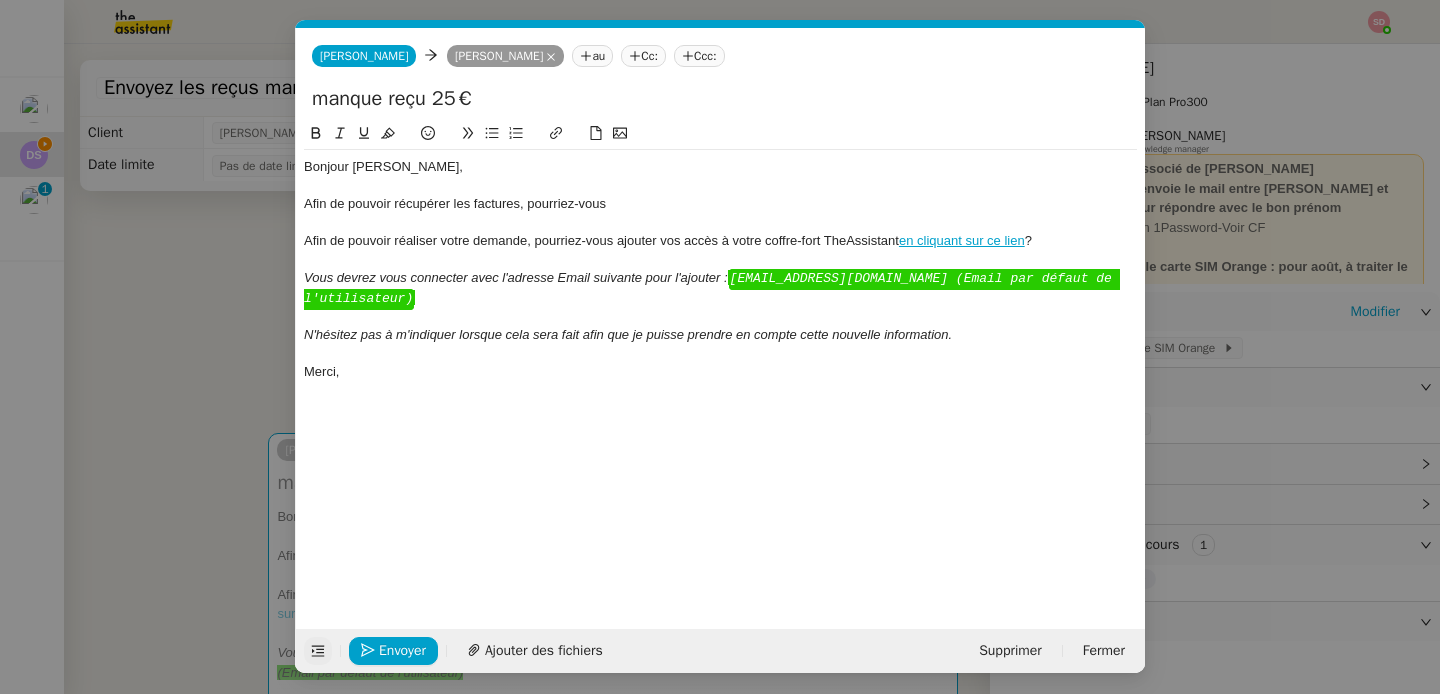 click on "coff Service TA - AJOUT ELEMENT  COFF RE FORT    A utiliser lorsque le client doit partager un nouvel accès à son  coff re-fort Conf irmation DIOR    Dans le cadre de la procédure facturation Dior  TA -  CONF IRMATION PAIEMENT (EN)    Conf irmer avec le client de modèle de transaction - Attention Plan Pro nécessaire. TA -  CONF IRMATION PAIEMENT (FR)    Conf irmer avec le client de modèle de transaction - Attention Plan Pro nécessaire. TA -  CONF IRMATION RDV    Mail de  conf irmation de rendez-vous pour l'interlocuteur UMENTO -  CONF IRMATION REPAS    A utiliser dans le cadre de l'organisation de dîner TA -  CONF IRMATION RDV    TA -  CONF IRMATION RDV     Conf irmation du rendez-vous auprès du contact TA - VOYAGES -  CONF IRMATION RESERVATION     Soumettre les résultats d'une recherche [PERSON_NAME] -  Conf irmation de rendez-vous    A utiliser dans le cadre de la pricédure de prise de rendez-vous [PERSON_NAME] - Vérification  conf lits d'agenda quotidienne    conf TA - PUBLICATION" at bounding box center (720, 347) 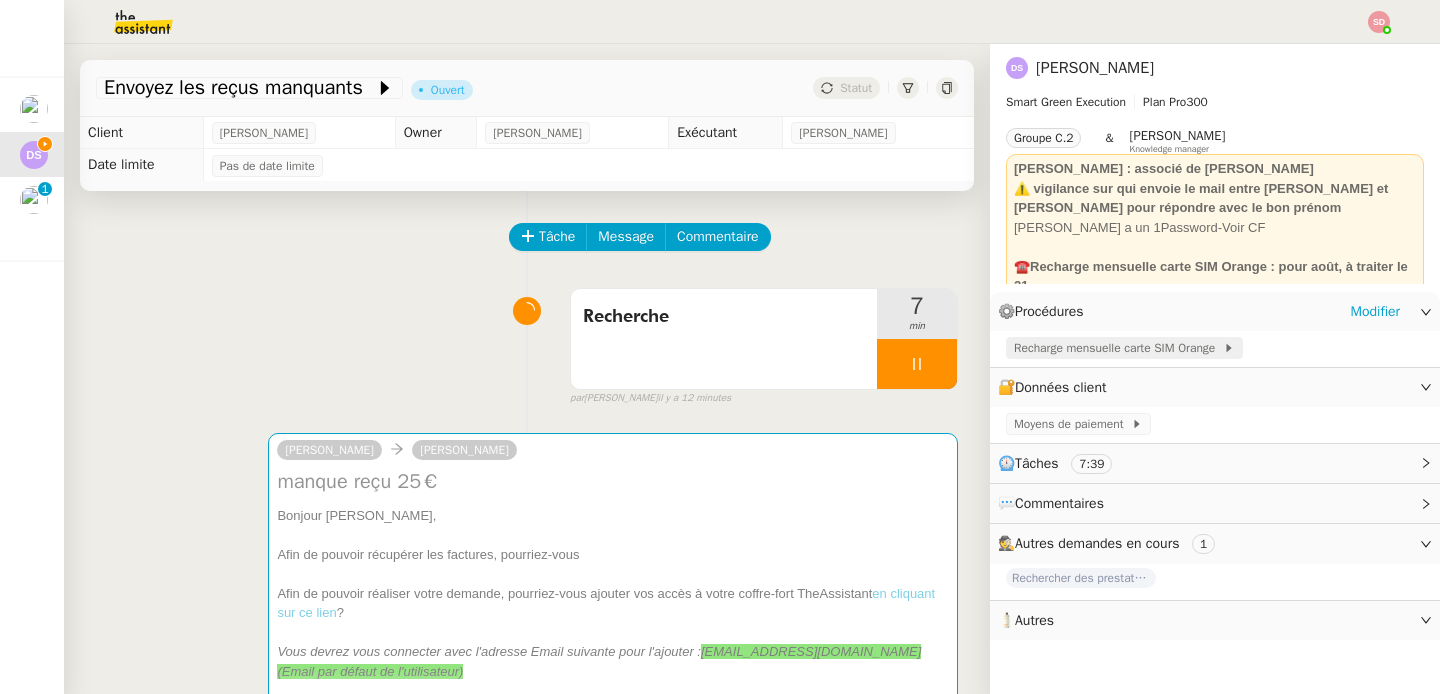 click on "Recharge mensuelle carte SIM Orange" 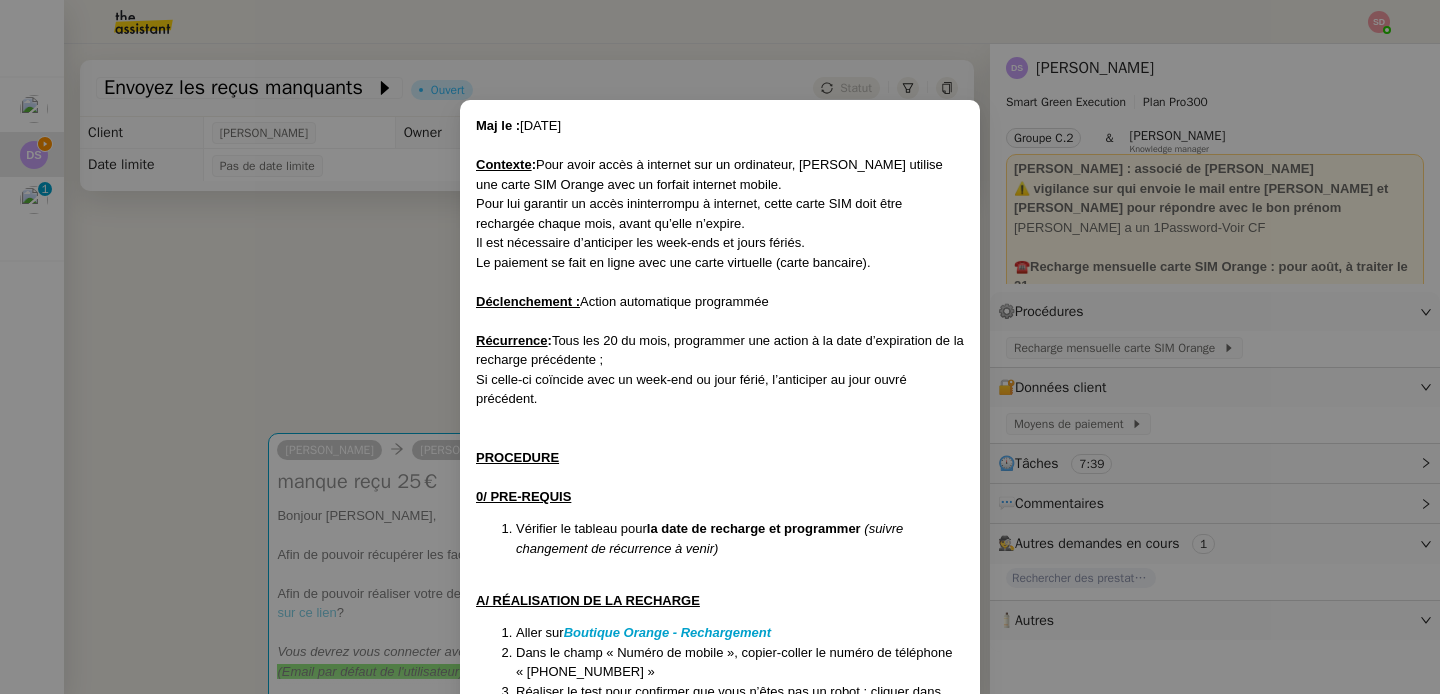 scroll, scrollTop: 356, scrollLeft: 0, axis: vertical 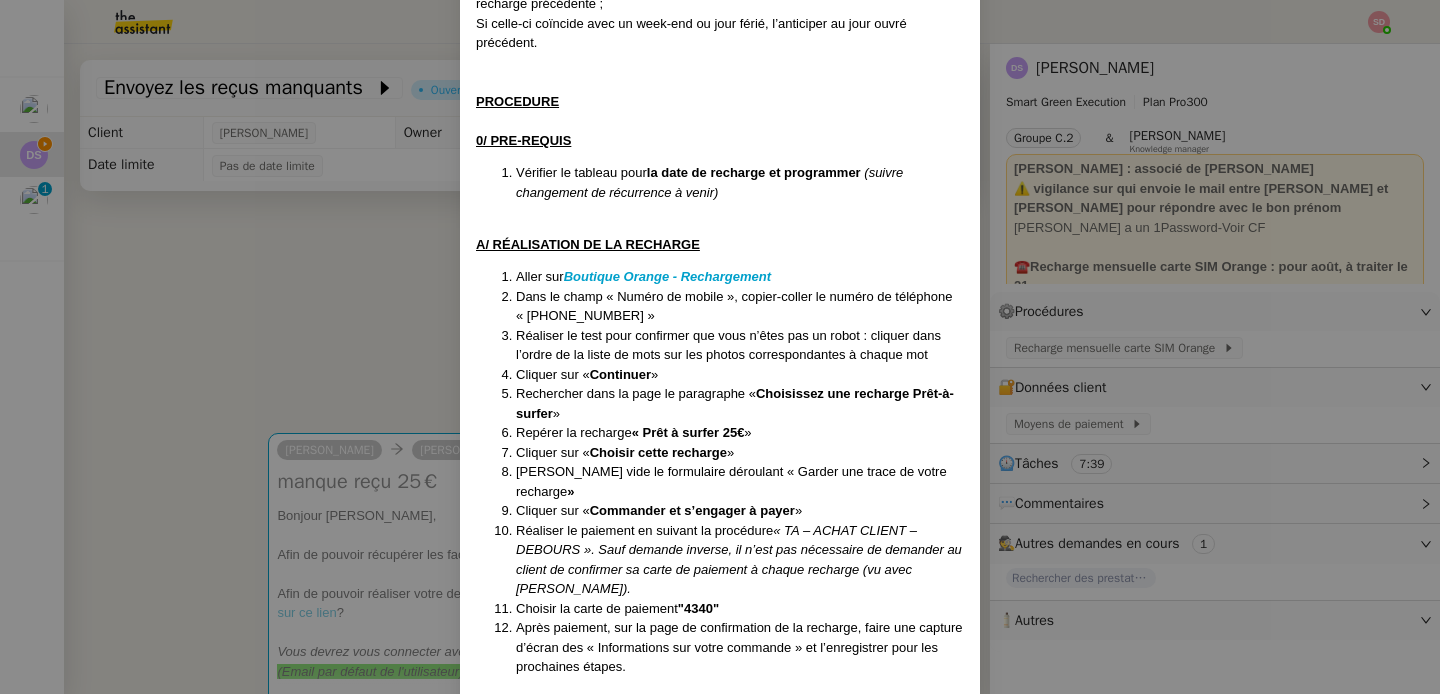 click on "Dans le champ « Numéro de mobile », copier-coller le numéro de téléphone « [PHONE_NUMBER] »" at bounding box center (740, 306) 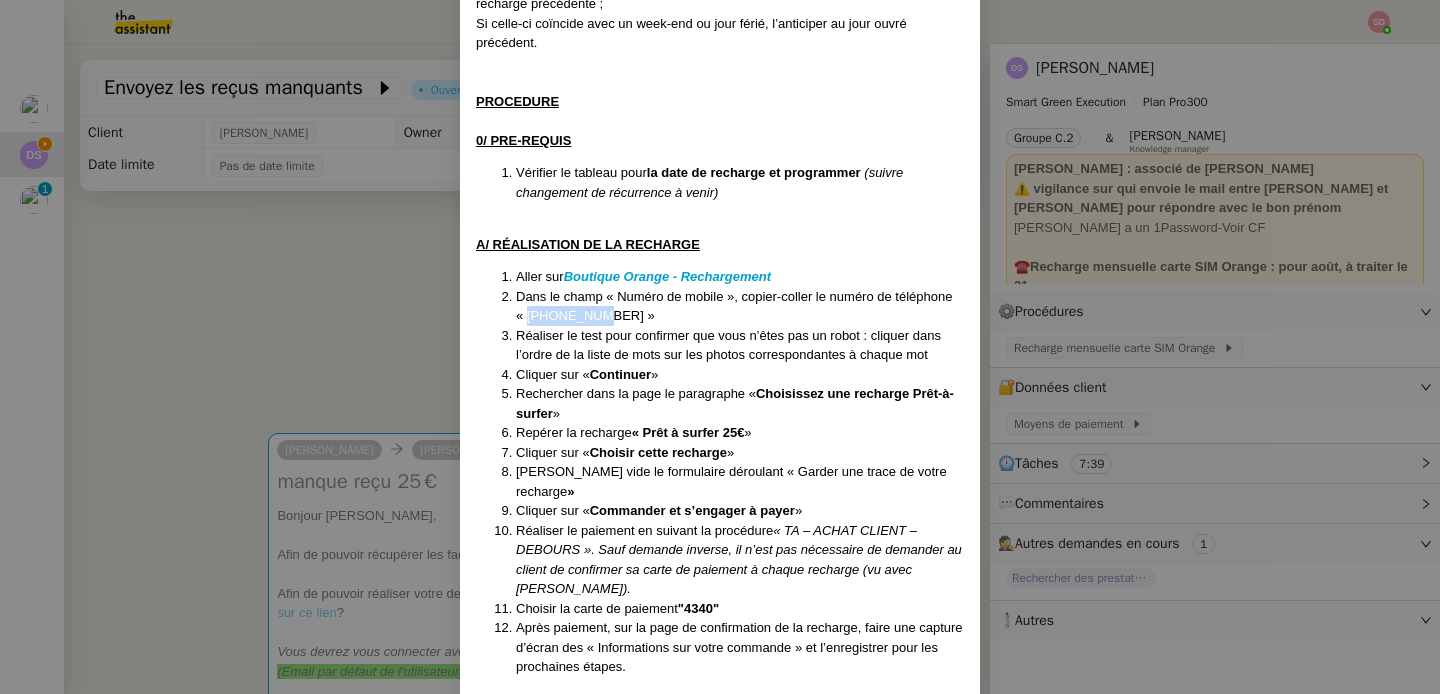 click on "Dans le champ « Numéro de mobile », copier-coller le numéro de téléphone « [PHONE_NUMBER] »" at bounding box center [740, 306] 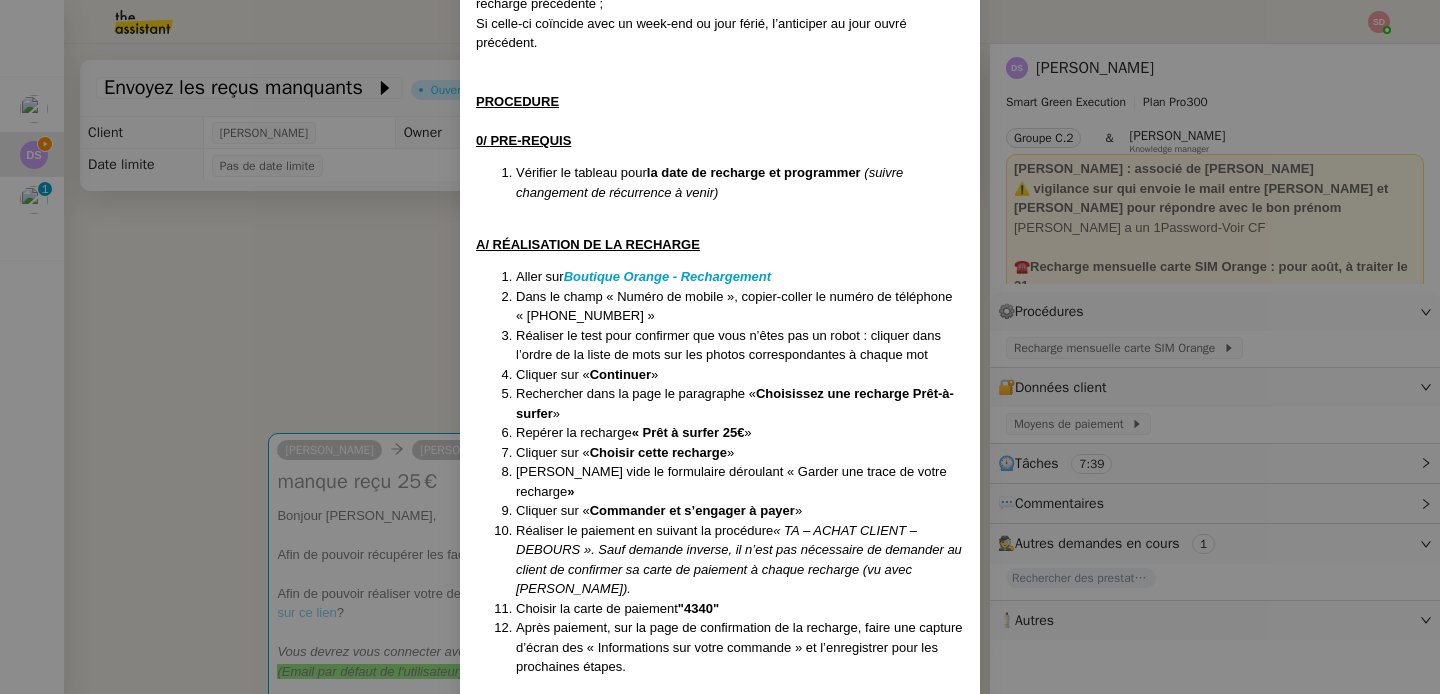 click on "Maj le :  [DATE] Contexte  :  Pour avoir accès à internet sur un ordinateur, [PERSON_NAME] utilise une carte SIM Orange avec un forfait internet mobile. Pour lui garantir un accès ininterrompu à internet, cette carte SIM doit être rechargée chaque mois, avant qu’elle n’expire. Il est nécessaire d’anticiper les week-ends et jours fériés. Le paiement se fait en ligne avec une carte virtuelle (carte bancaire). Déclenchement :  Action automatique programmée Récurrence  :  Tous les 20 du mois, programmer une action à la date d’expiration de la recharge précédente ; Si celle-ci coïncide avec un week-end ou jour férié, l’anticiper au jour ouvré précédent. PROCEDURE  0/ PRE-REQUIS Vérifier le tableau pour  la date de recharge et programmer   (suivre changement de récurrence à venir) A/ RÉALISATION DE LA RECHARGE Aller sur  Boutique Orange - Rechargement  Dans le champ « Numéro de mobile », copier-coller le numéro de téléphone « [PHONE_NUMBER] » Cliquer sur «   » »" at bounding box center (720, 347) 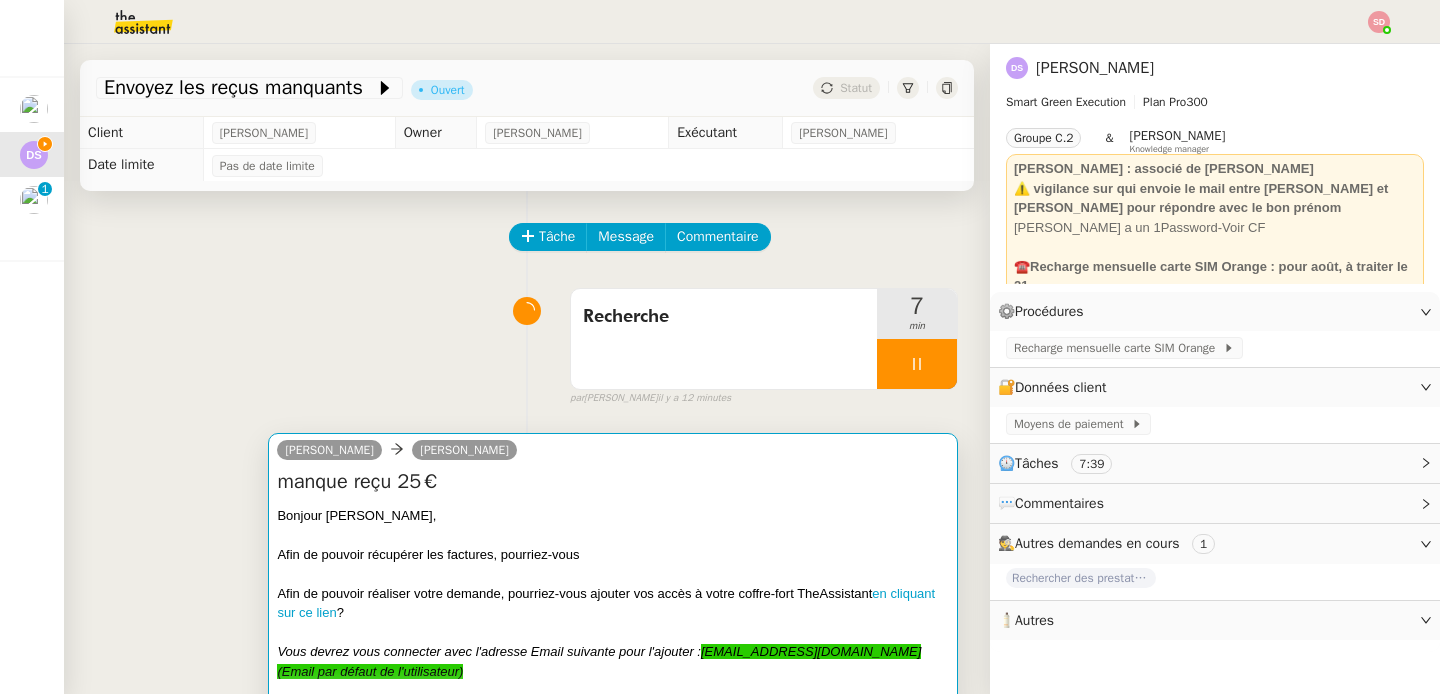 click on "Afin de pouvoir récupérer les factures, pourriez-vous" at bounding box center (613, 555) 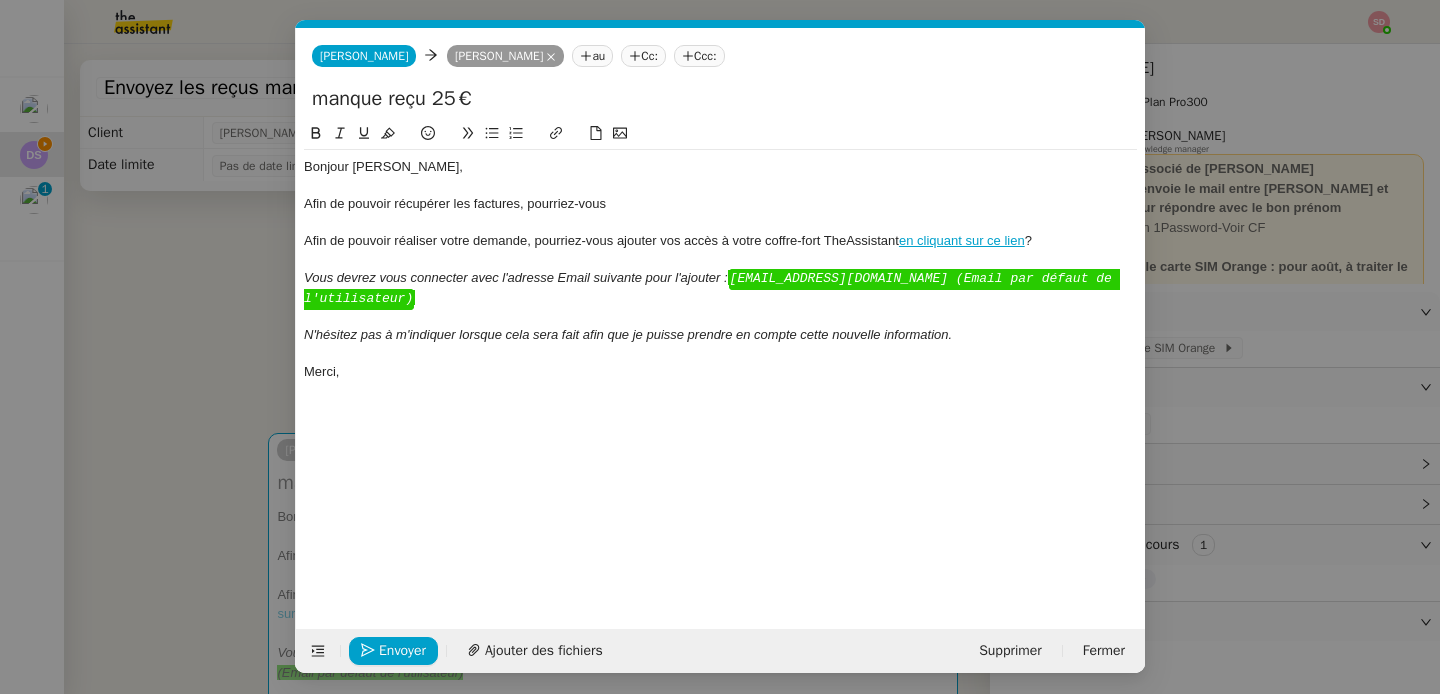 scroll, scrollTop: 0, scrollLeft: 67, axis: horizontal 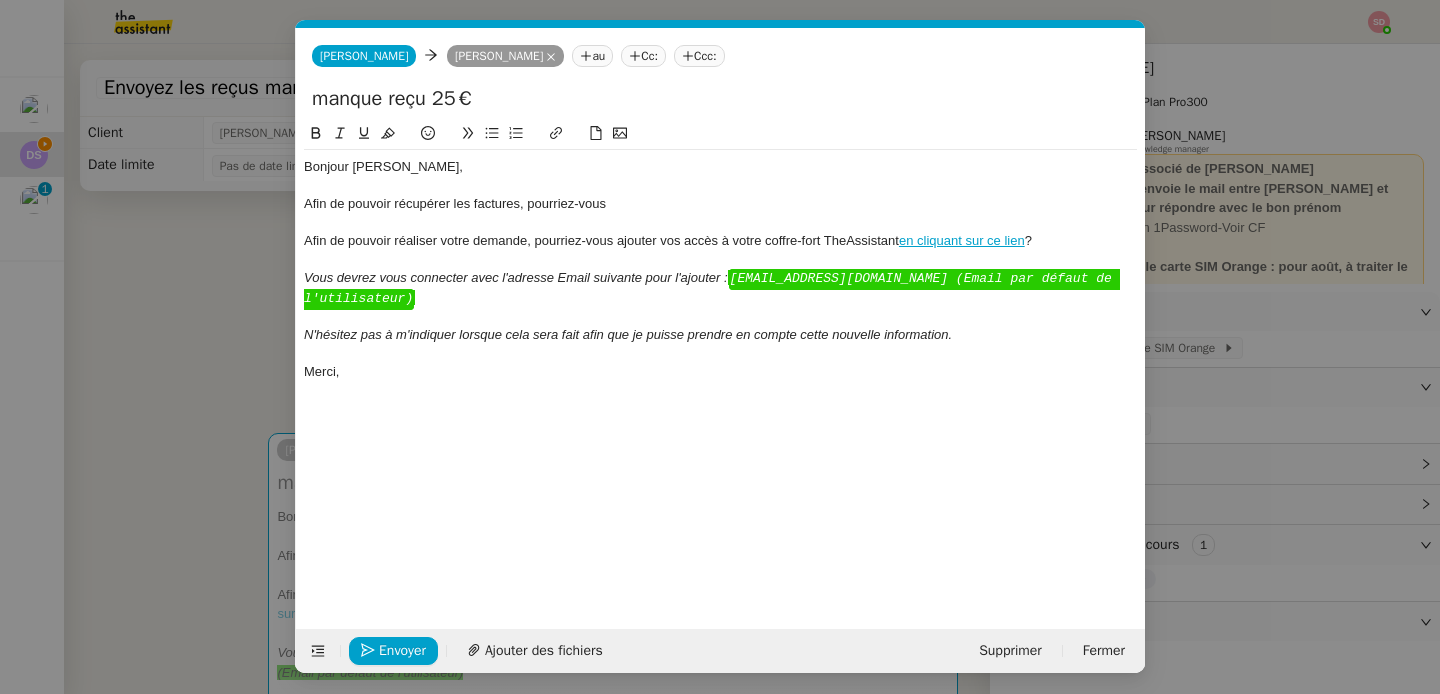 click on "Afin de pouvoir récupérer les factures, pourriez-vous" 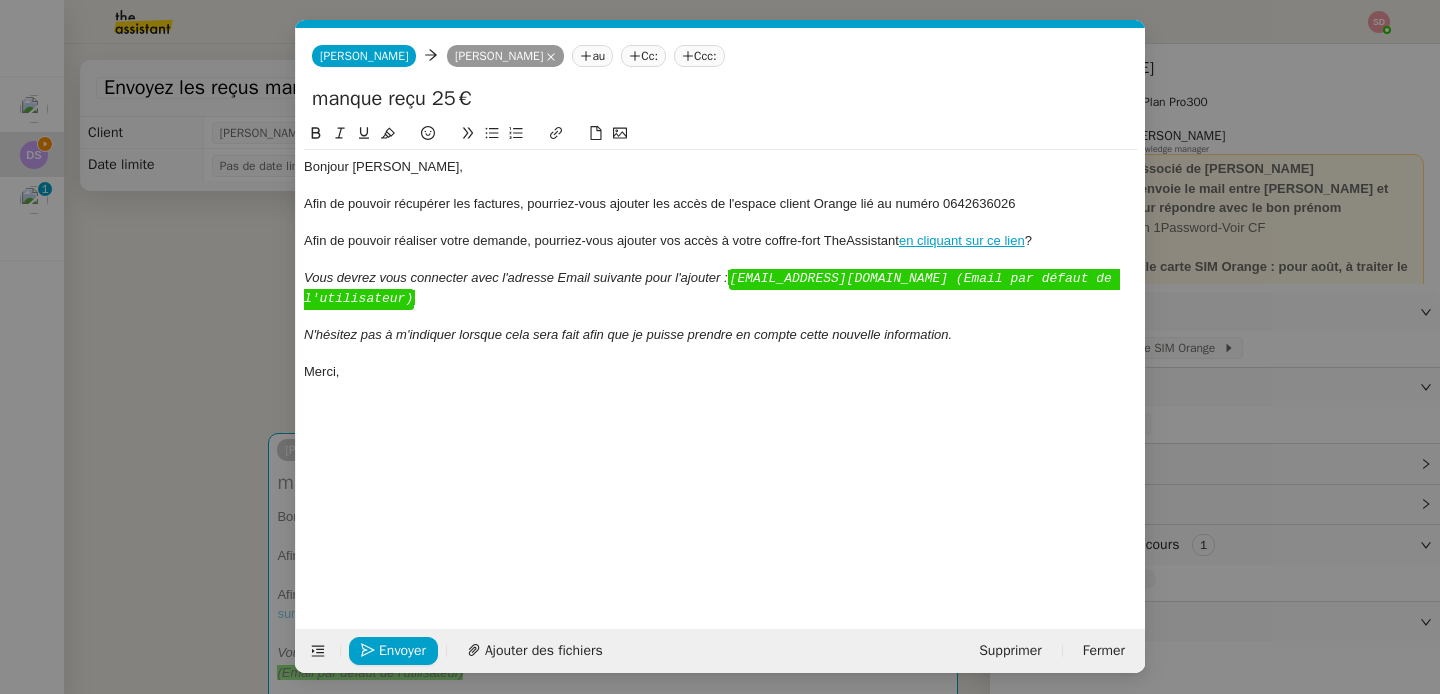scroll, scrollTop: 0, scrollLeft: 0, axis: both 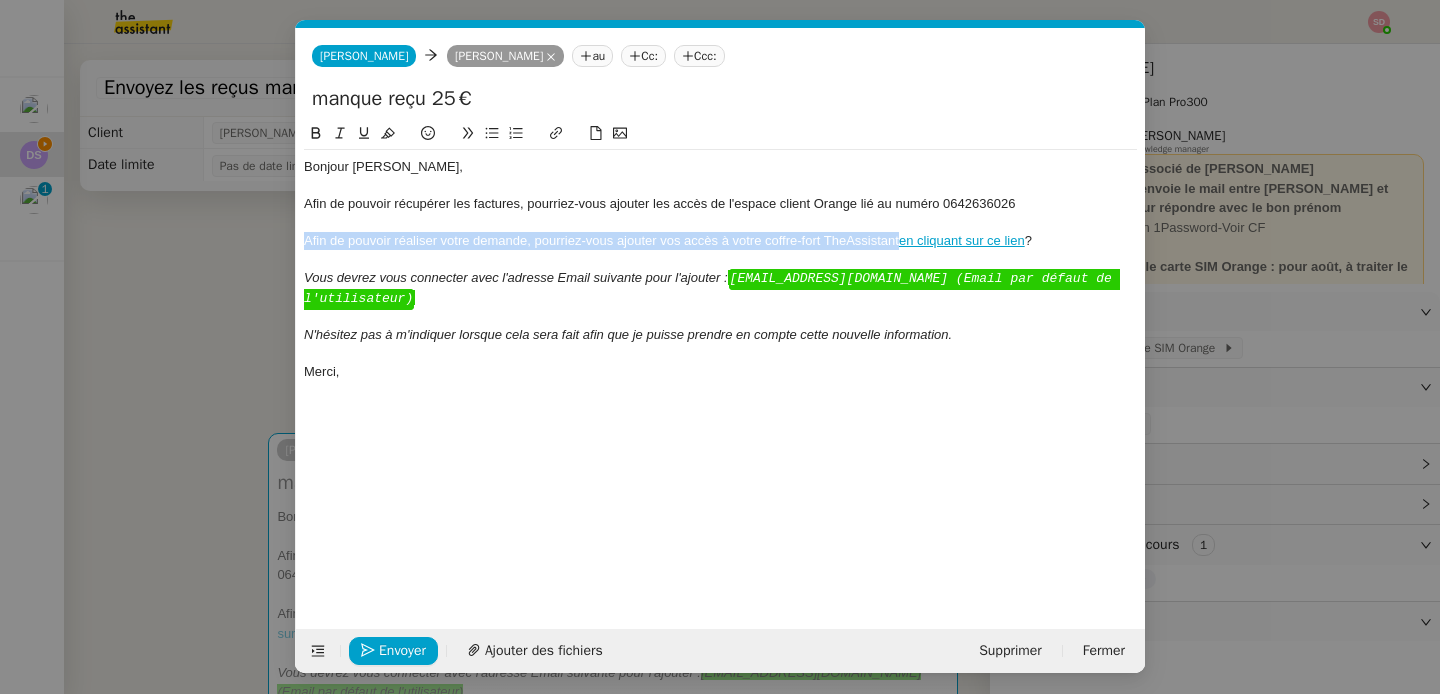 drag, startPoint x: 899, startPoint y: 240, endPoint x: 279, endPoint y: 242, distance: 620.00323 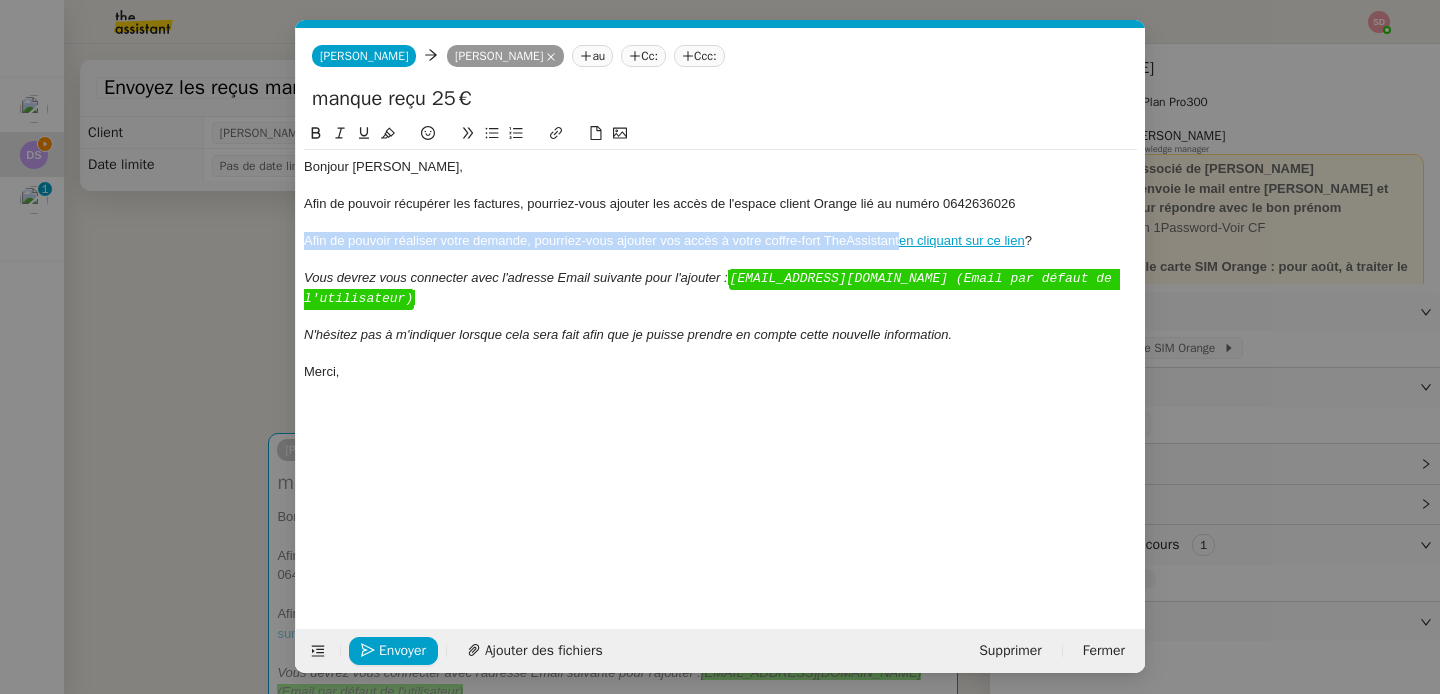 click on "coff Service TA - AJOUT ELEMENT  COFF RE FORT    A utiliser lorsque le client doit partager un nouvel accès à son  coff re-fort Conf irmation DIOR    Dans le cadre de la procédure facturation Dior  TA -  CONF IRMATION PAIEMENT (EN)    Conf irmer avec le client de modèle de transaction - Attention Plan Pro nécessaire. TA -  CONF IRMATION PAIEMENT (FR)    Conf irmer avec le client de modèle de transaction - Attention Plan Pro nécessaire. TA -  CONF IRMATION RDV    Mail de  conf irmation de rendez-vous pour l'interlocuteur UMENTO -  CONF IRMATION REPAS    A utiliser dans le cadre de l'organisation de dîner TA -  CONF IRMATION RDV    TA -  CONF IRMATION RDV     Conf irmation du rendez-vous auprès du contact TA - VOYAGES -  CONF IRMATION RESERVATION     Soumettre les résultats d'une recherche [PERSON_NAME] -  Conf irmation de rendez-vous    A utiliser dans le cadre de la pricédure de prise de rendez-vous [PERSON_NAME] - Vérification  conf lits d'agenda quotidienne    conf TA - PUBLICATION" at bounding box center [720, 347] 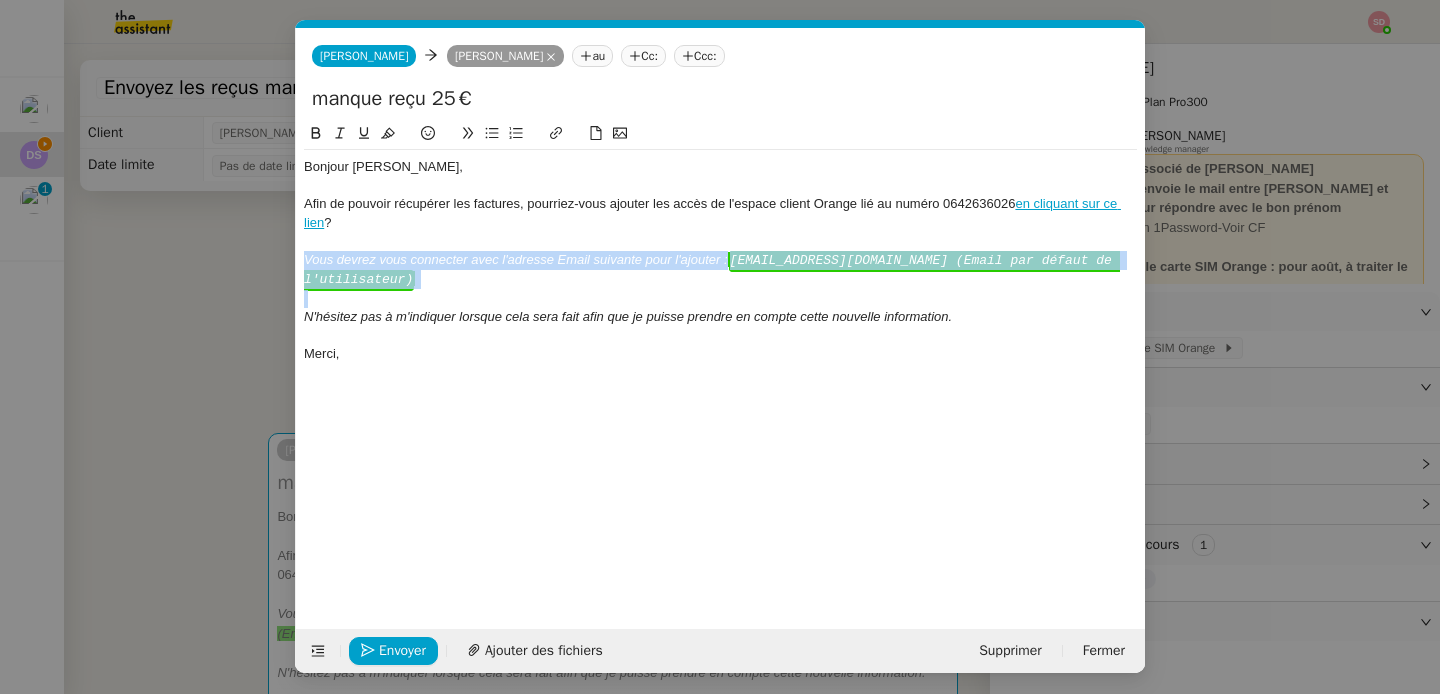drag, startPoint x: 305, startPoint y: 253, endPoint x: 791, endPoint y: 274, distance: 486.4535 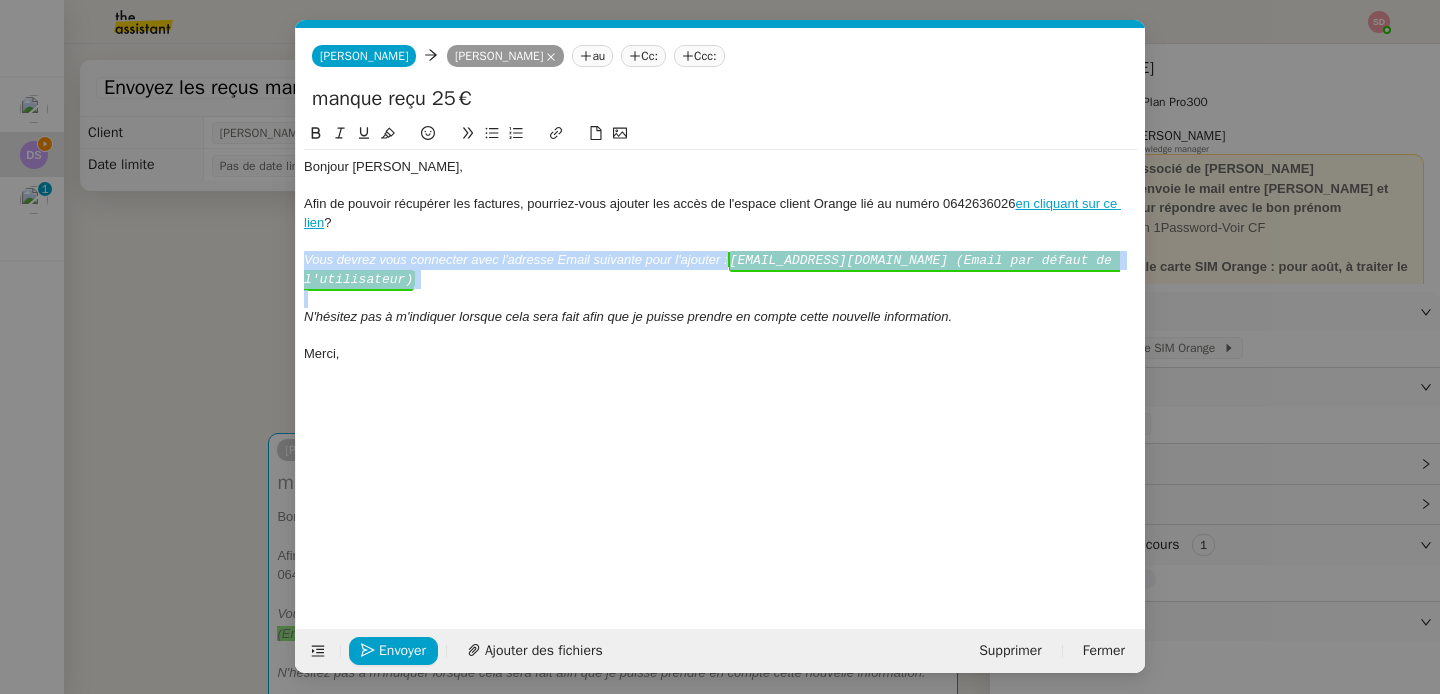 click on "Bonjour [PERSON_NAME], Afin de pouvoir récupérer les factures, pourriez-vous ajouter les accès de l'espace client Orange lié au numéro 0642636026  en cliquant sur ce lien  ? Vous devrez vous connecter avec l'adresse Email suivante pour l'ajouter :  ﻿ [EMAIL_ADDRESS][DOMAIN_NAME] (Email par défaut de l'utilisateur) ﻿ N'hésitez pas à m'indiquer lorsque cela sera fait afin que je puisse prendre en compte cette nouvelle information. [GEOGRAPHIC_DATA]," 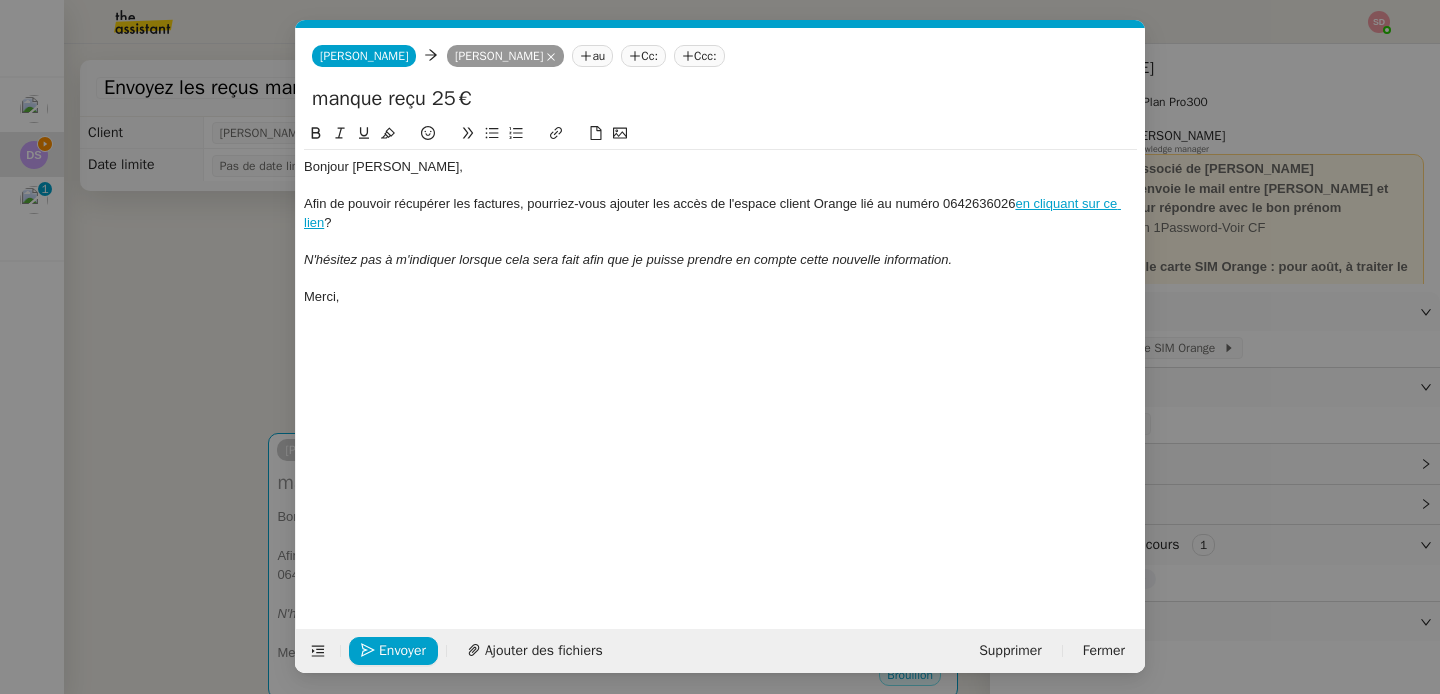 click on "Afin de pouvoir récupérer les factures, pourriez-vous ajouter les accès de l'espace client Orange lié au numéro 0642636026  en cliquant sur ce lien  ?" 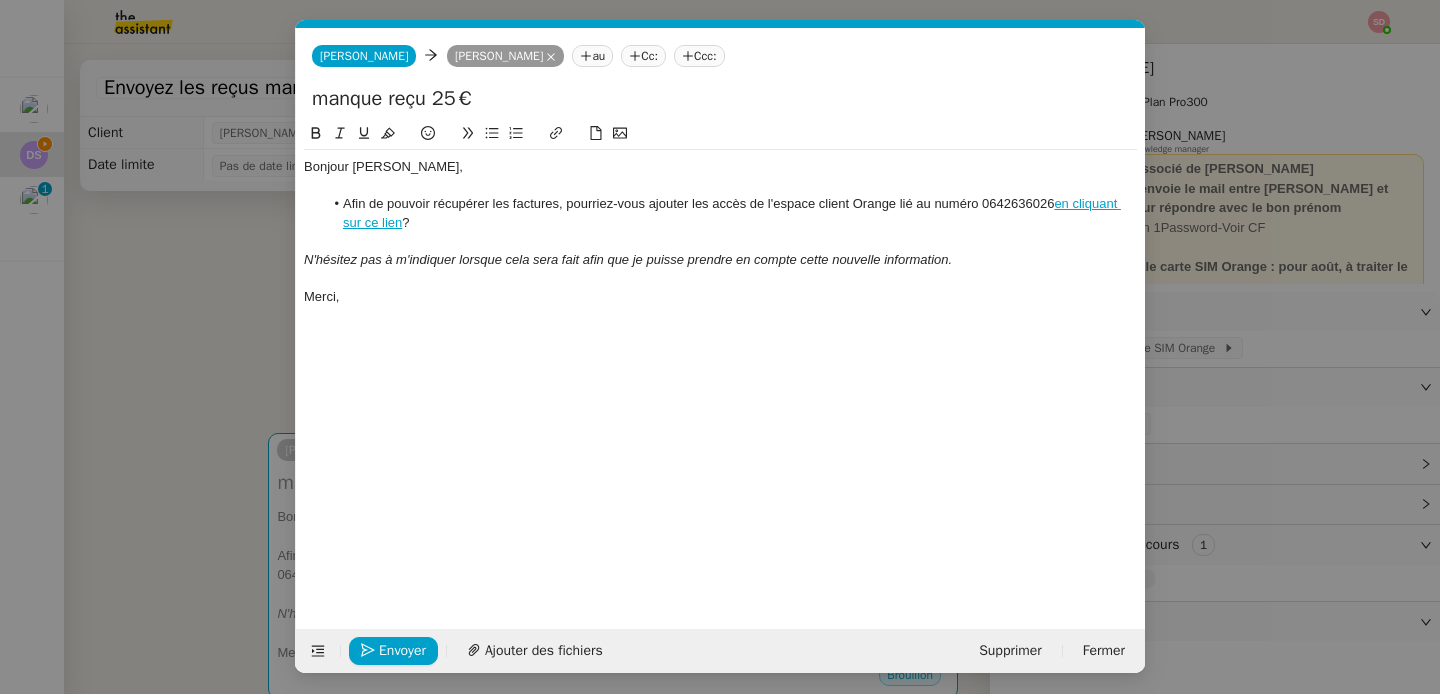 click on "Merci," 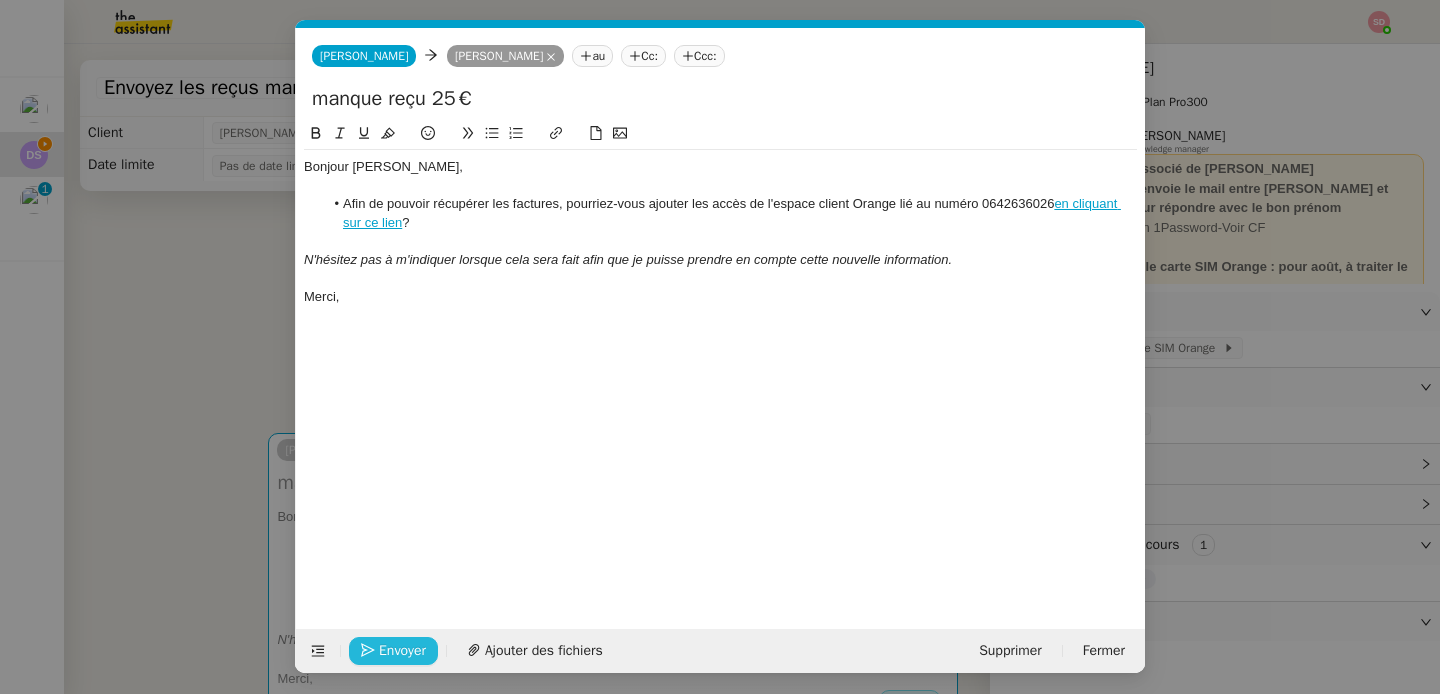 click on "Envoyer" 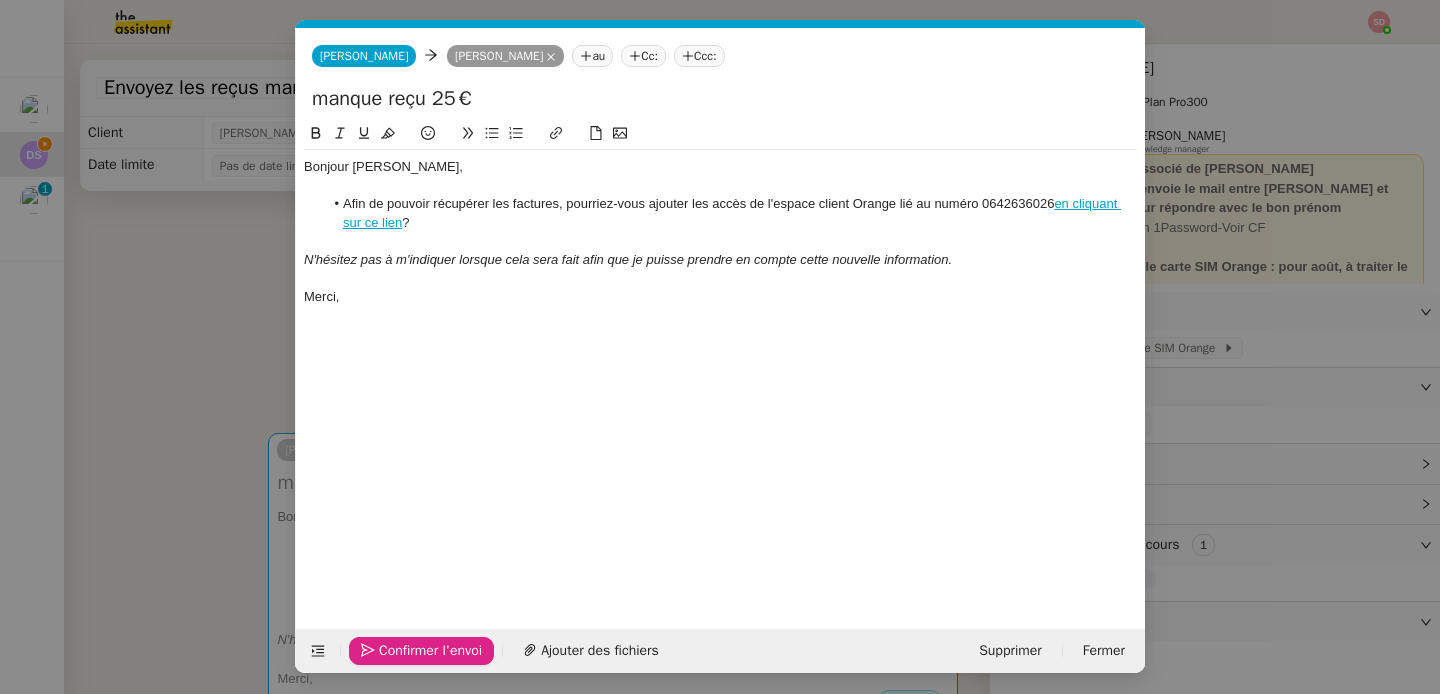 click on "Confirmer l'envoi" 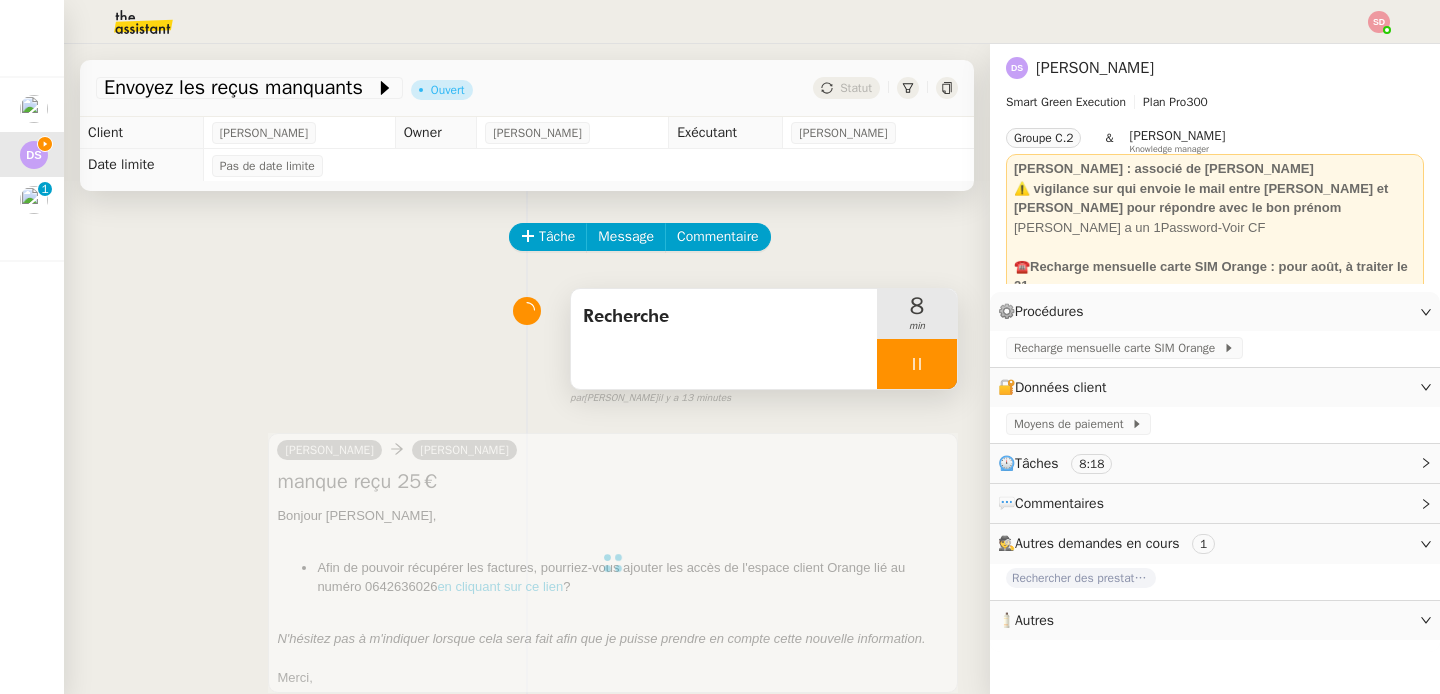 click 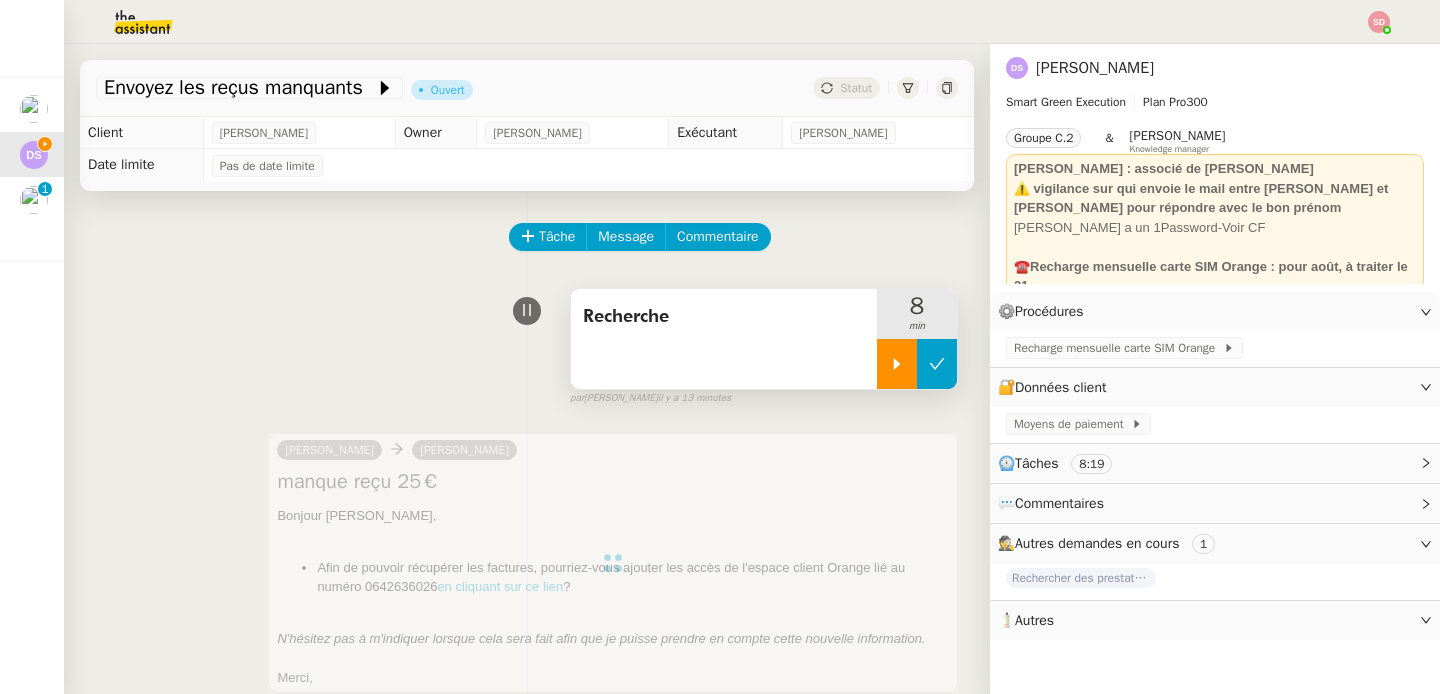click 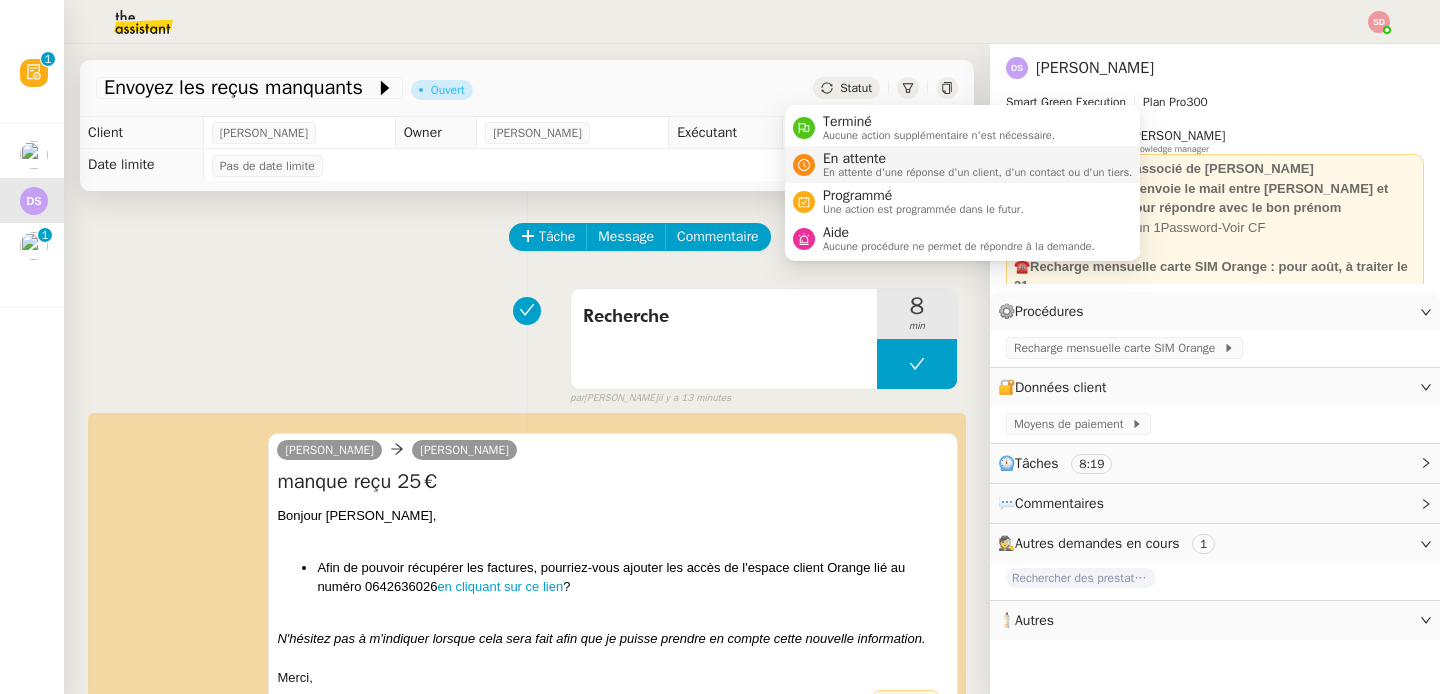 click on "En attente" at bounding box center [978, 159] 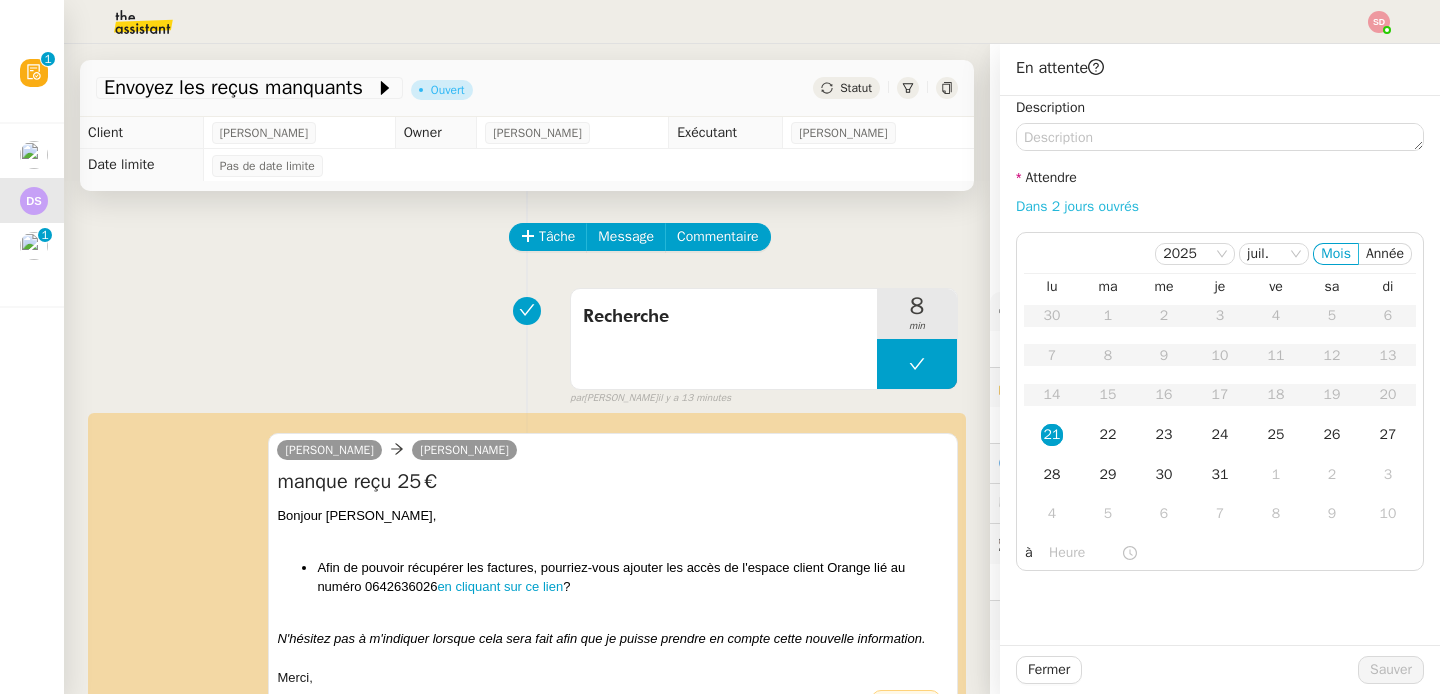 click on "Dans 2 jours ouvrés" 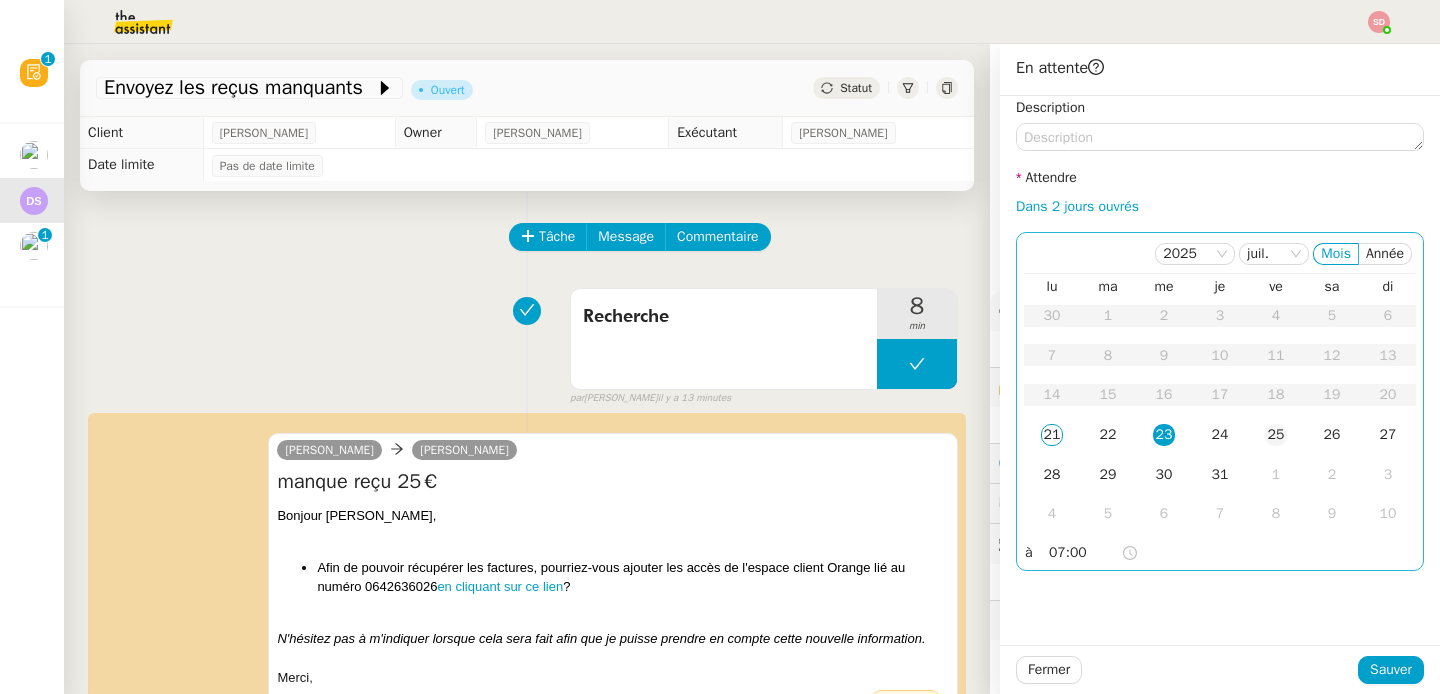 click on "25" 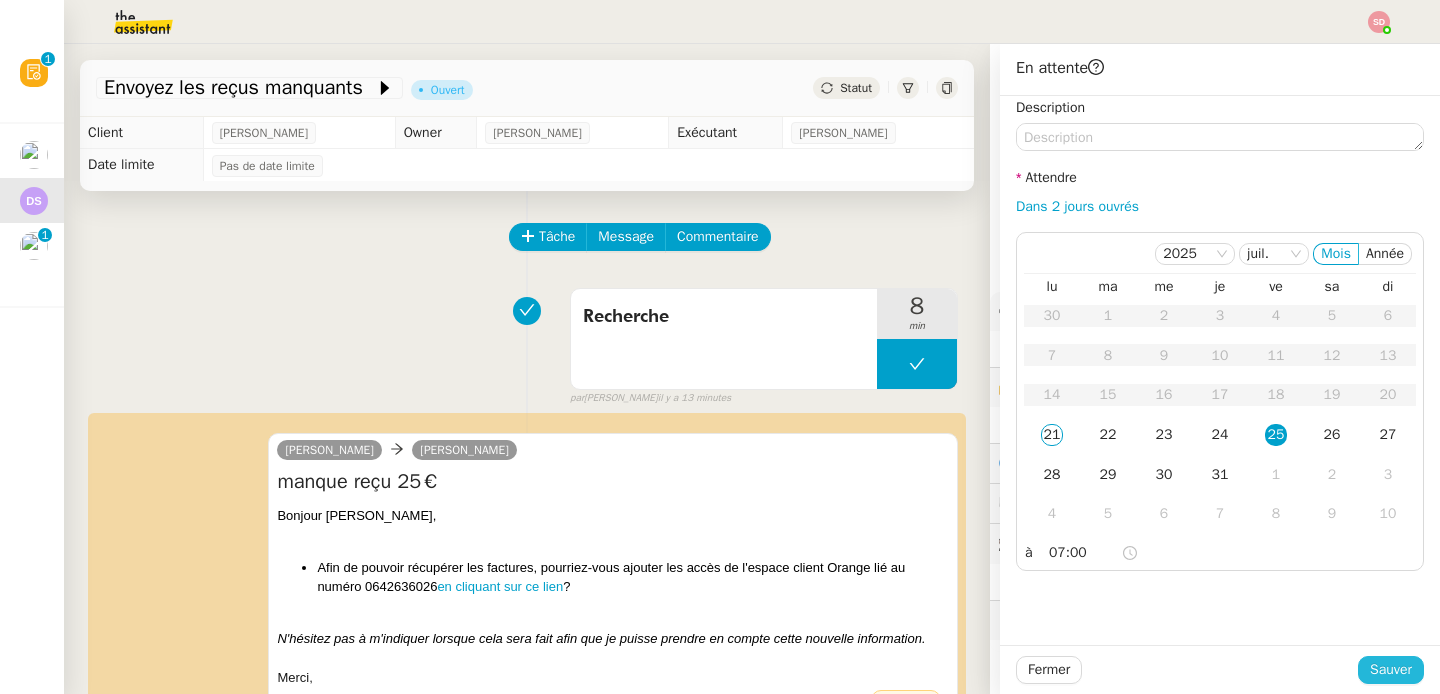 click on "Sauver" 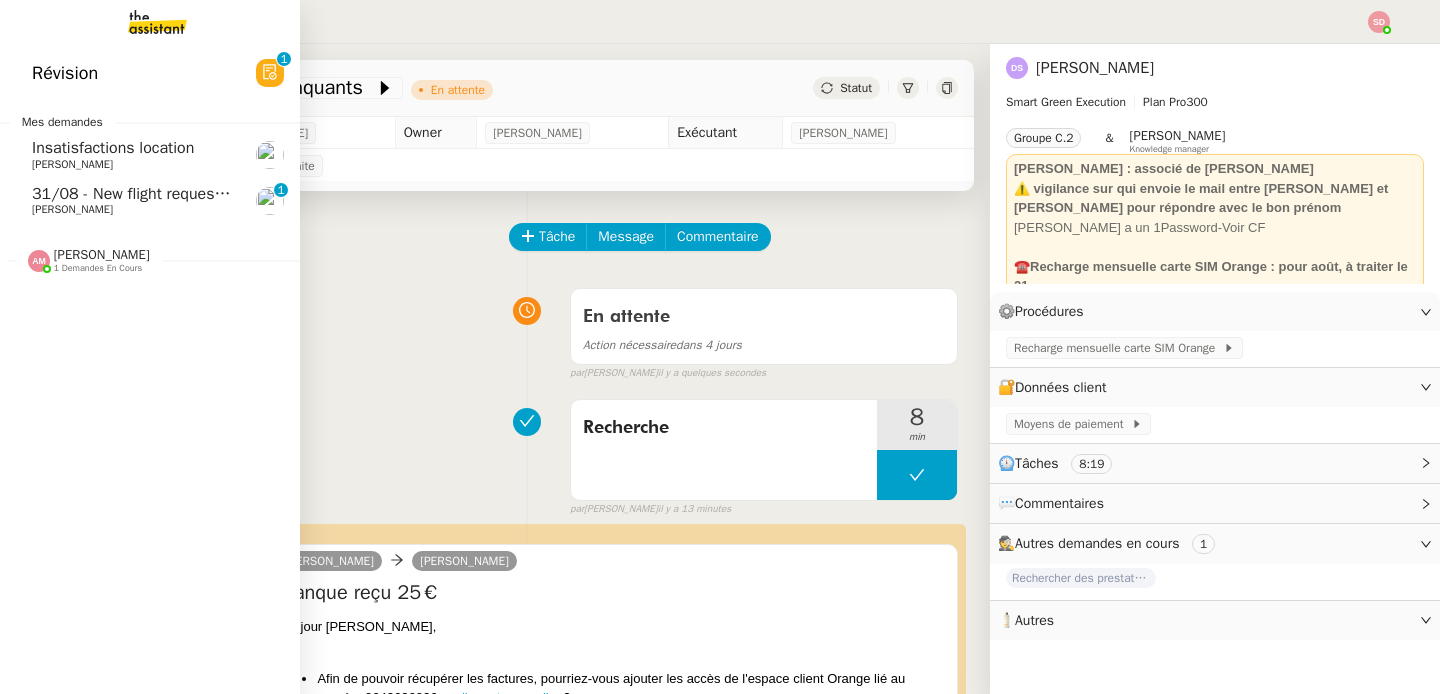 click on "31/08 - New flight request - [PERSON_NAME]    [PERSON_NAME]     0   1   2   3   4   5   6   7   8   9" 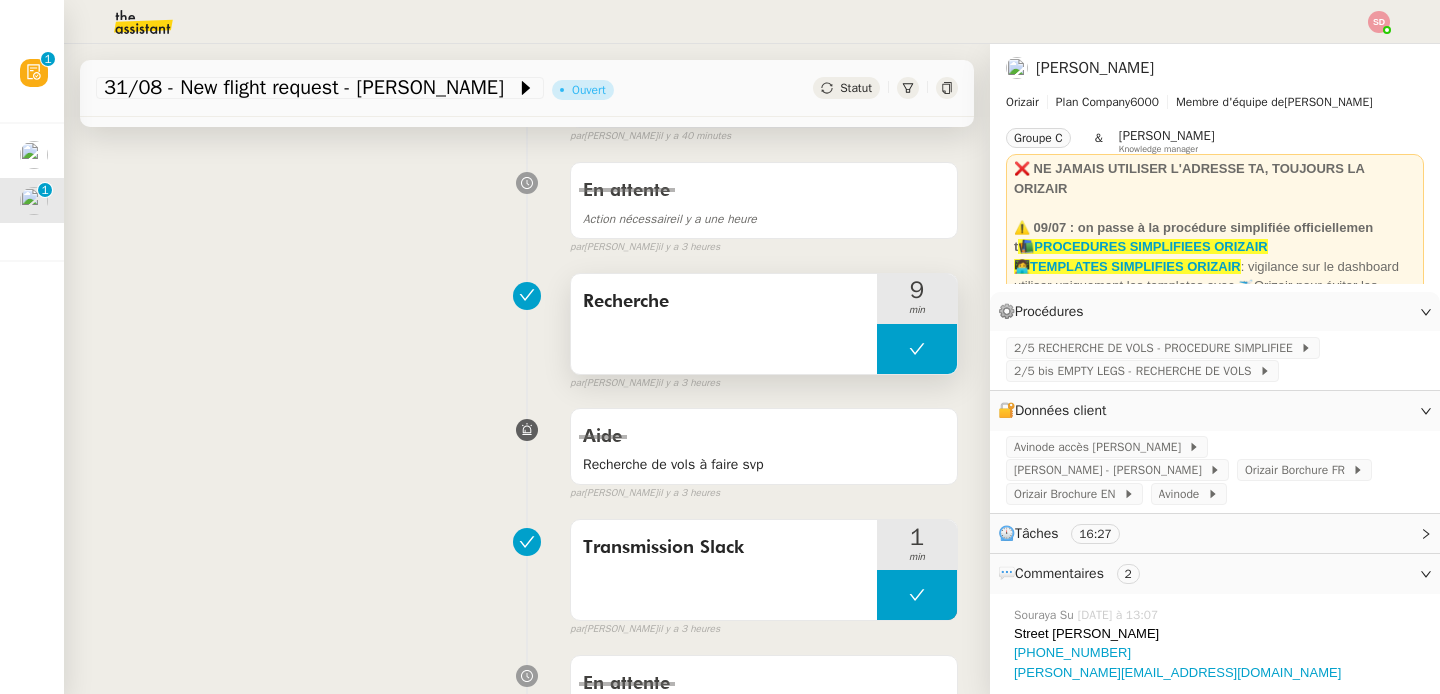 scroll, scrollTop: 327, scrollLeft: 0, axis: vertical 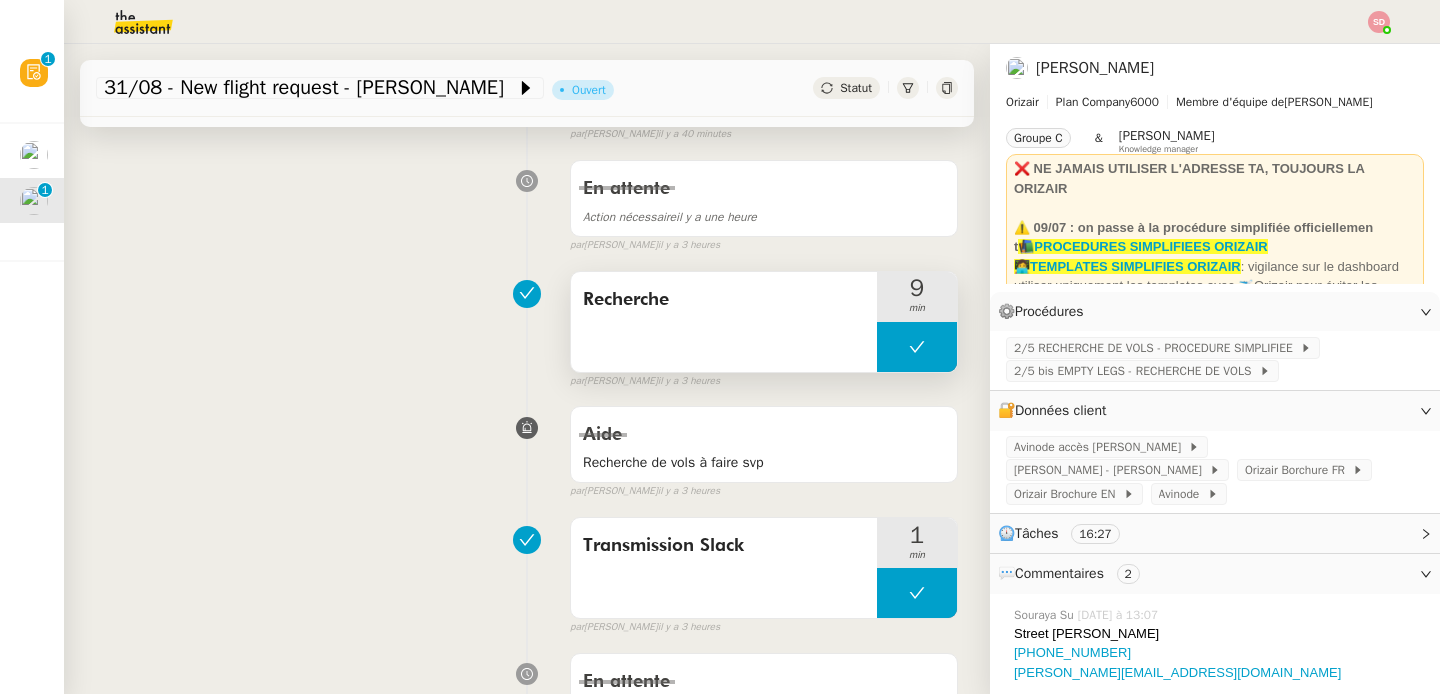 click at bounding box center (917, 347) 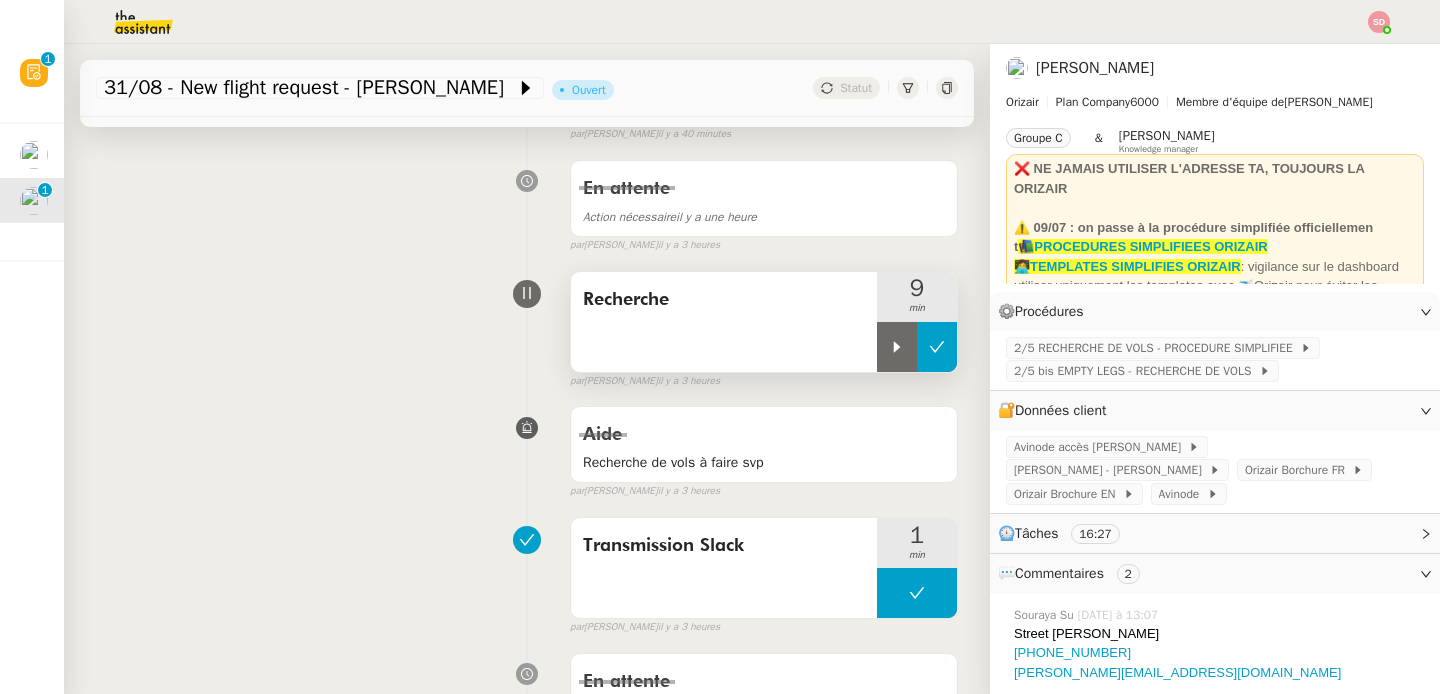 click at bounding box center [897, 347] 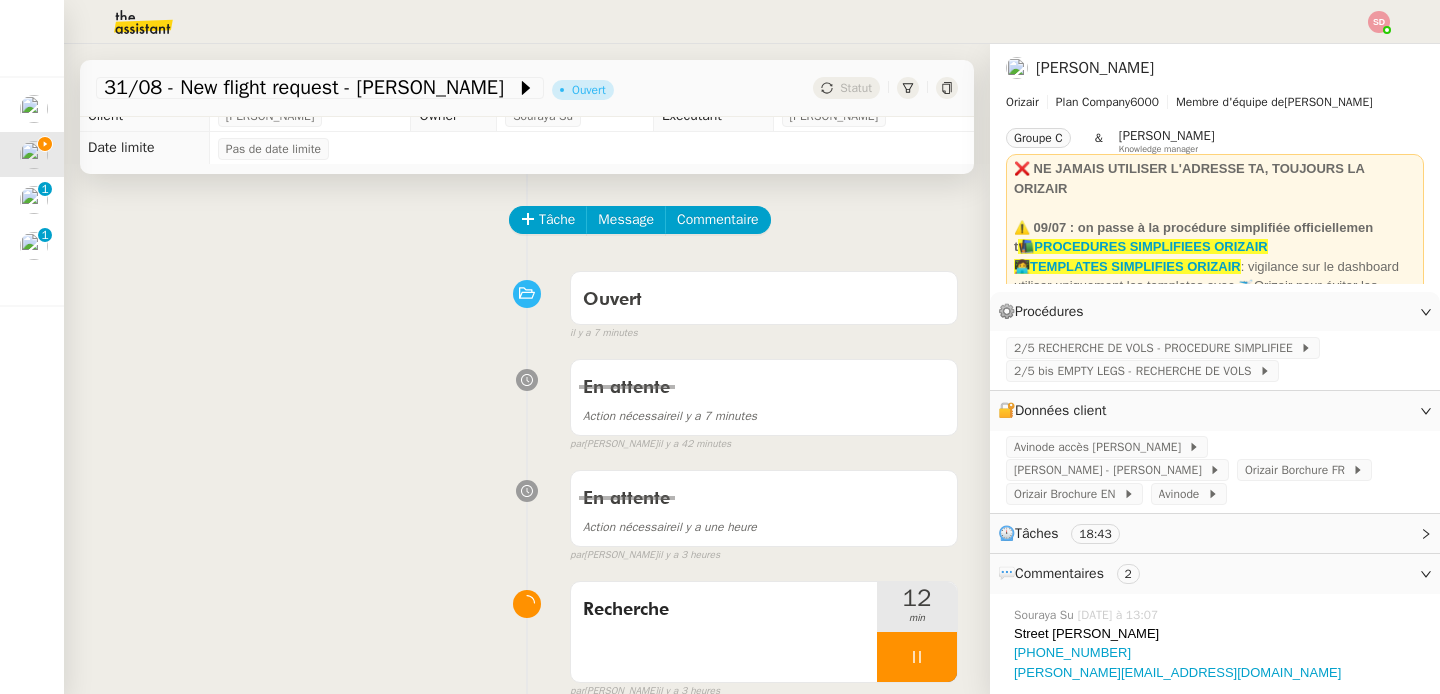 scroll, scrollTop: 0, scrollLeft: 0, axis: both 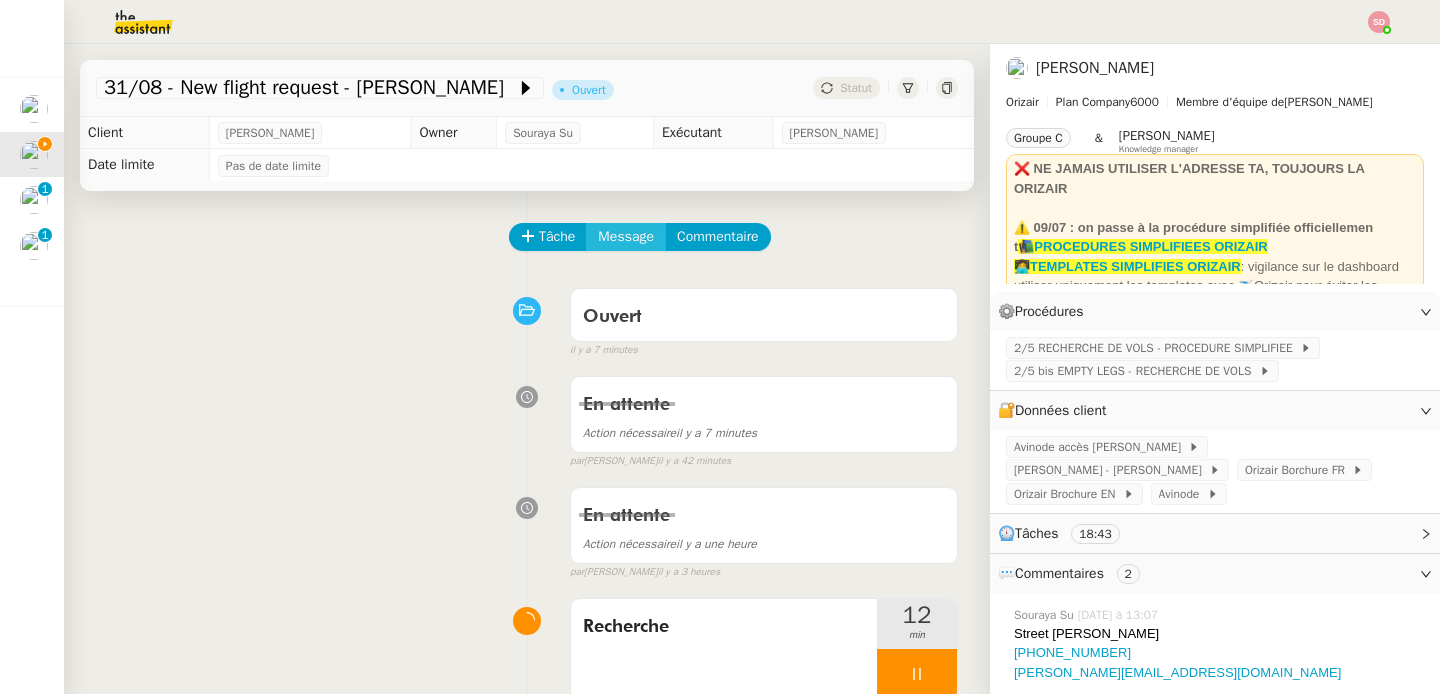 click on "Message" 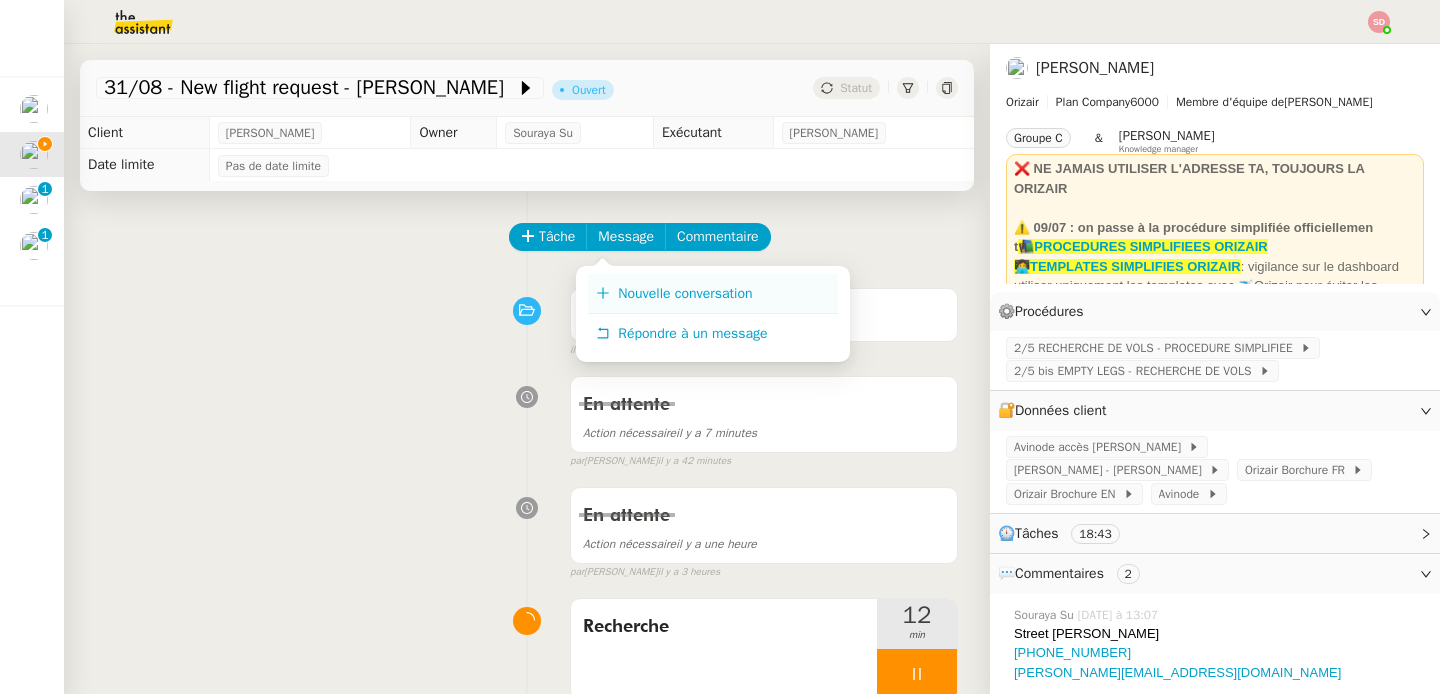 click on "Nouvelle conversation" at bounding box center (713, 294) 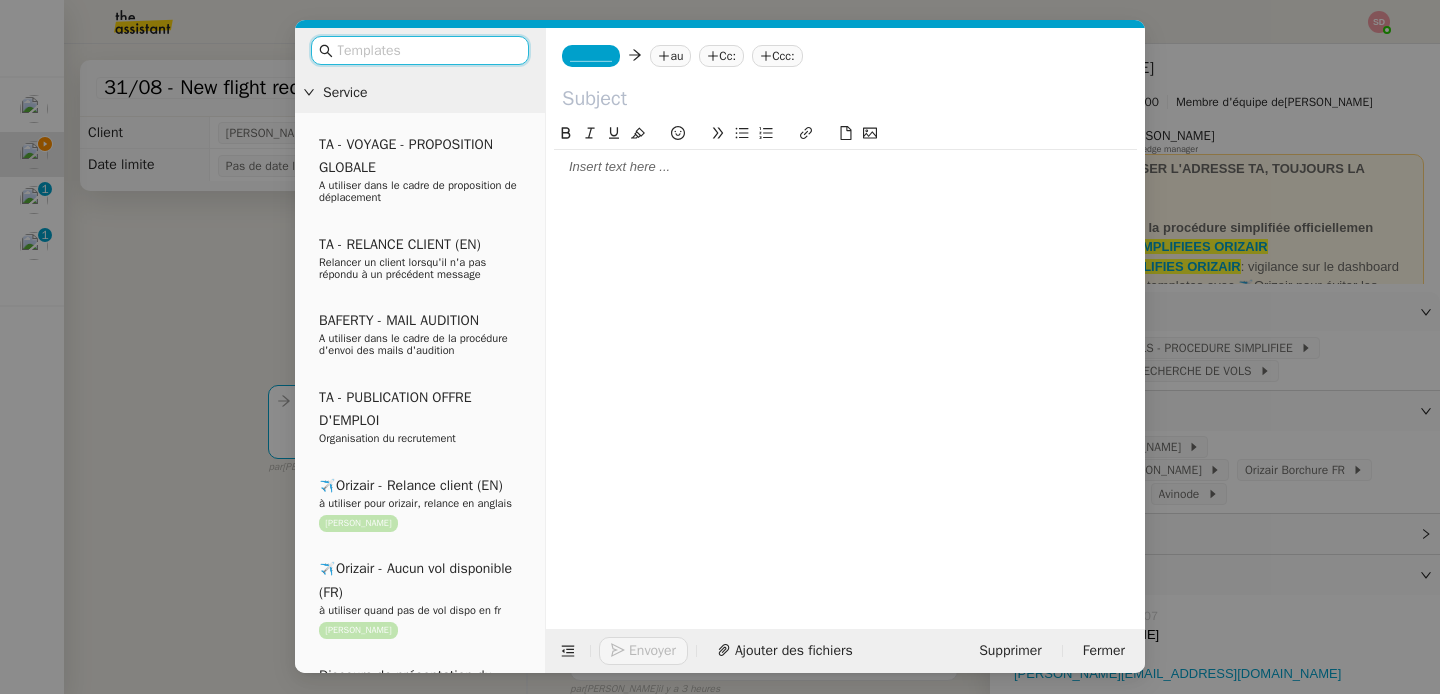 click on "Service TA - VOYAGE - PROPOSITION GLOBALE    A utiliser dans le cadre de proposition de déplacement TA - RELANCE CLIENT (EN)    Relancer un client lorsqu'il n'a pas répondu à un précédent message BAFERTY - MAIL AUDITION    A utiliser dans le cadre de la procédure d'envoi des mails d'audition TA - PUBLICATION OFFRE D'EMPLOI     Organisation du recrutement ✈️Orizair - Relance client (EN)     à utiliser pour orizair, relance en anglais  [PERSON_NAME] ✈️Orizair - Aucun vol disponible (FR)    à utiliser quand pas de vol dispo en fr  [PERSON_NAME] Discours de présentation du paiement sécurisé    ✈️Orizair - Relance client (FR)    à utiliser pour orizair, première relance en français  [PERSON_NAME] TA - VOYAGES - PROPOSITION ITINERAIRE    Soumettre les résultats d'une recherche Orizair - Empty Legs - Confirmation opérateur (EN)    à utiliser dans la communication sur avinode pour les empty legs  [PERSON_NAME] TA - CONFIRMATION PAIEMENT (EN)    TA - COURRIER EXPEDIE (recommandé)" at bounding box center [720, 347] 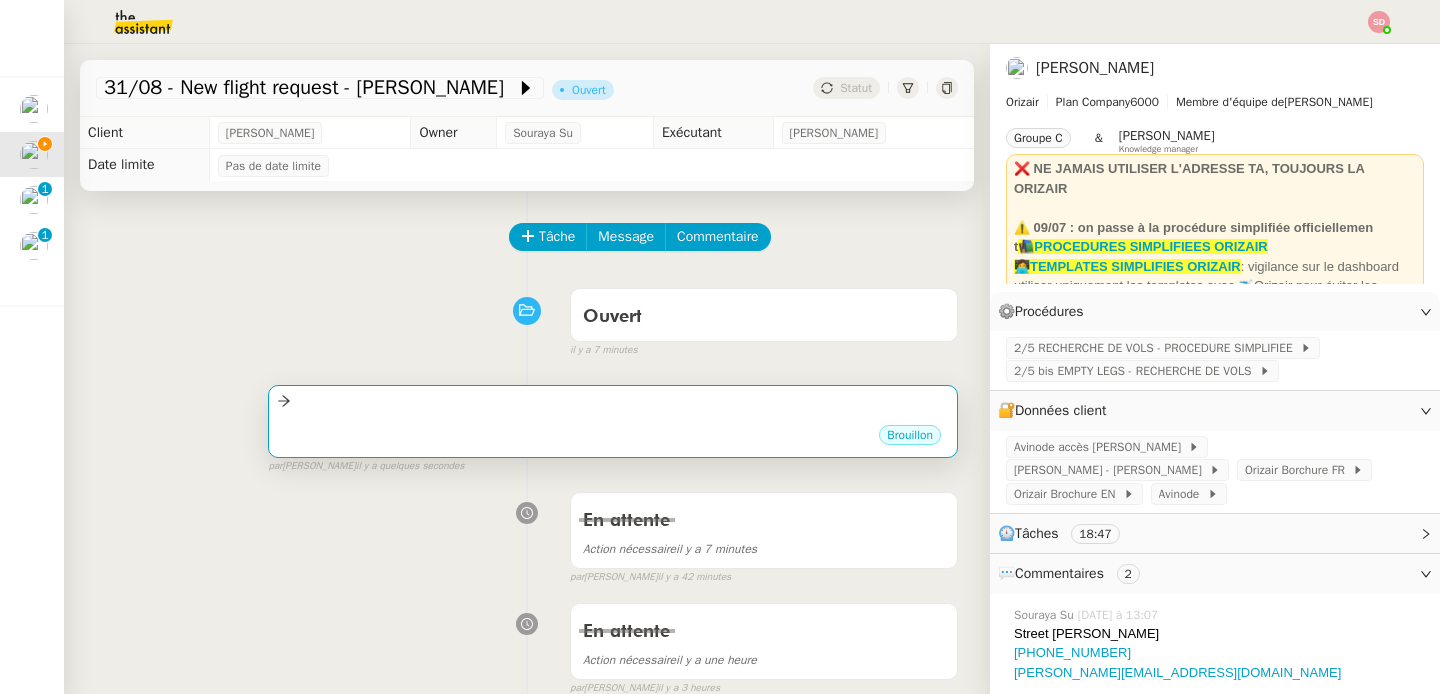 click on "•••" at bounding box center (613, 418) 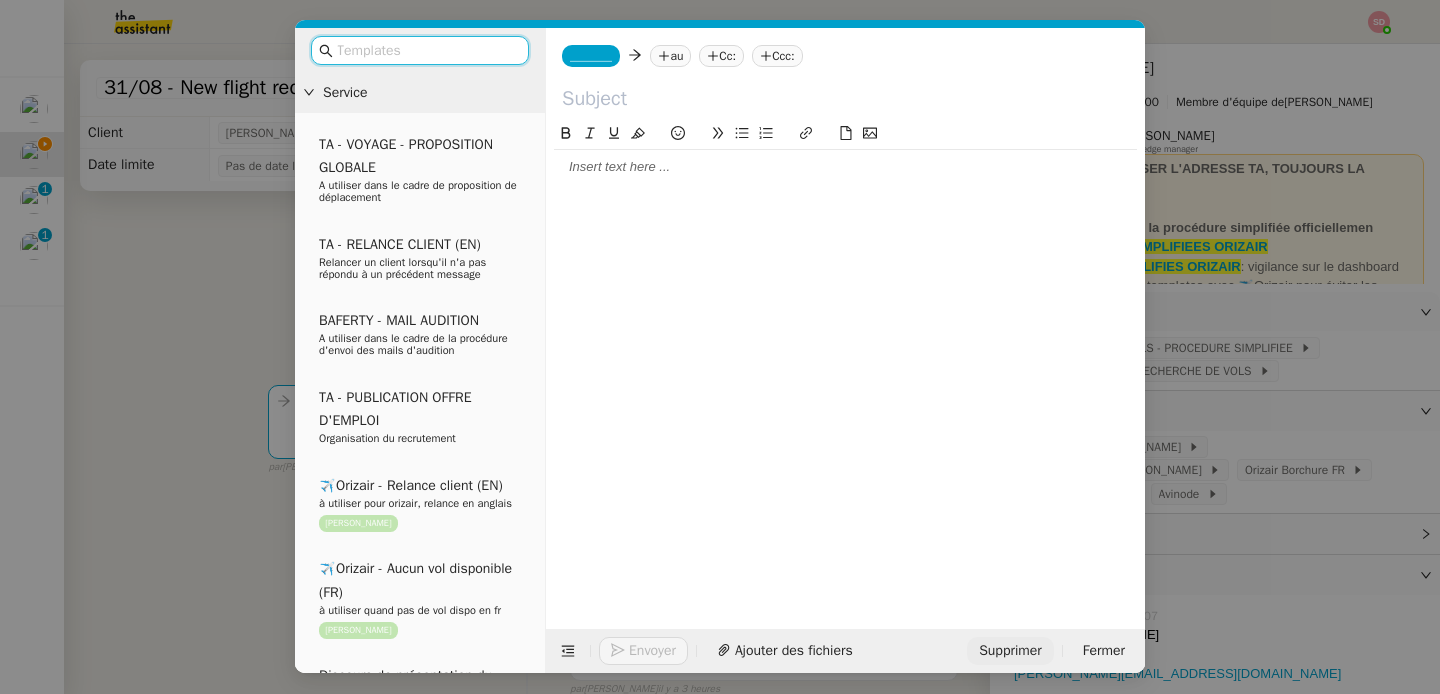 click on "Supprimer" 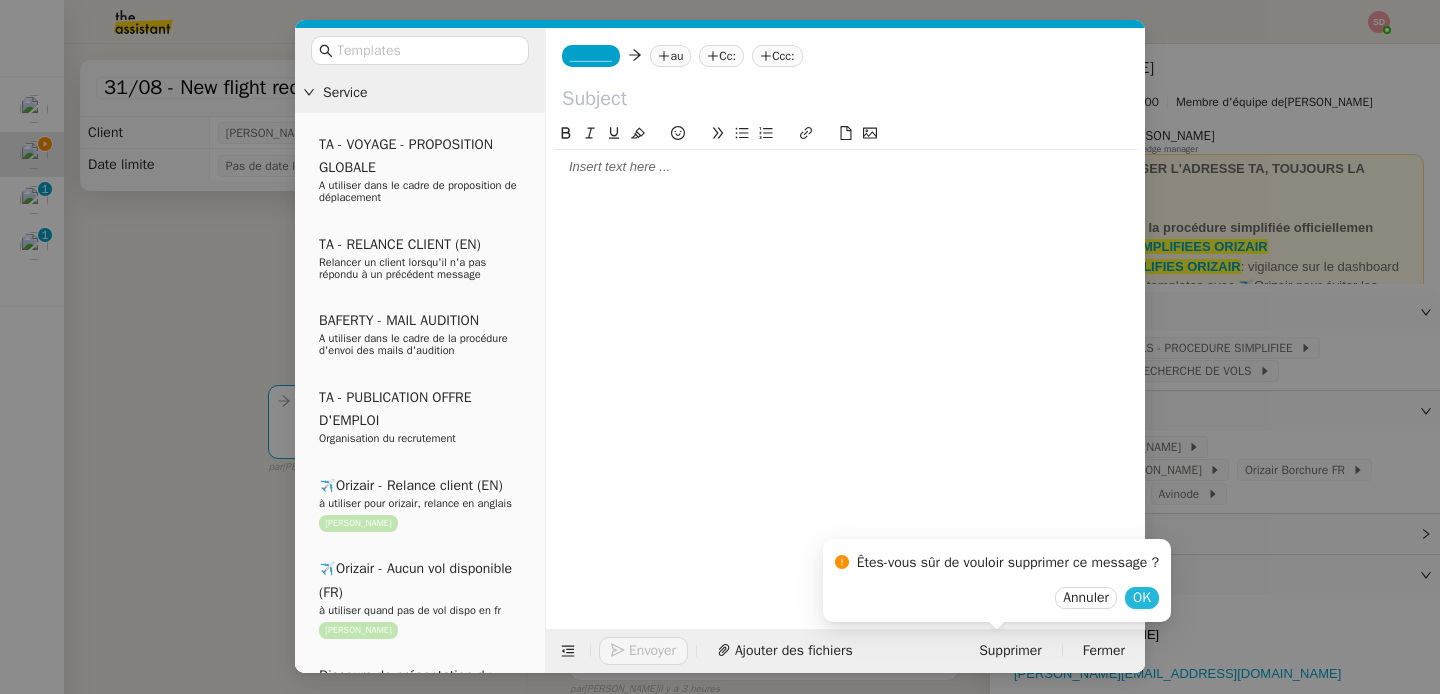 click on "OK" at bounding box center (1142, 598) 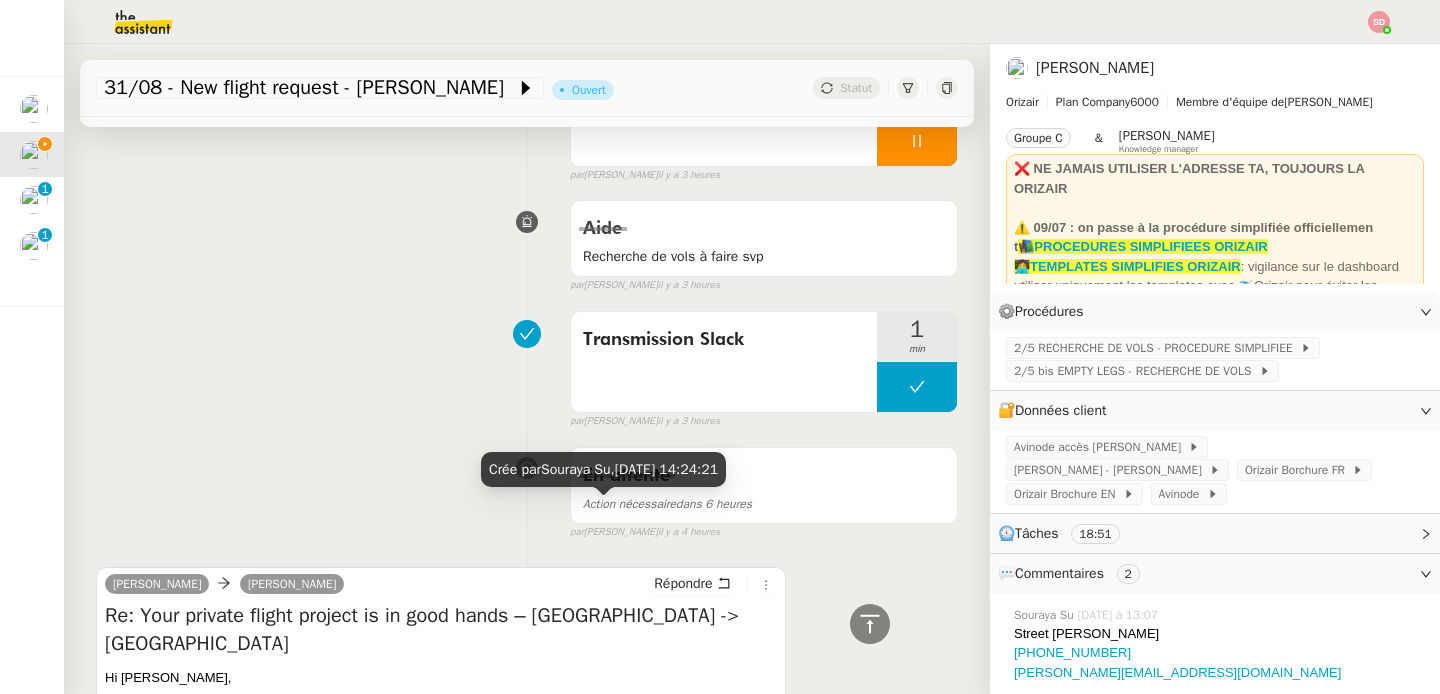 scroll, scrollTop: 588, scrollLeft: 0, axis: vertical 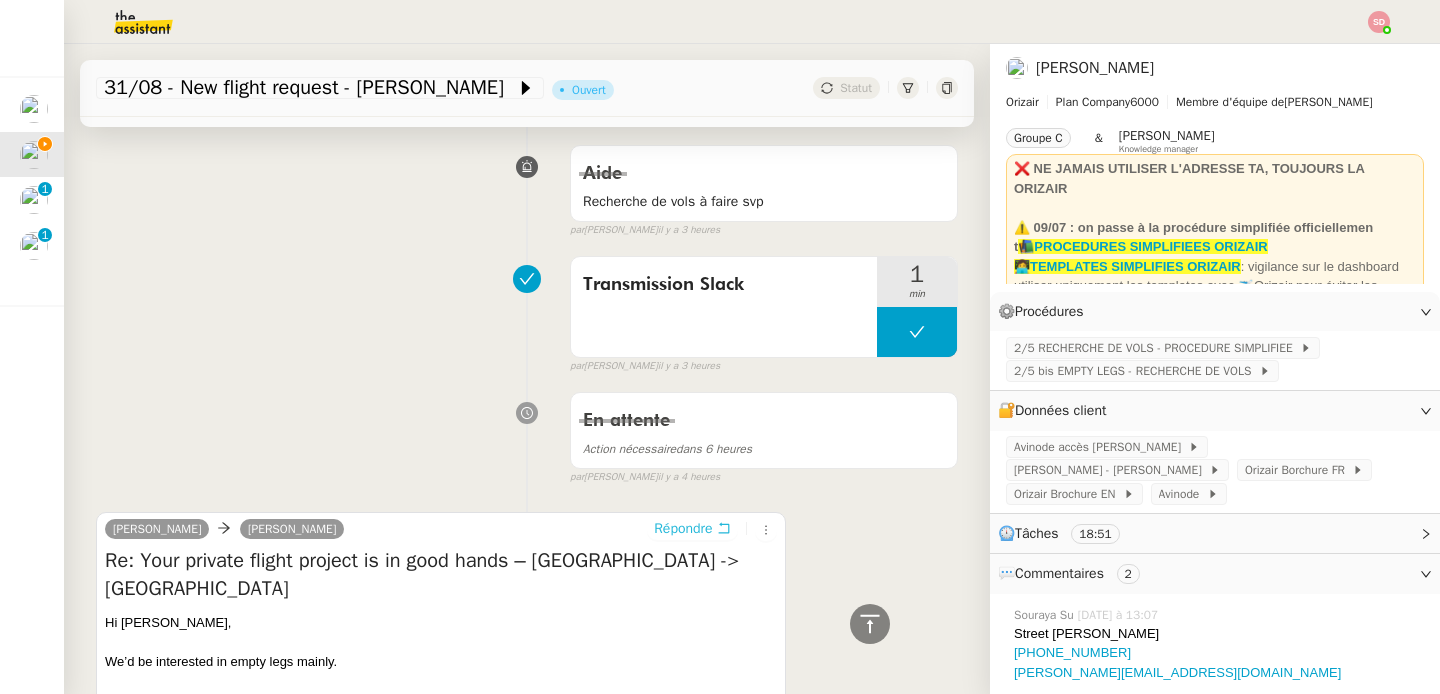 click on "Répondre" at bounding box center [683, 529] 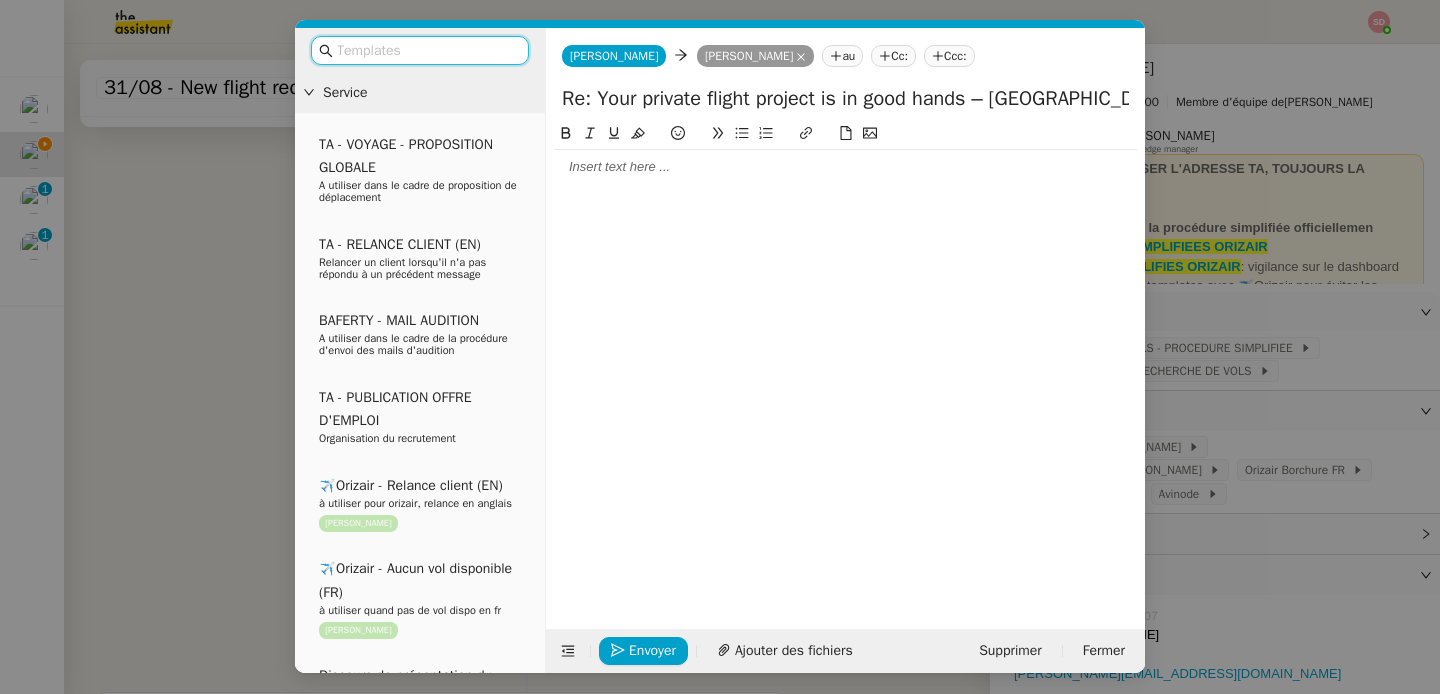 scroll, scrollTop: 769, scrollLeft: 0, axis: vertical 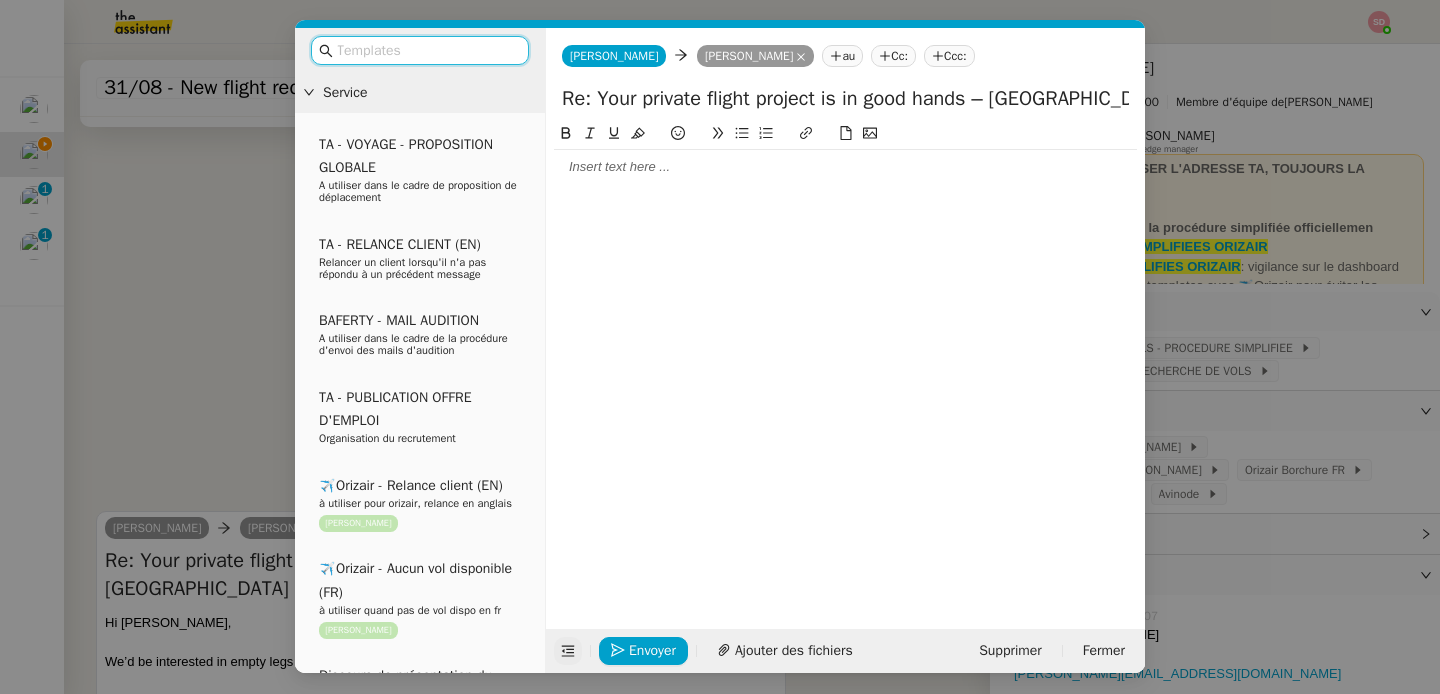 click 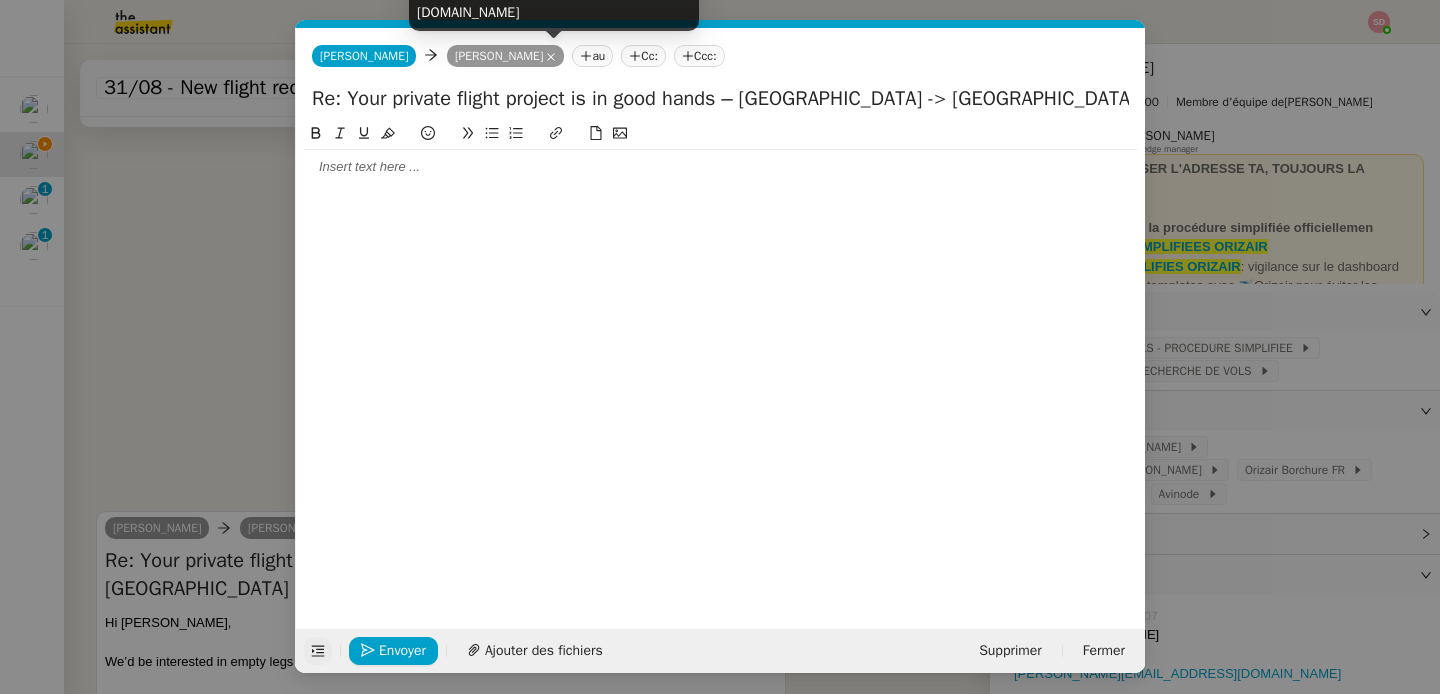 click on "[PERSON_NAME]" 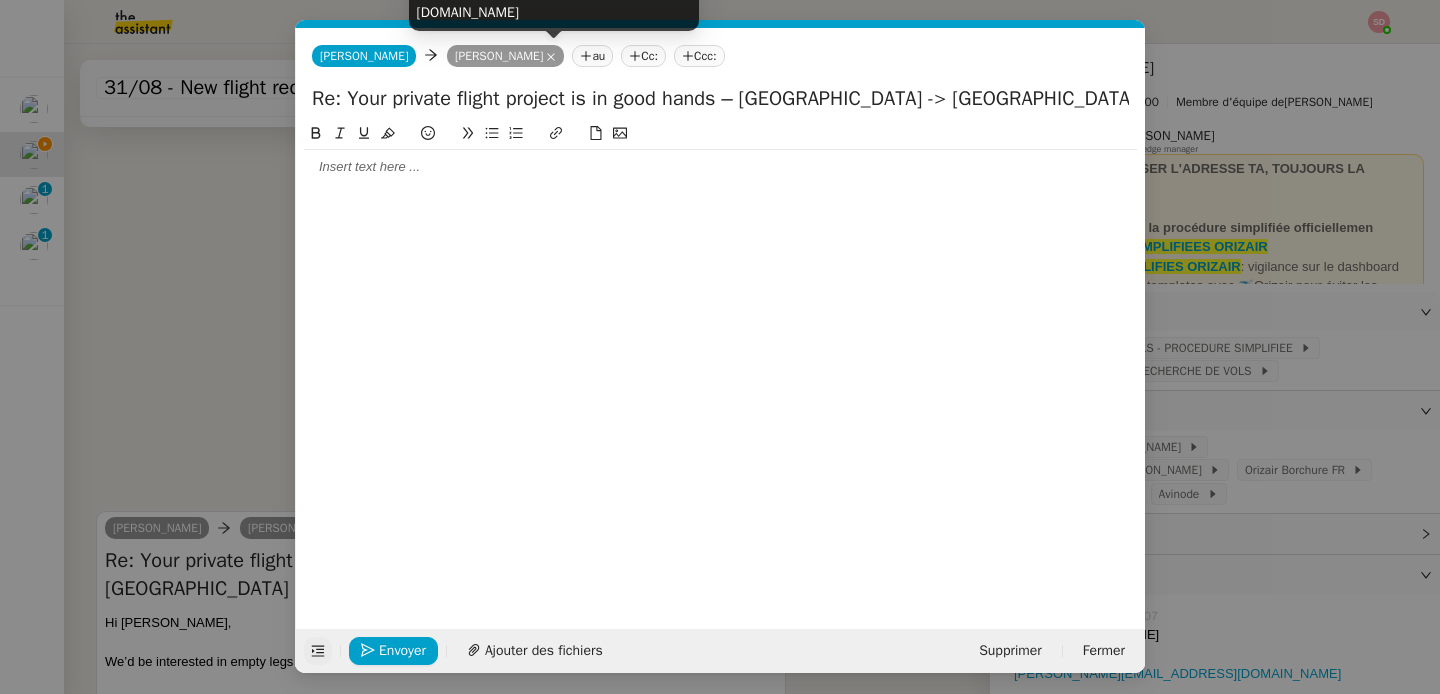 click 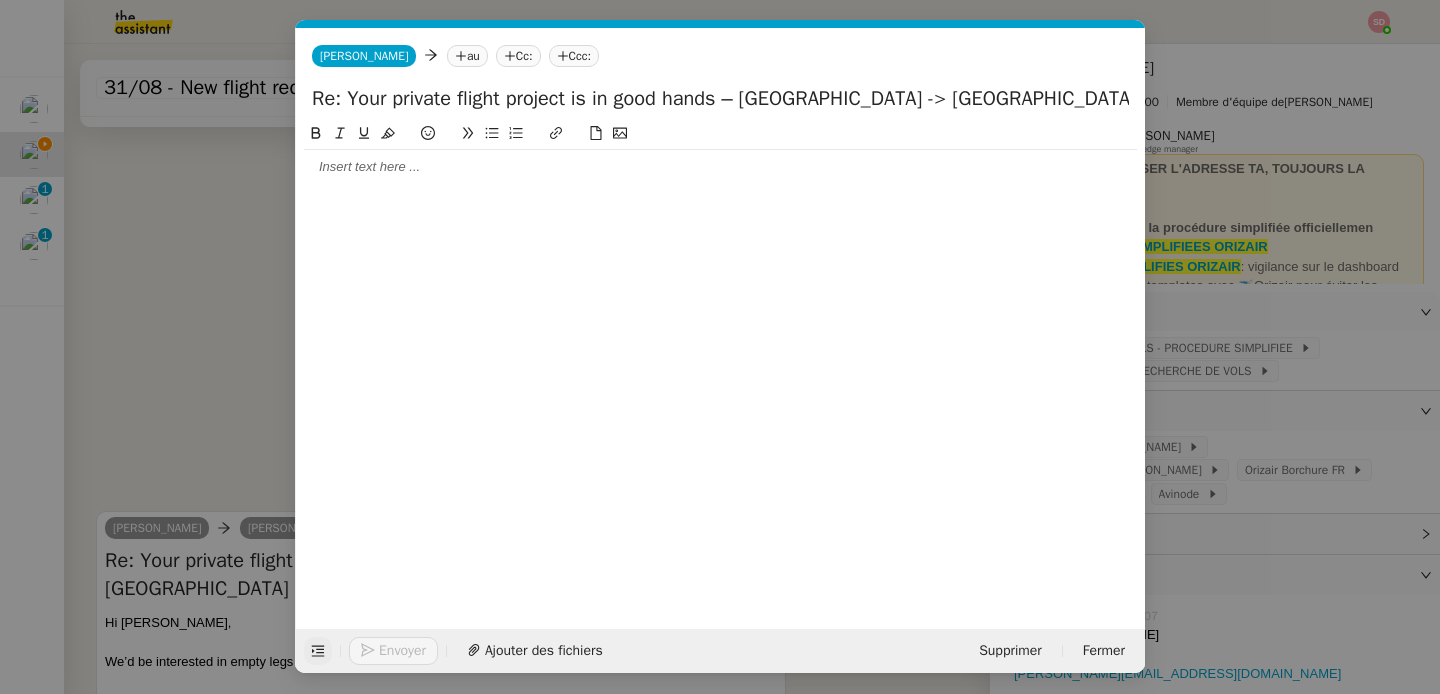 click 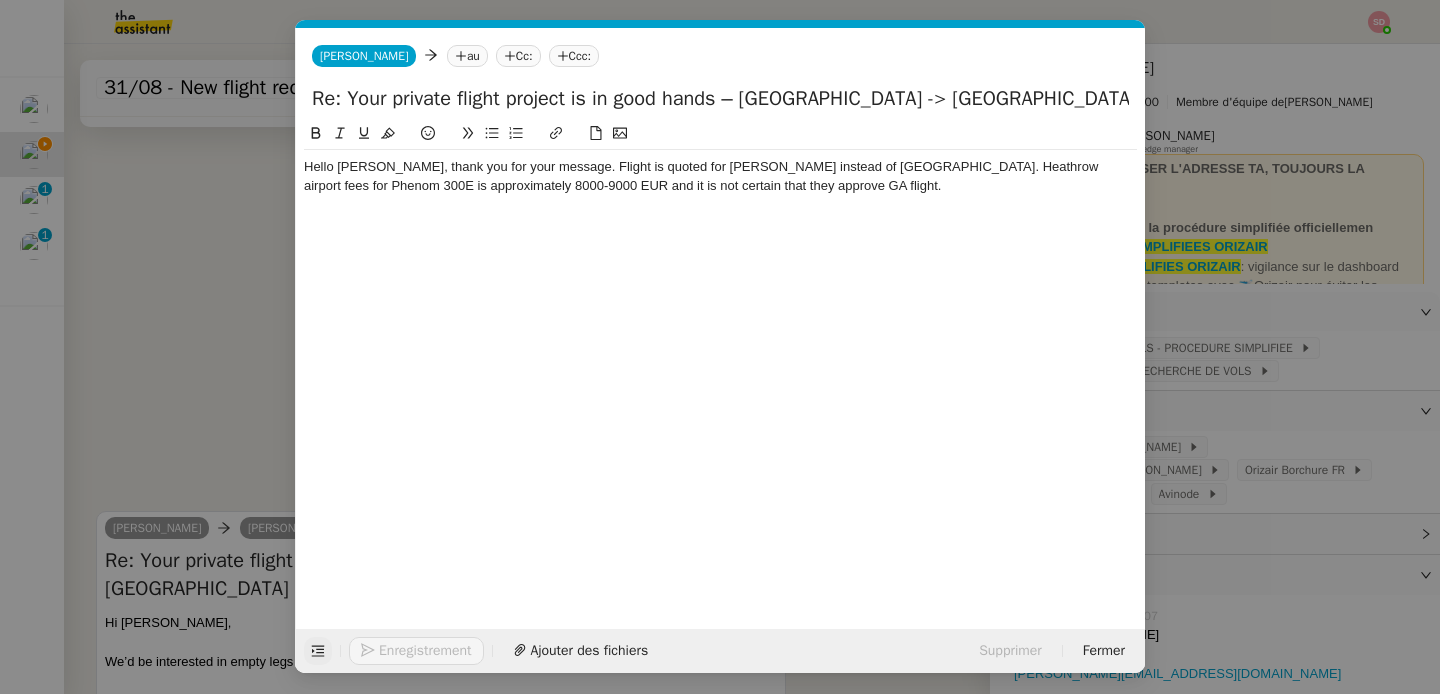 scroll, scrollTop: 0, scrollLeft: 0, axis: both 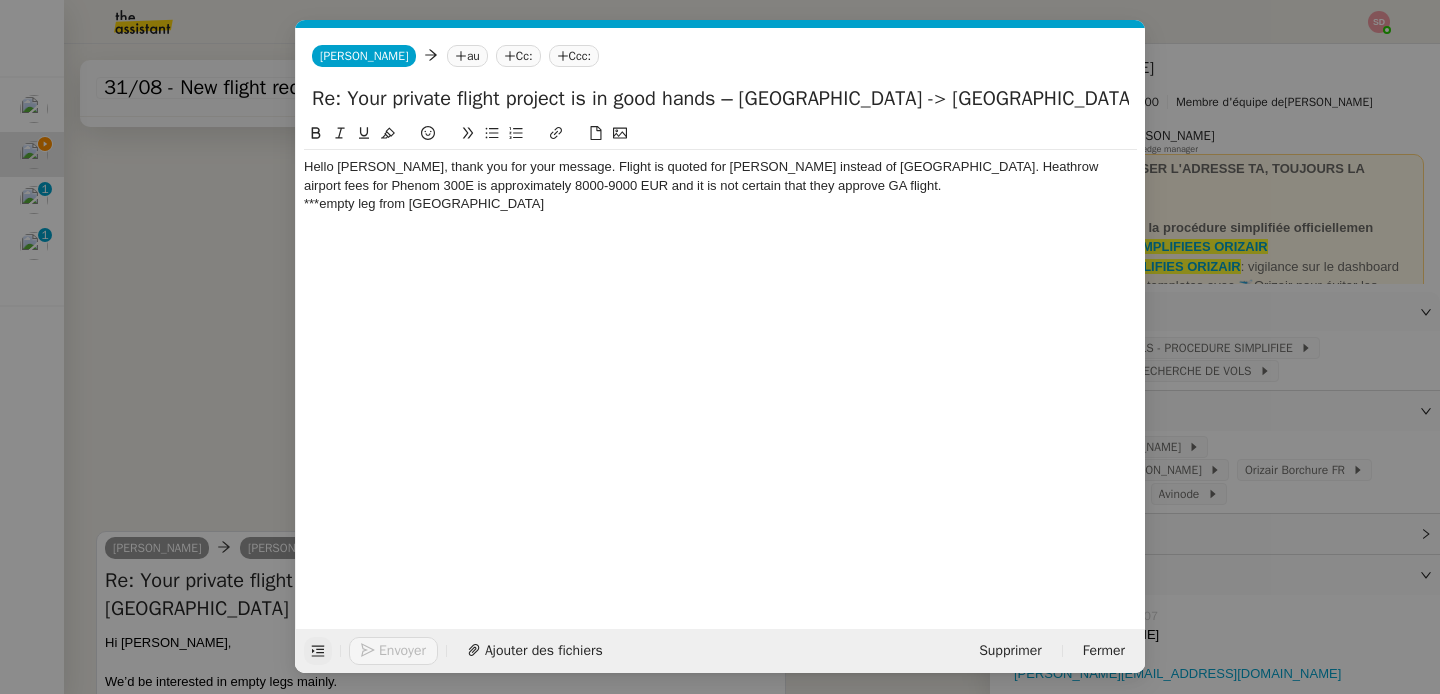 click on "Hello [PERSON_NAME], thank you for your message. Flight is quoted for [PERSON_NAME] instead of [GEOGRAPHIC_DATA]. Heathrow airport fees for Phenom 300E is approximately 8000-9000 EUR and it is not certain that they approve GA flight." 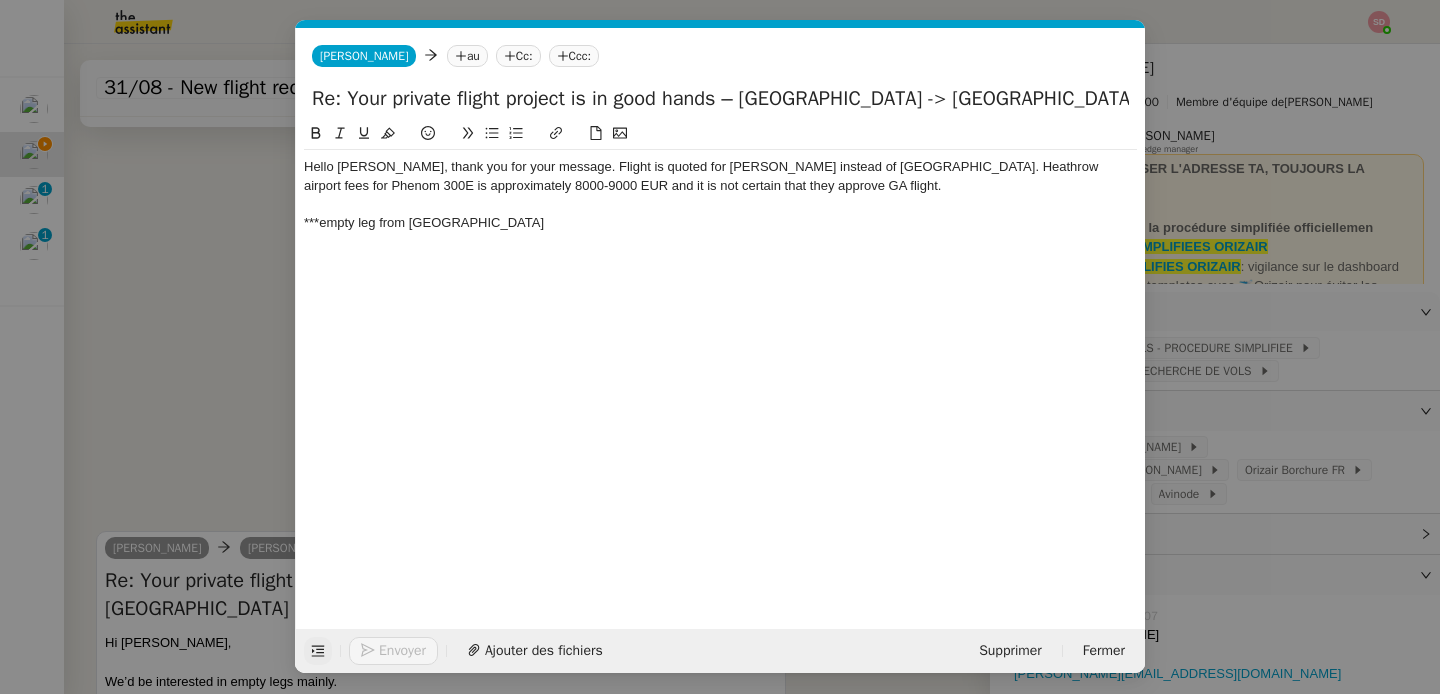 scroll, scrollTop: 866, scrollLeft: 0, axis: vertical 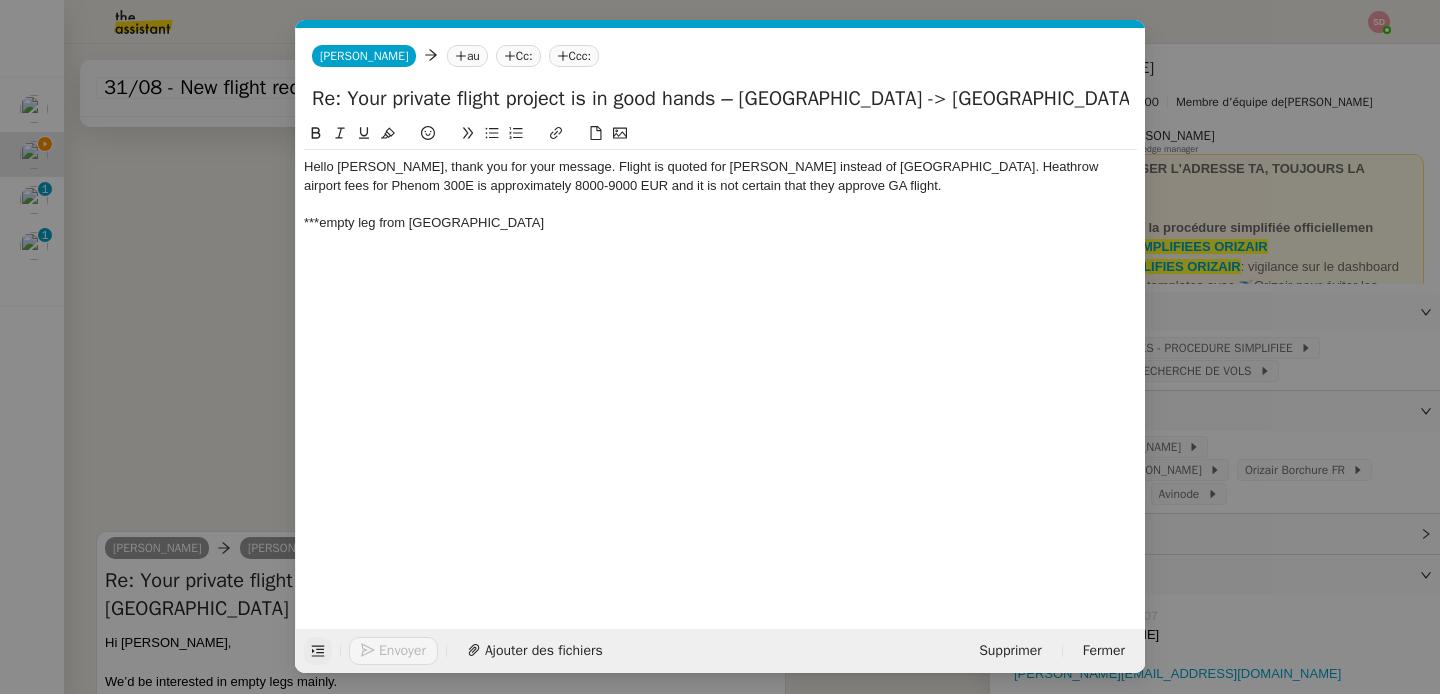 click on "Service TA - VOYAGE - PROPOSITION GLOBALE    A utiliser dans le cadre de proposition de déplacement TA - RELANCE CLIENT (EN)    Relancer un client lorsqu'il n'a pas répondu à un précédent message BAFERTY - MAIL AUDITION    A utiliser dans le cadre de la procédure d'envoi des mails d'audition TA - PUBLICATION OFFRE D'EMPLOI     Organisation du recrutement ✈️Orizair - Relance client (EN)     à utiliser pour orizair, relance en anglais  [PERSON_NAME] ✈️Orizair - Aucun vol disponible (FR)    à utiliser quand pas de vol dispo en fr  [PERSON_NAME] Discours de présentation du paiement sécurisé    ✈️Orizair - Relance client (FR)    à utiliser pour orizair, première relance en français  [PERSON_NAME] TA - VOYAGES - PROPOSITION ITINERAIRE    Soumettre les résultats d'une recherche Orizair - Empty Legs - Confirmation opérateur (EN)    à utiliser dans la communication sur avinode pour les empty legs  [PERSON_NAME] TA - CONFIRMATION PAIEMENT (EN)    TA - COURRIER EXPEDIE (recommandé)" at bounding box center [720, 347] 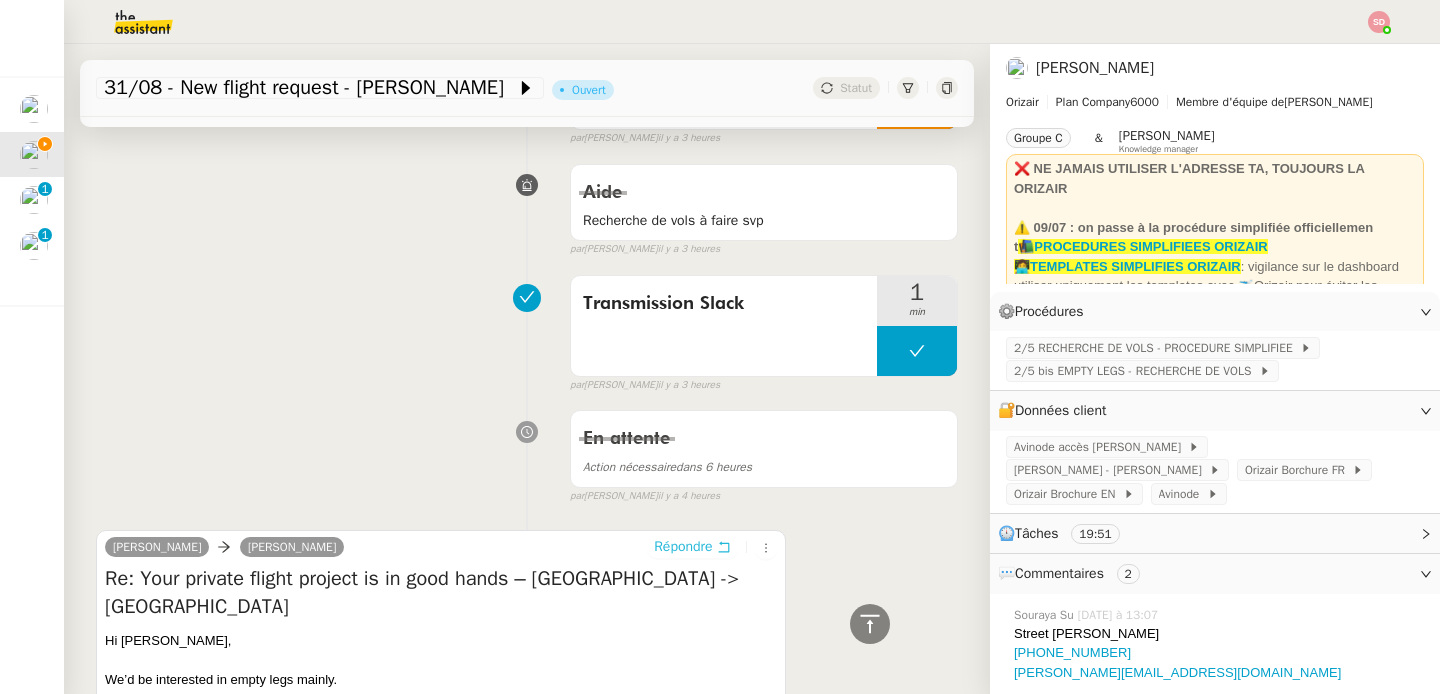 scroll, scrollTop: 864, scrollLeft: 0, axis: vertical 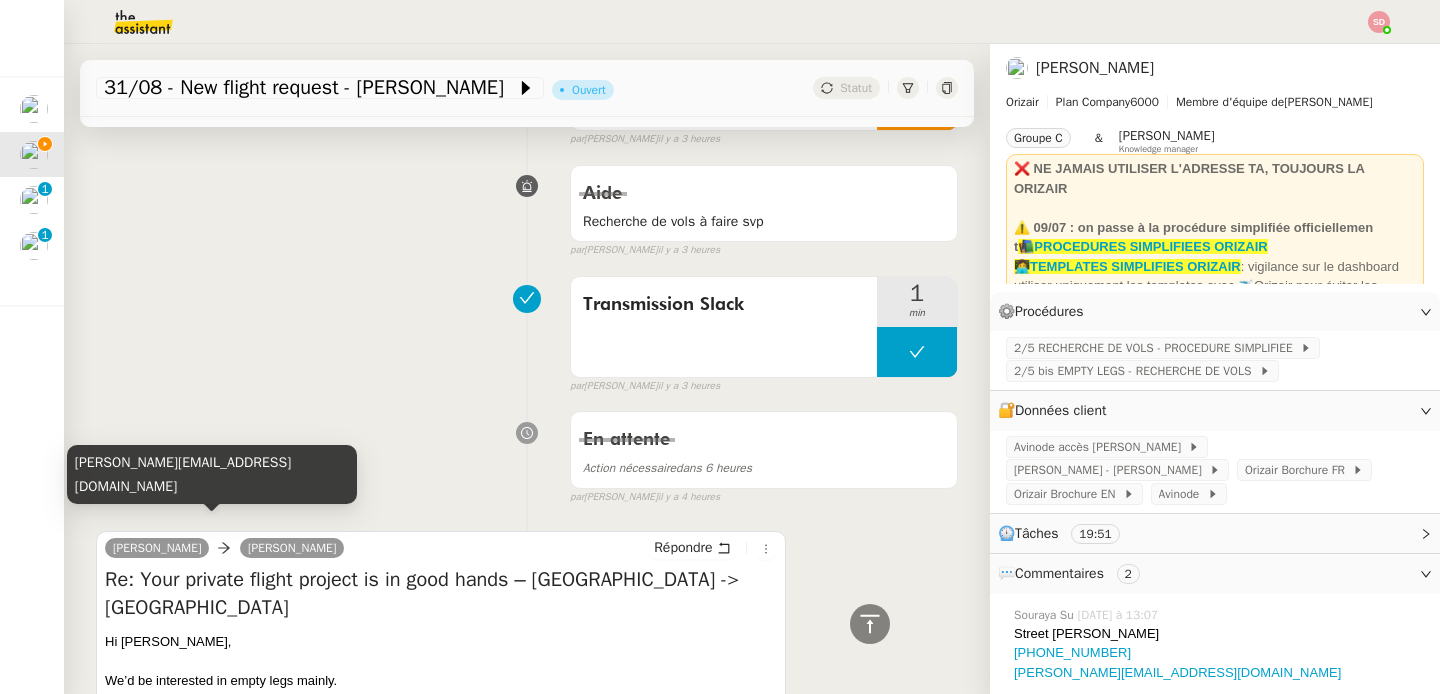 drag, startPoint x: 99, startPoint y: 530, endPoint x: 191, endPoint y: 529, distance: 92.00543 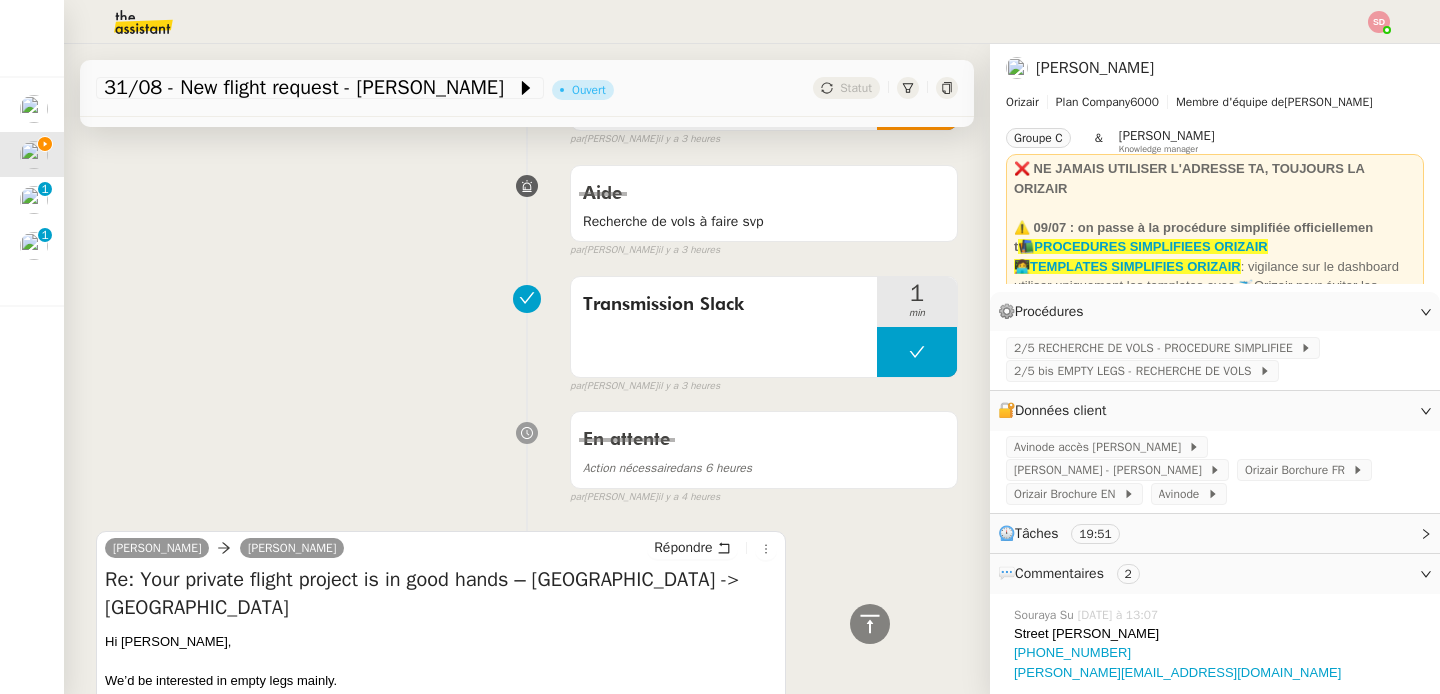 copy on "[PERSON_NAME]" 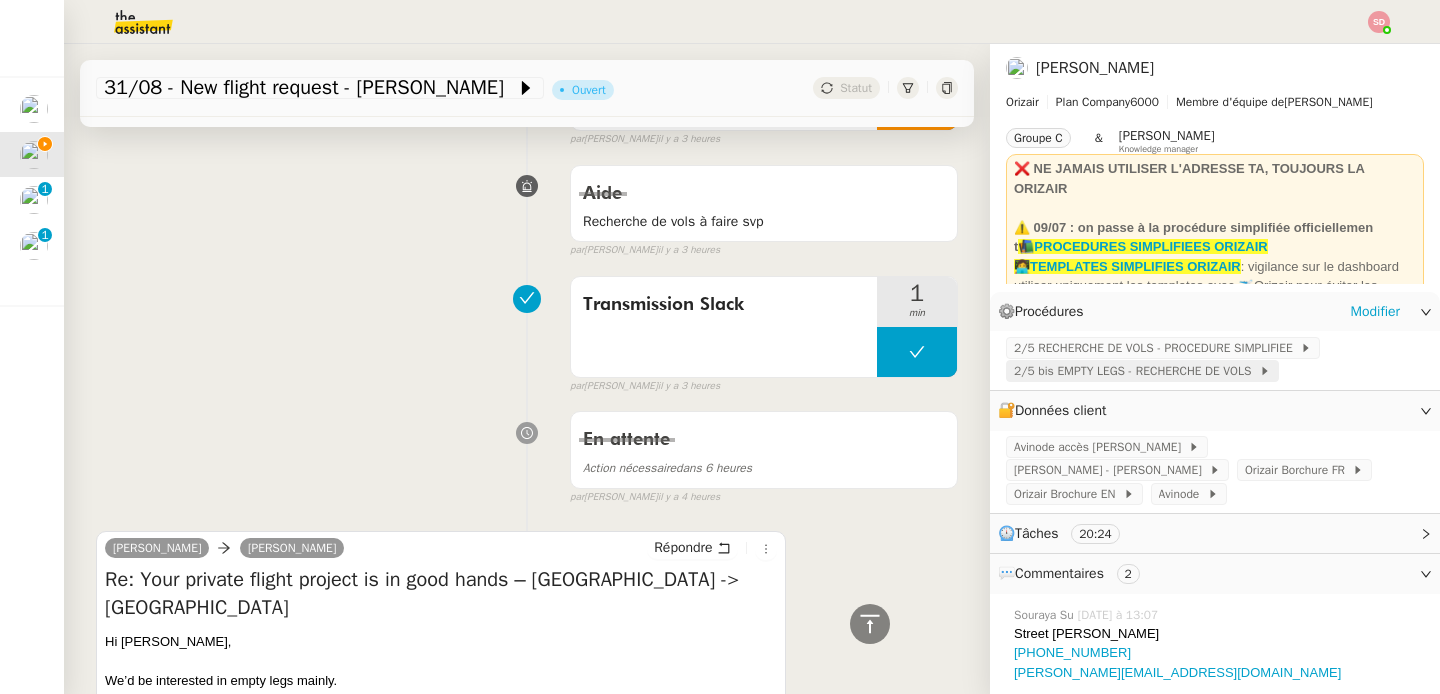 click on "2/5 bis EMPTY LEGS - RECHERCHE DE VOLS" 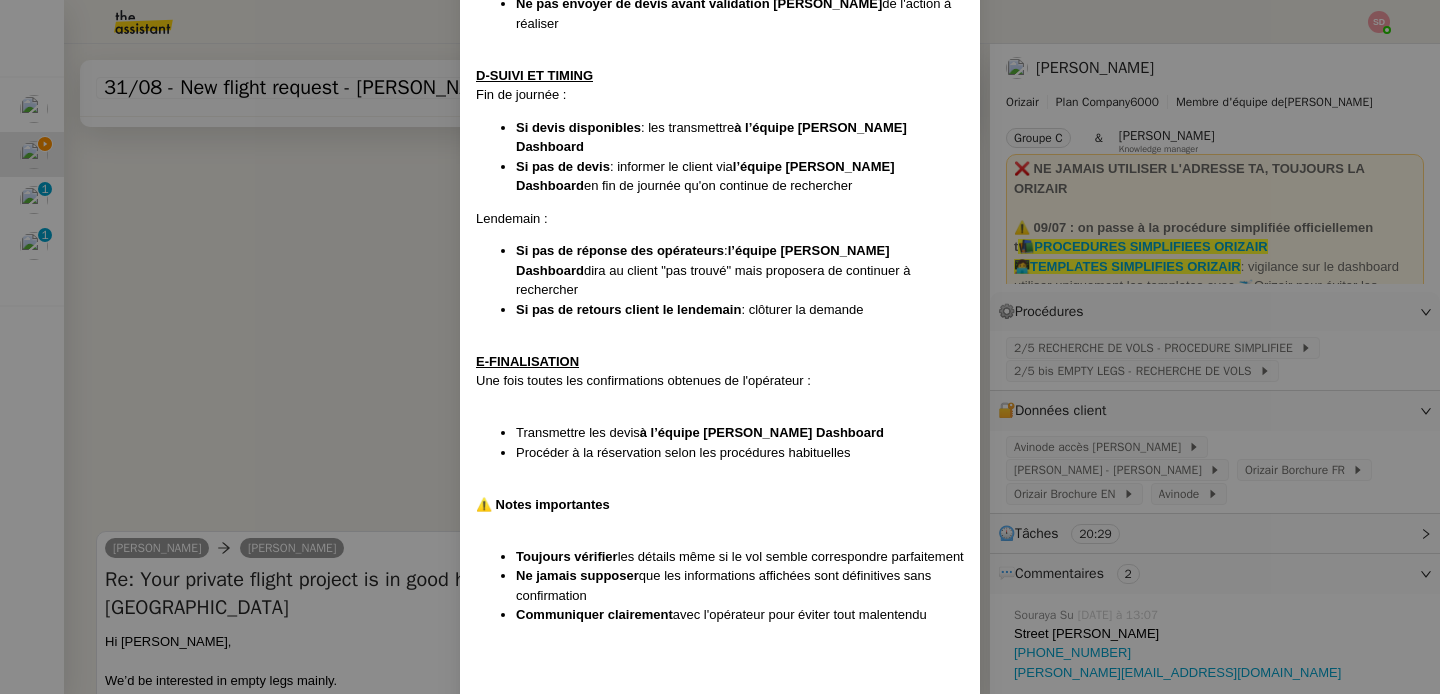scroll, scrollTop: 1984, scrollLeft: 0, axis: vertical 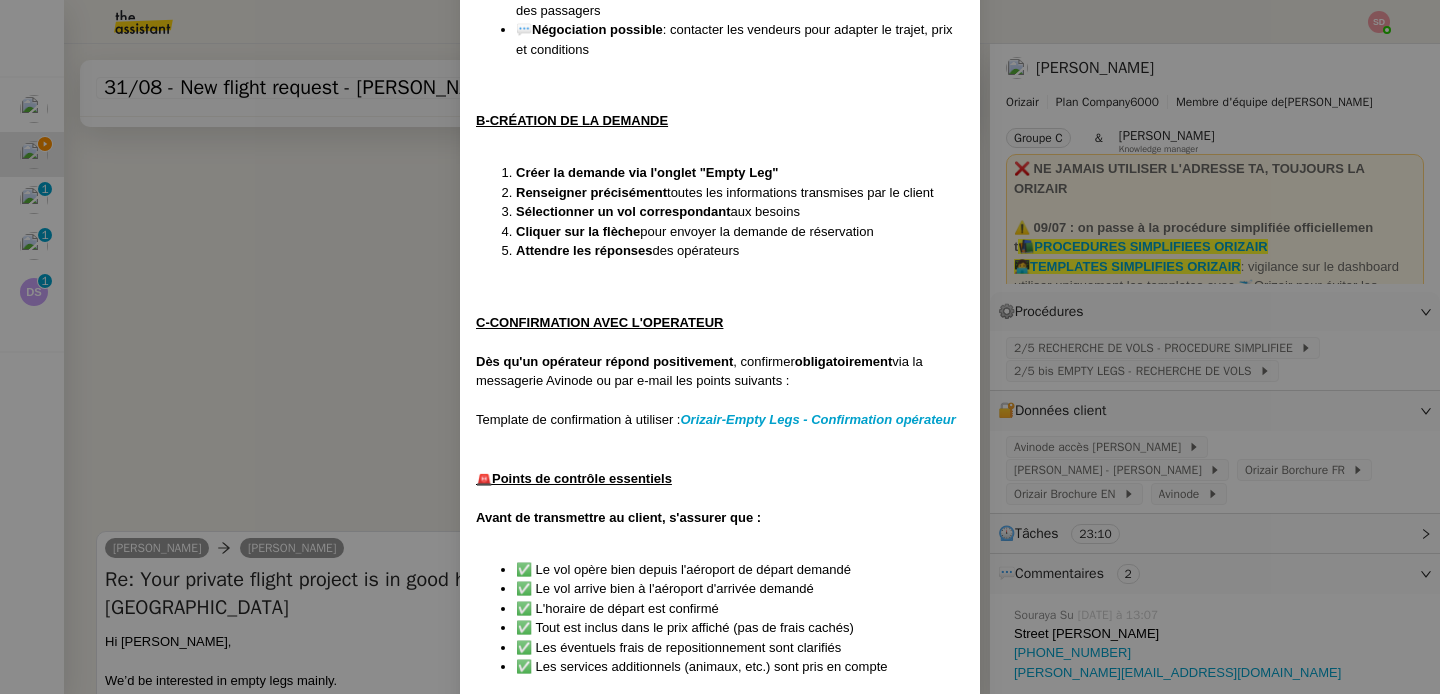 click on "Créée le [DATE] MàJ le [DATE] Équipe Orizair qui réalise la procédure :  Équipe [PERSON_NAME]  Contexte  : Les  Empty Legs  sont des itinéraires déjà établis sur lesquels le client peut se positionner. Cette procédure détaille le processus complet de recherche, sélection et confirmation. Récurrence  : à la demande   PROCEDURE A-RECHERCHE D'EMPTY LEGS   Deux méthodes de recherche : 1/ Recherche standard : Effectuer une  recherche normale avec les critères du client Le système proposera des options d' empty legs disponibles   2/ Recherche directe (pour plus de flexibilité) : Aller dans  Search > Empty legs Utiliser cette méthode si le client : Souhaite partir de n'importe quel endroit vers une destination précise Souhaite partir d'un lieu précis vers n'importe quelle destination A un budget défini et cherche des options flexibles   ⚠️ Points de vigilance importants : ✅  Vérifier systématiquement l'itinéraire  : le système peut proposer des alternatives ⚠️" at bounding box center [720, 347] 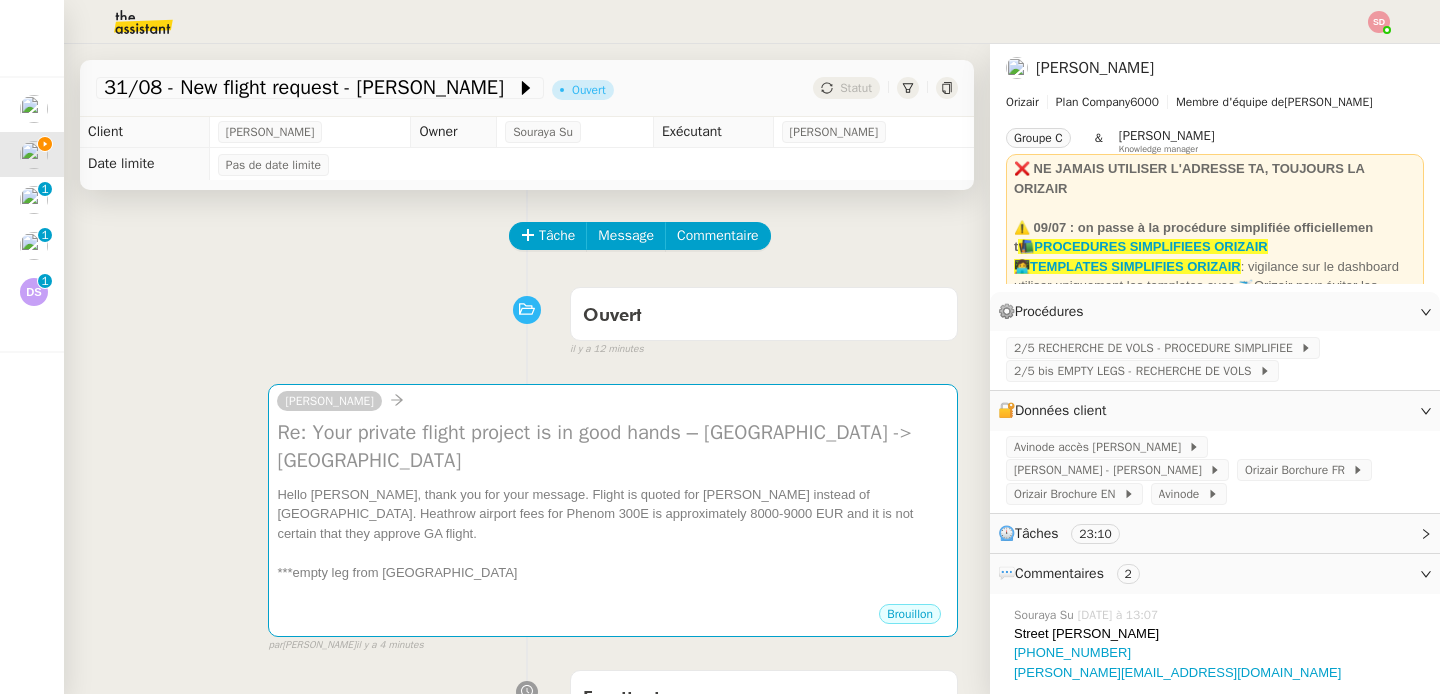scroll, scrollTop: 0, scrollLeft: 0, axis: both 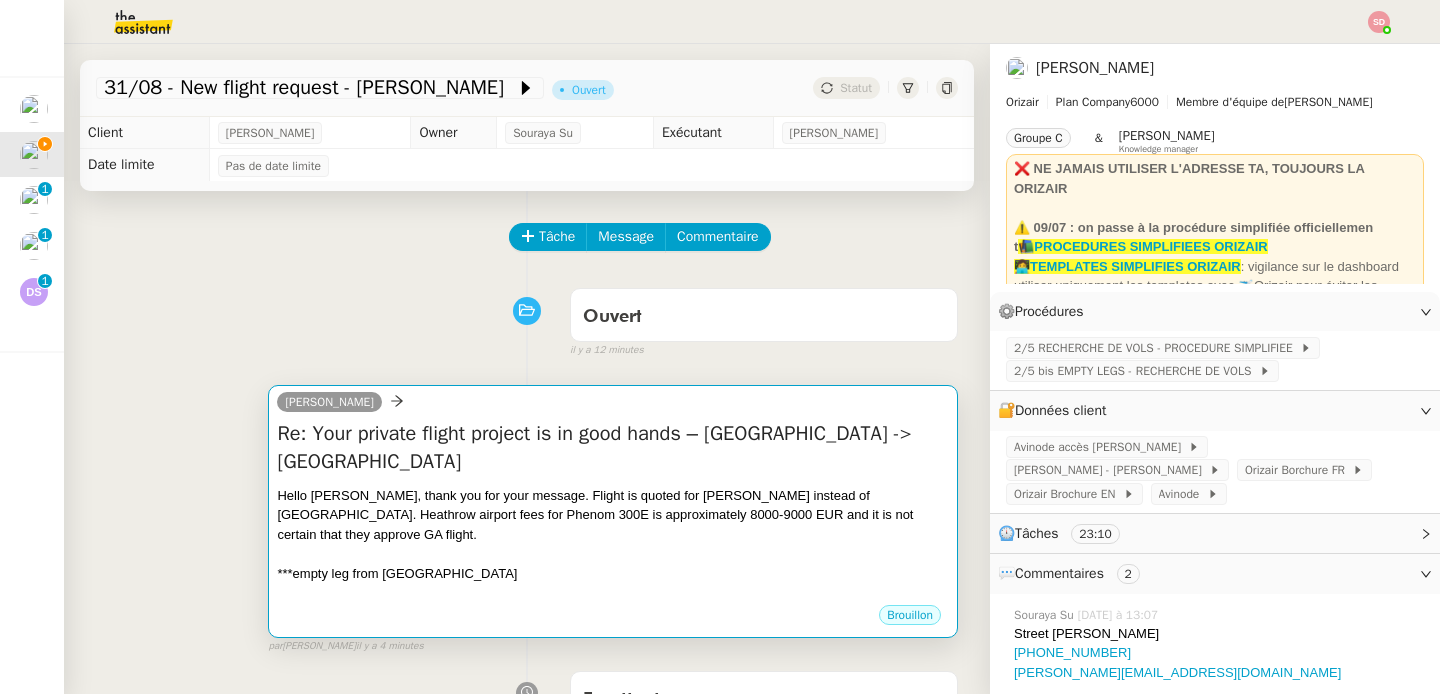 click on "Re: Your private flight project is in good hands – [GEOGRAPHIC_DATA] -> [GEOGRAPHIC_DATA]" at bounding box center (613, 448) 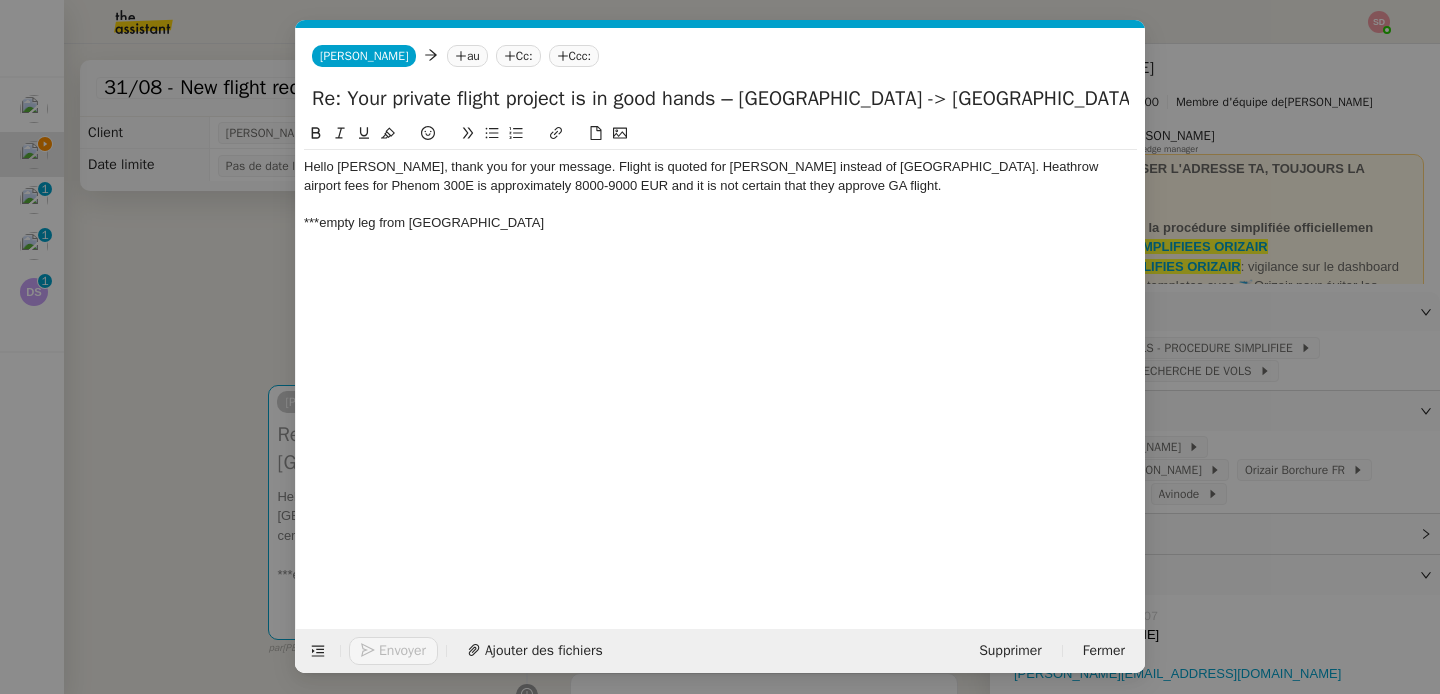 scroll, scrollTop: 0, scrollLeft: 42, axis: horizontal 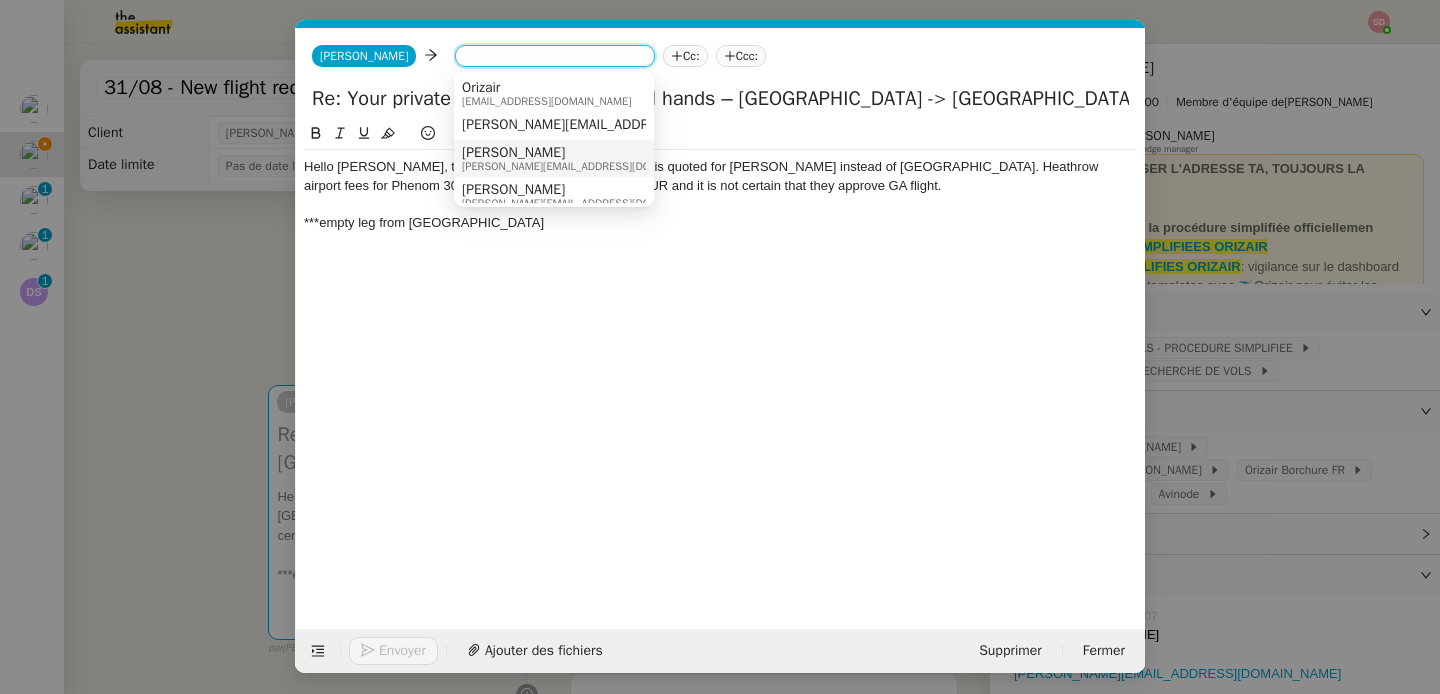 click on "[PERSON_NAME][EMAIL_ADDRESS][DOMAIN_NAME]" at bounding box center (587, 166) 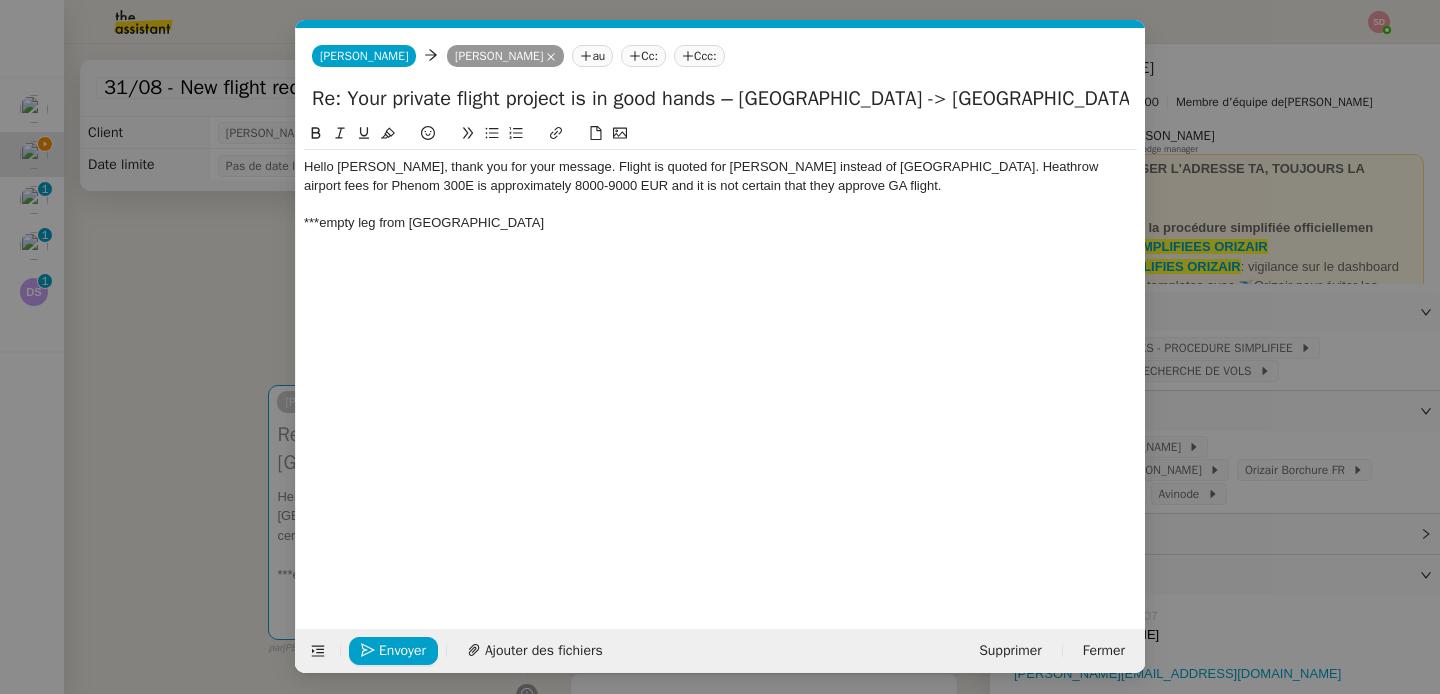 click on "Hello [PERSON_NAME], thank you for your message. Flight is quoted for [PERSON_NAME] instead of [GEOGRAPHIC_DATA]. Heathrow airport fees for Phenom 300E is approximately 8000-9000 EUR and it is not certain that they approve GA flight." 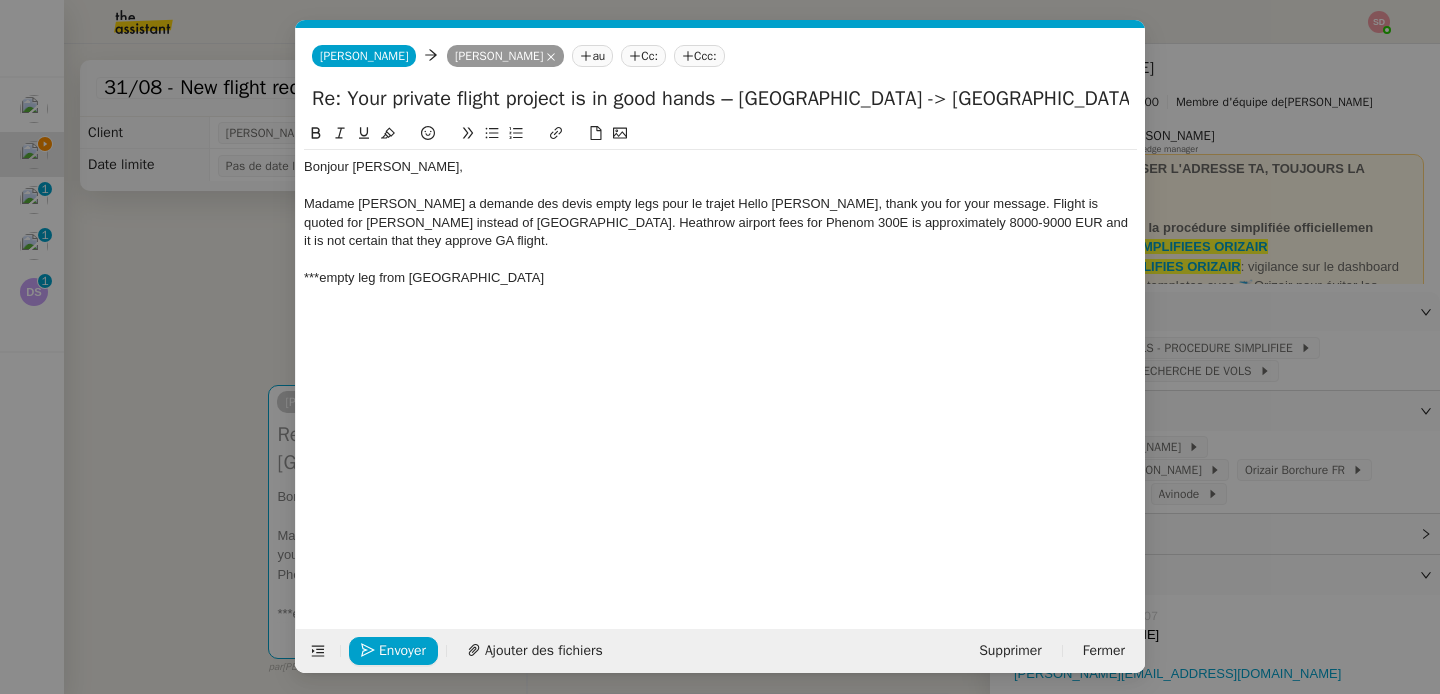 scroll, scrollTop: 0, scrollLeft: 148, axis: horizontal 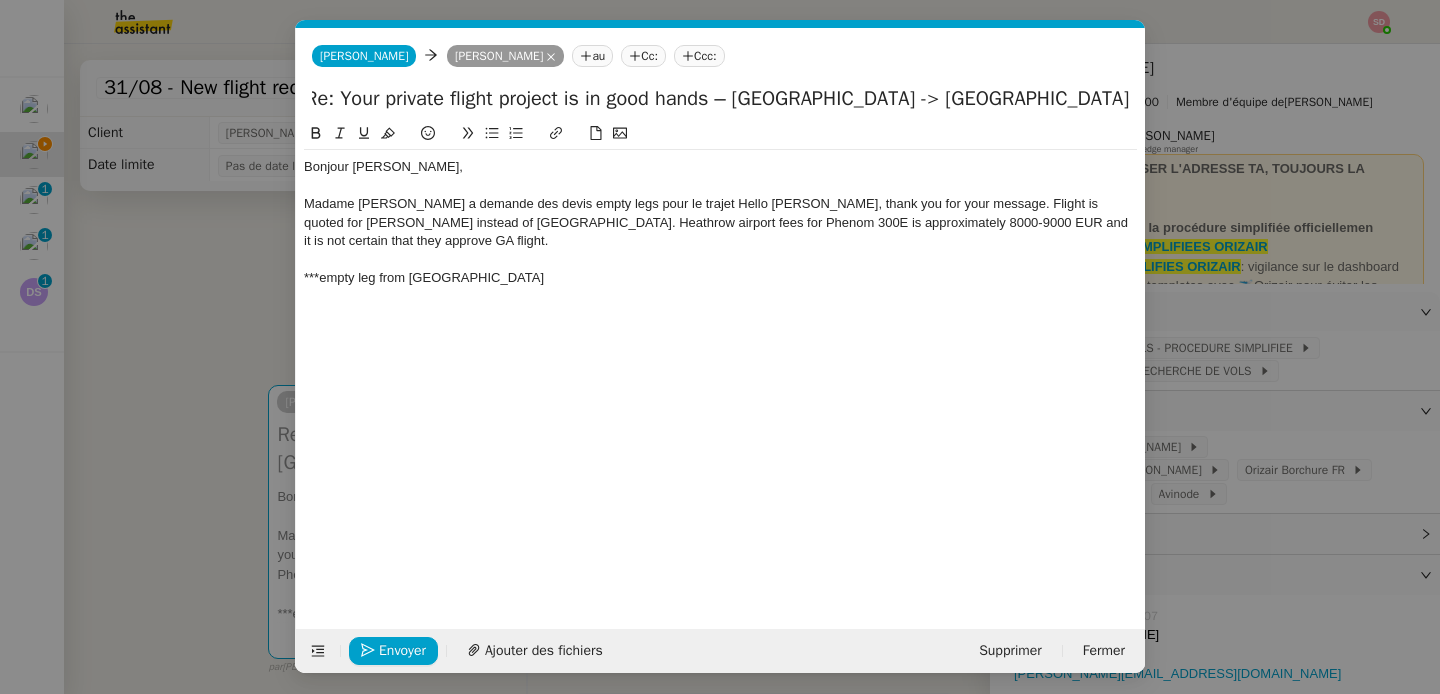 drag, startPoint x: 761, startPoint y: 98, endPoint x: 1234, endPoint y: 103, distance: 473.02643 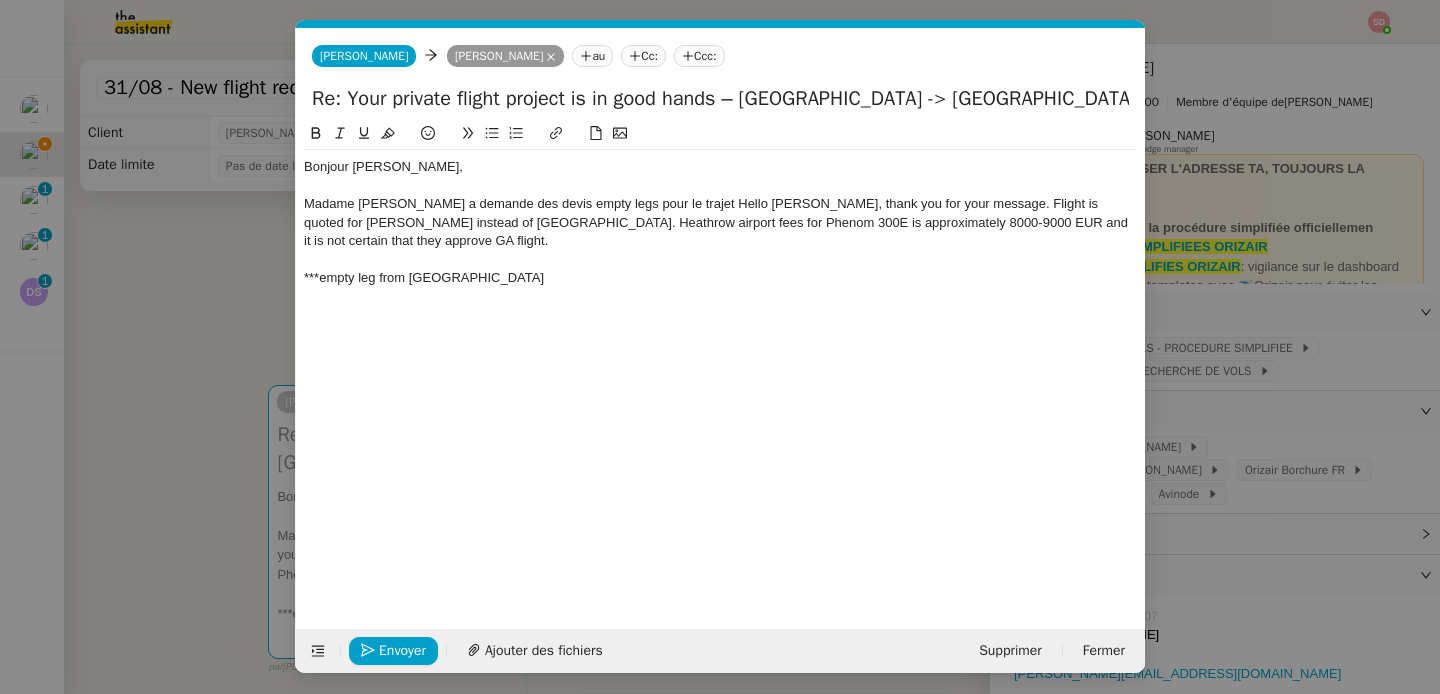 scroll, scrollTop: 0, scrollLeft: 0, axis: both 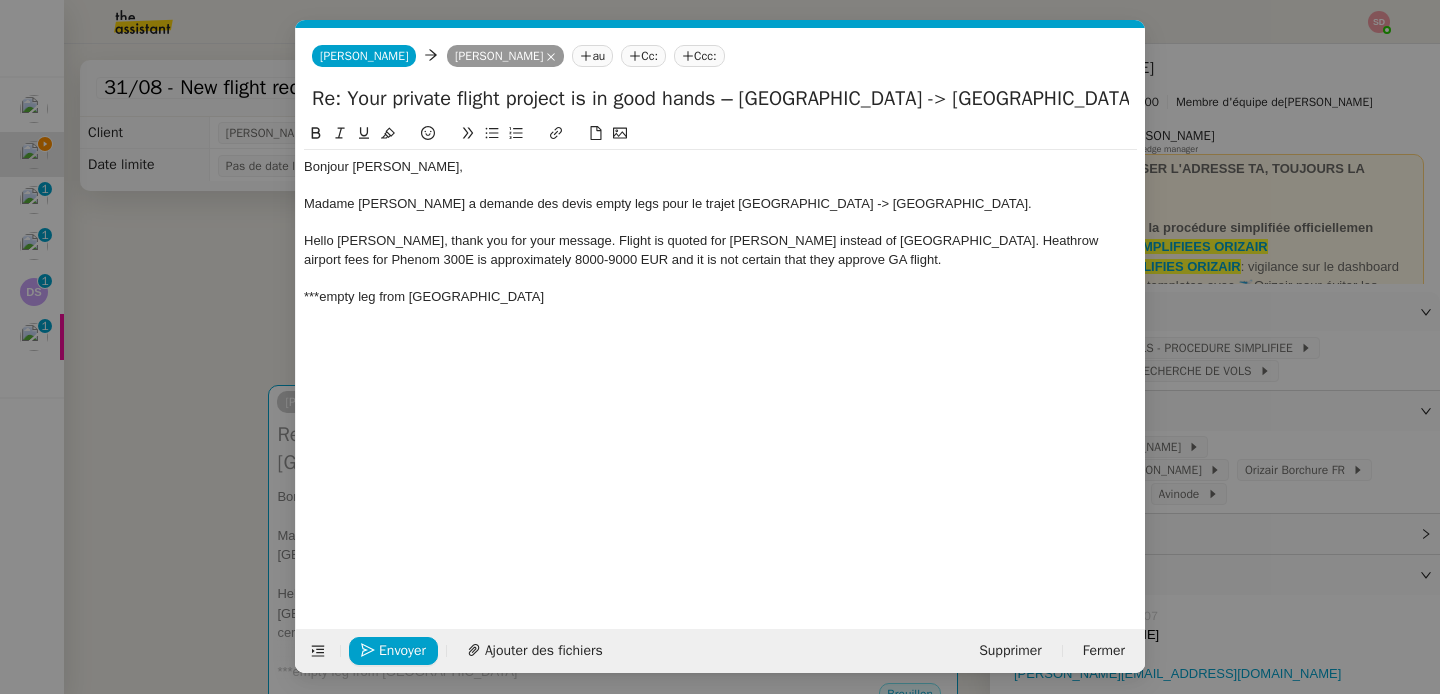 click 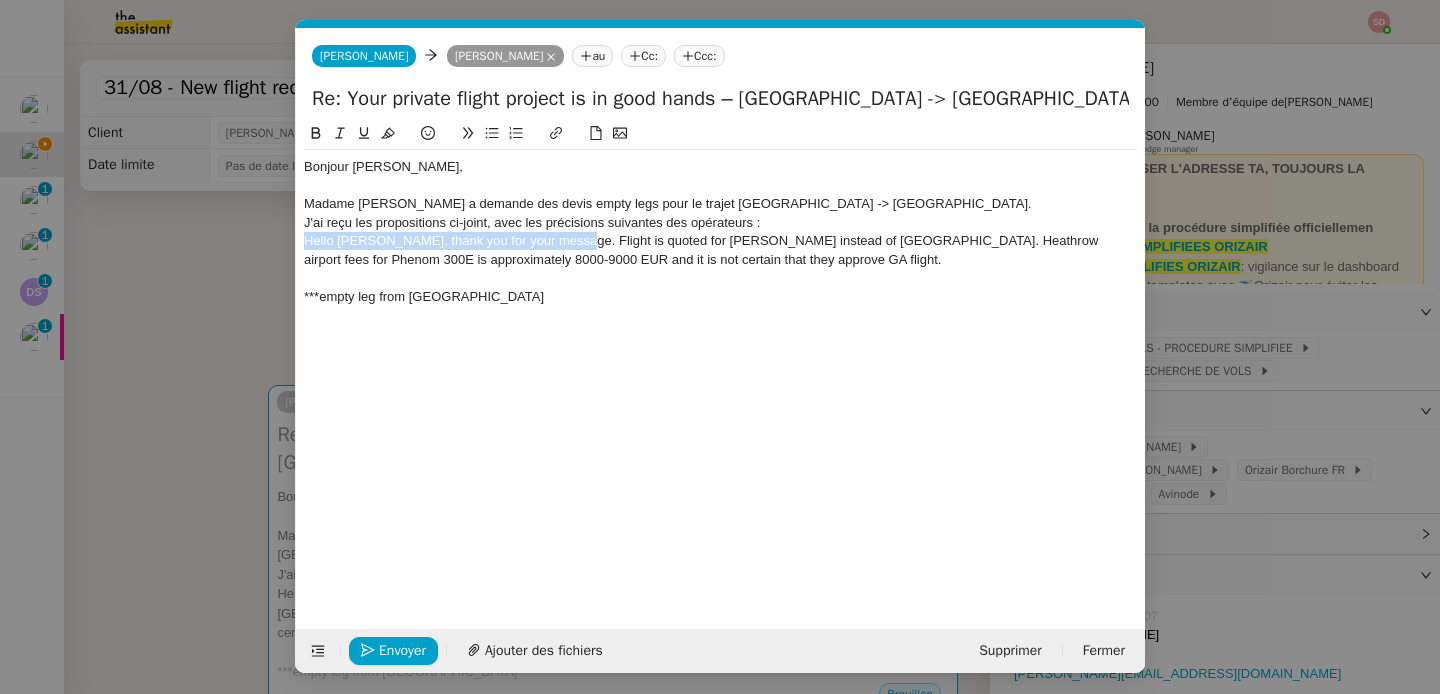 drag, startPoint x: 570, startPoint y: 244, endPoint x: 279, endPoint y: 242, distance: 291.00687 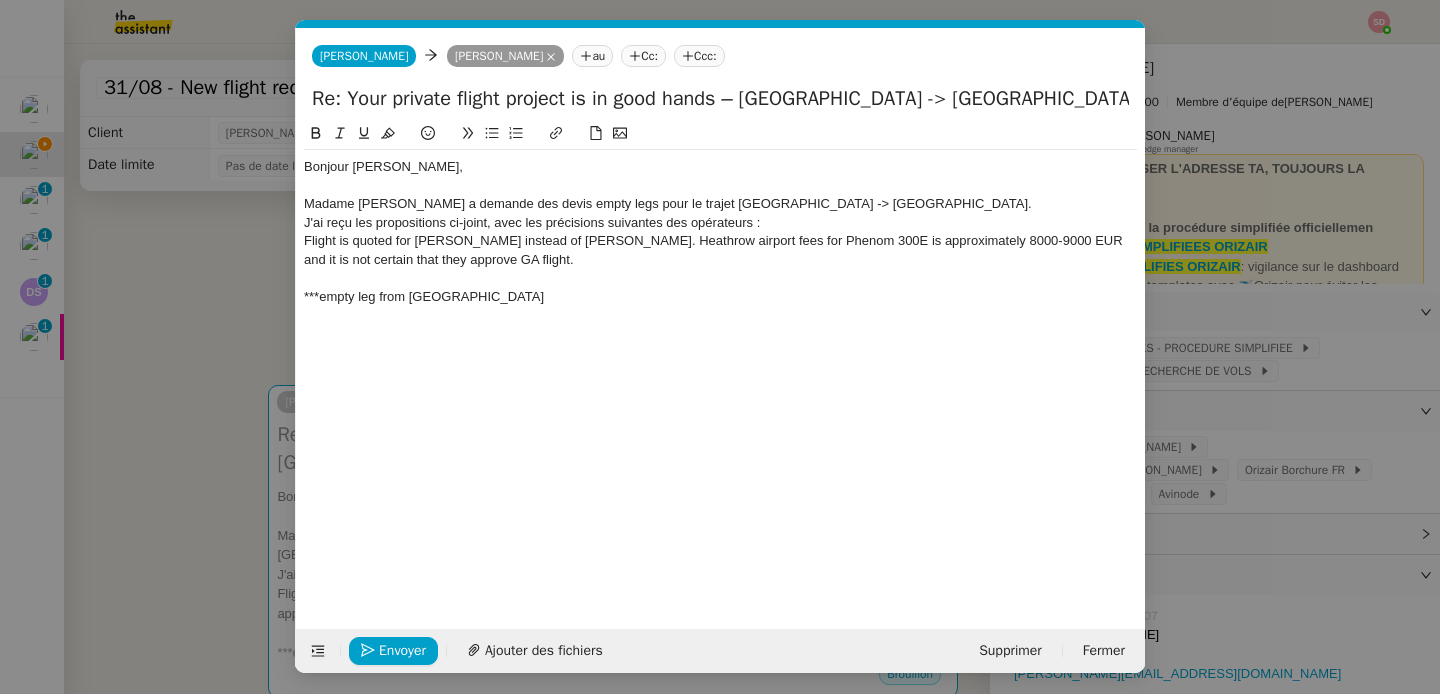 click on "Flight is quoted for [PERSON_NAME] instead of [PERSON_NAME]. Heathrow airport fees for Phenom 300E is approximately 8000-9000 EUR and it is not certain that they approve GA flight." 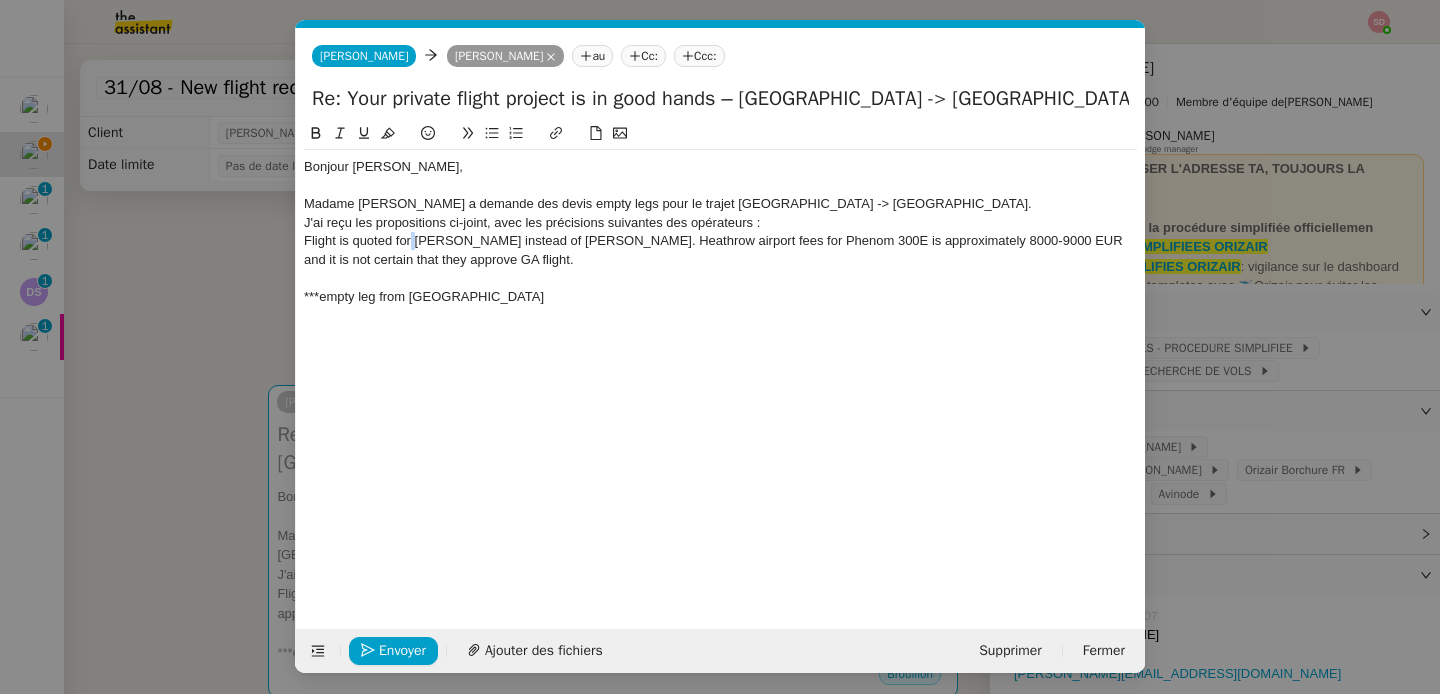 click on "Flight is quoted for [PERSON_NAME] instead of [PERSON_NAME]. Heathrow airport fees for Phenom 300E is approximately 8000-9000 EUR and it is not certain that they approve GA flight." 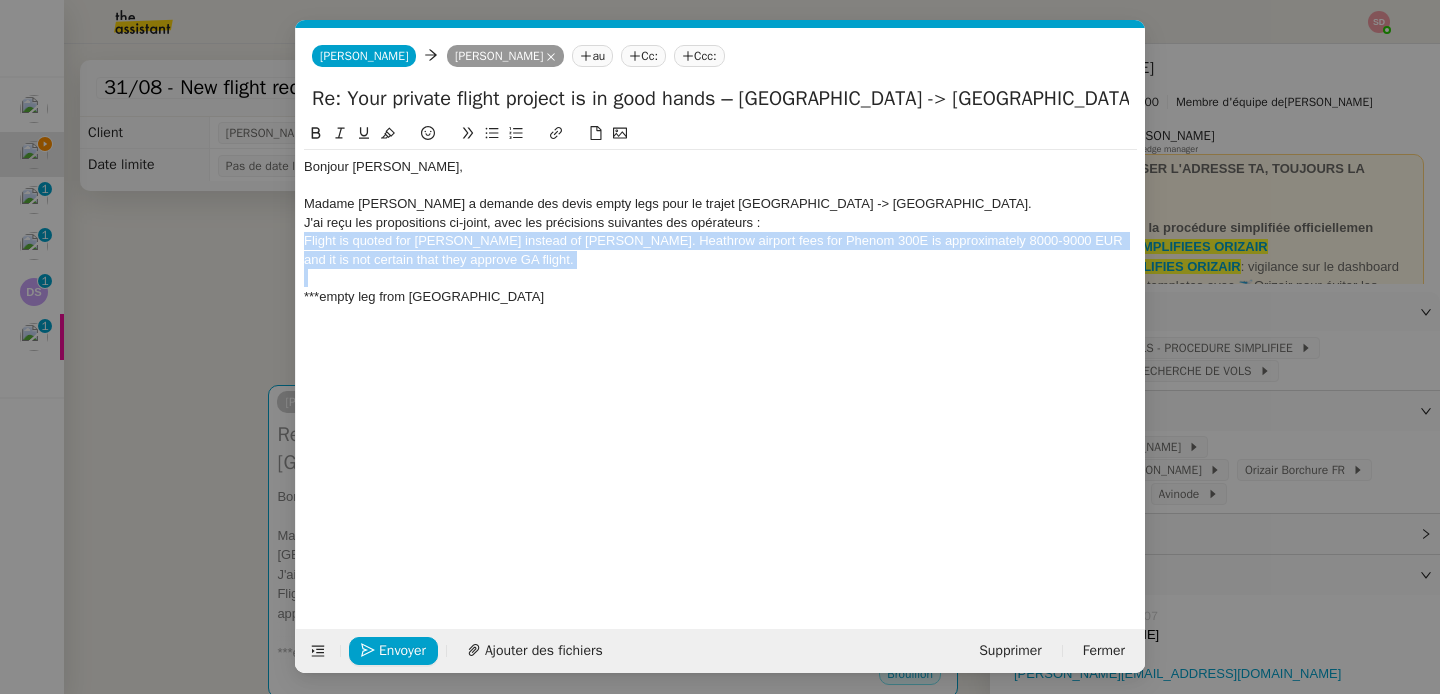 click on "Flight is quoted for [PERSON_NAME] instead of [PERSON_NAME]. Heathrow airport fees for Phenom 300E is approximately 8000-9000 EUR and it is not certain that they approve GA flight." 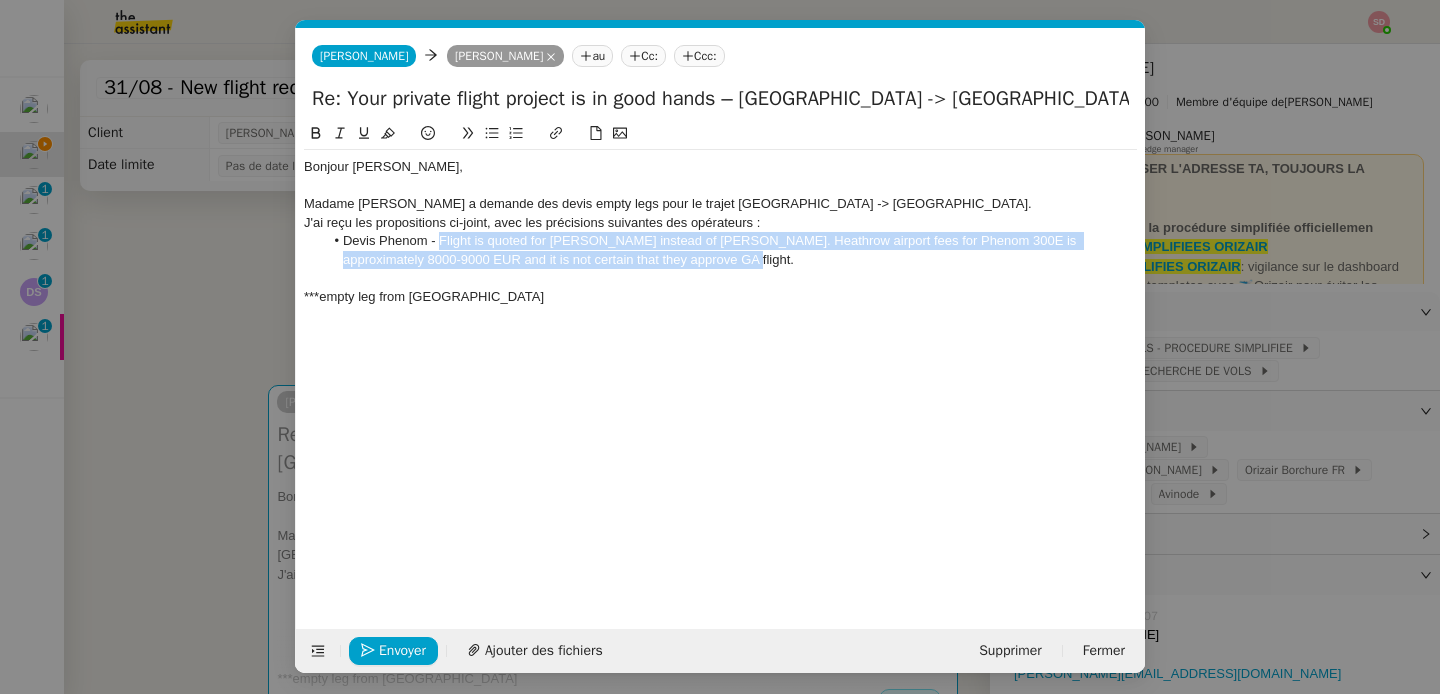 drag, startPoint x: 440, startPoint y: 245, endPoint x: 721, endPoint y: 259, distance: 281.34854 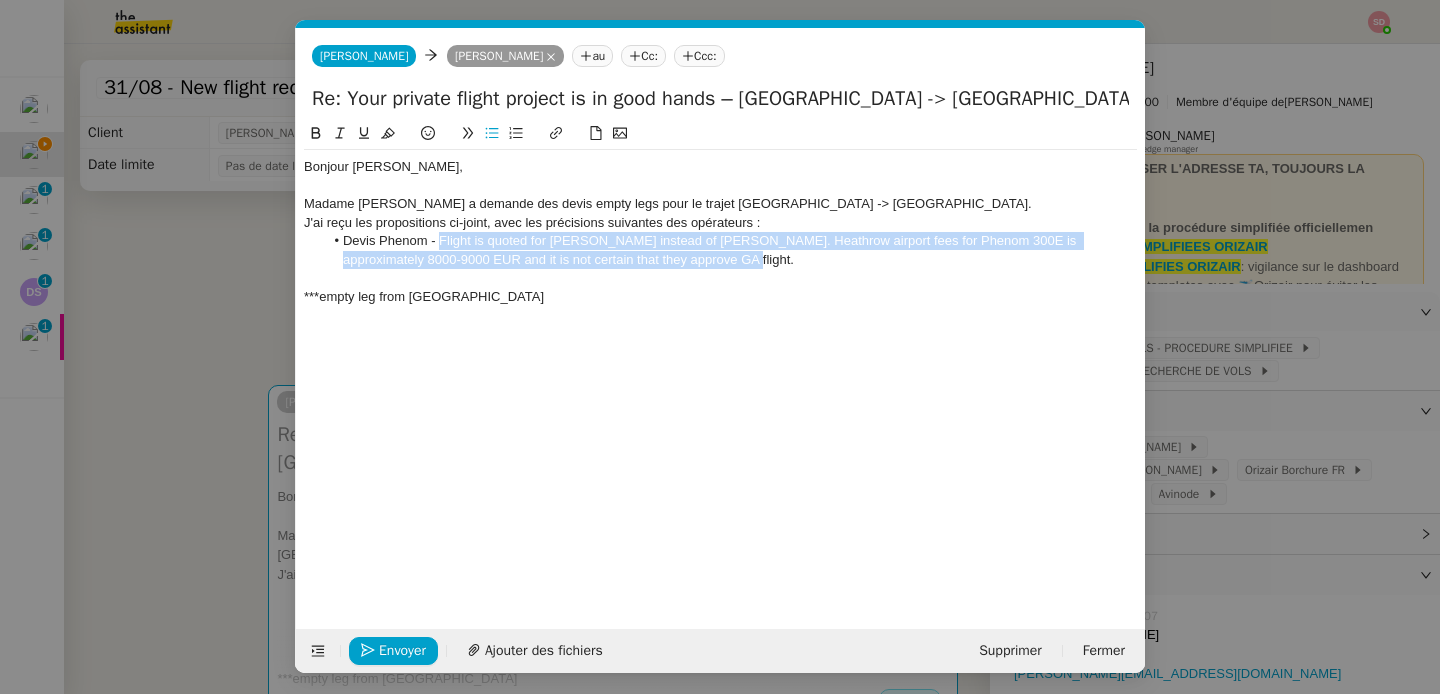click 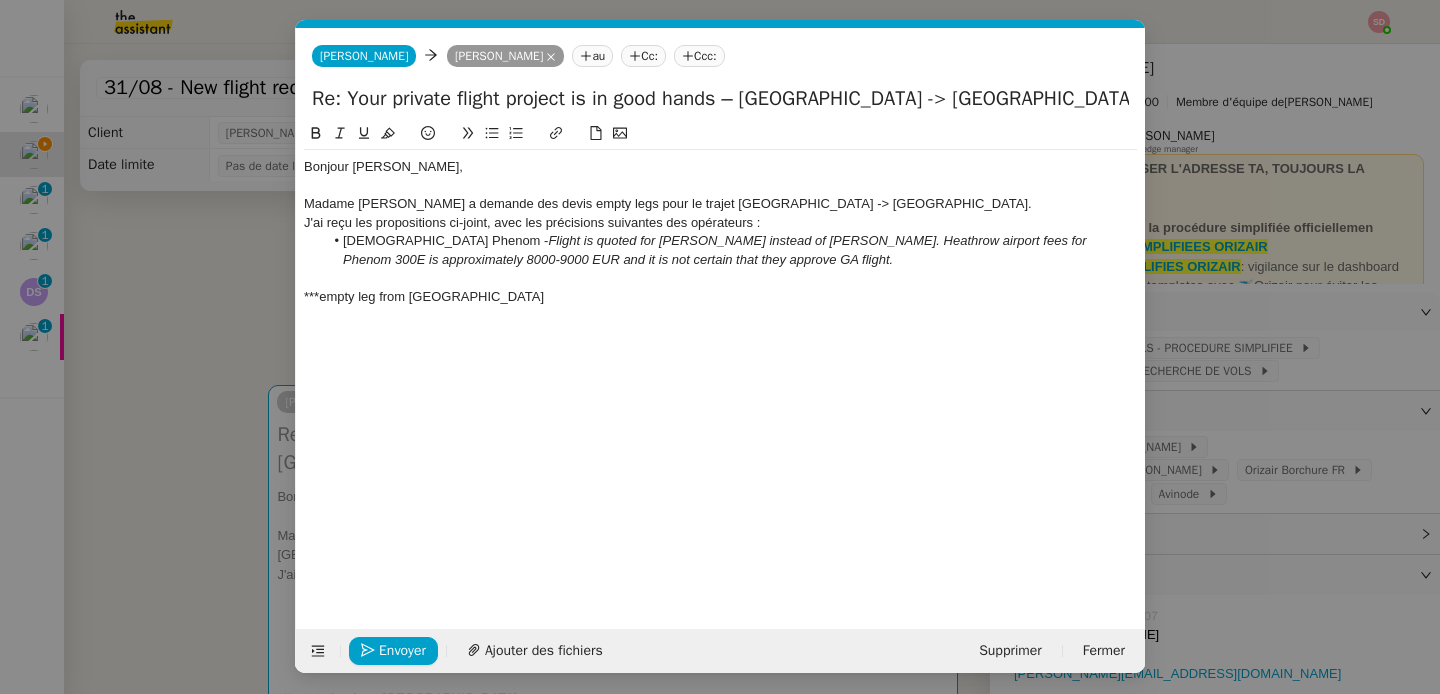 click on "Bonjour [PERSON_NAME], Madame [PERSON_NAME] a demande des devis empty legs pour le trajet [GEOGRAPHIC_DATA] -> [GEOGRAPHIC_DATA]. J'ai reçu les propositions ci-joint, avec les précisions suivantes des opérateurs :  Devis Phenom -  Flight is quoted for [PERSON_NAME] instead of Heathrow. Heathrow airport fees for Phenom 300E is approximately 8000-9000 EUR and it is not certain that they approve GA flight. ***empty leg from [GEOGRAPHIC_DATA]" 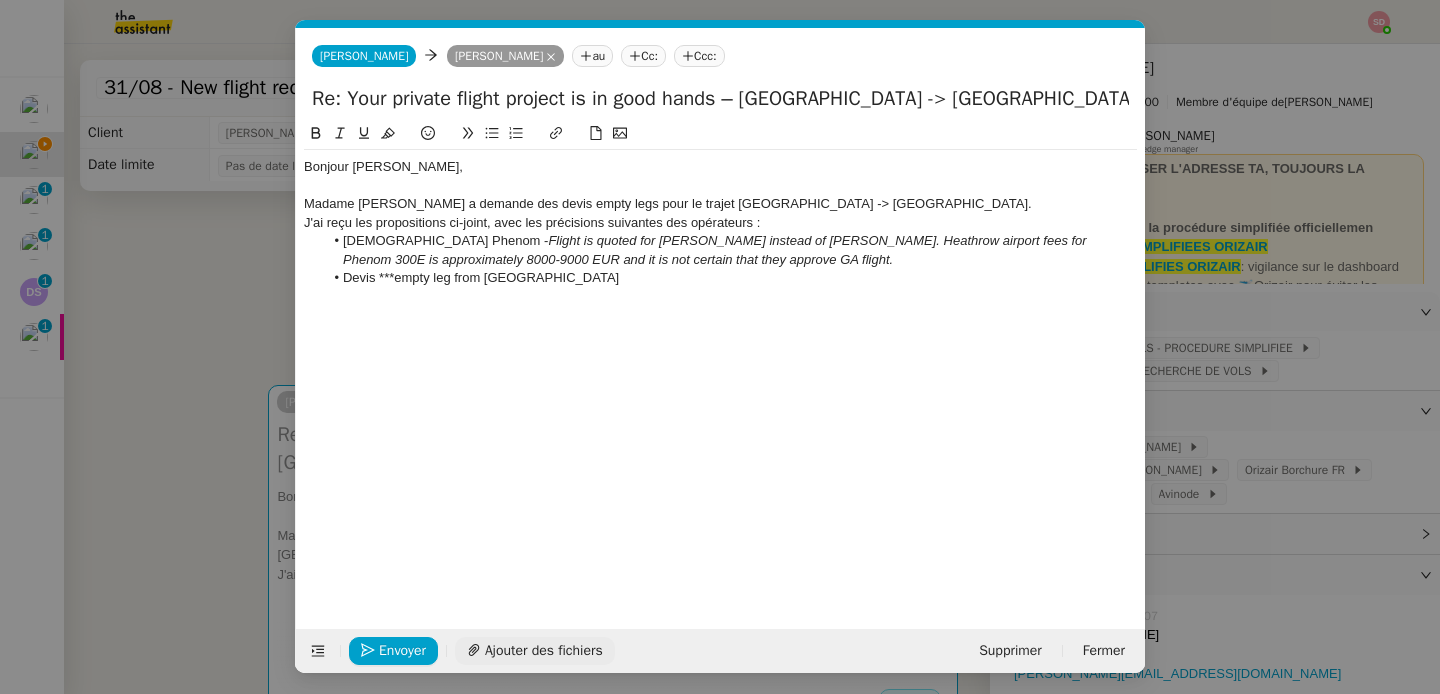 click on "Ajouter des fichiers" 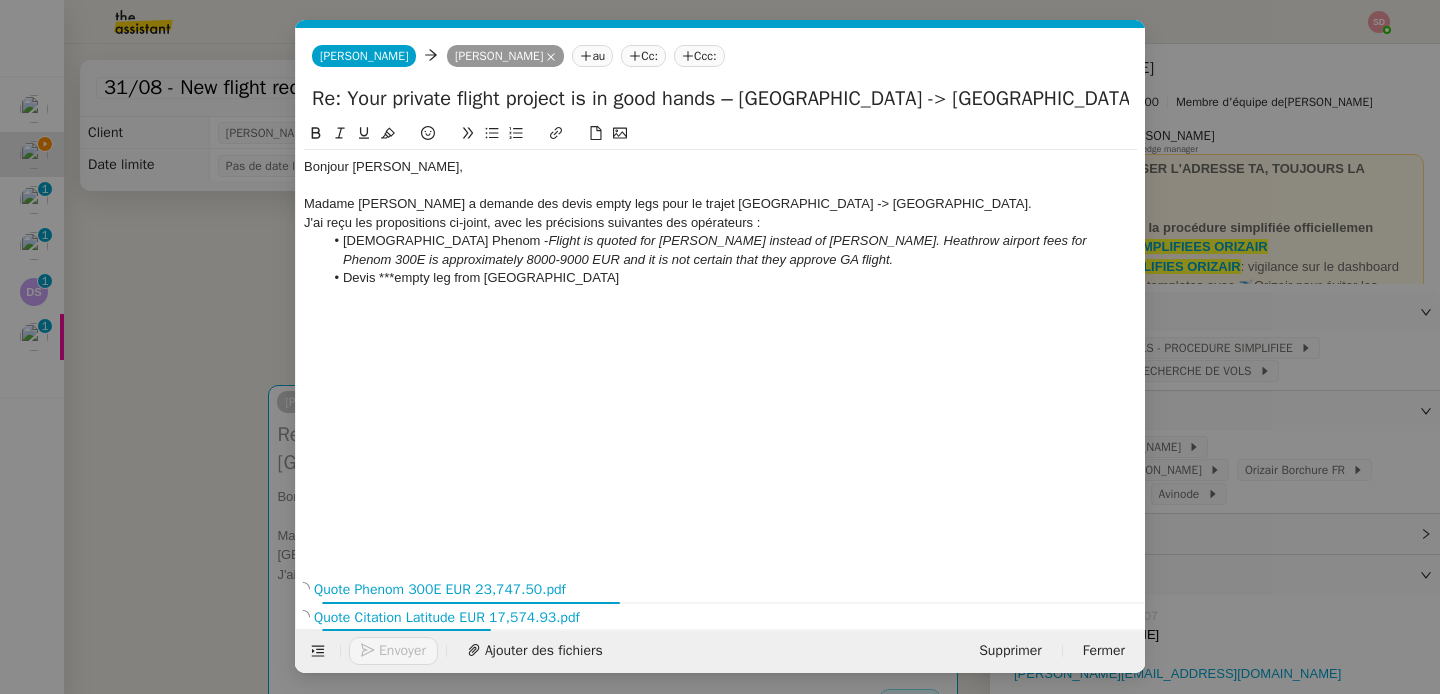 click on "Devis ***empty leg from [GEOGRAPHIC_DATA]" 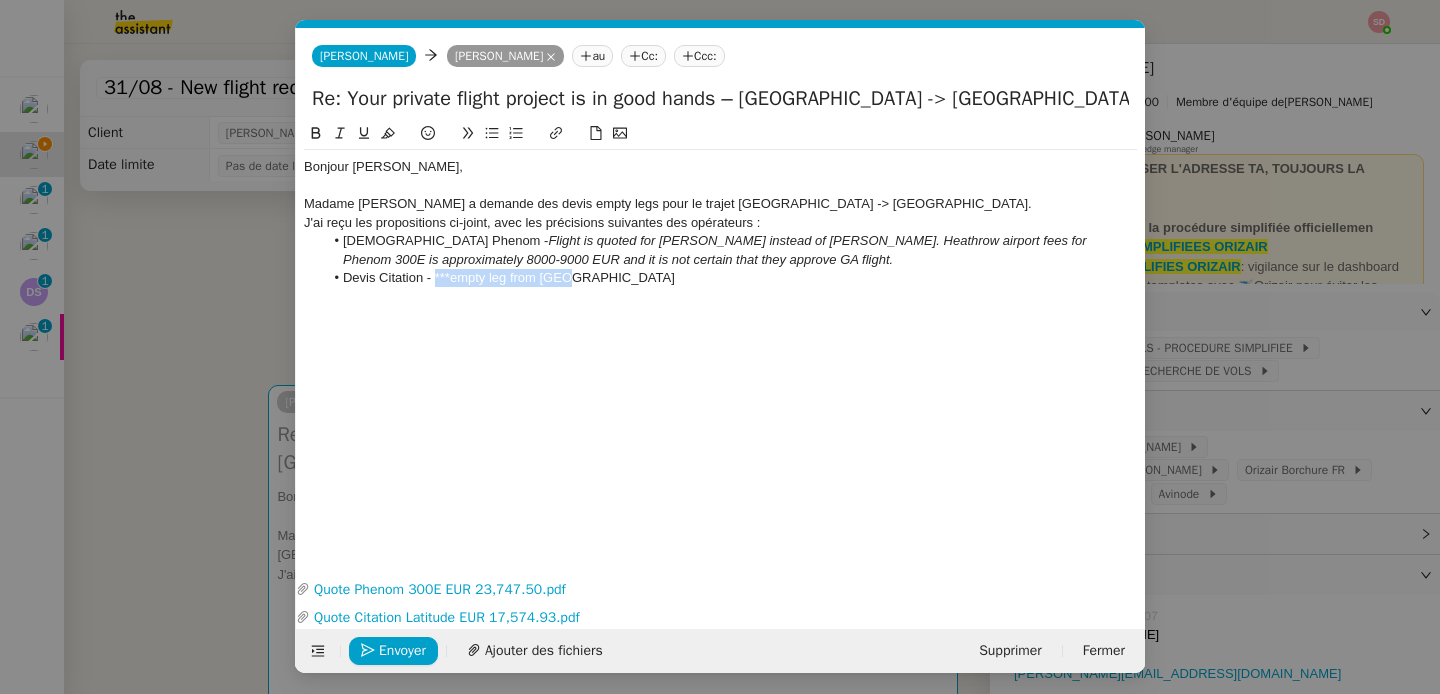 drag, startPoint x: 658, startPoint y: 278, endPoint x: 435, endPoint y: 285, distance: 223.10983 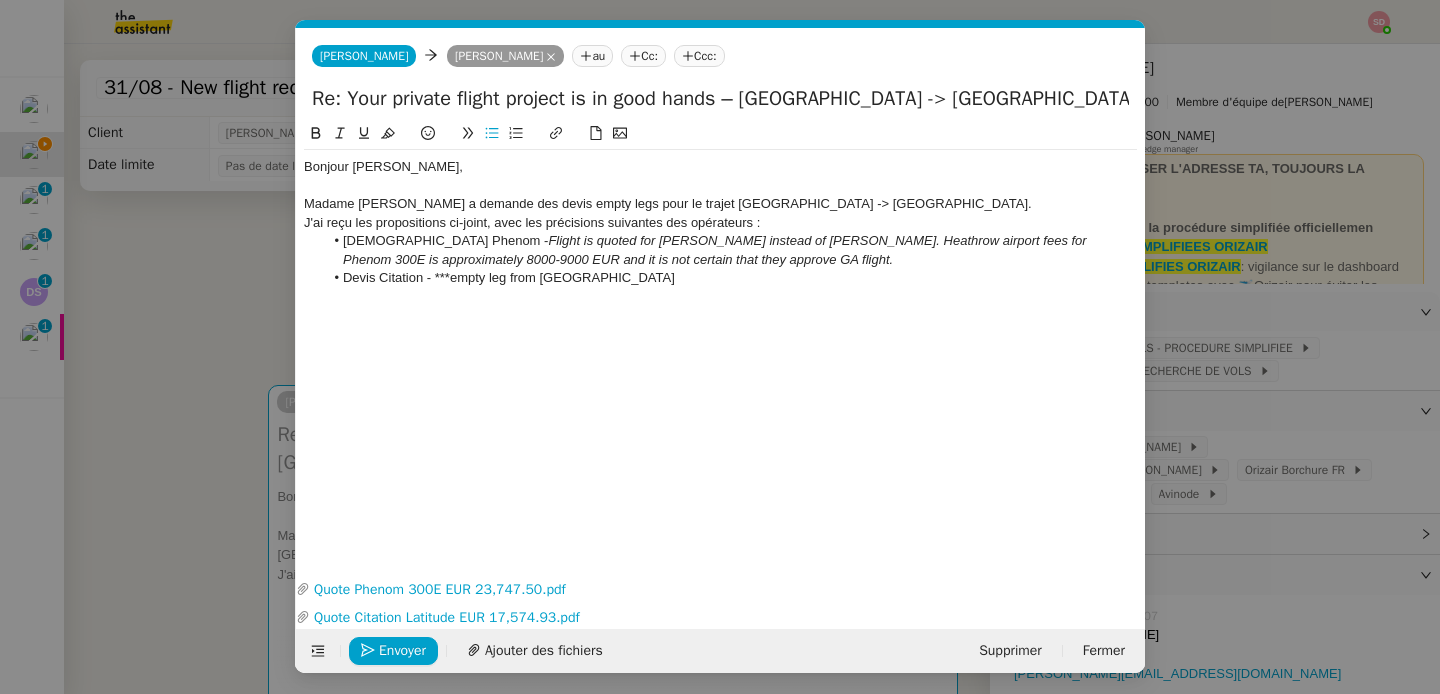 click on "Re: Your private flight project is in good hands – [GEOGRAPHIC_DATA] -> [GEOGRAPHIC_DATA]" 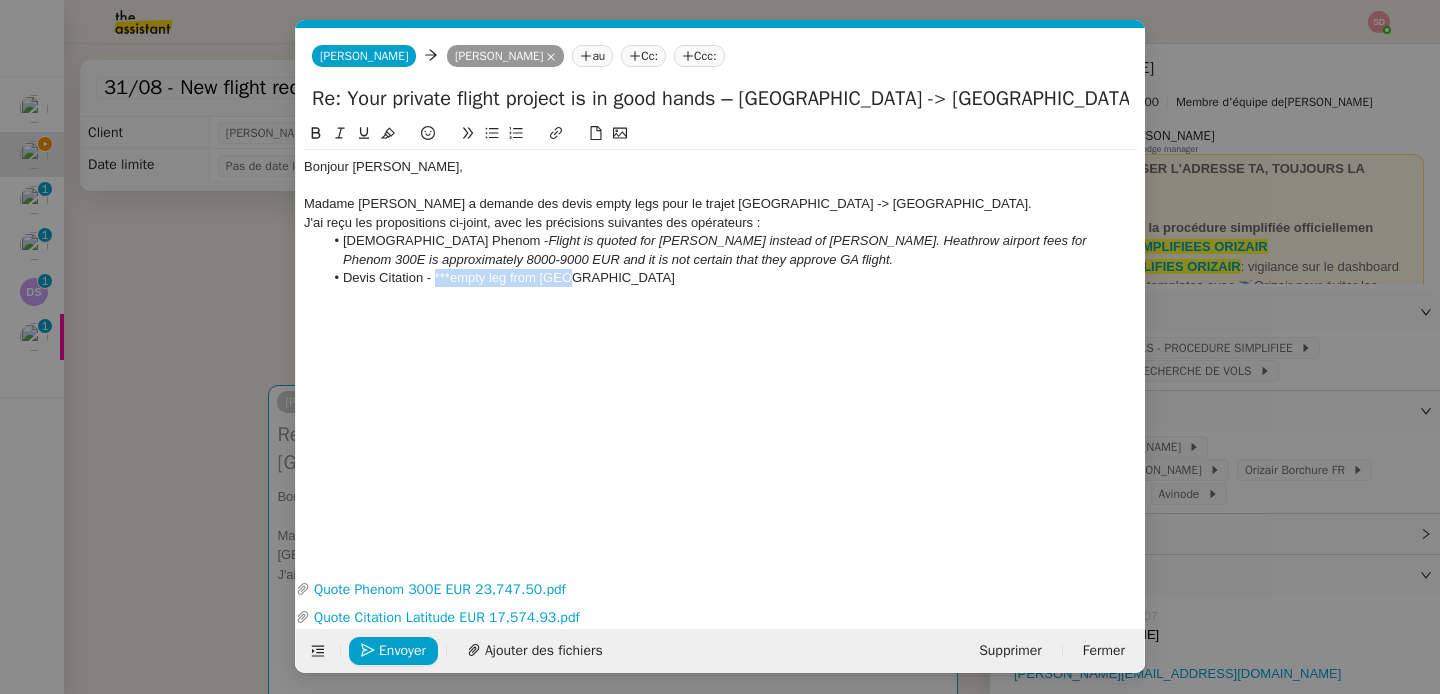 drag, startPoint x: 626, startPoint y: 286, endPoint x: 434, endPoint y: 275, distance: 192.31485 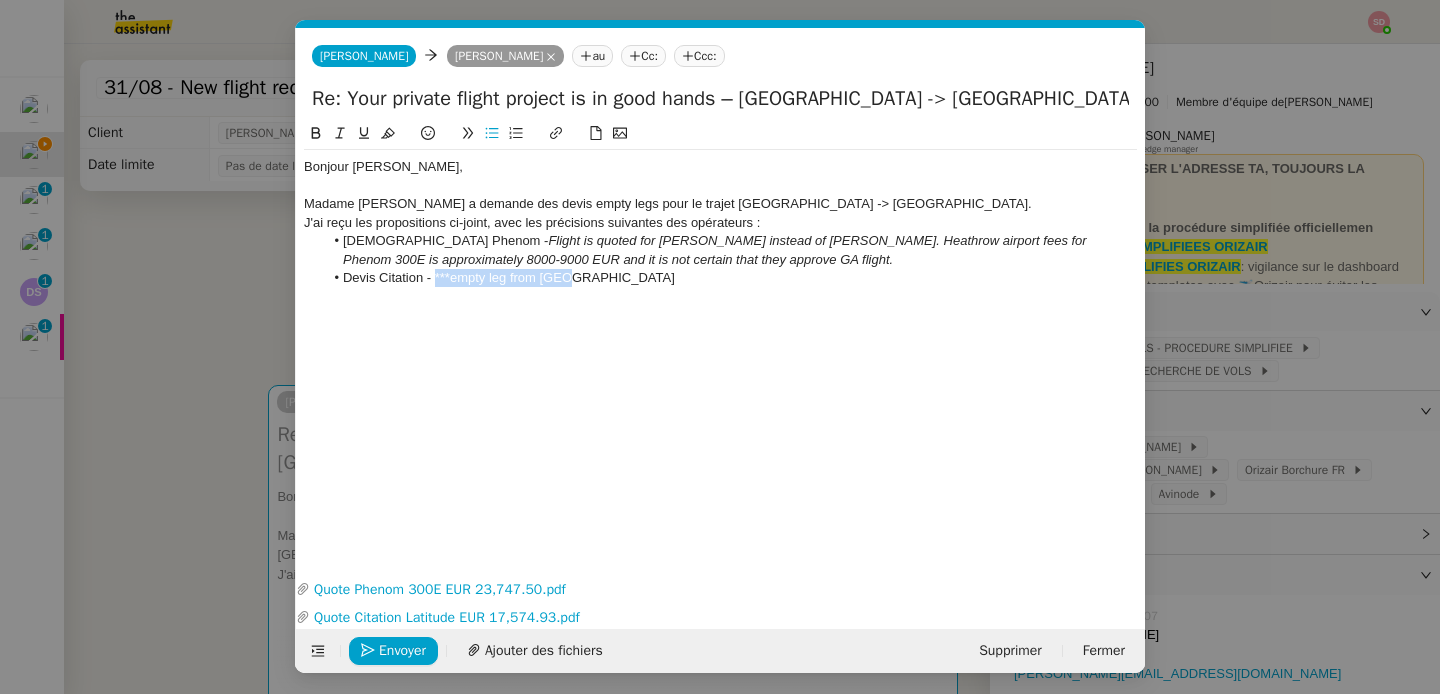 click 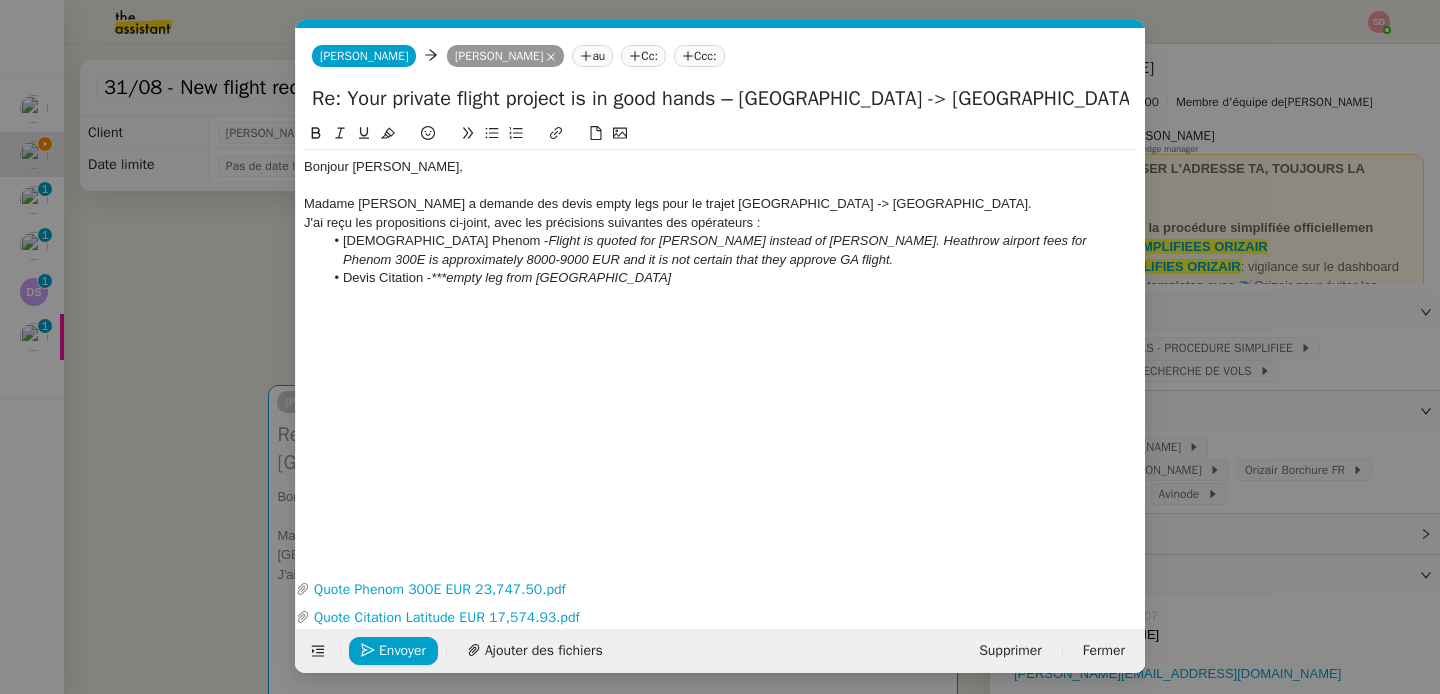 click on "Devis Citation -  ***empty leg from [GEOGRAPHIC_DATA]" 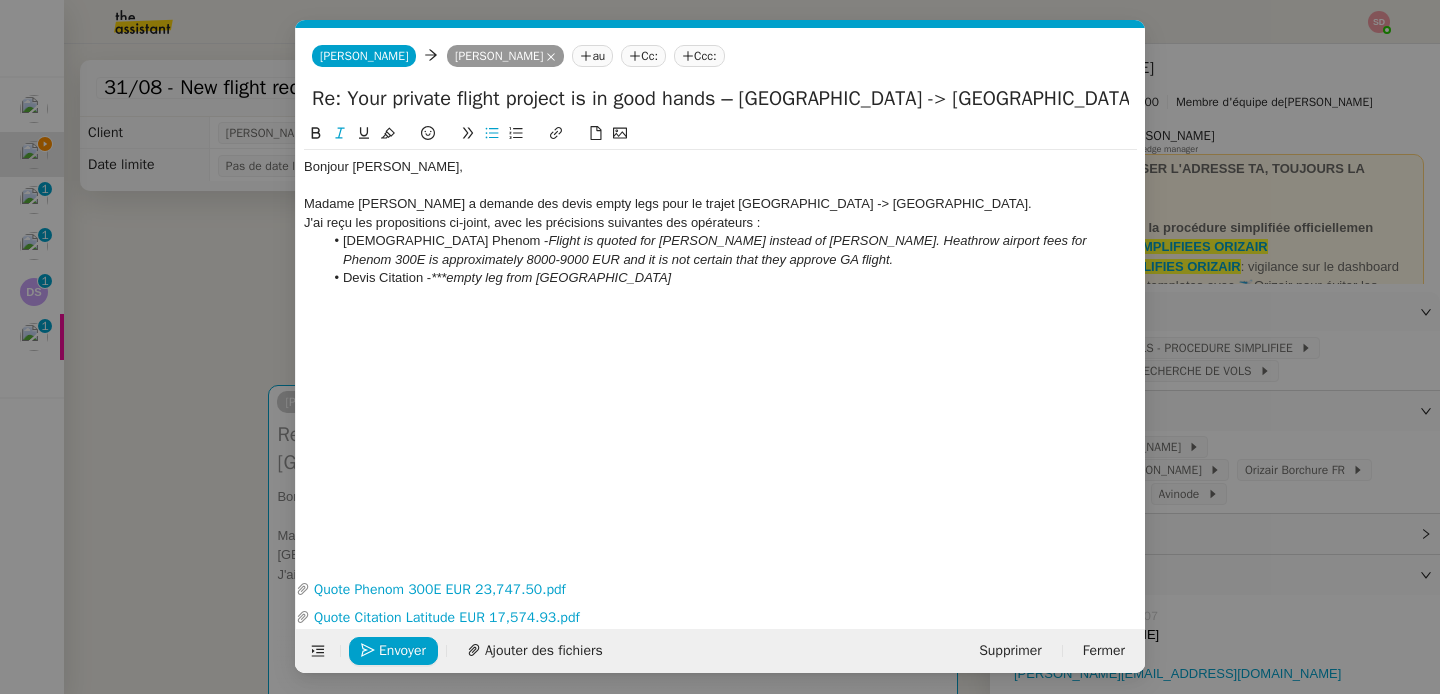 click on "Madame [PERSON_NAME] a demande des devis empty legs pour le trajet [GEOGRAPHIC_DATA] -> [GEOGRAPHIC_DATA]." 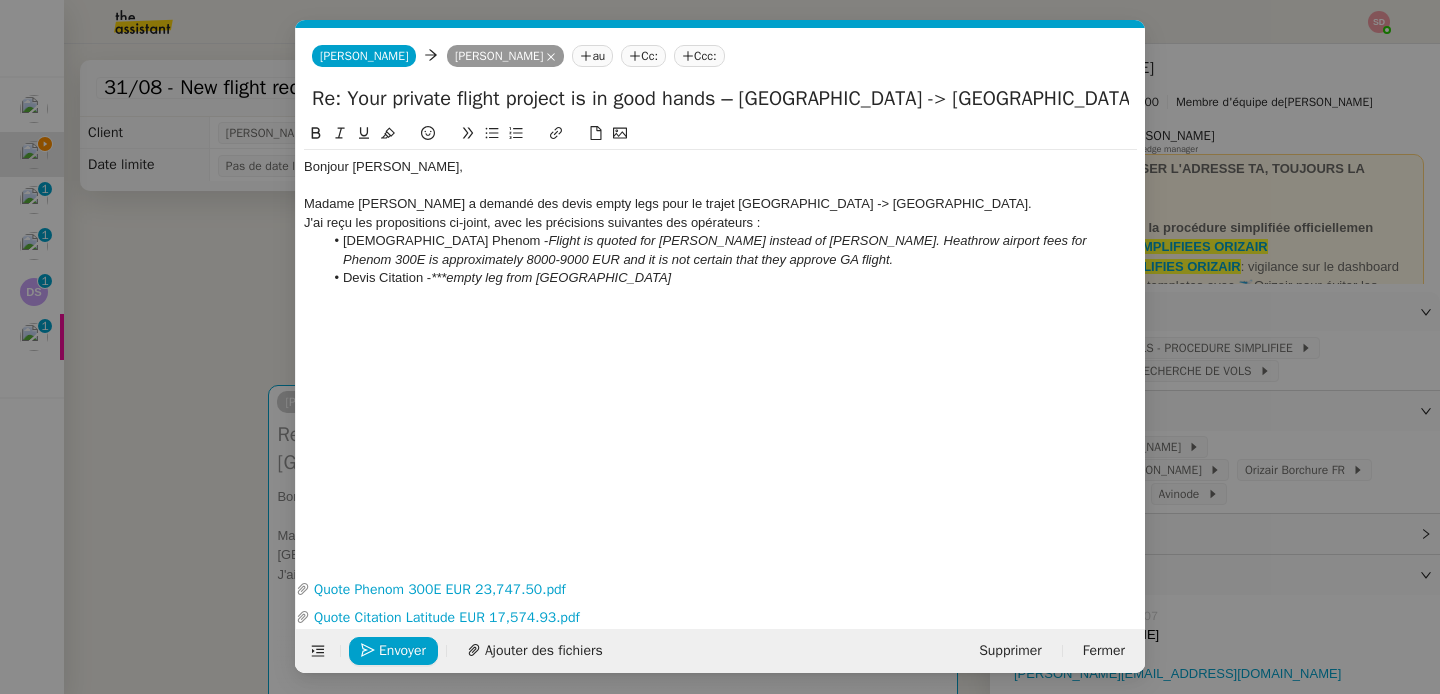 click on "Madame [PERSON_NAME] a demandé des devis empty legs pour le trajet [GEOGRAPHIC_DATA] -> [GEOGRAPHIC_DATA]." 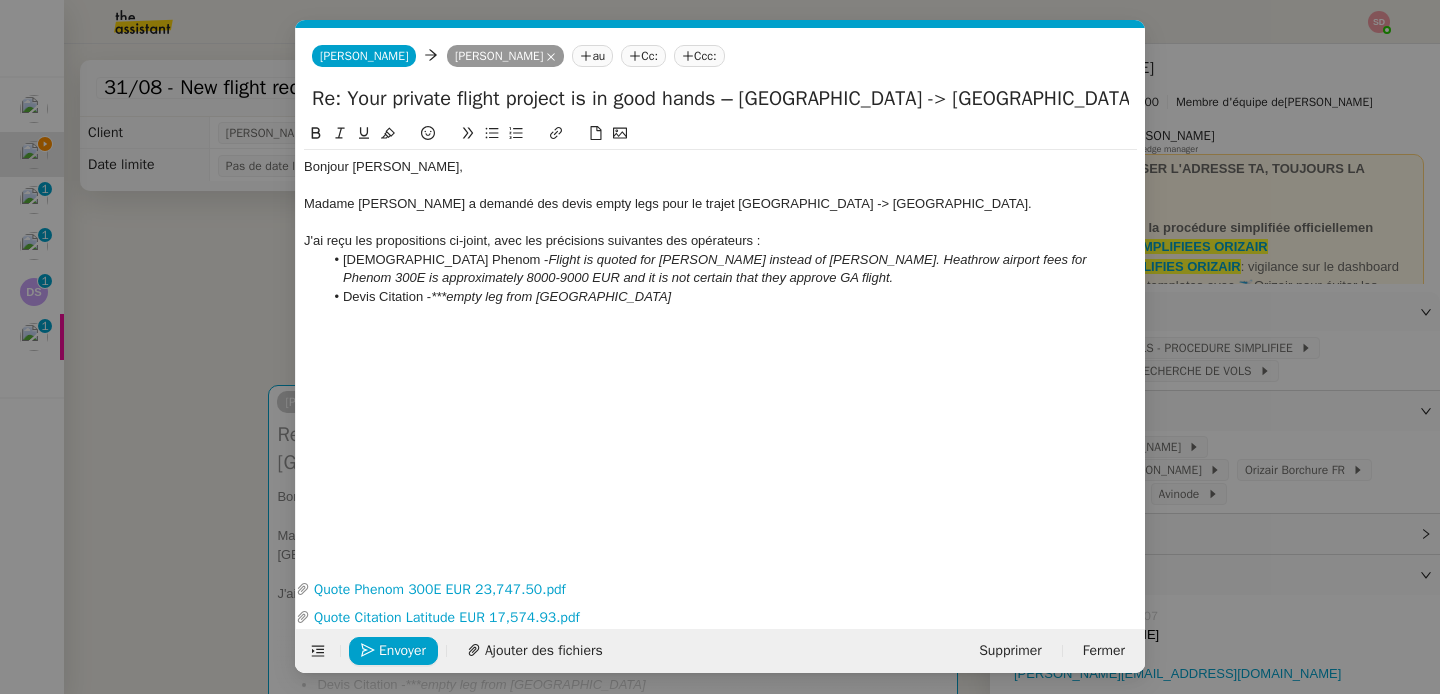 click on "Bonjour [PERSON_NAME], Madame [PERSON_NAME] a demandé des devis empty legs pour le trajet [GEOGRAPHIC_DATA] -> [GEOGRAPHIC_DATA]. J'ai reçu les propositions ci-joint, avec les précisions suivantes des opérateurs :  Devis Phenom -  Flight is quoted for [PERSON_NAME] instead of Heathrow. Heathrow airport fees for Phenom 300E is approximately 8000-9000 EUR and it is not certain that they approve GA flight. Devis Citation -  ***empty leg from [GEOGRAPHIC_DATA]" 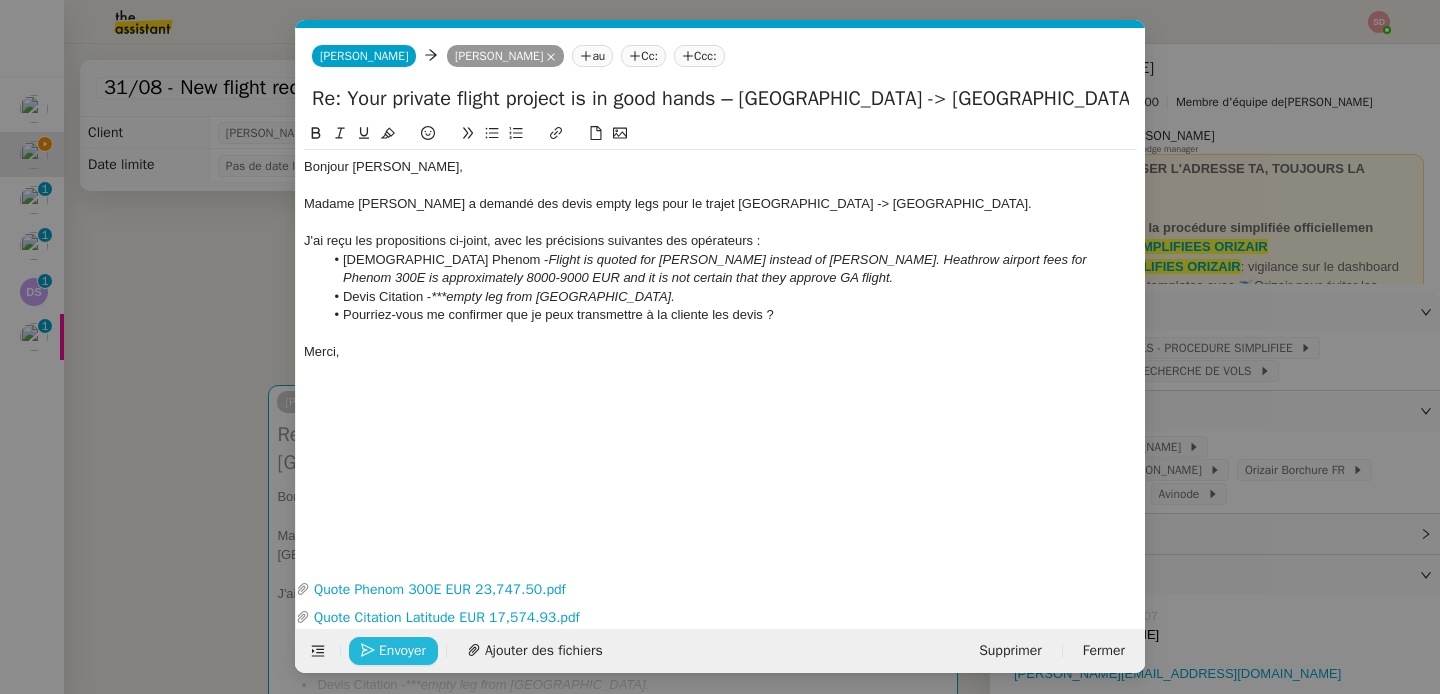 click 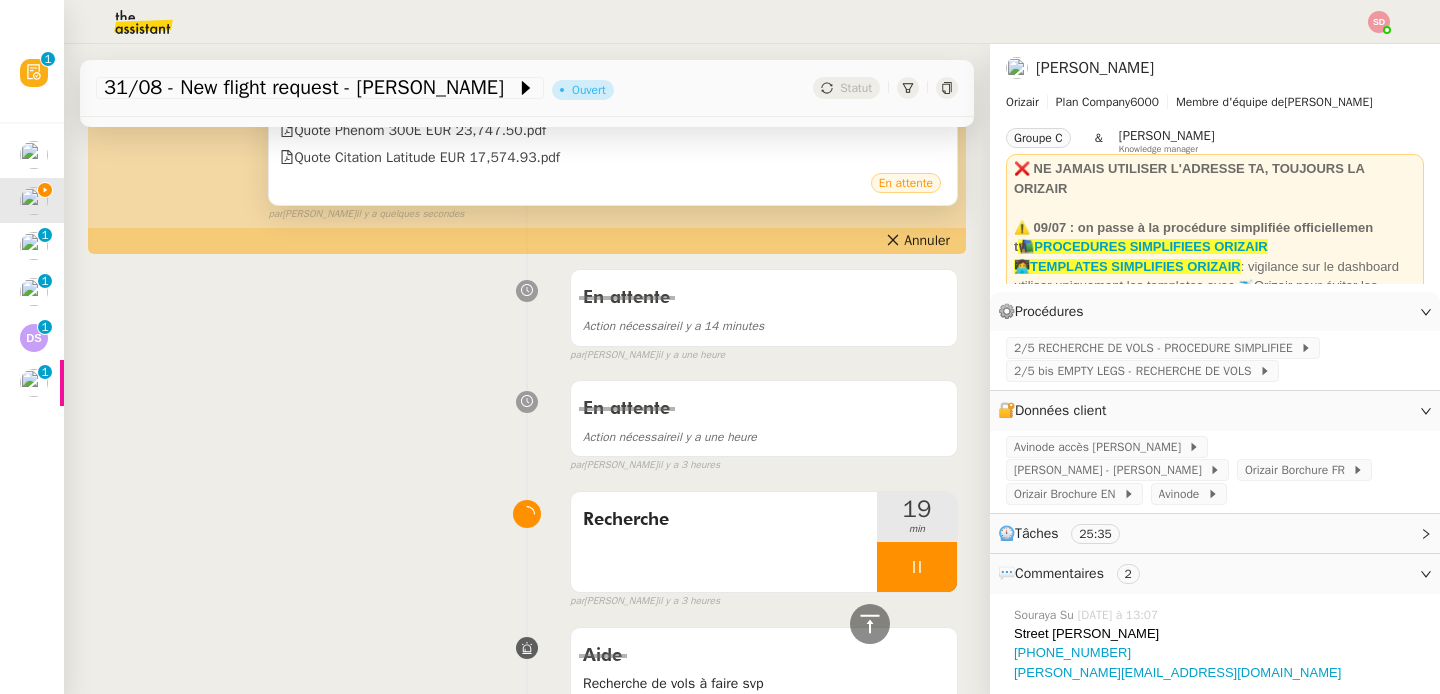 scroll, scrollTop: 891, scrollLeft: 0, axis: vertical 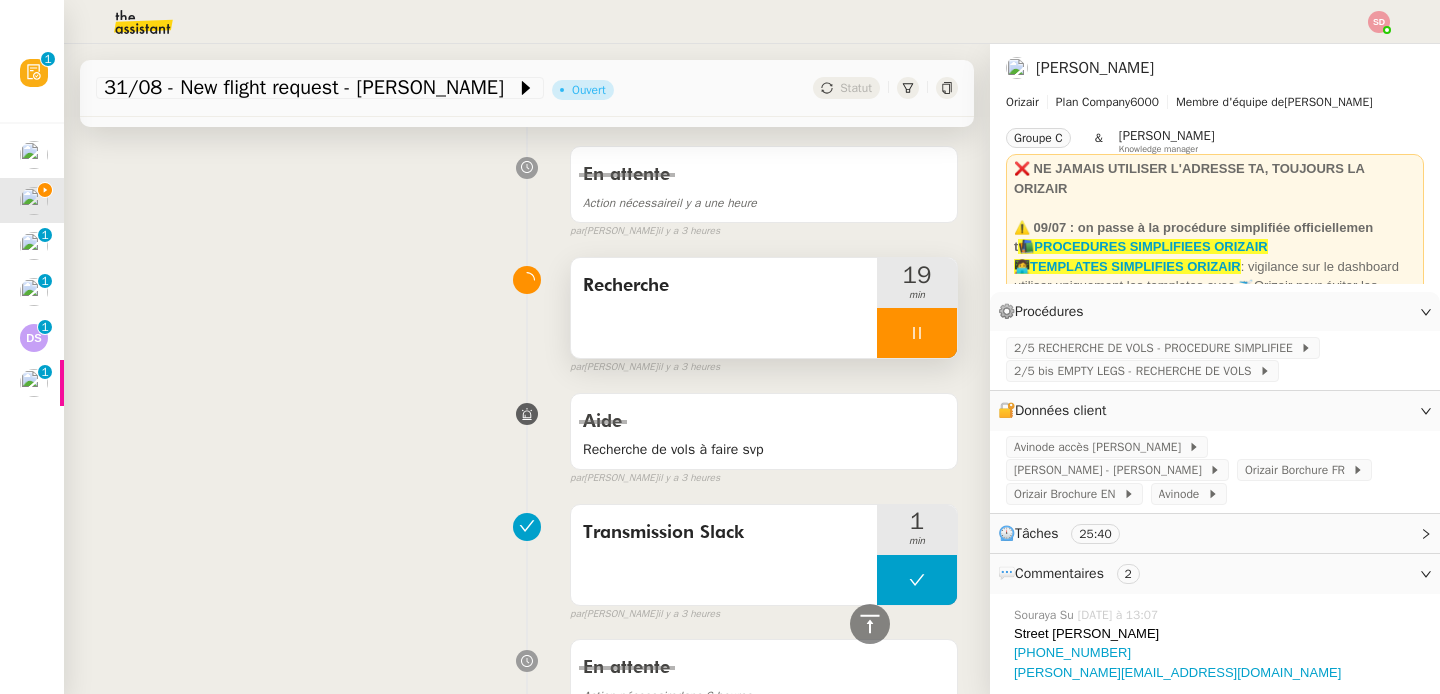 click 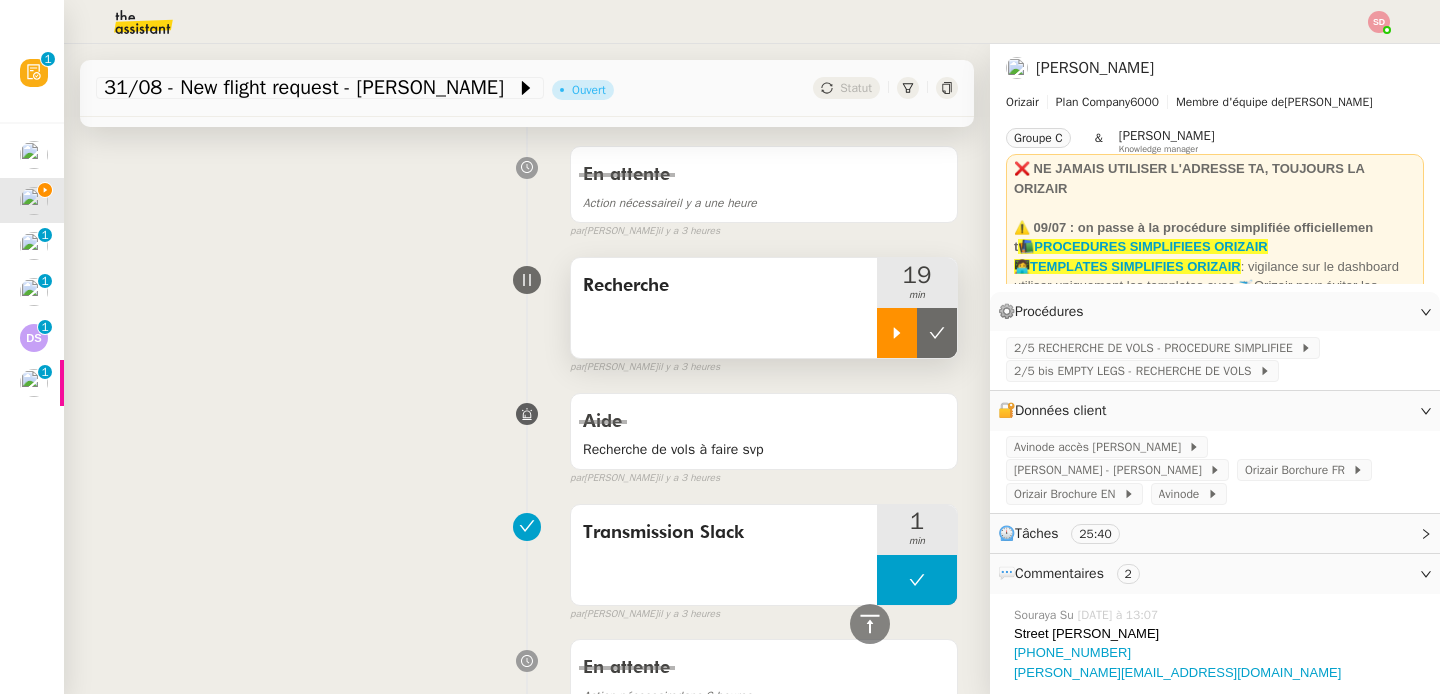 click at bounding box center [937, 333] 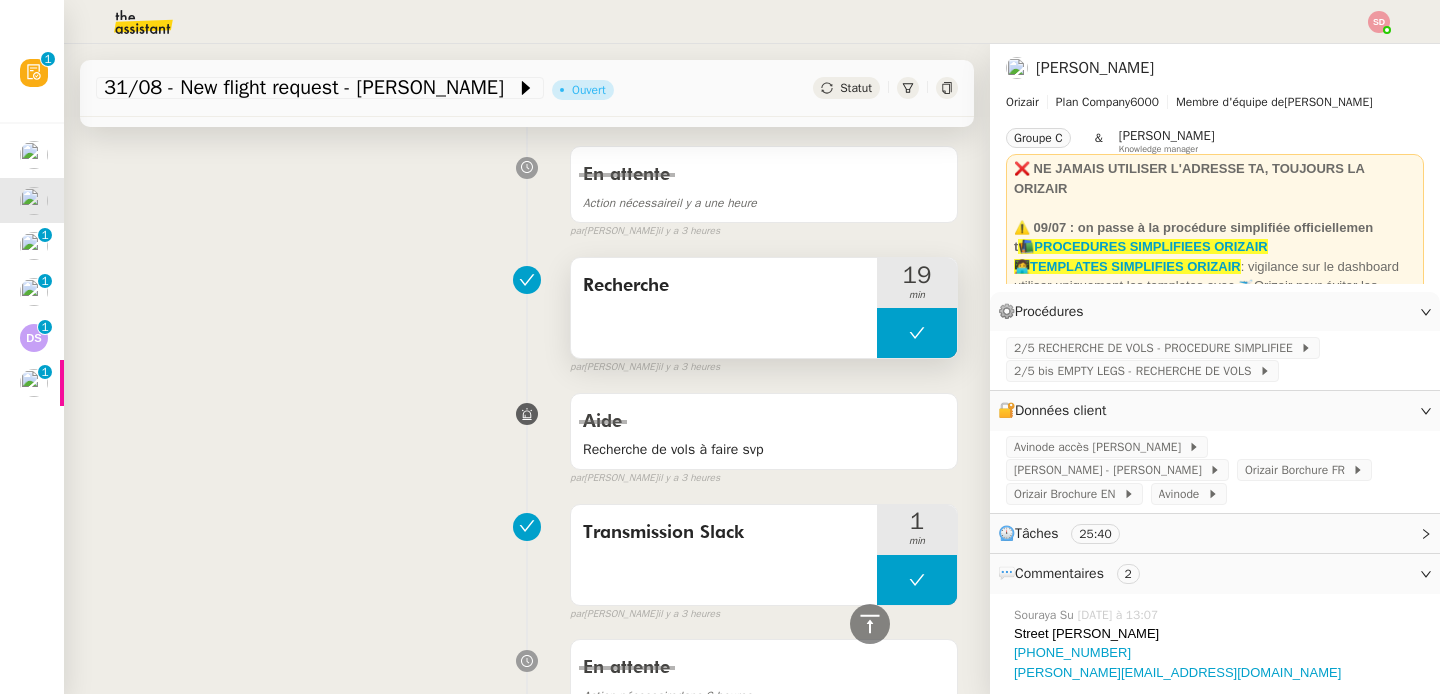 scroll, scrollTop: 0, scrollLeft: 0, axis: both 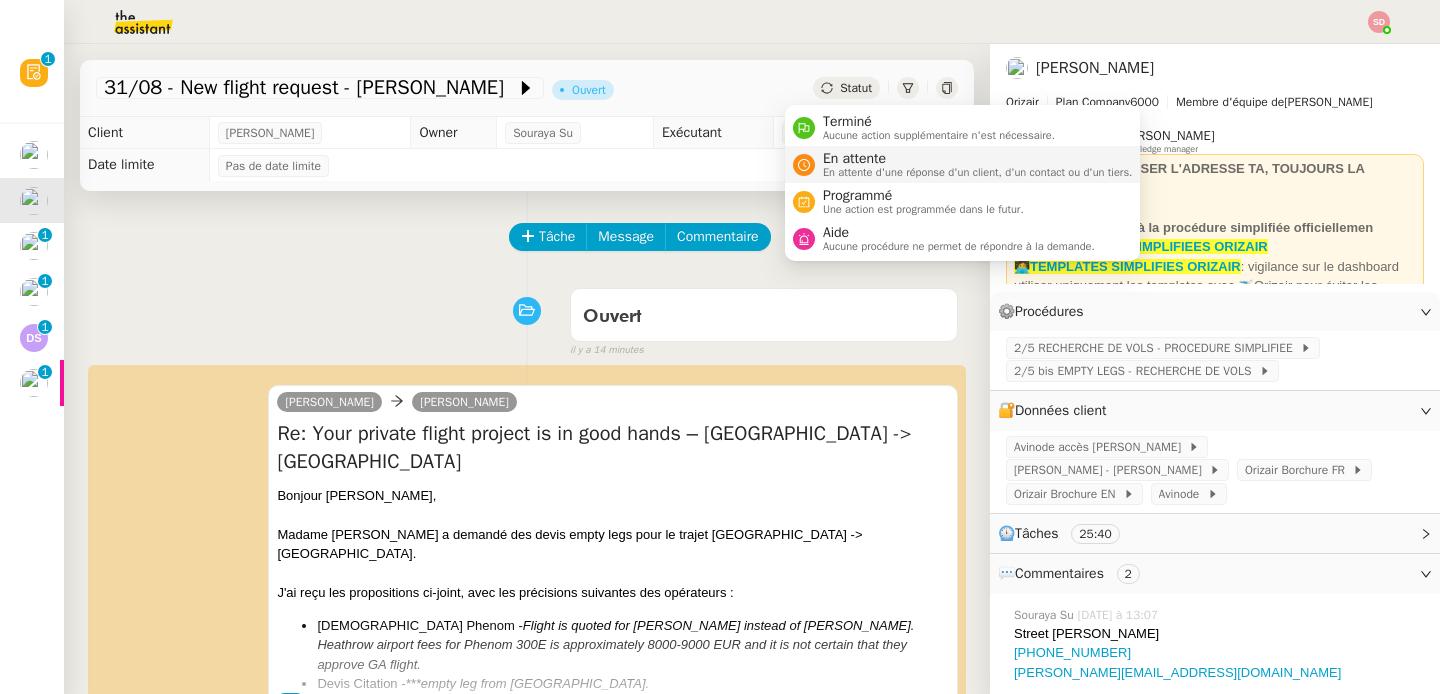click at bounding box center (804, 165) 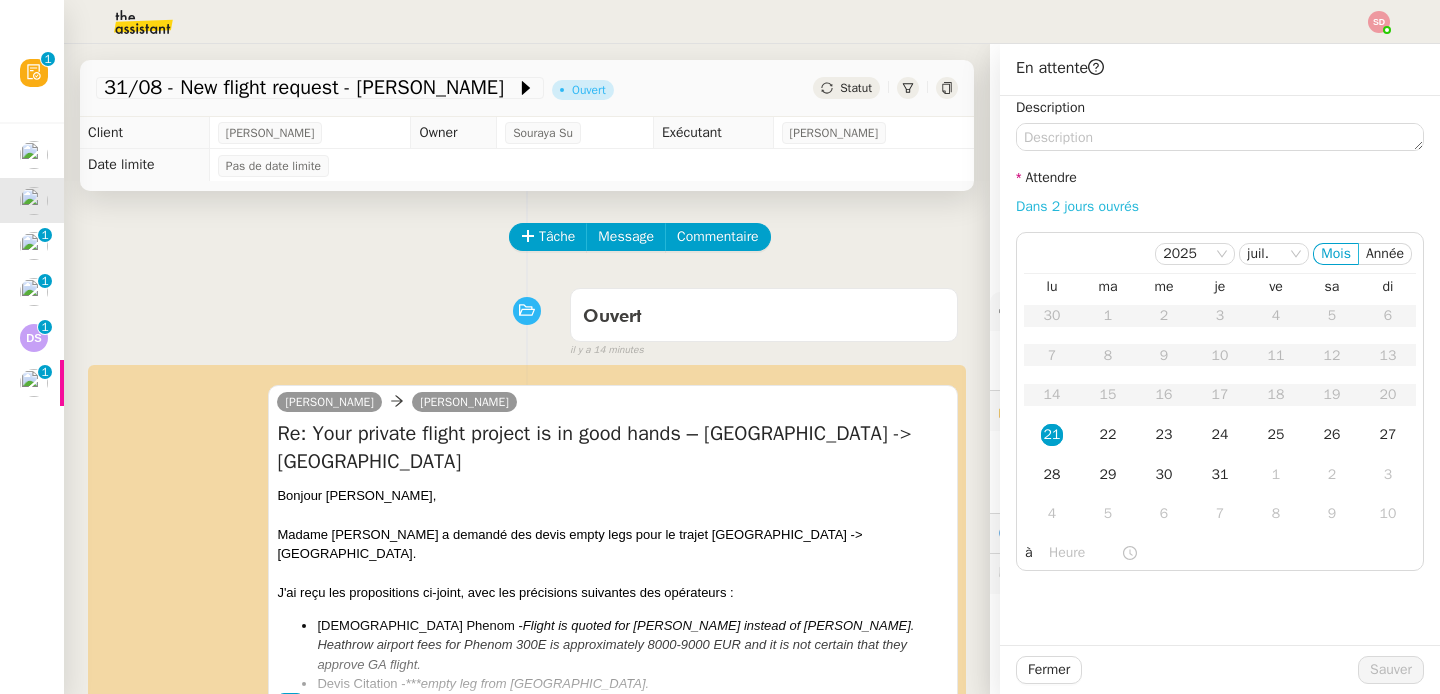 click on "Dans 2 jours ouvrés" 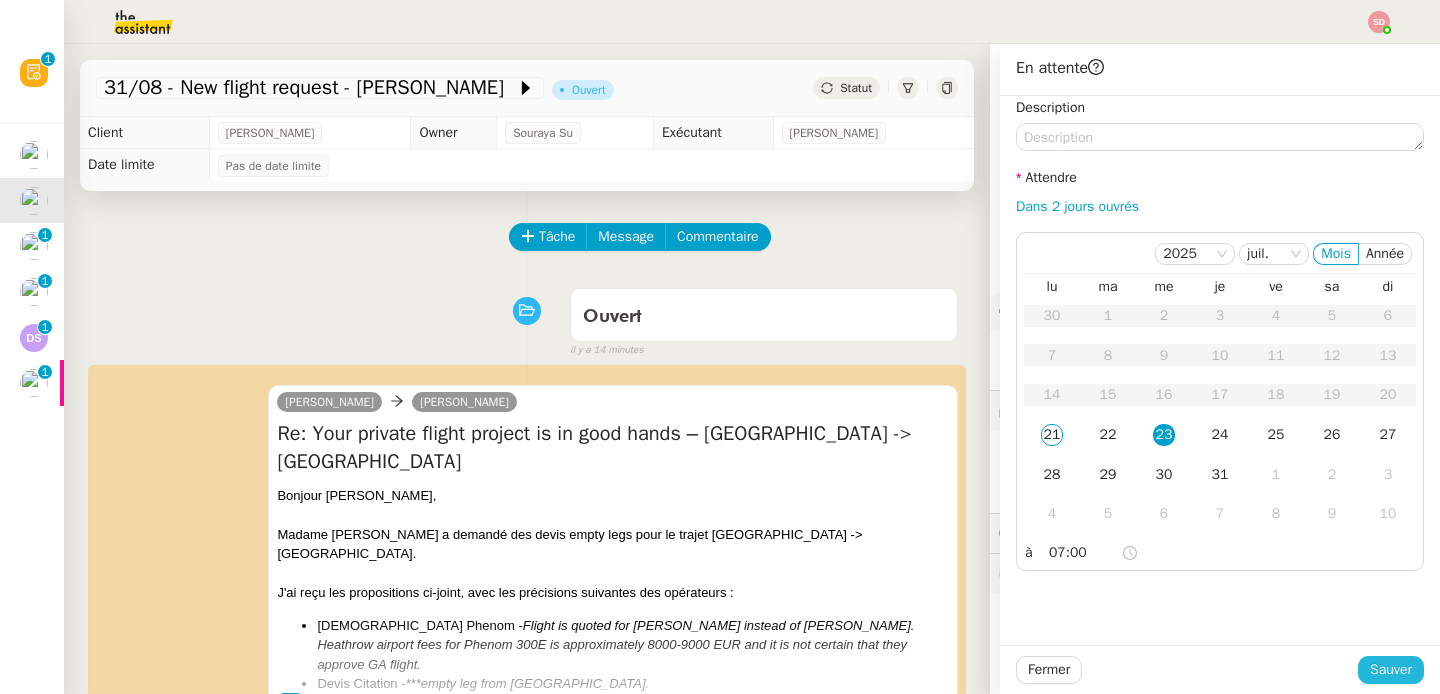 click on "Sauver" 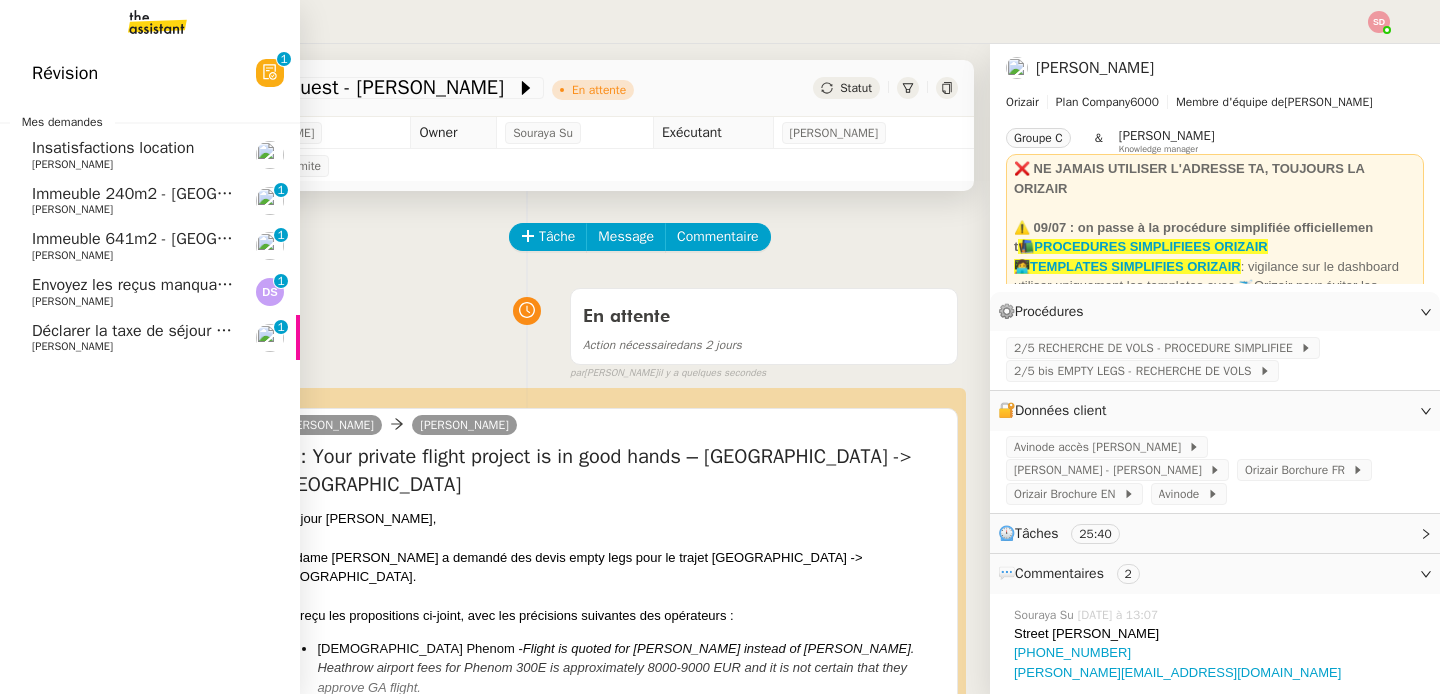 click on "[PERSON_NAME]" 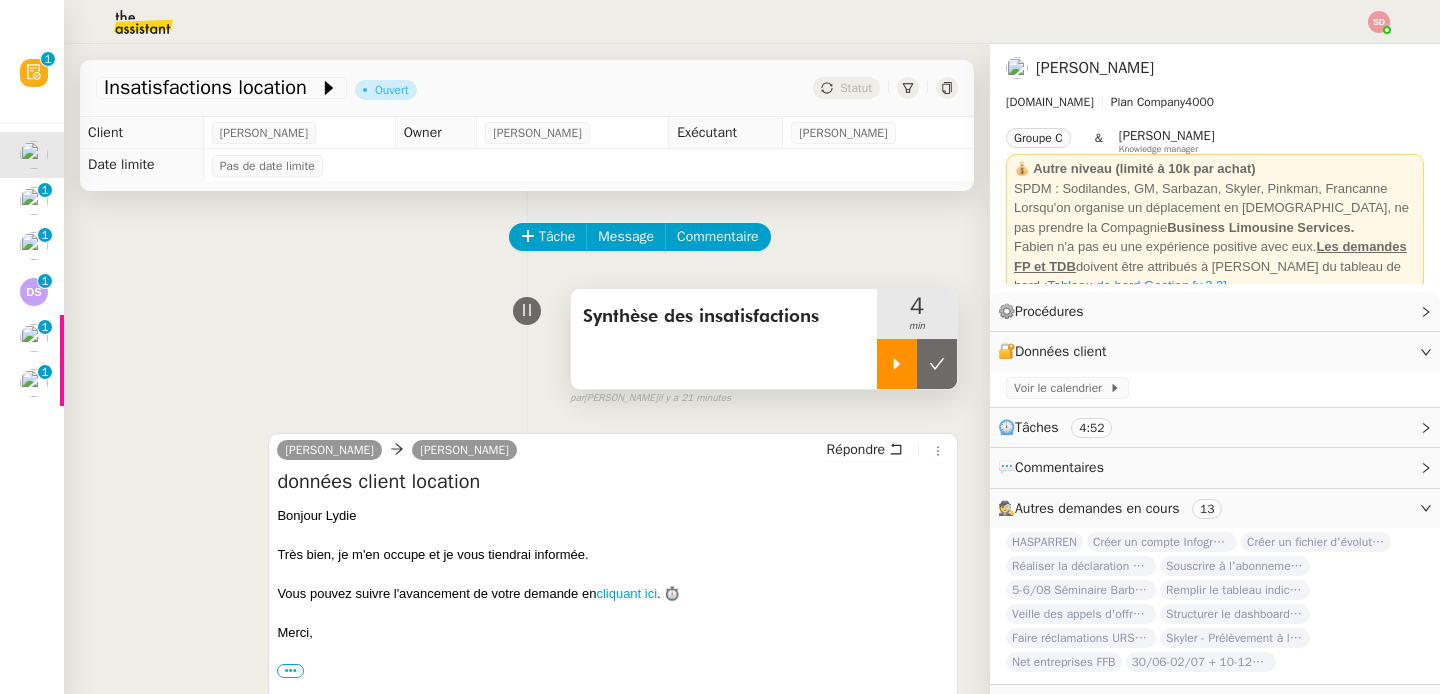 click at bounding box center (897, 364) 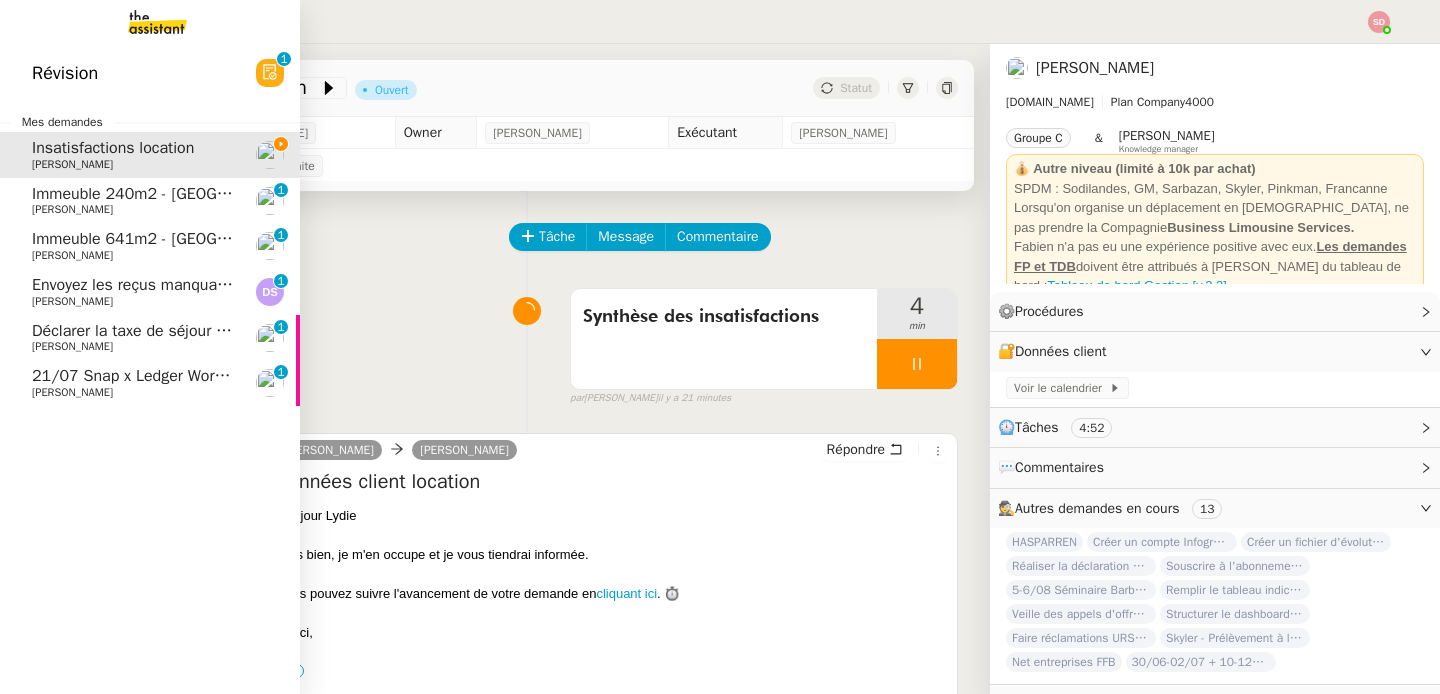 click on "21/07 Snap x Ledger Working session" 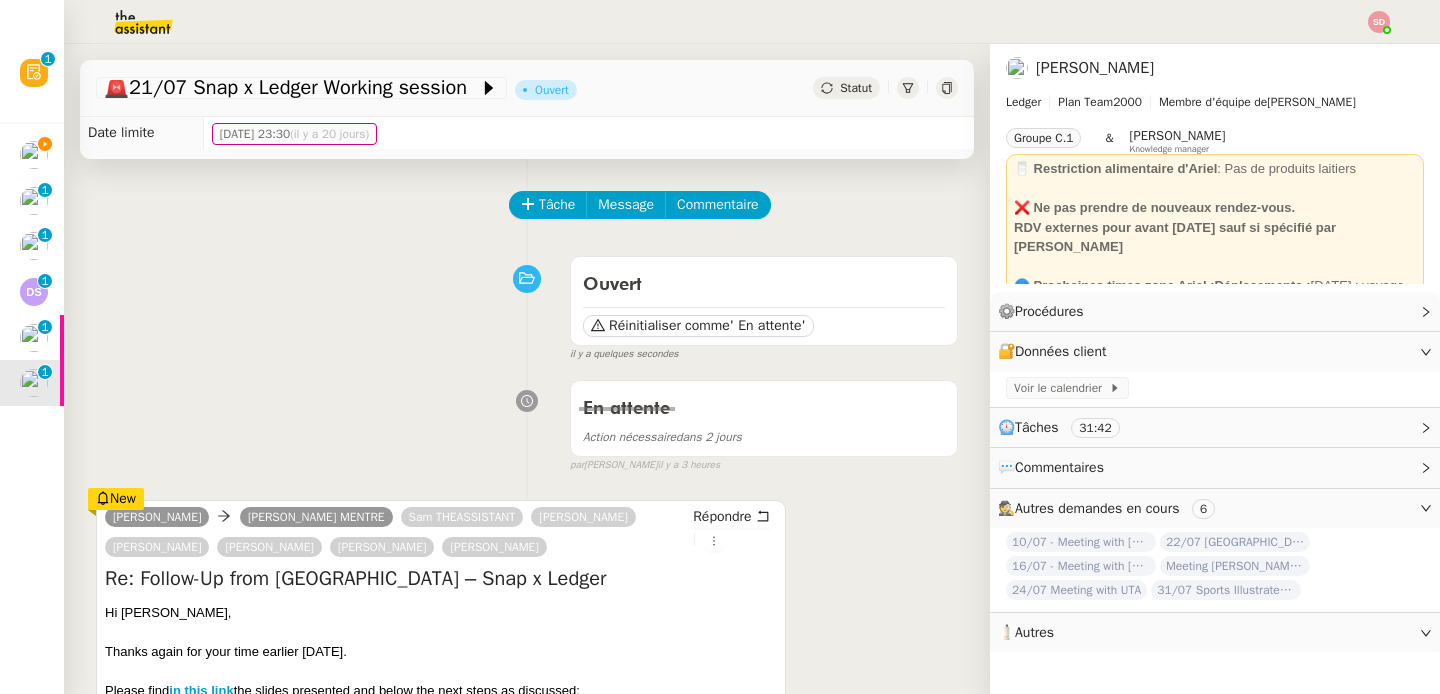 scroll, scrollTop: 0, scrollLeft: 0, axis: both 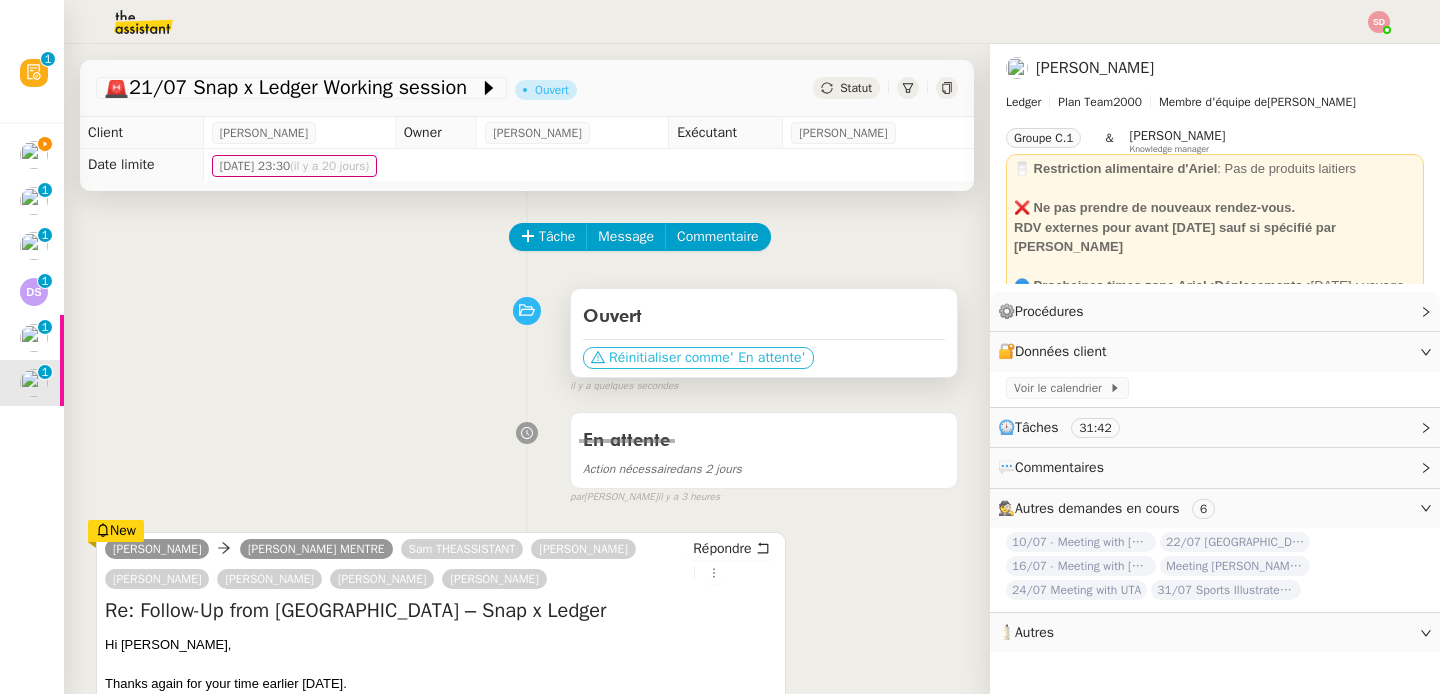 click on "' En attente'" at bounding box center [768, 358] 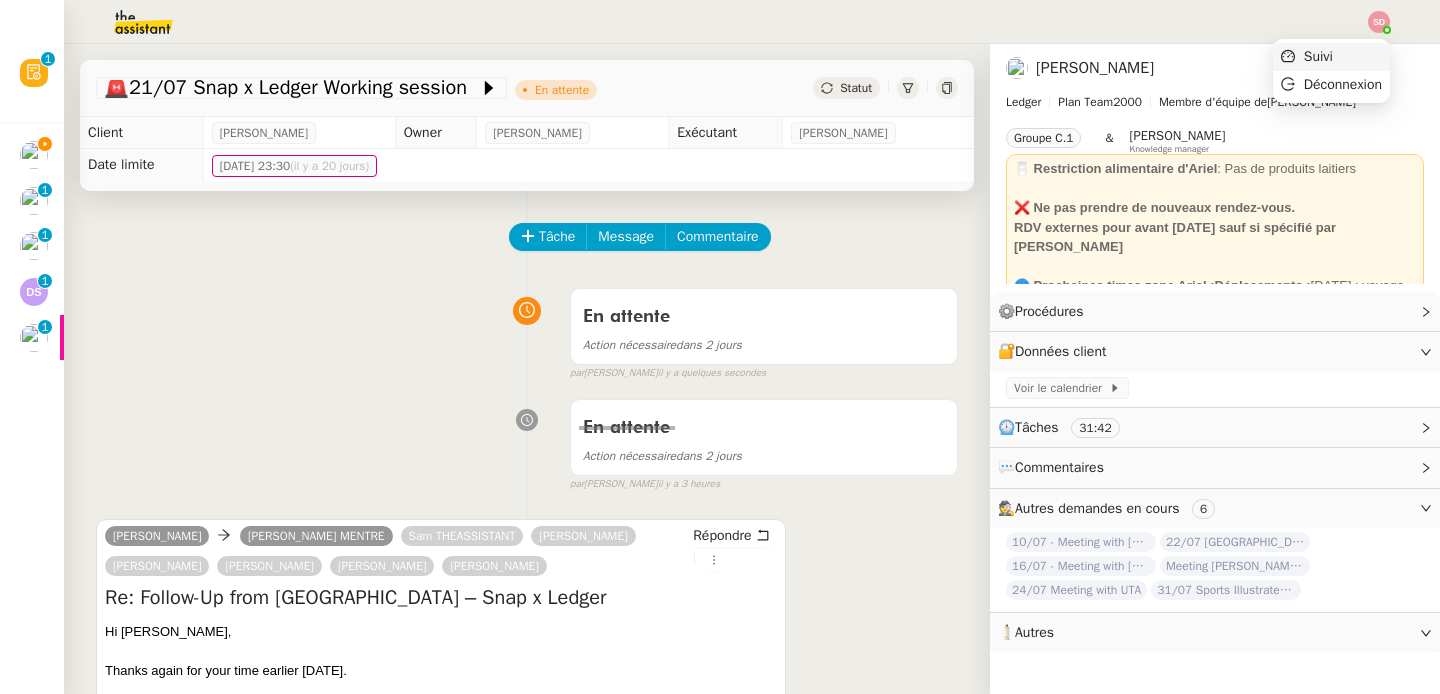 click on "Suivi" at bounding box center (1331, 57) 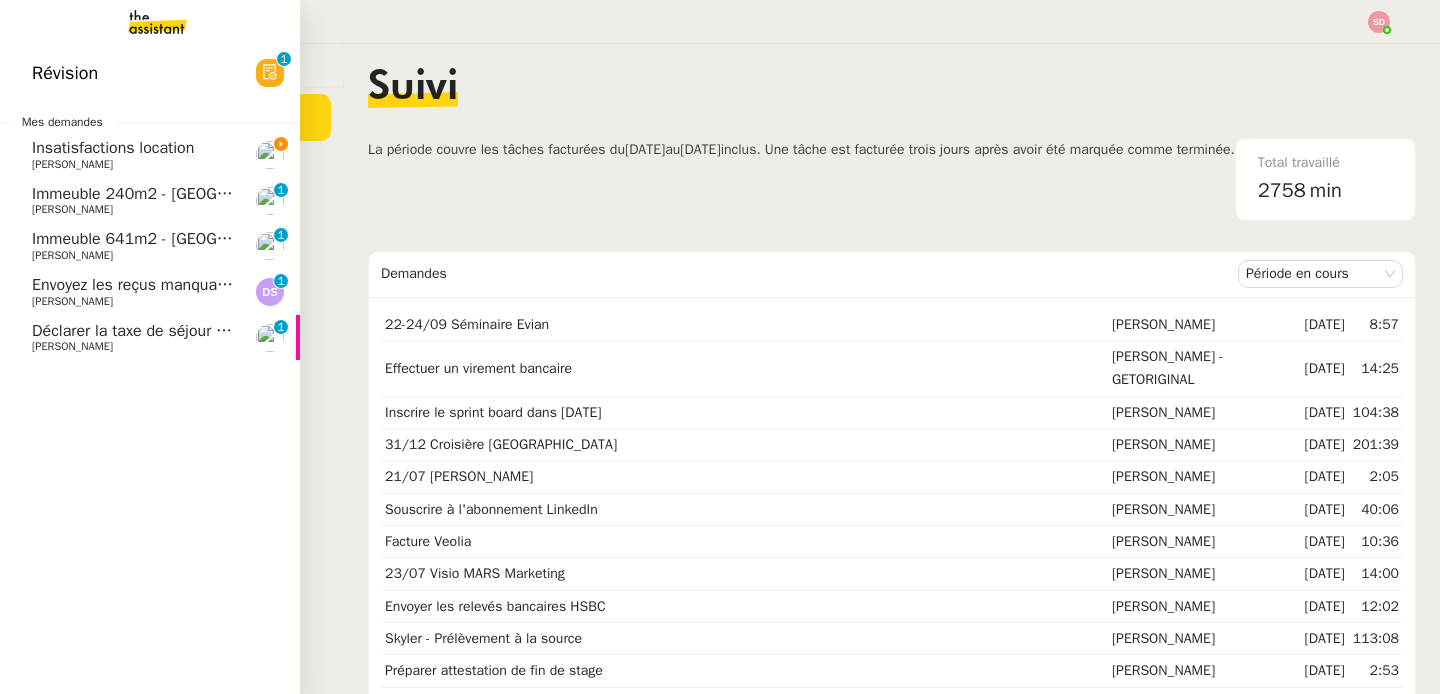 click on "Insatisfactions location" 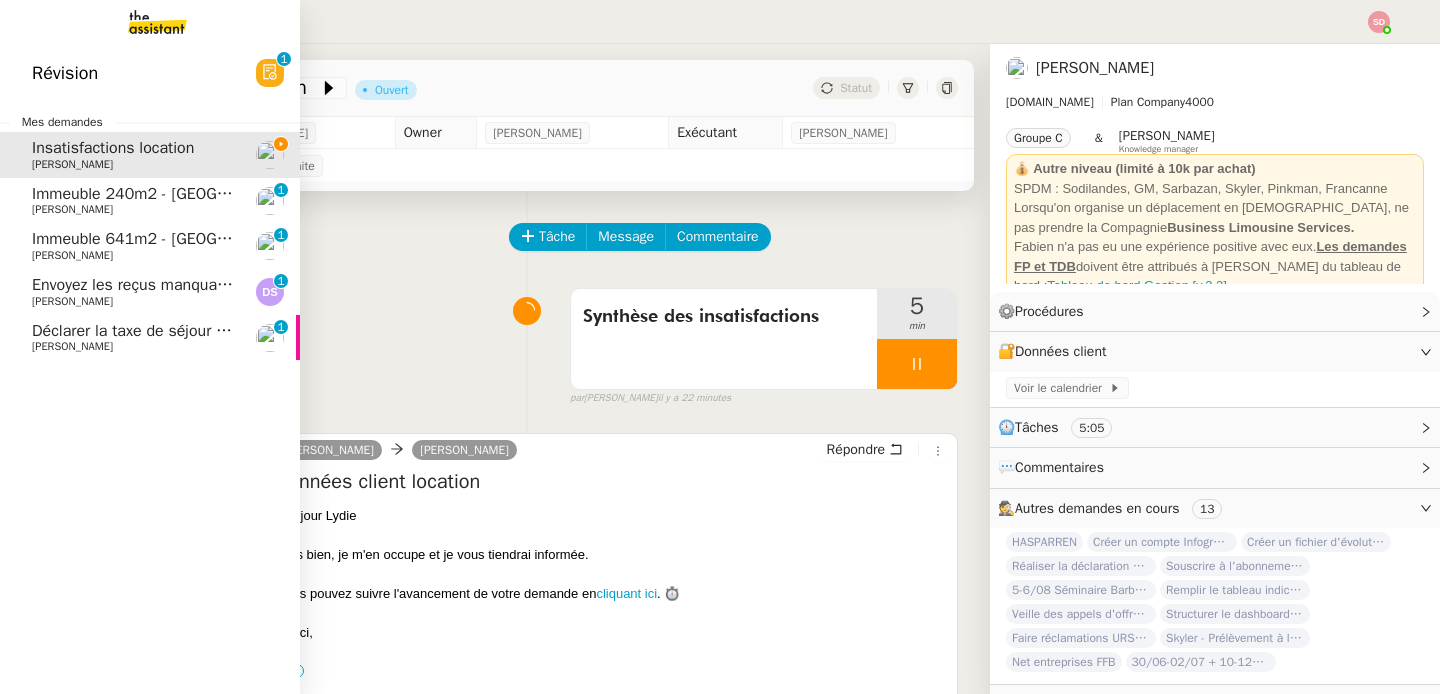 click on "Immeuble 240m2 - [GEOGRAPHIC_DATA] 13010 - 385 000€" 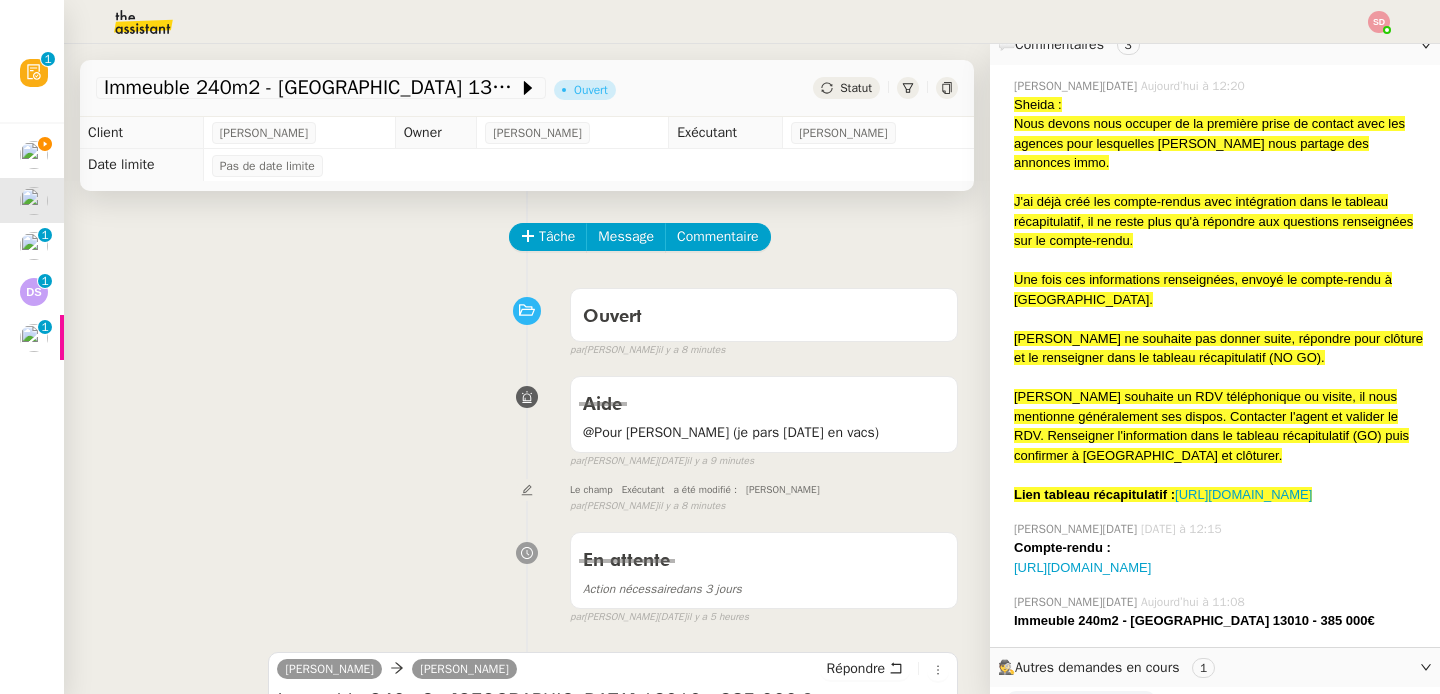 scroll, scrollTop: 0, scrollLeft: 0, axis: both 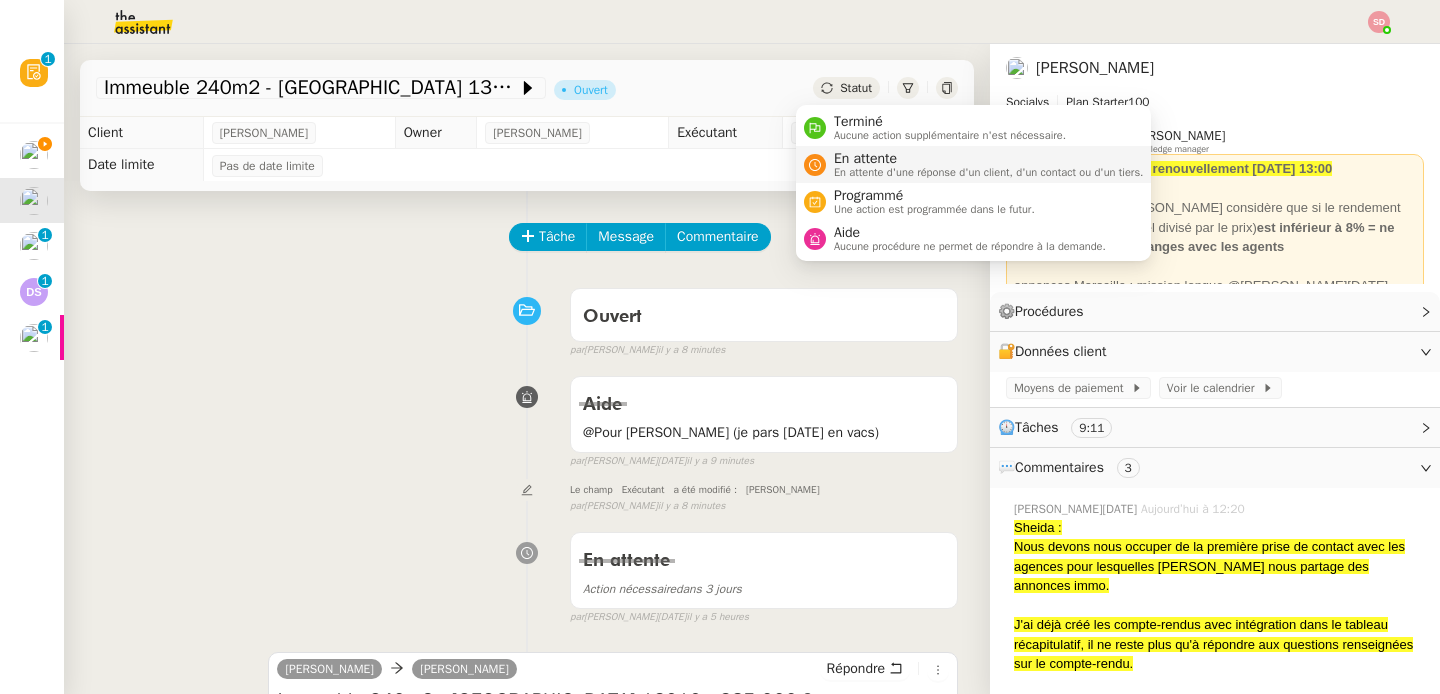 click on "En attente" at bounding box center [989, 159] 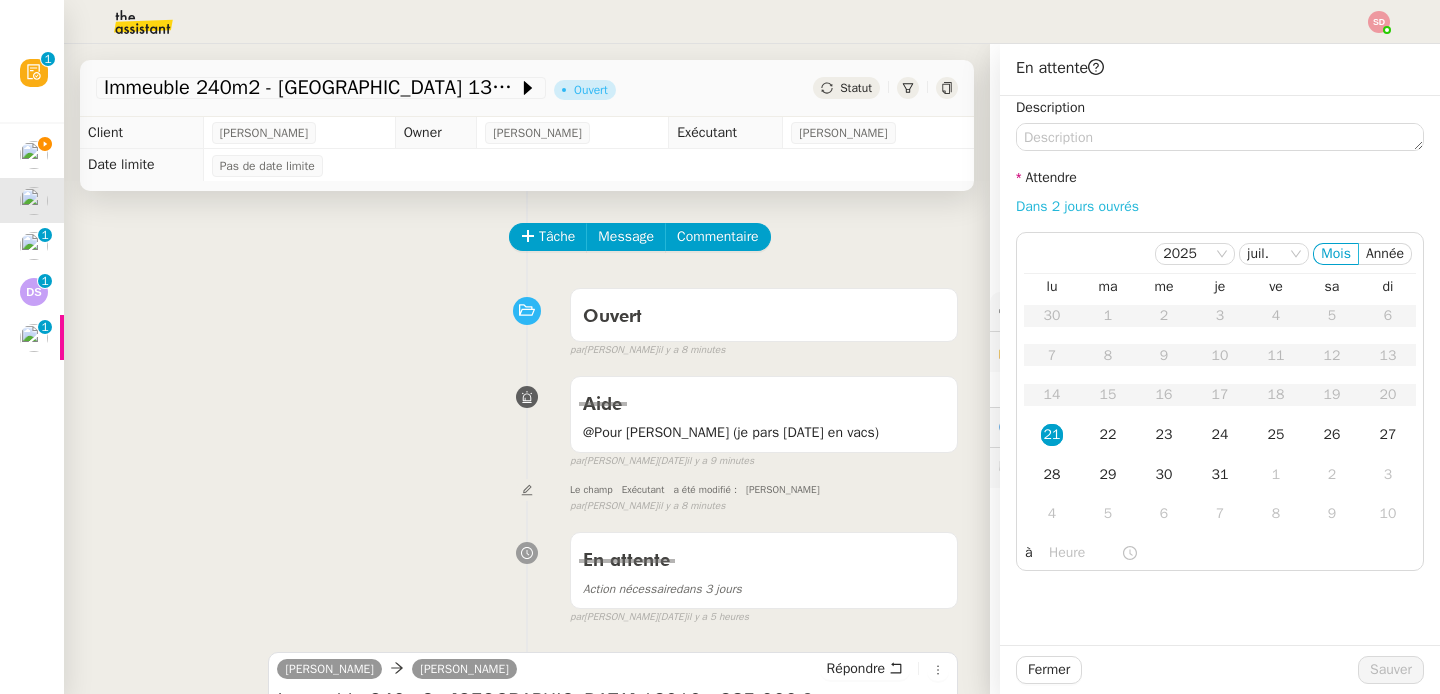 click on "Dans 2 jours ouvrés" 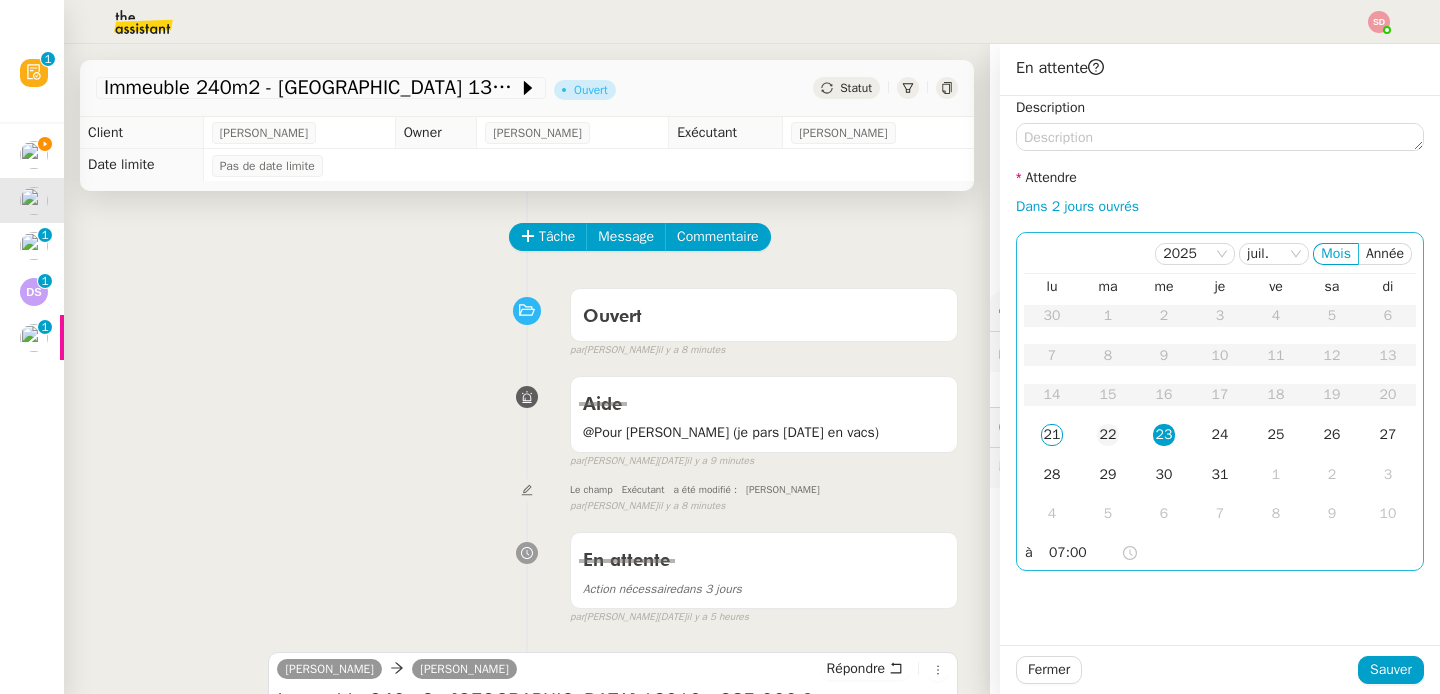 click on "22" 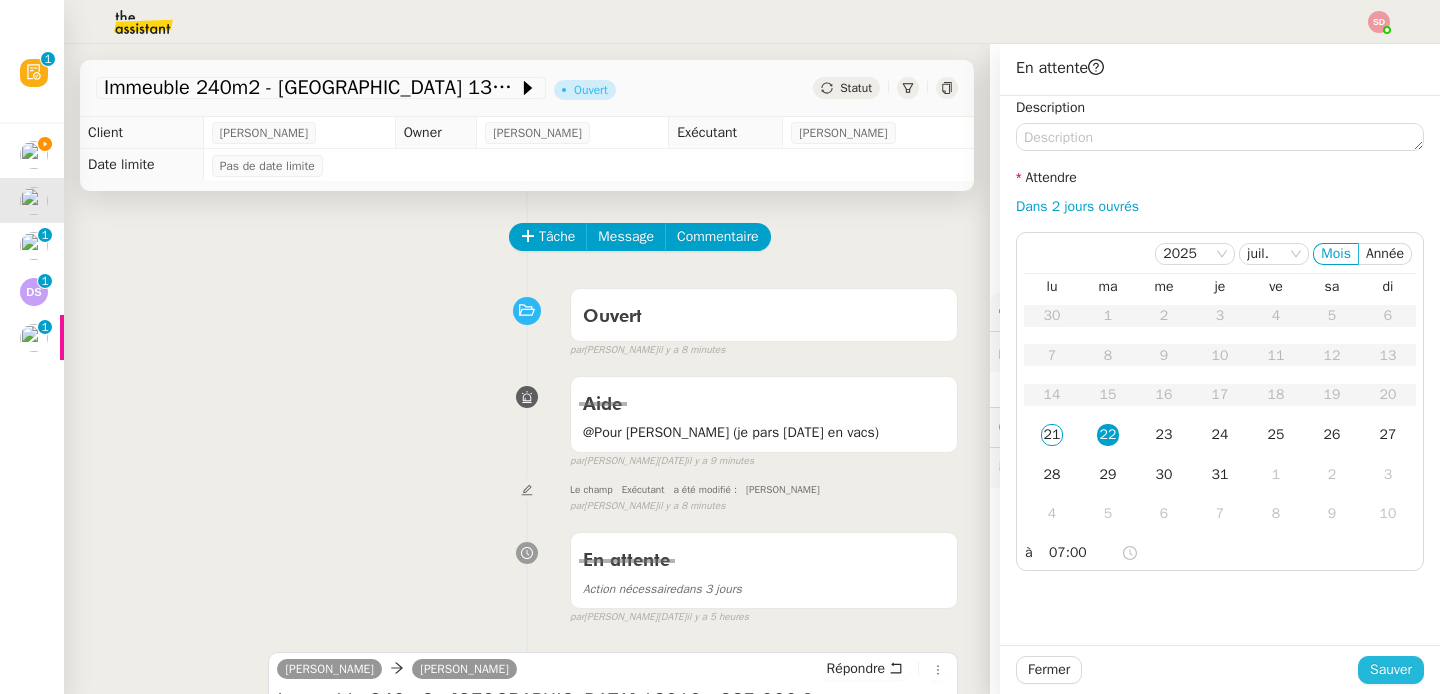 click on "Sauver" 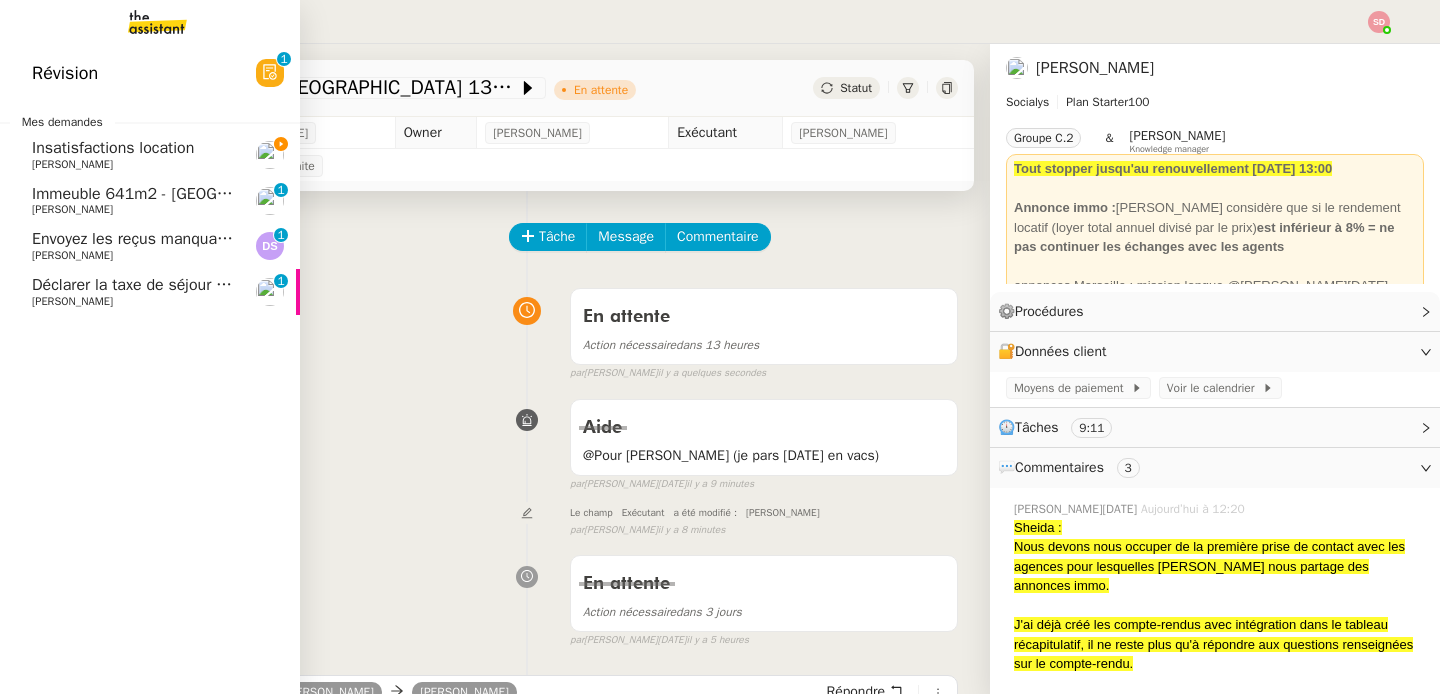 click on "Immeuble 641m2 - [GEOGRAPHIC_DATA] 13003 - 695 000€" 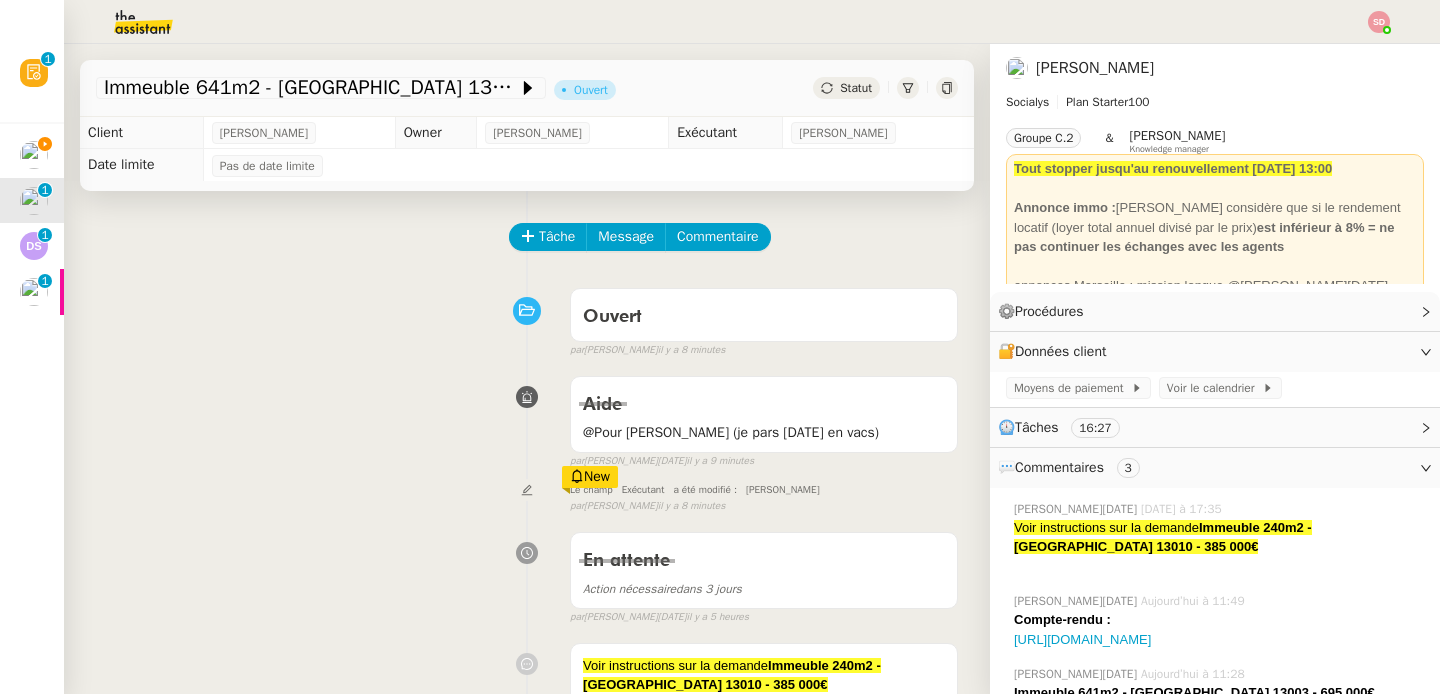 scroll, scrollTop: 0, scrollLeft: 0, axis: both 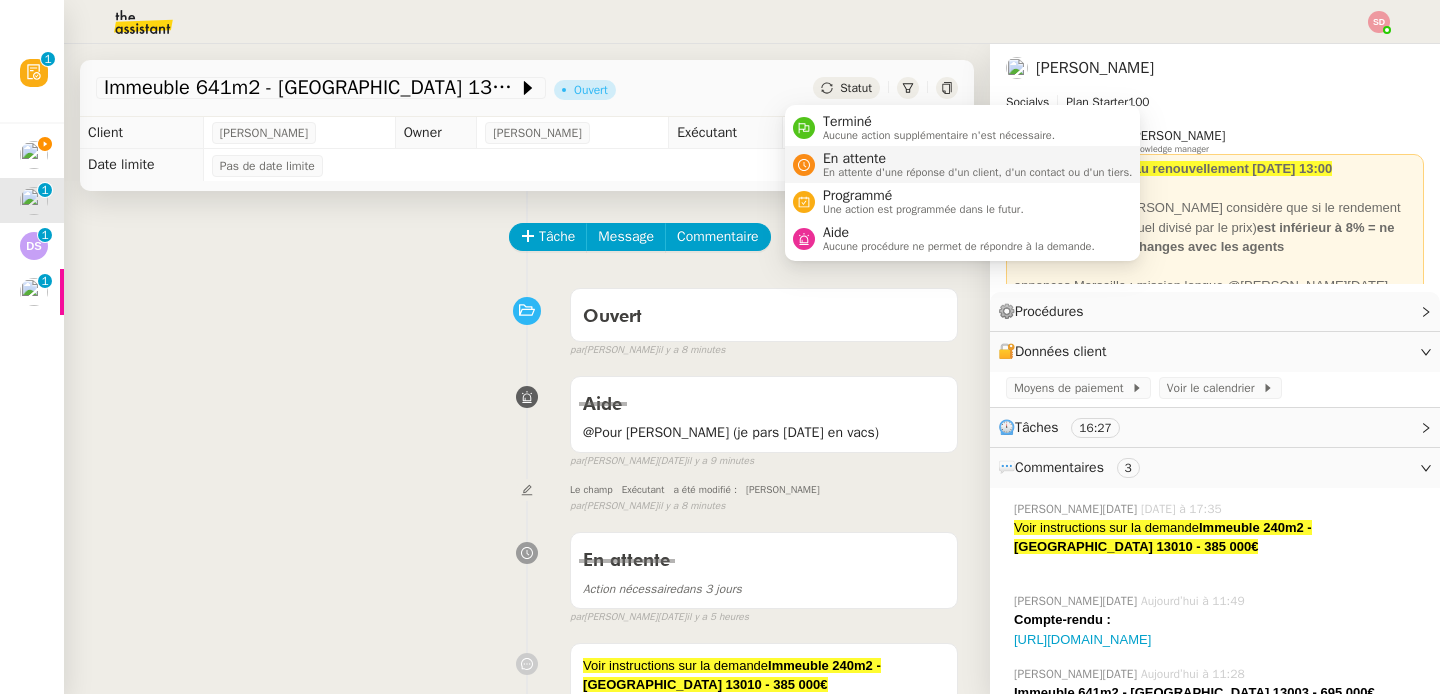 click on "En attente" at bounding box center [978, 159] 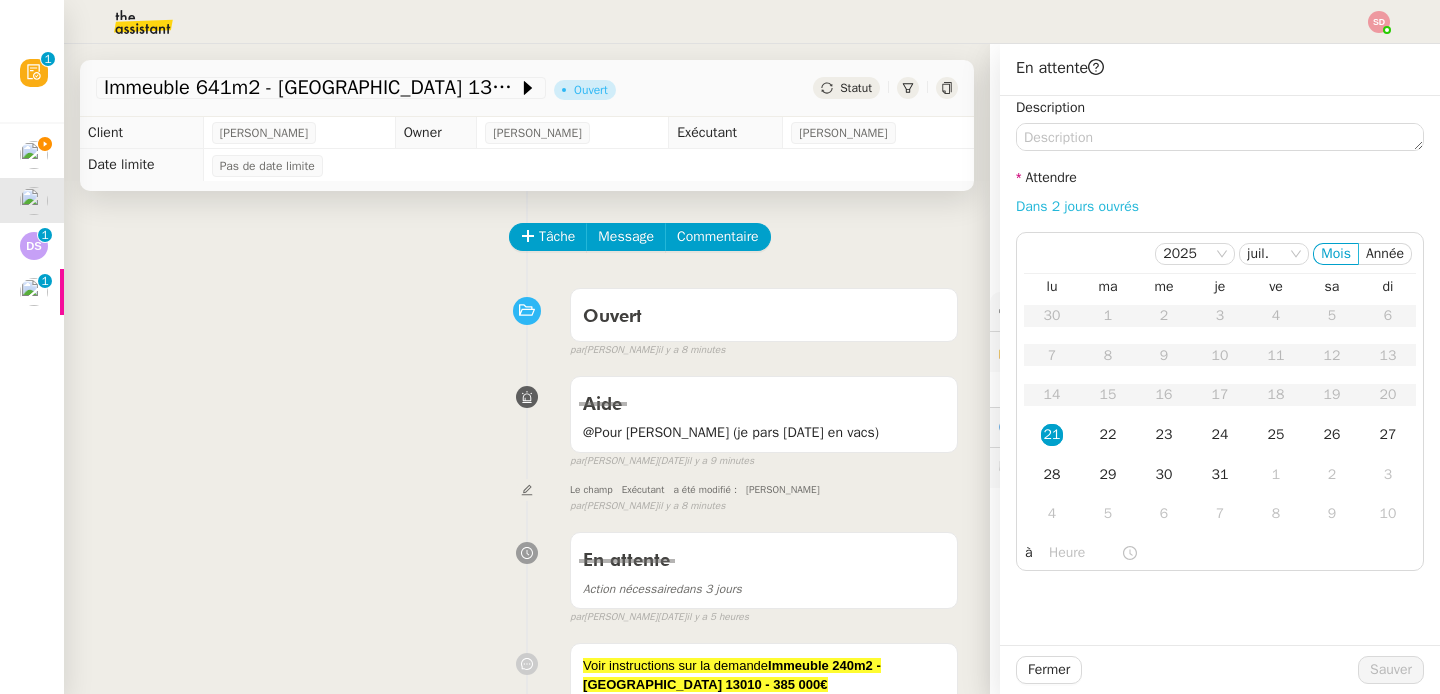 click on "Dans 2 jours ouvrés" 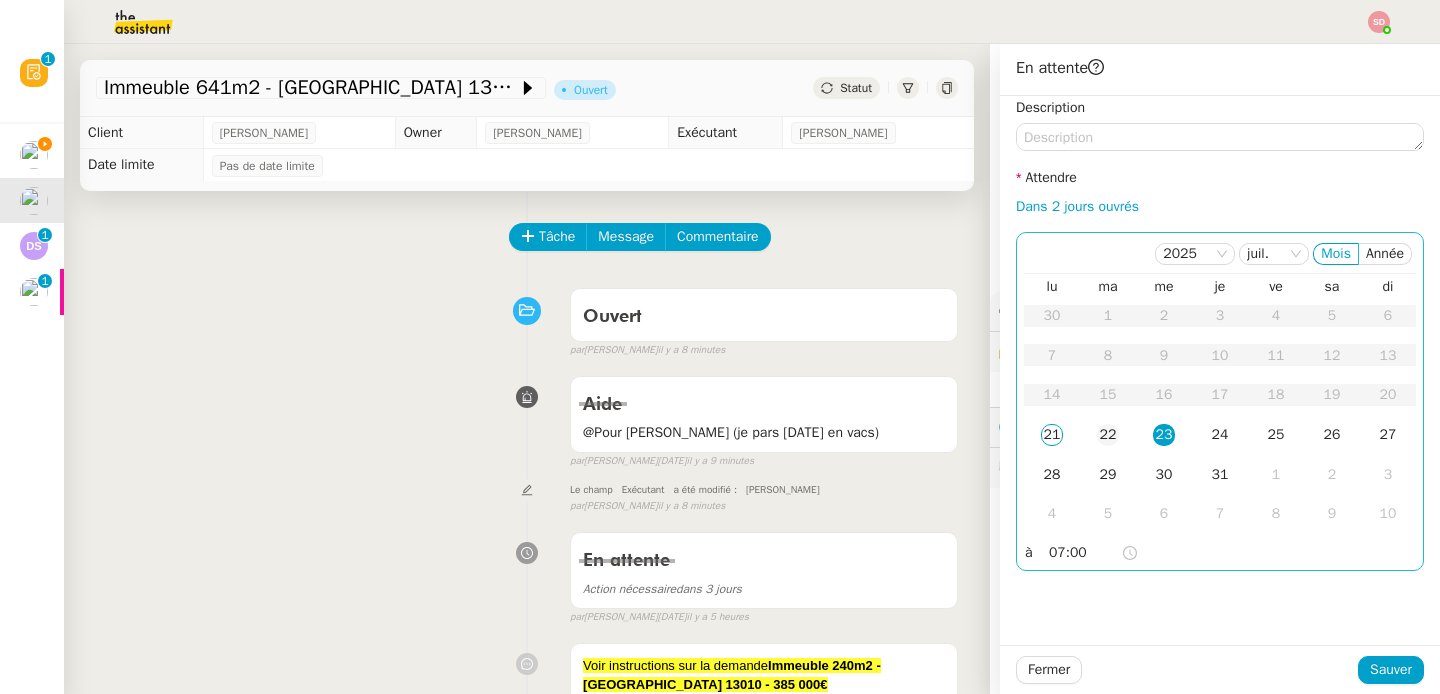 click on "22" 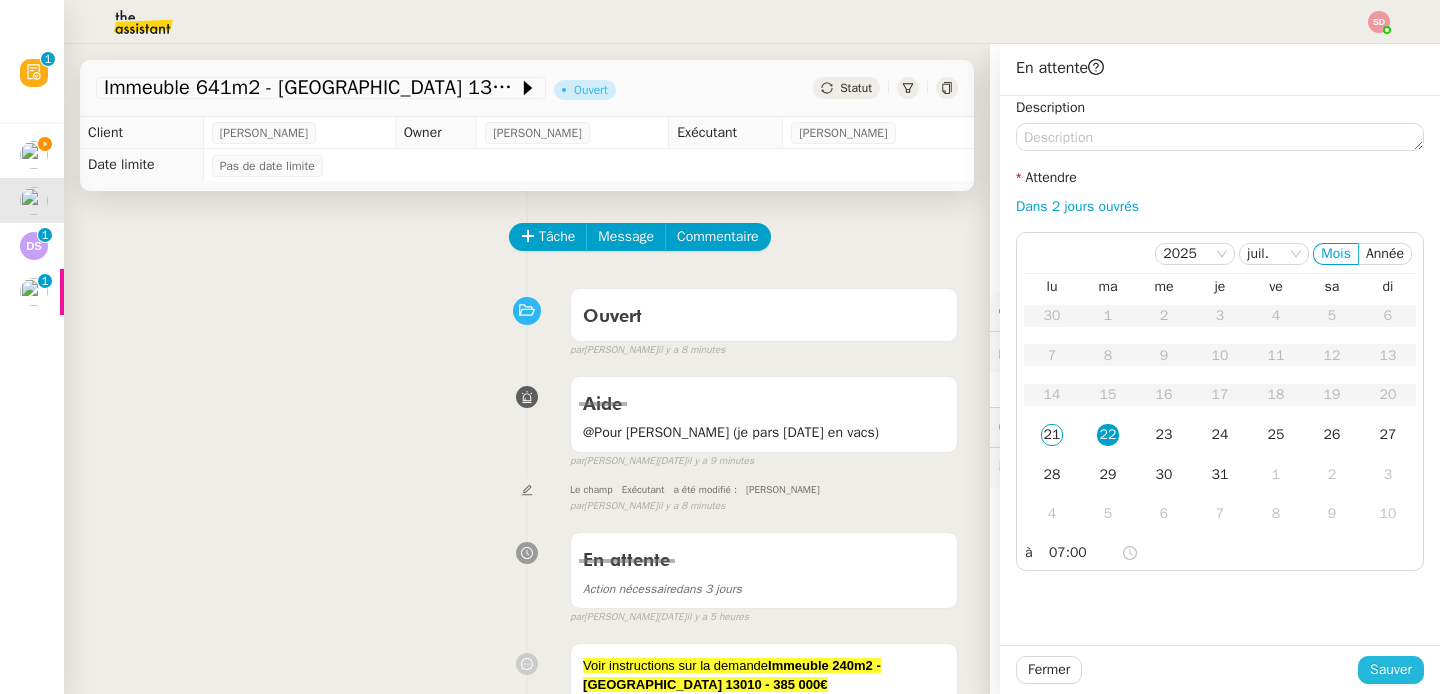 click on "Sauver" 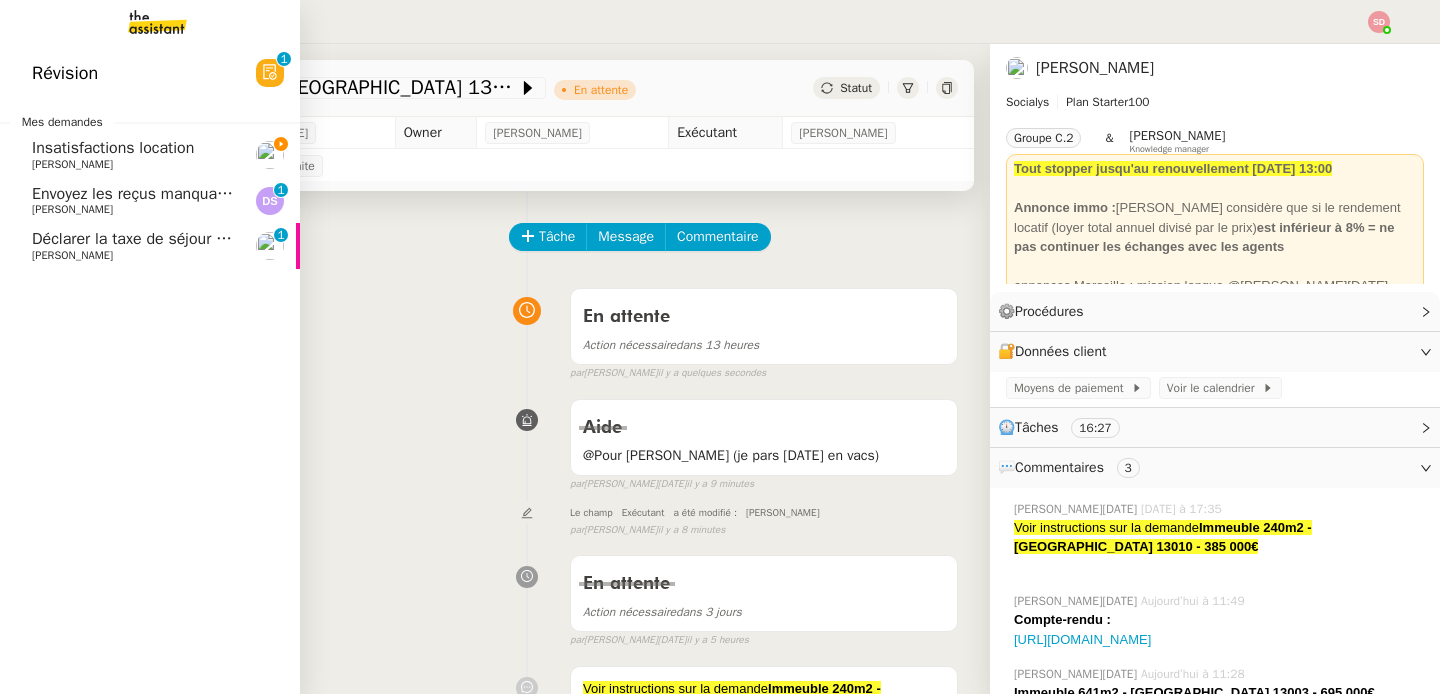 click on "Envoyez les reçus manquants" 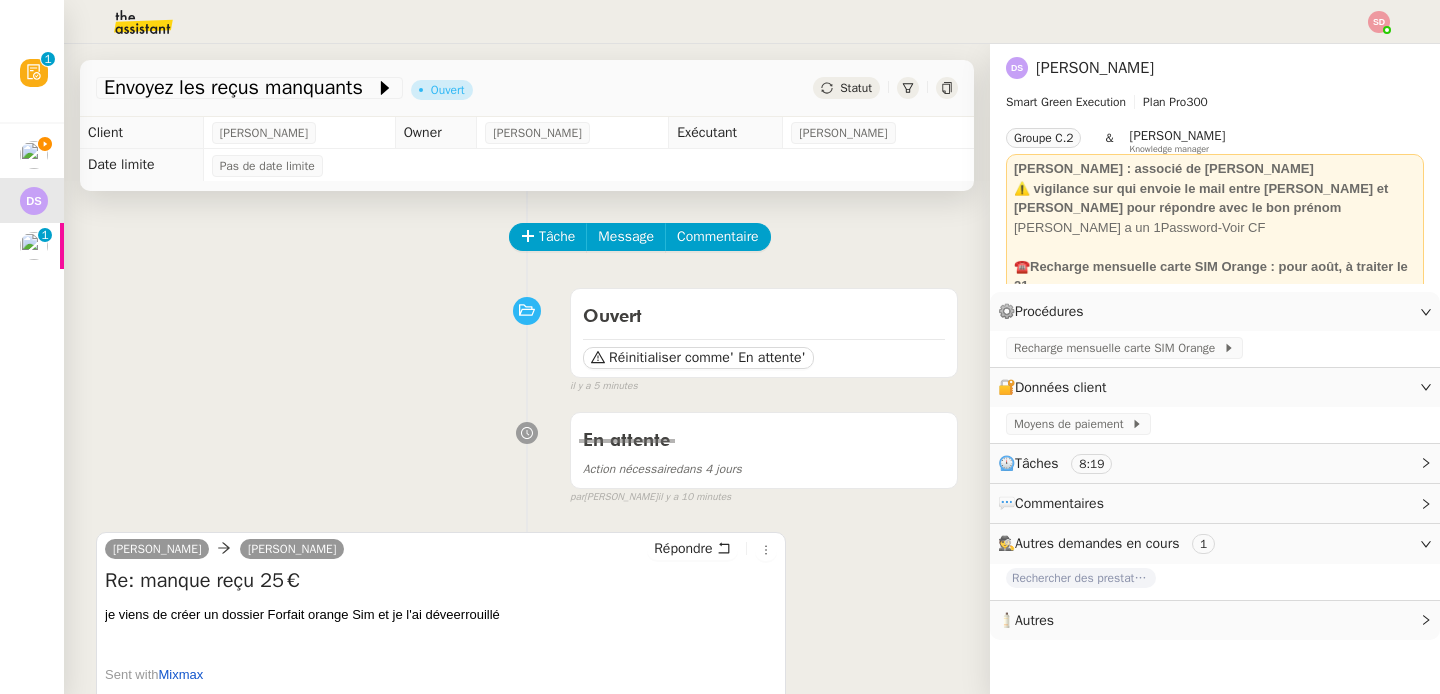 scroll, scrollTop: 0, scrollLeft: 0, axis: both 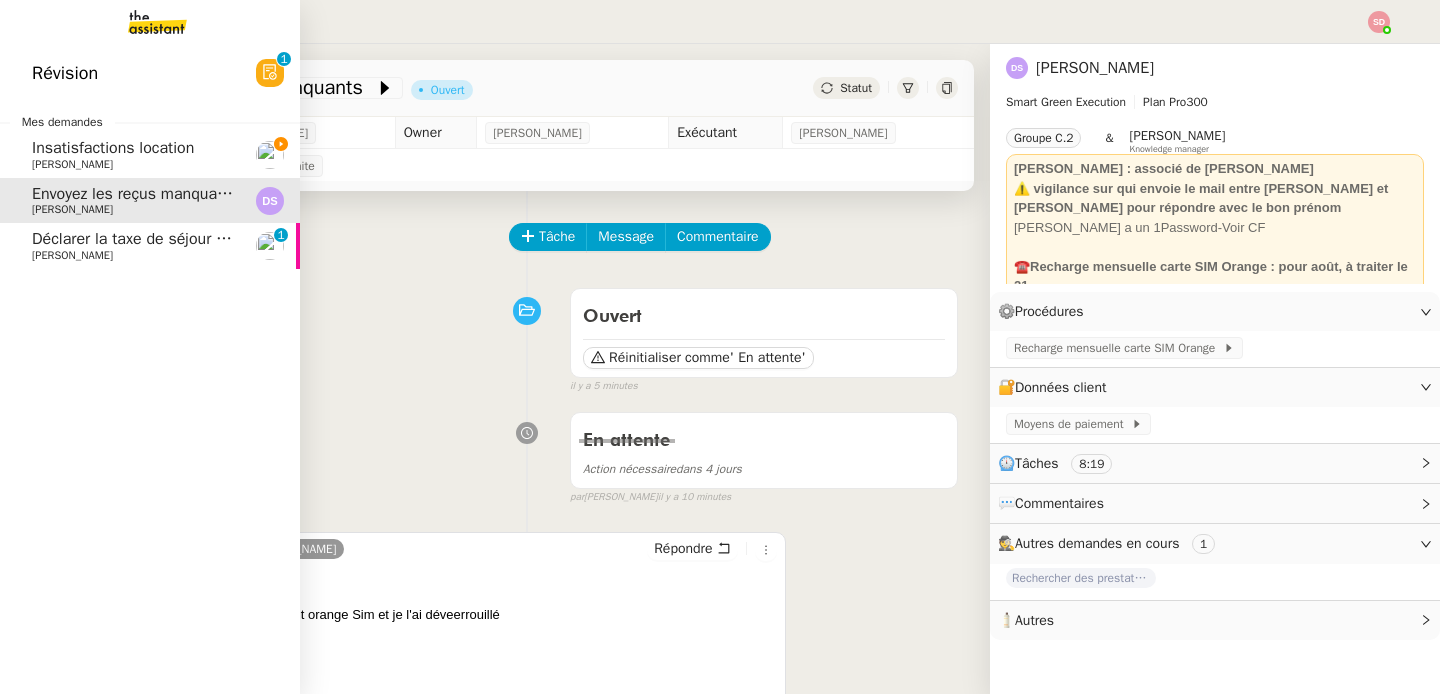 click on "[PERSON_NAME]" 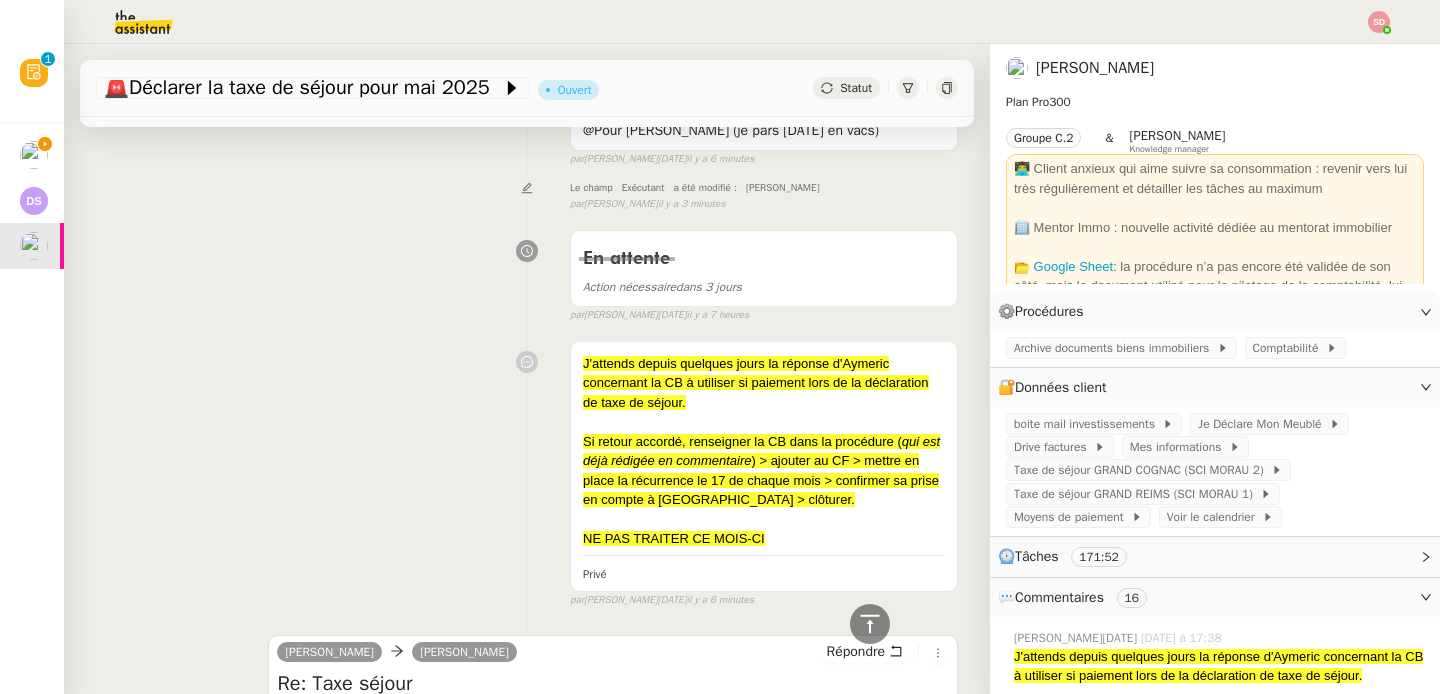 scroll, scrollTop: 0, scrollLeft: 0, axis: both 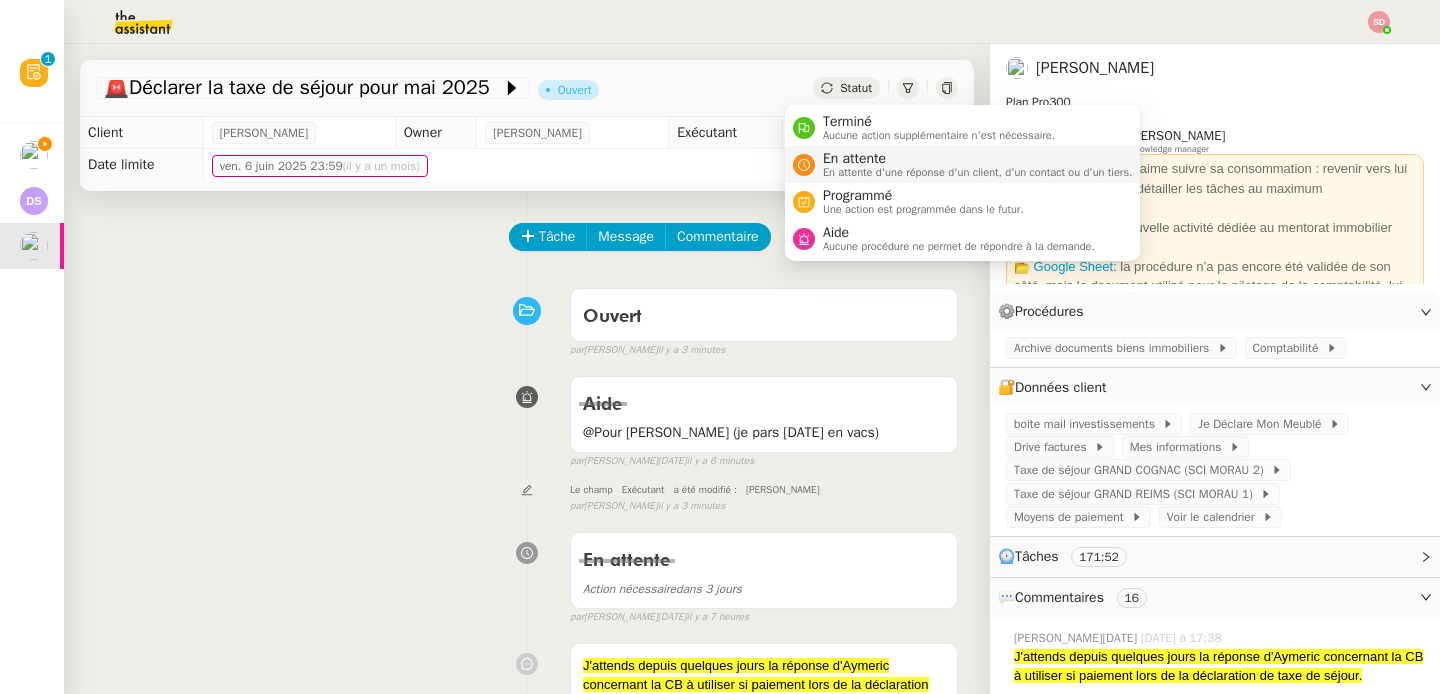 click on "En attente" at bounding box center [978, 159] 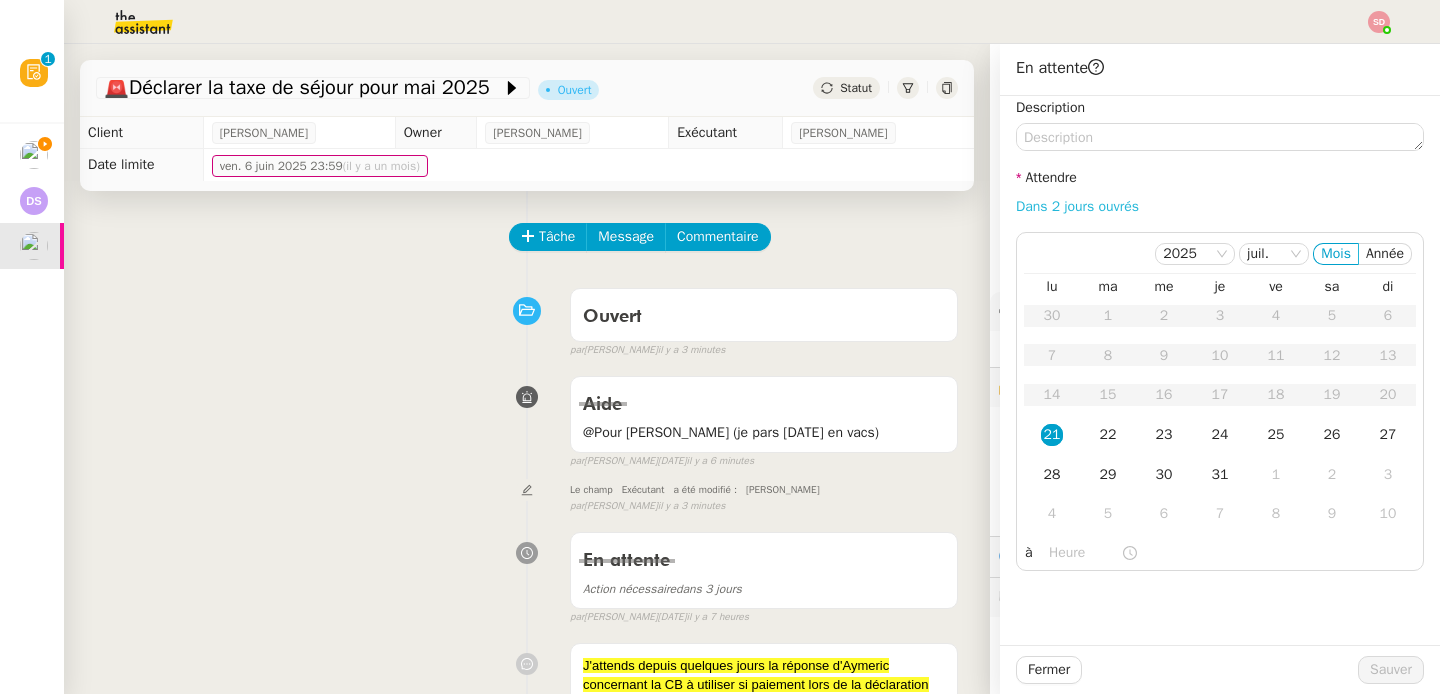 click on "Dans 2 jours ouvrés" 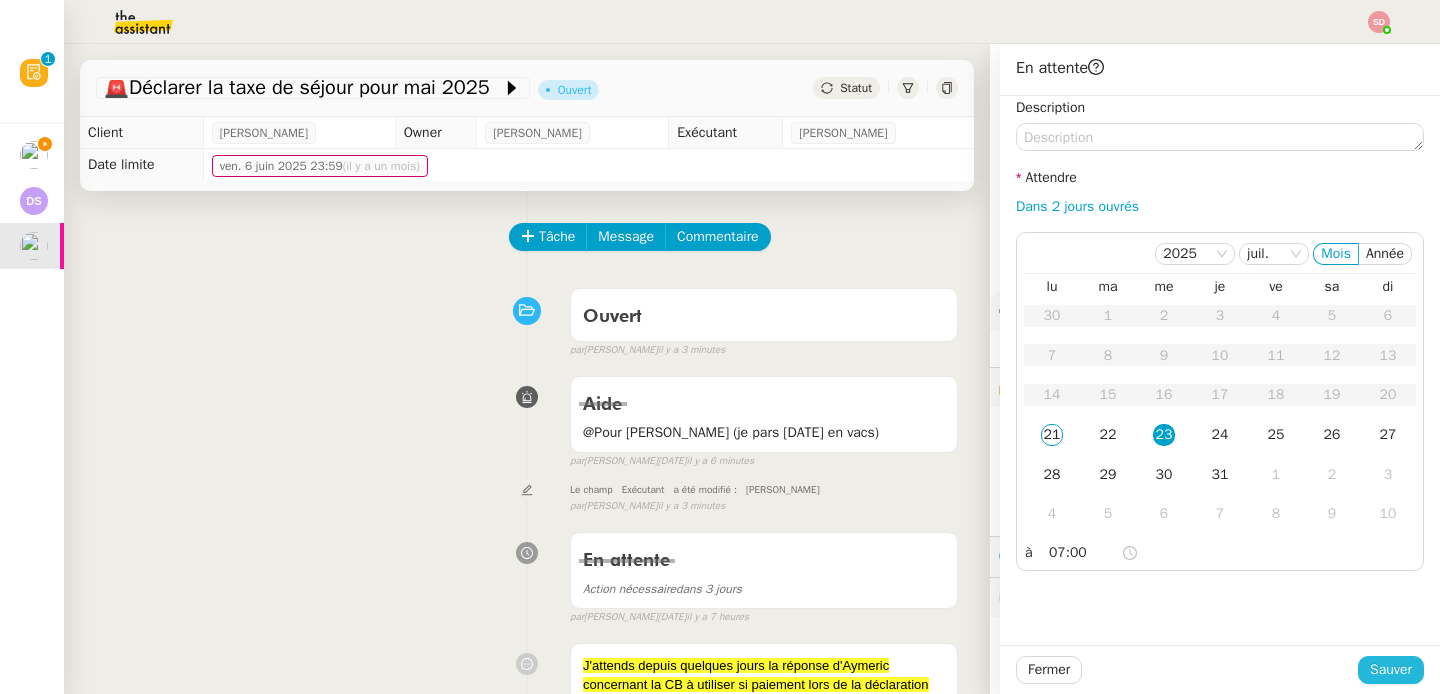 click on "Sauver" 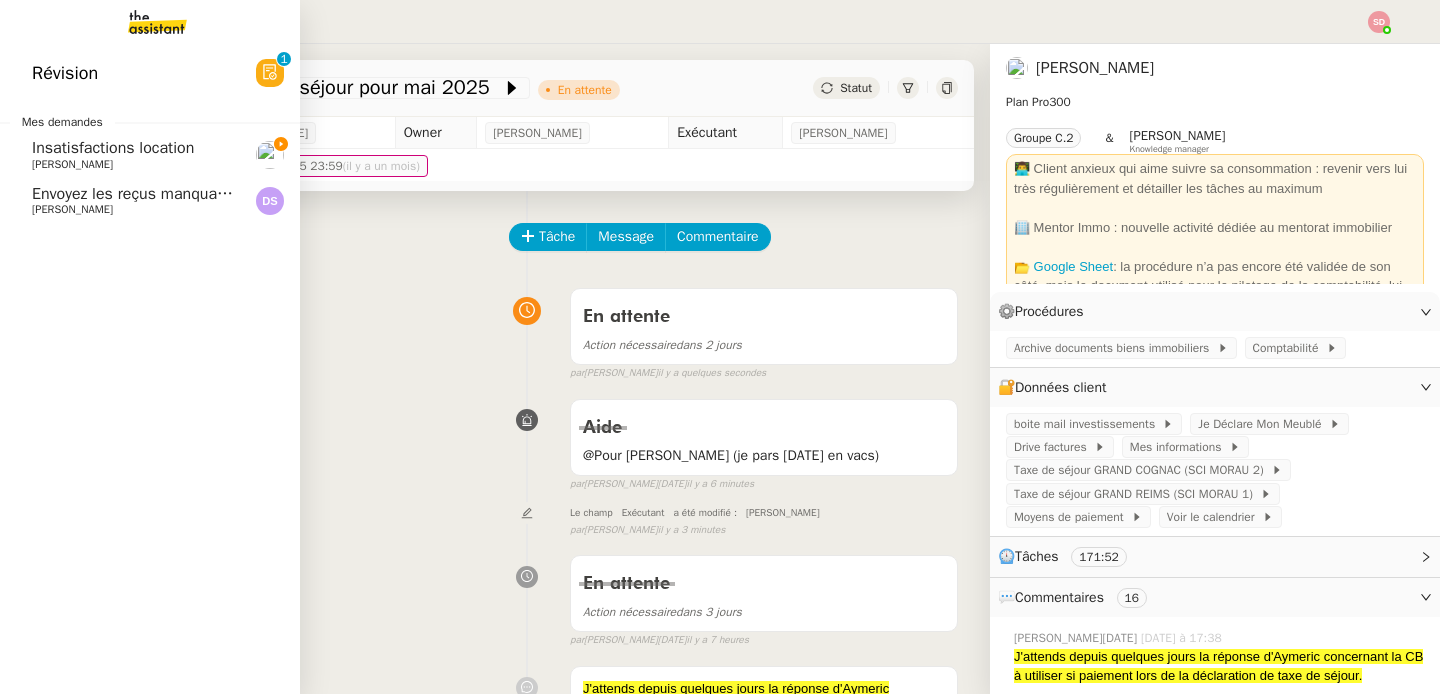 click on "Envoyez les reçus manquants" 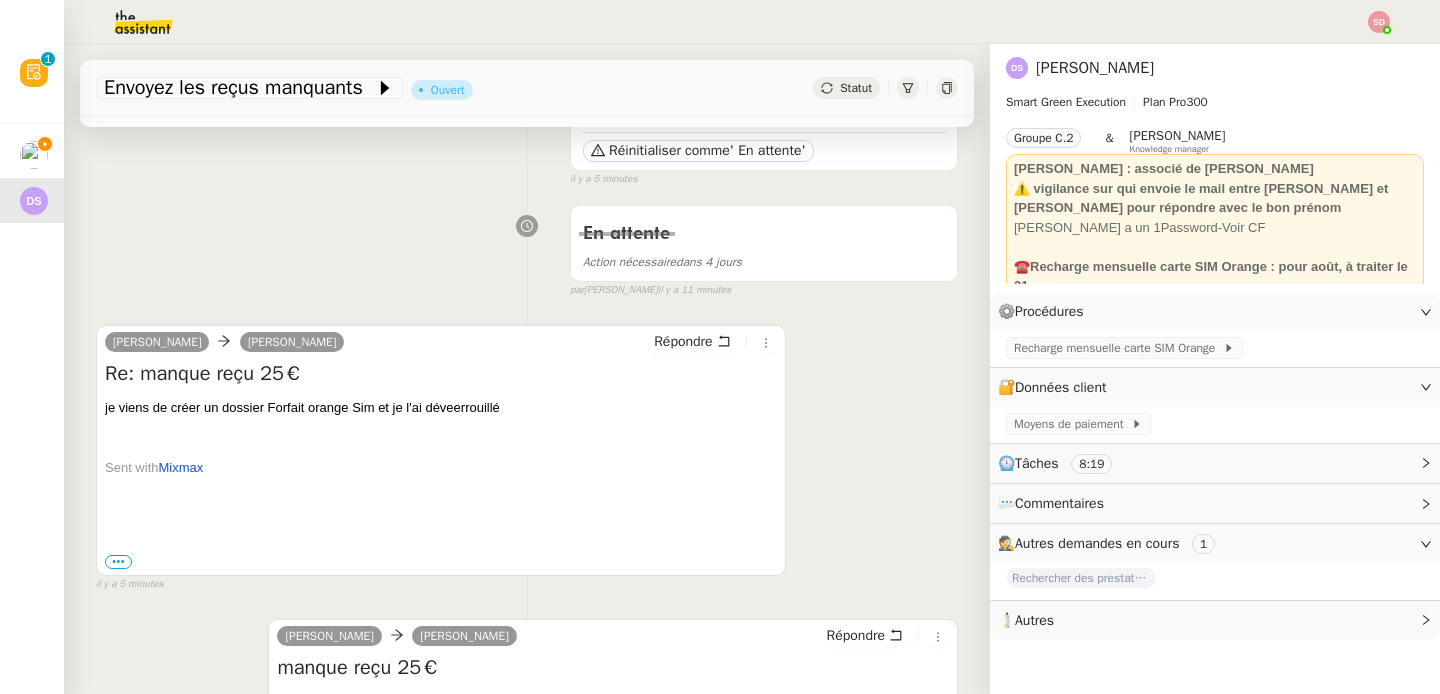 scroll, scrollTop: 362, scrollLeft: 0, axis: vertical 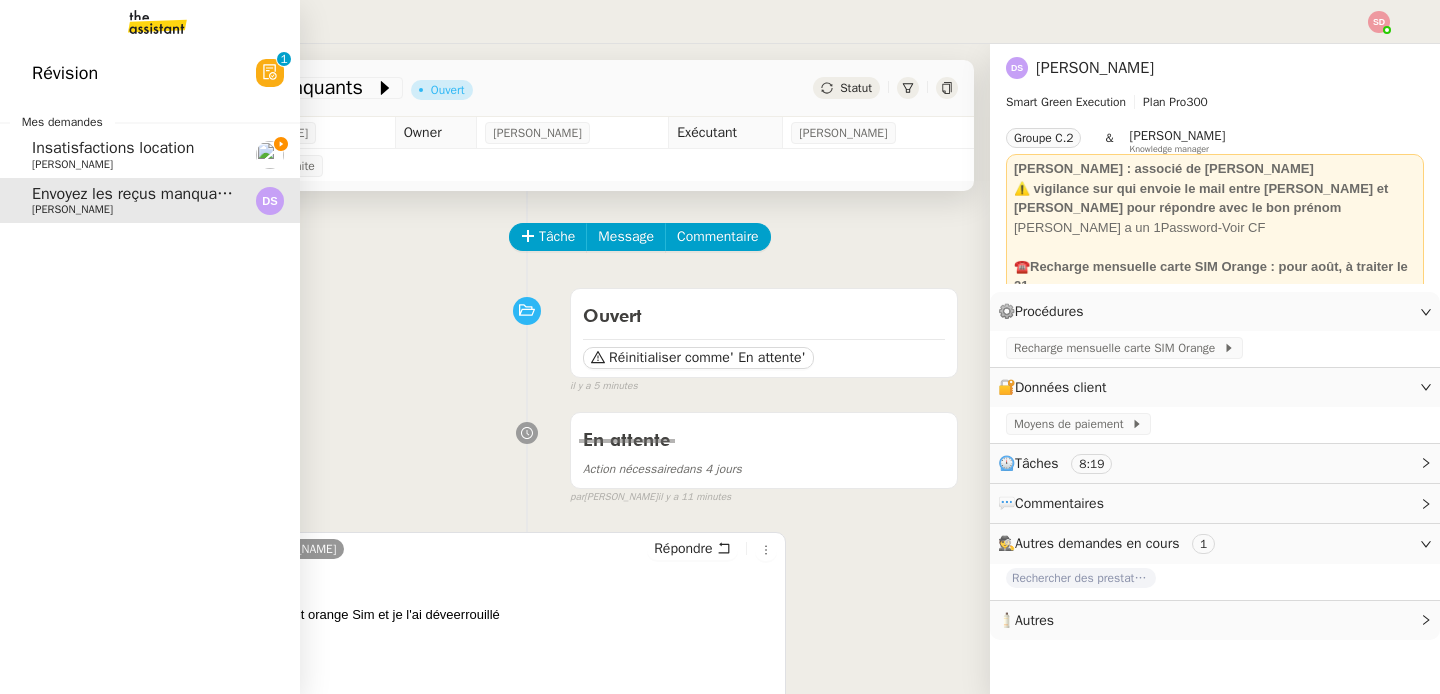 click on "Insatisfactions location" 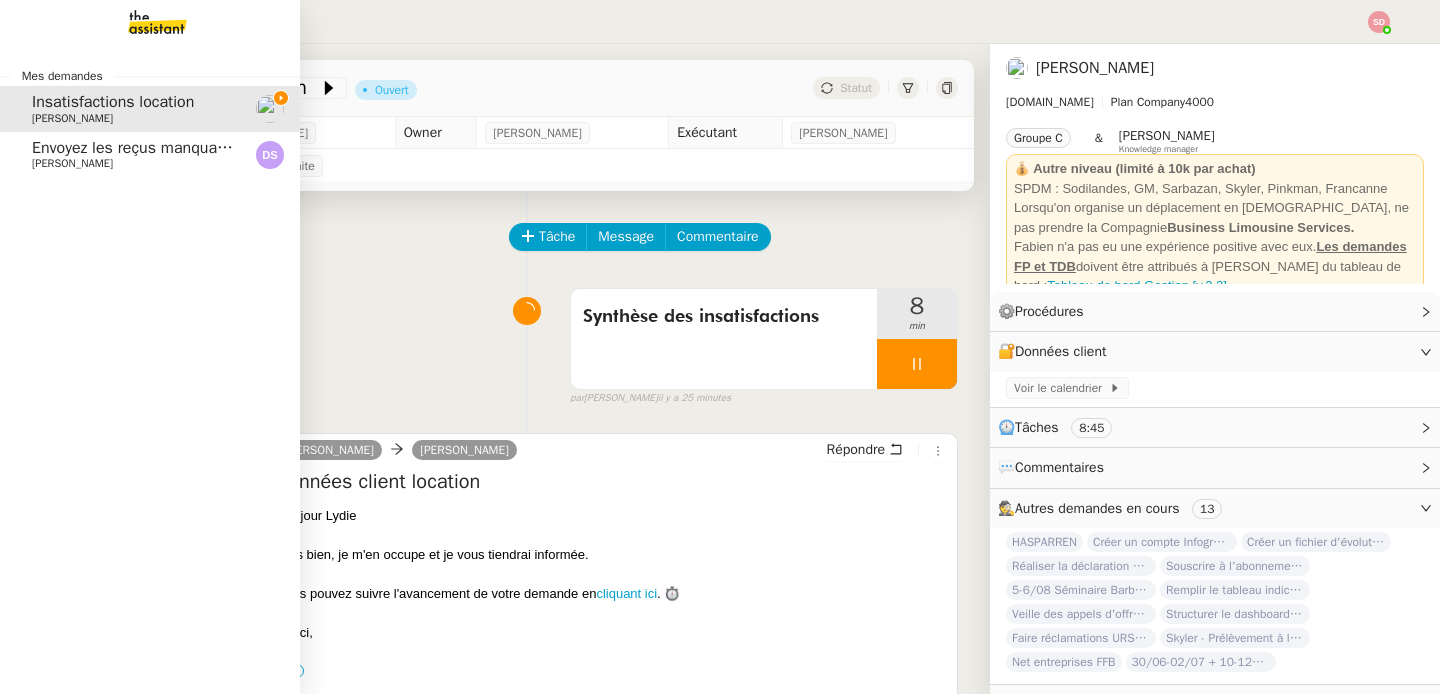 click on "Envoyez les reçus manquants    [PERSON_NAME]" 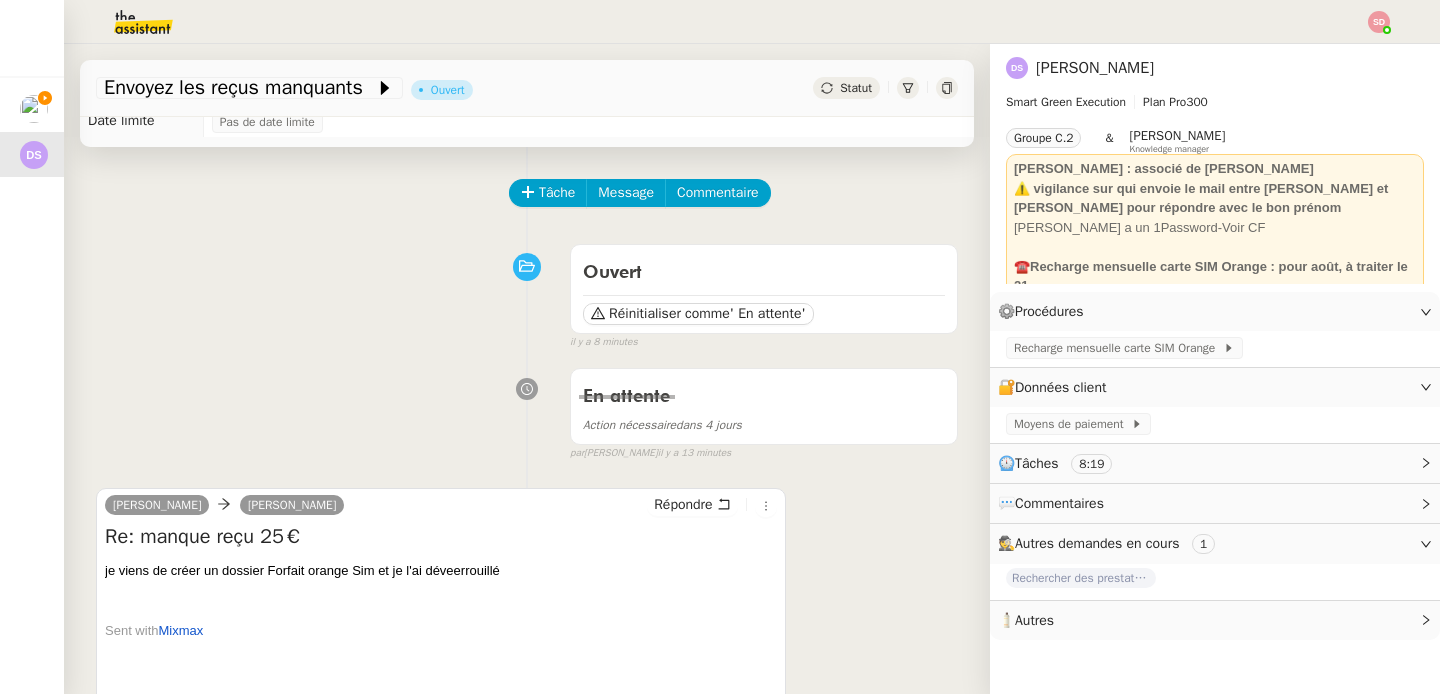 scroll, scrollTop: 278, scrollLeft: 0, axis: vertical 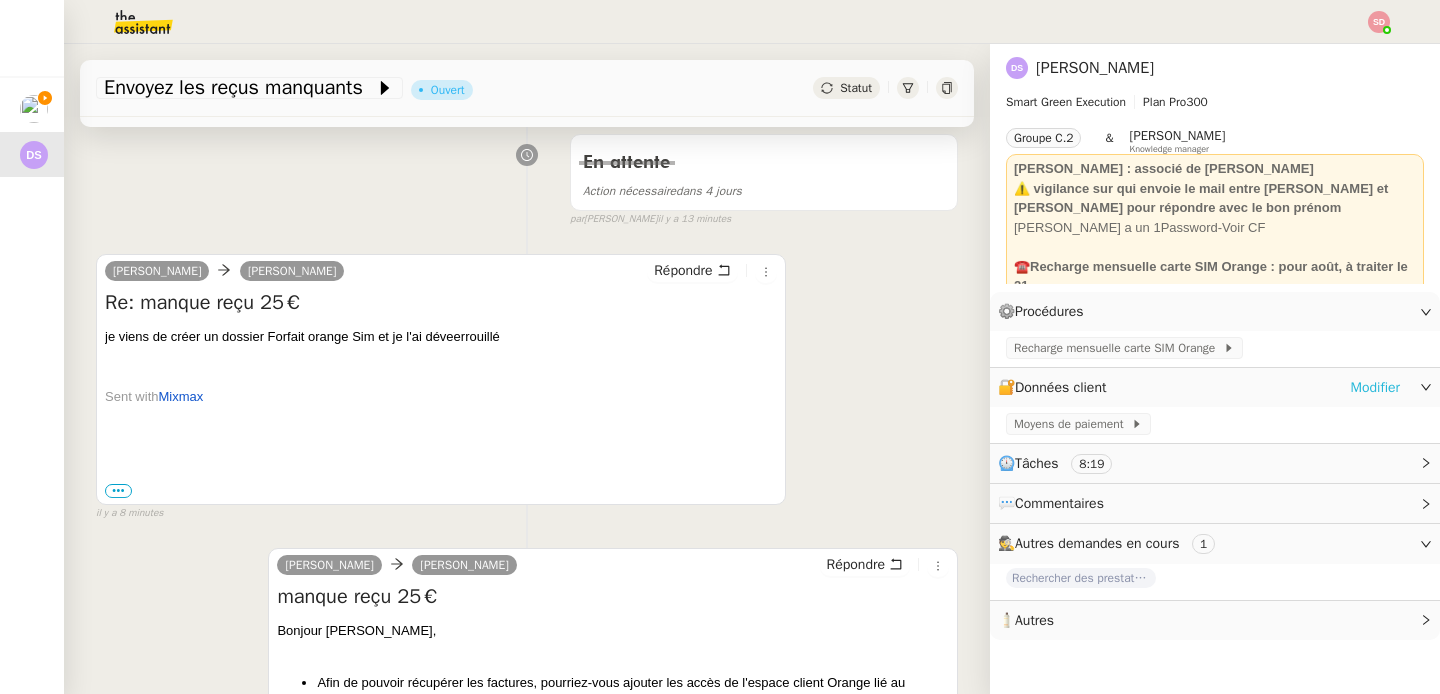 click on "Modifier" 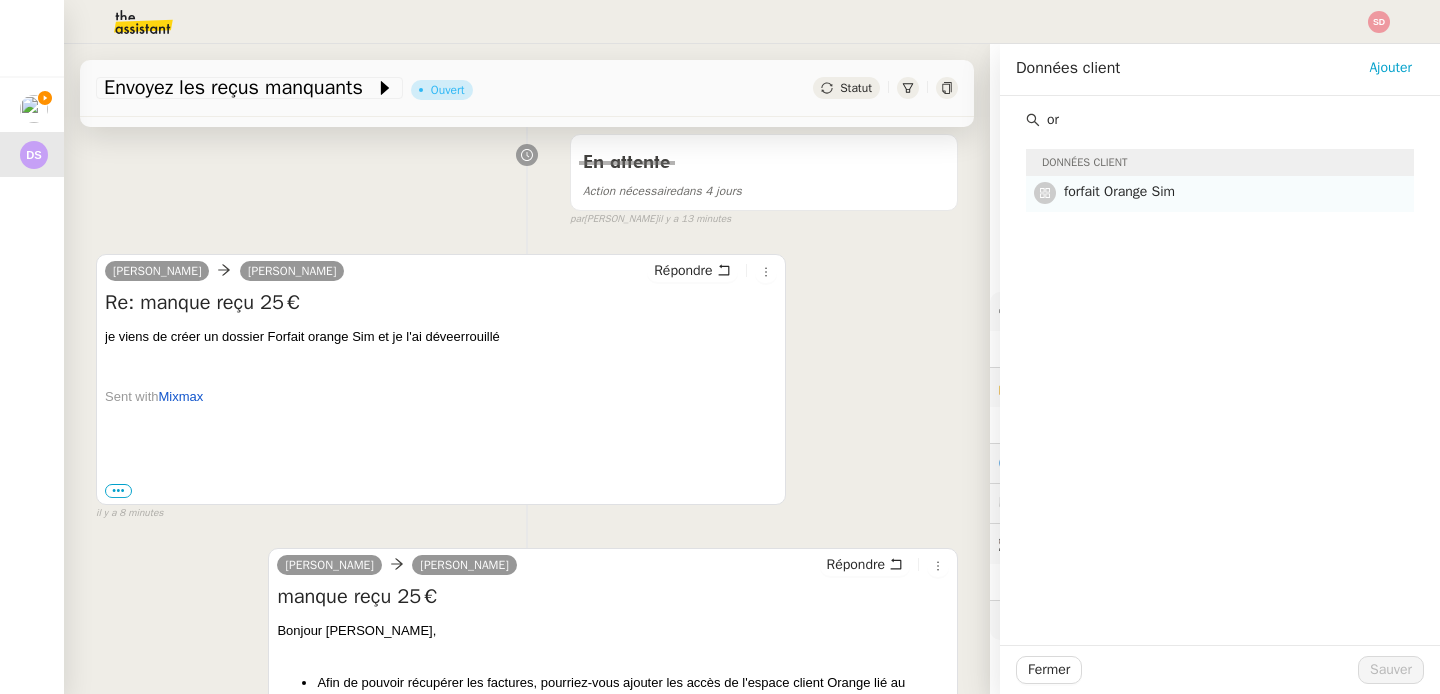 type on "or" 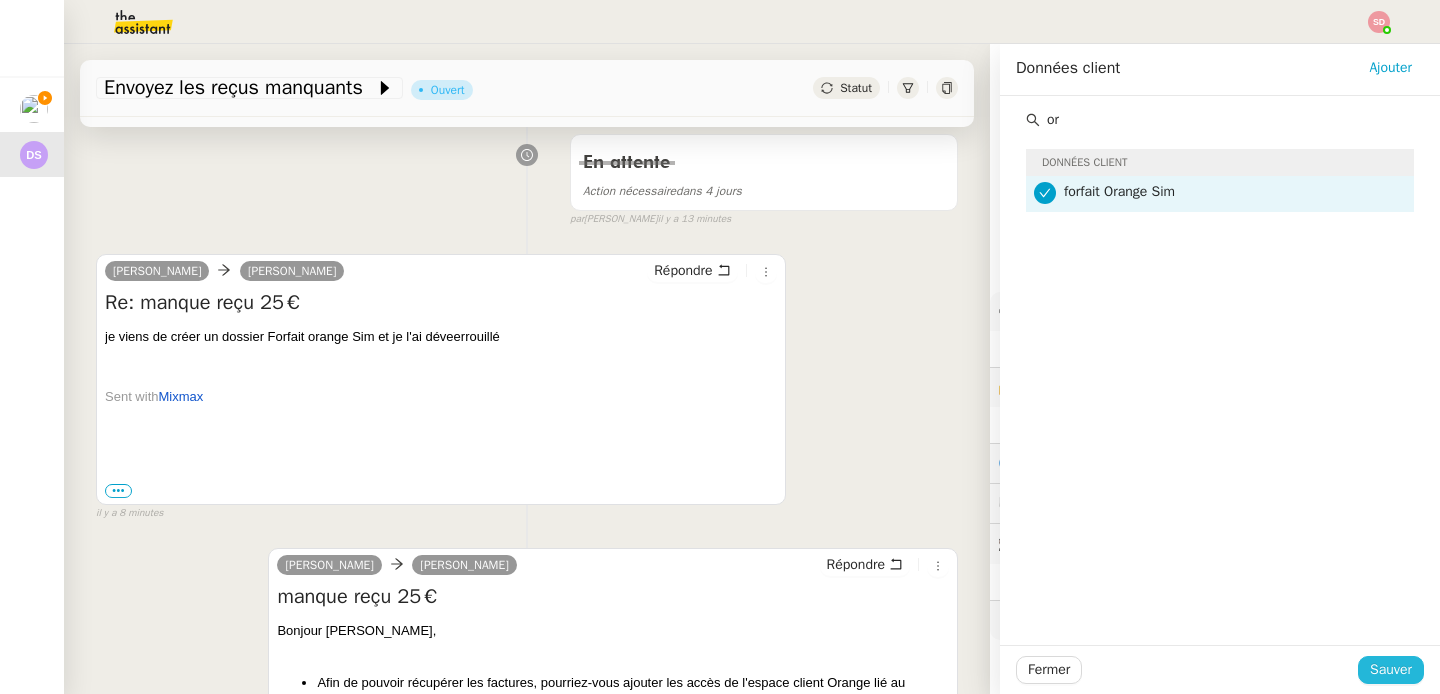 click on "Sauver" 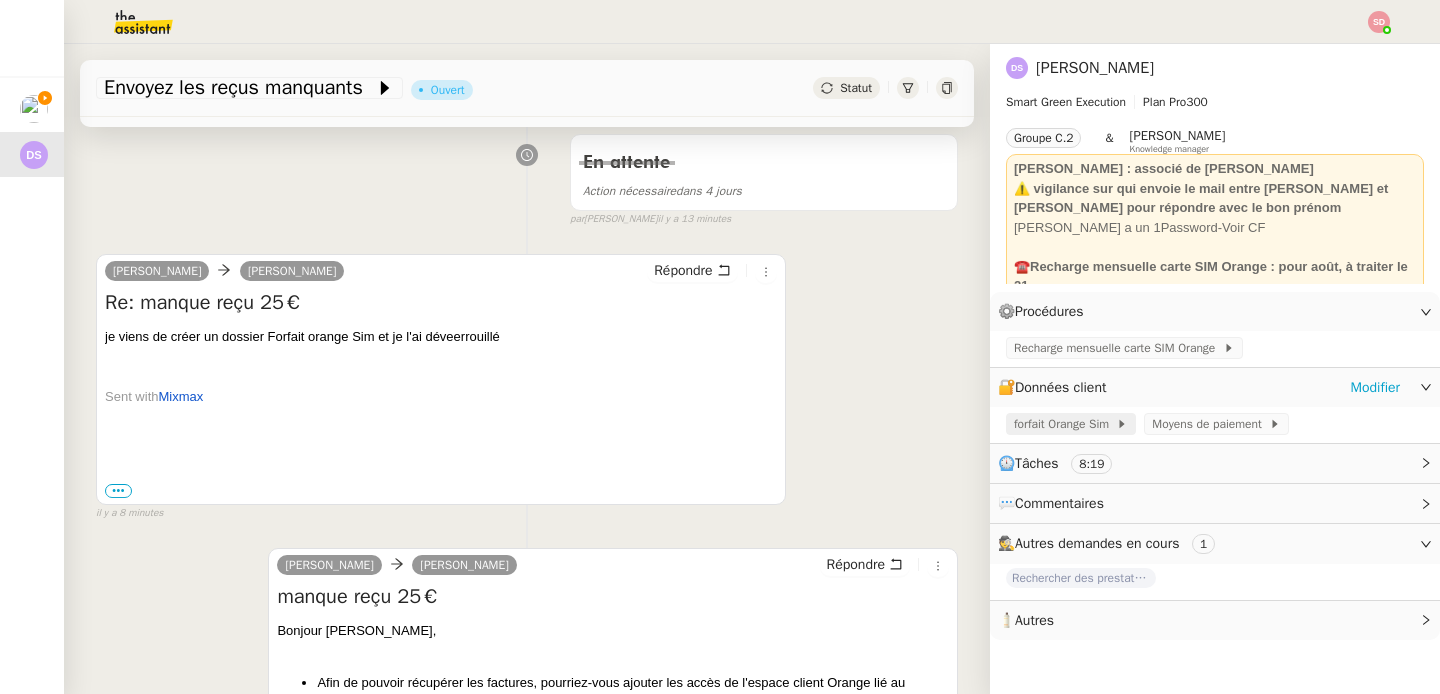 click on "forfait Orange Sim" 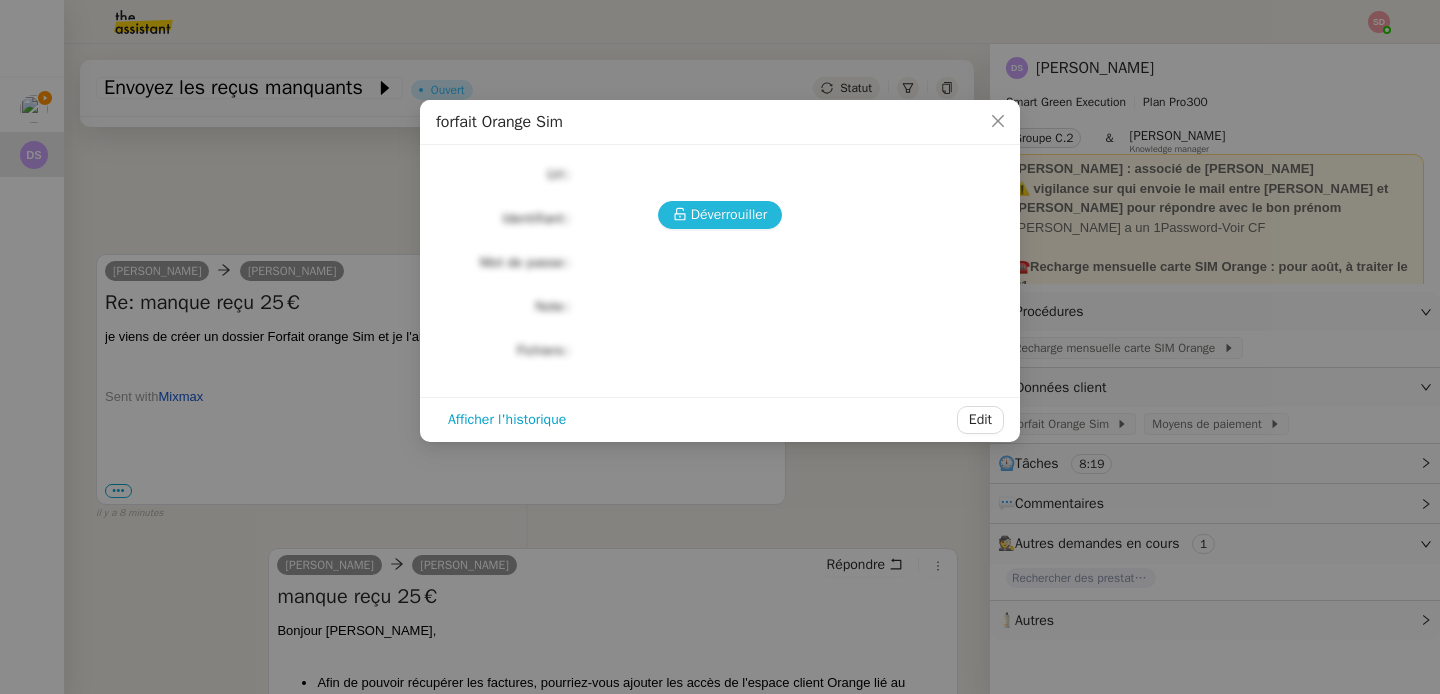 click 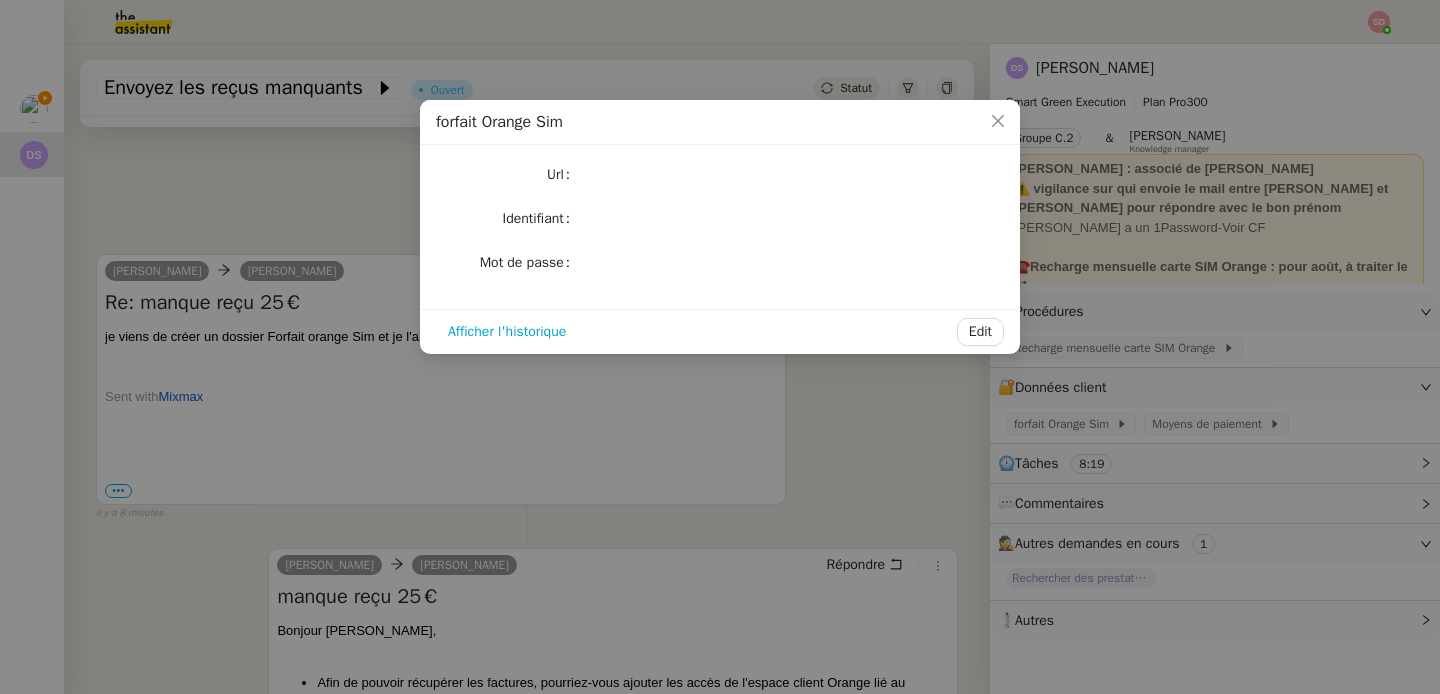 click on "forfait Orange Sim Url    Identifiant Mot de passe Afficher l'historique Edit" at bounding box center [720, 347] 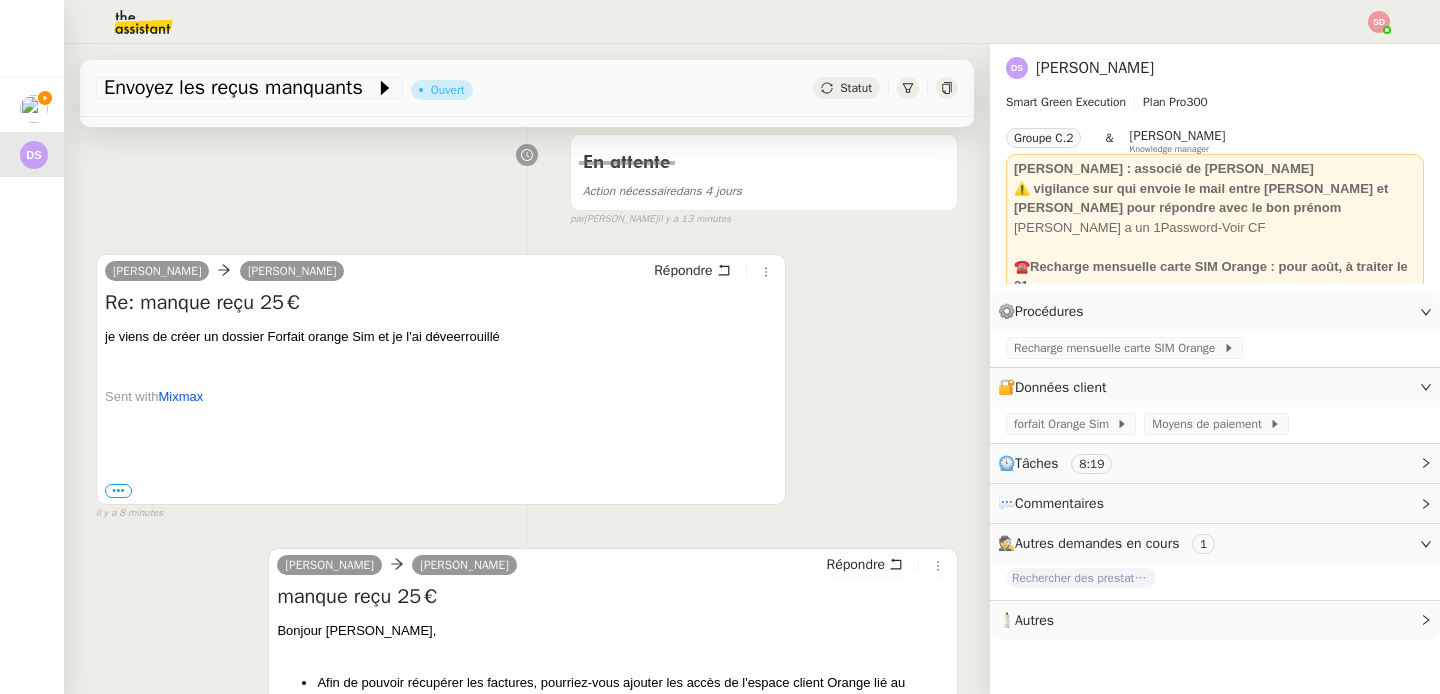 scroll, scrollTop: 0, scrollLeft: 0, axis: both 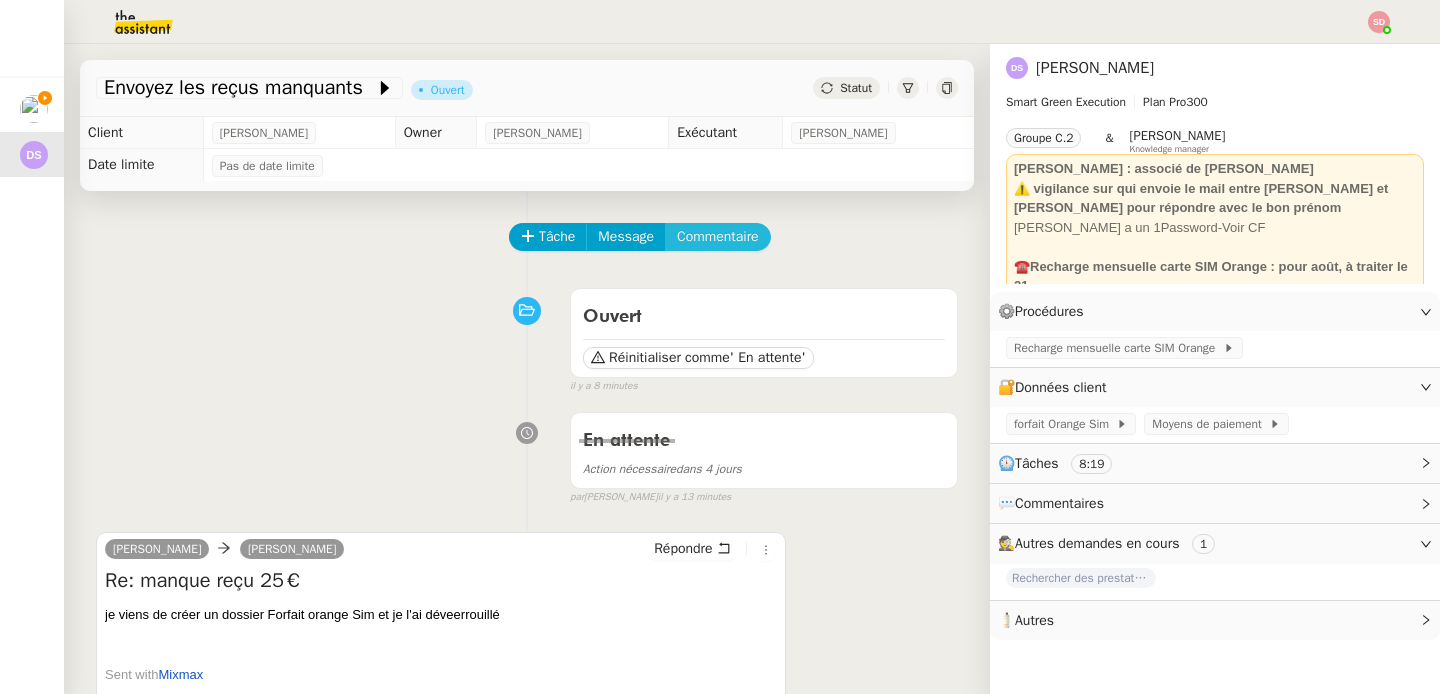 click on "Commentaire" 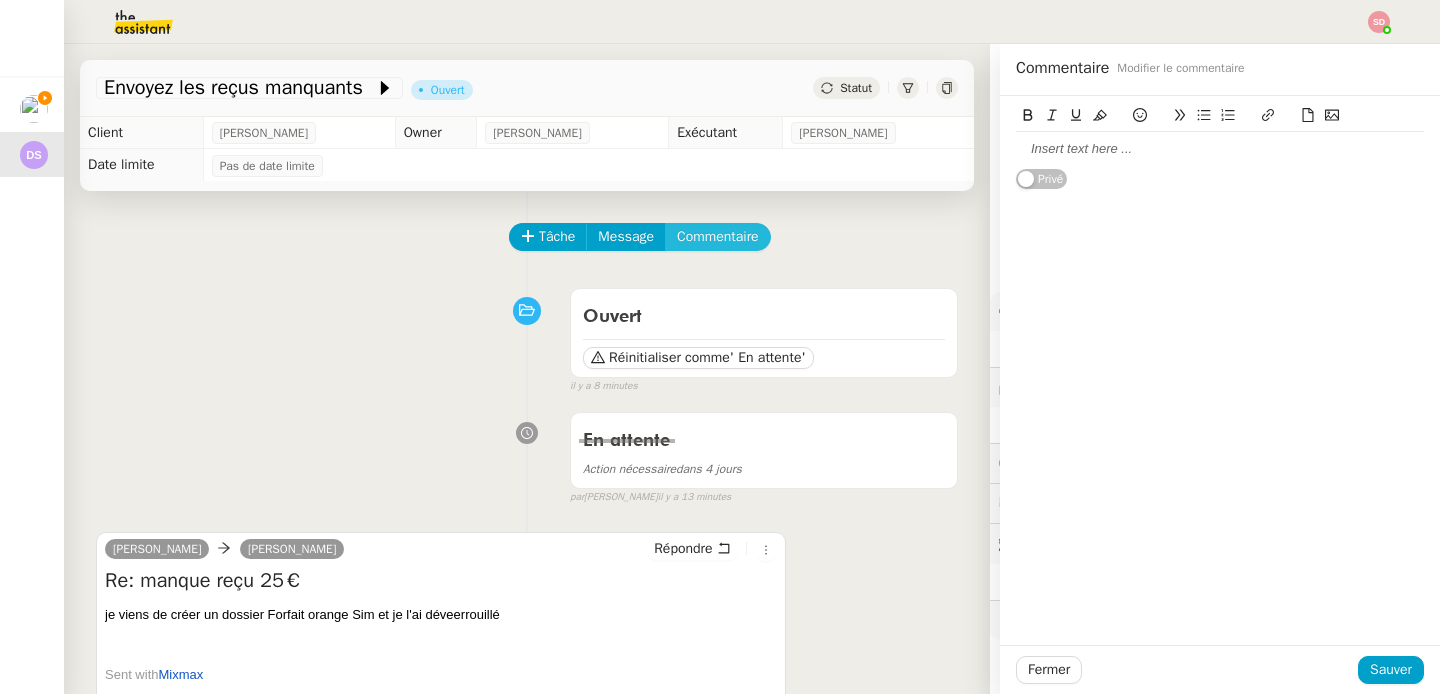 type 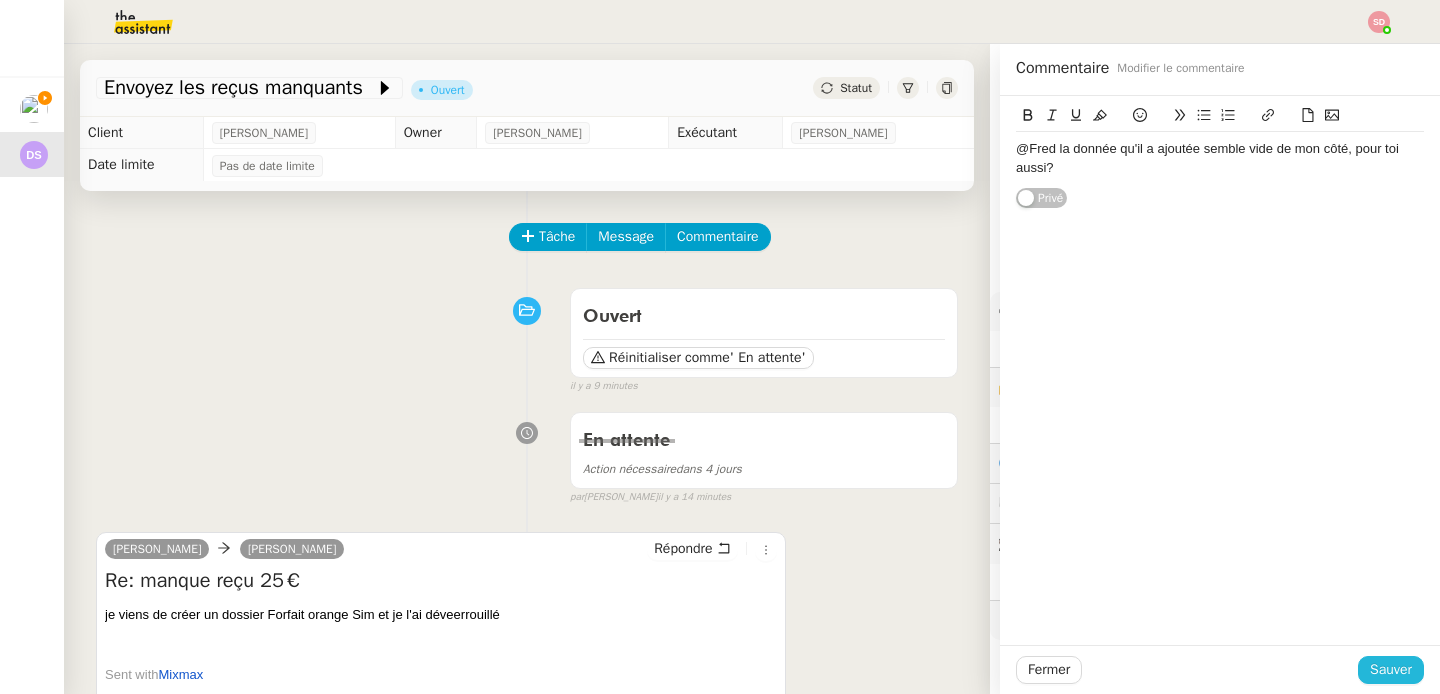 click on "Sauver" 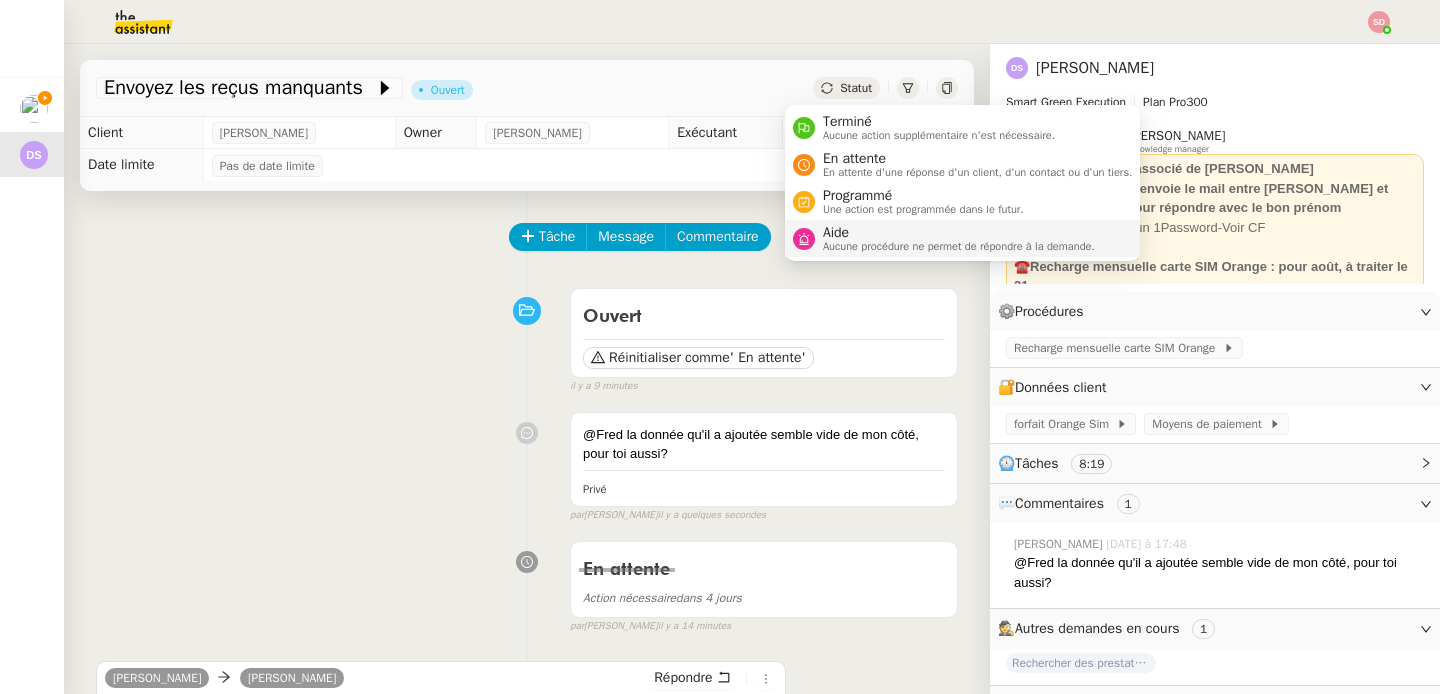 click on "Aide" at bounding box center [959, 233] 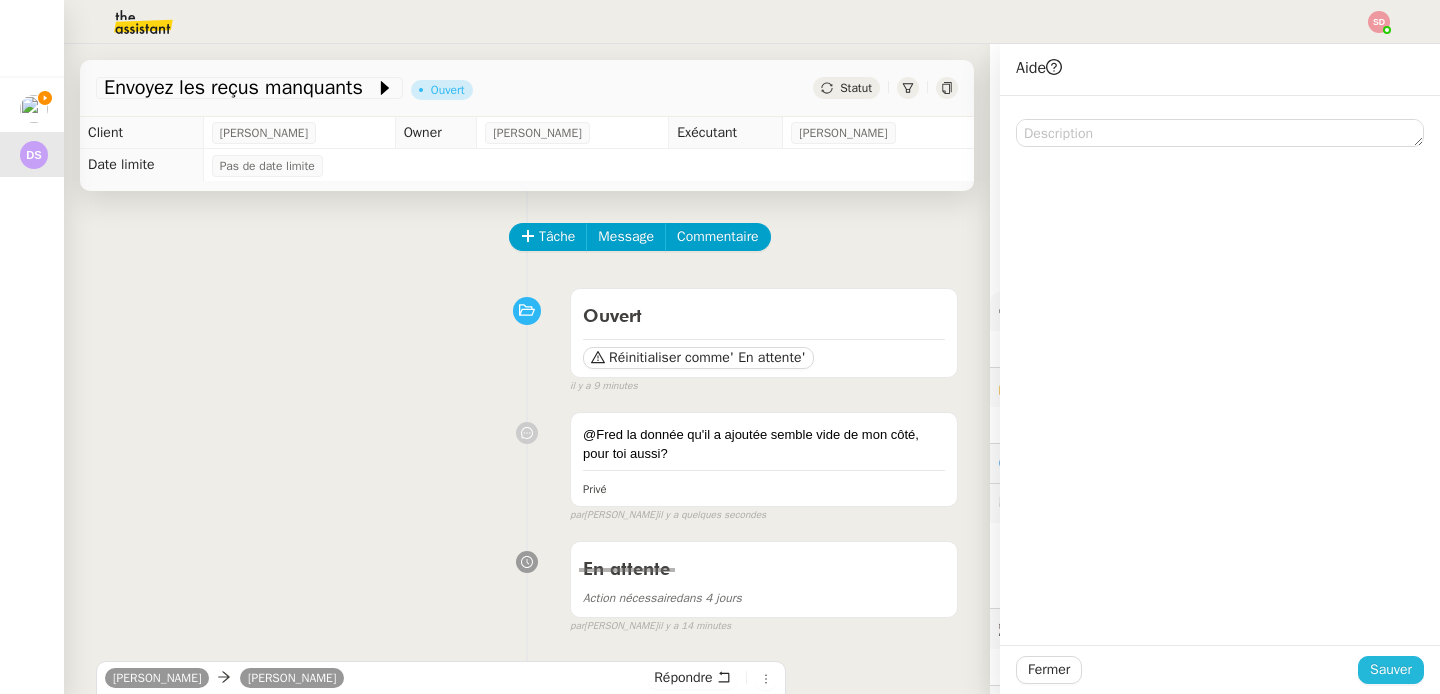 click on "Sauver" 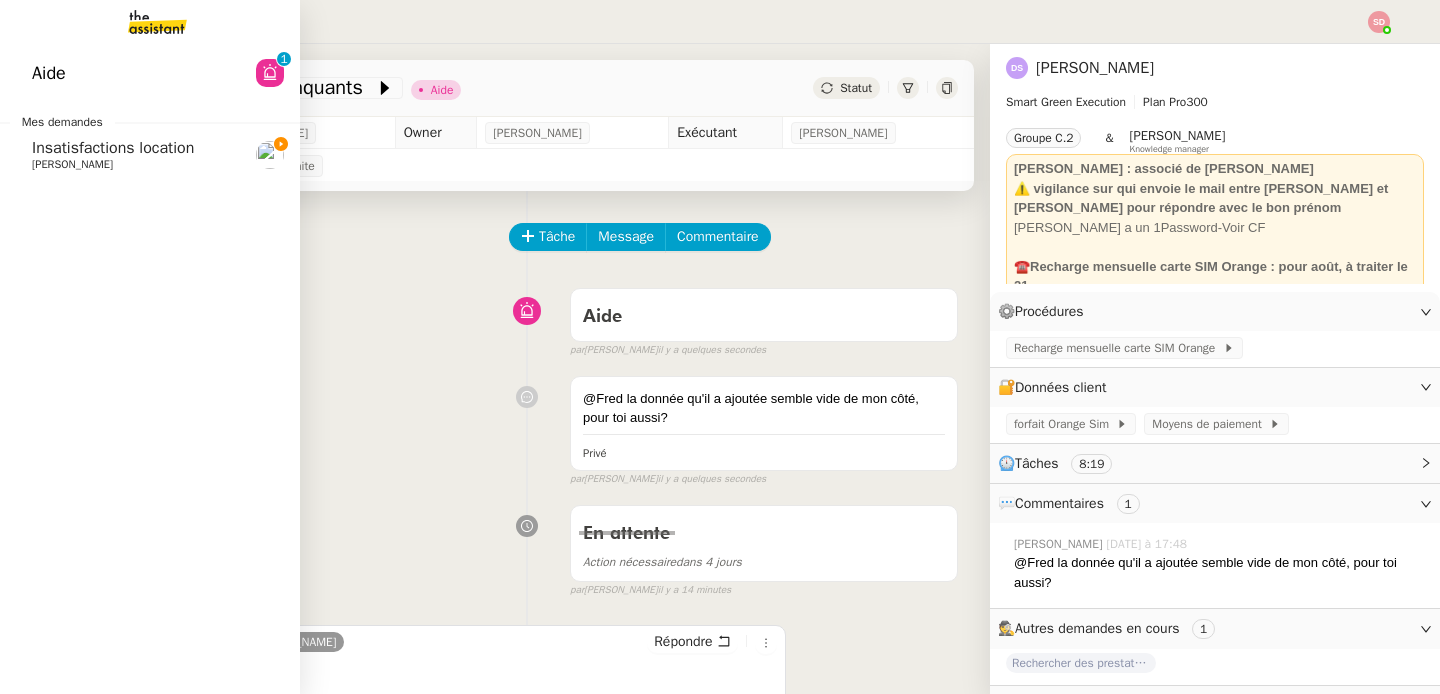 click on "Insatisfactions location" 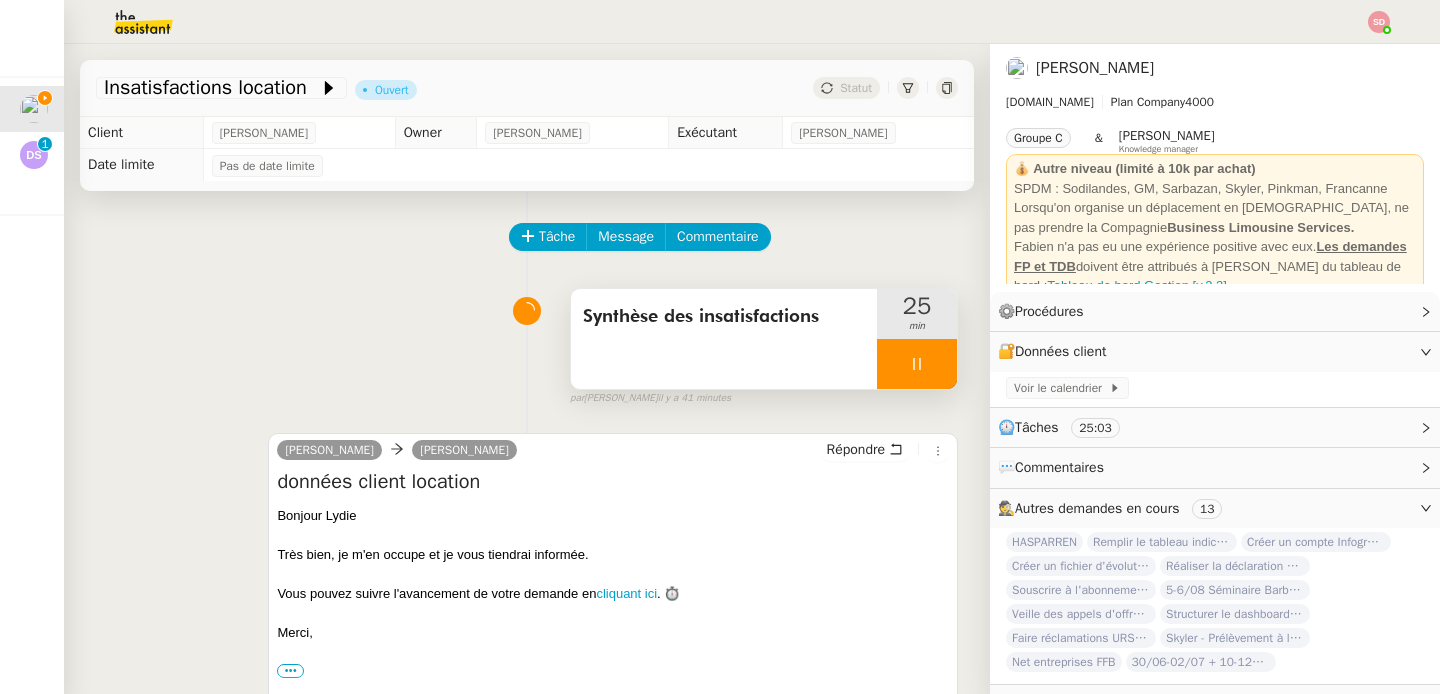 click at bounding box center [917, 364] 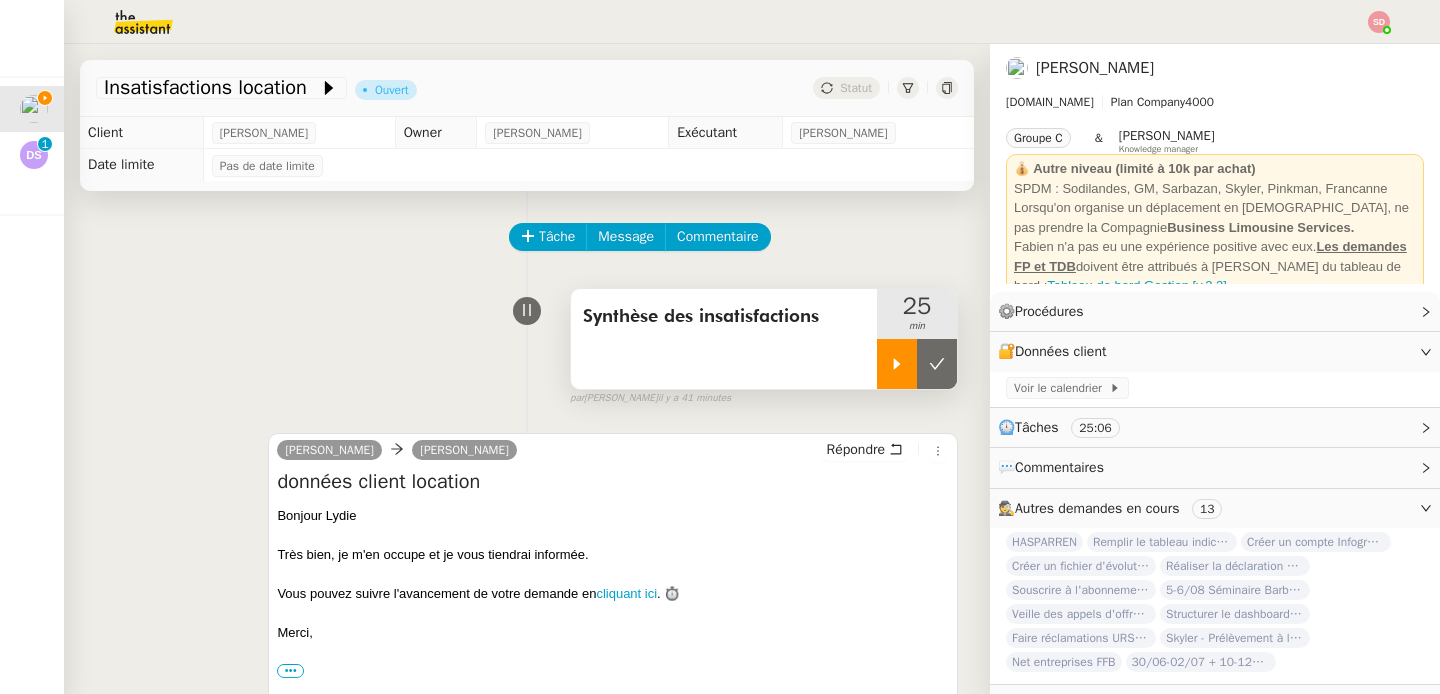 click at bounding box center [937, 364] 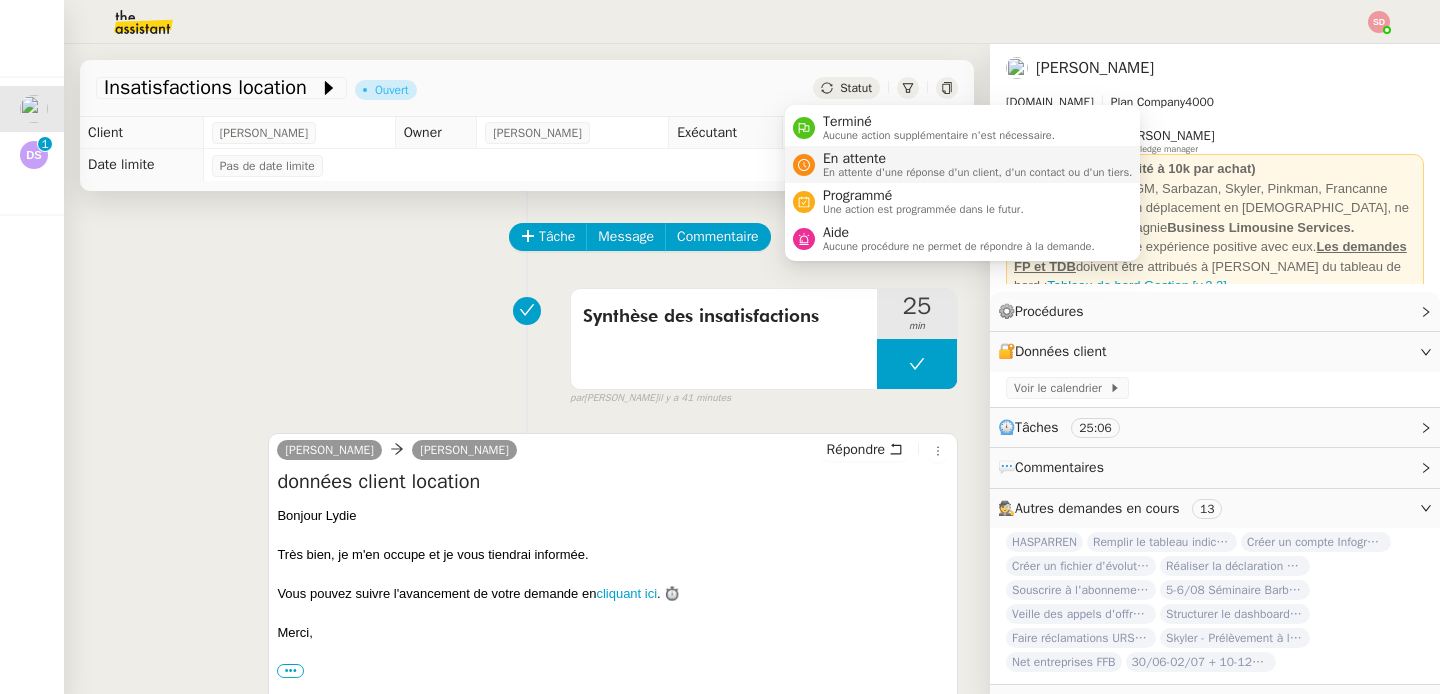 click on "En attente En attente d'une réponse d'un client, d'un contact ou d'un tiers." at bounding box center [963, 164] 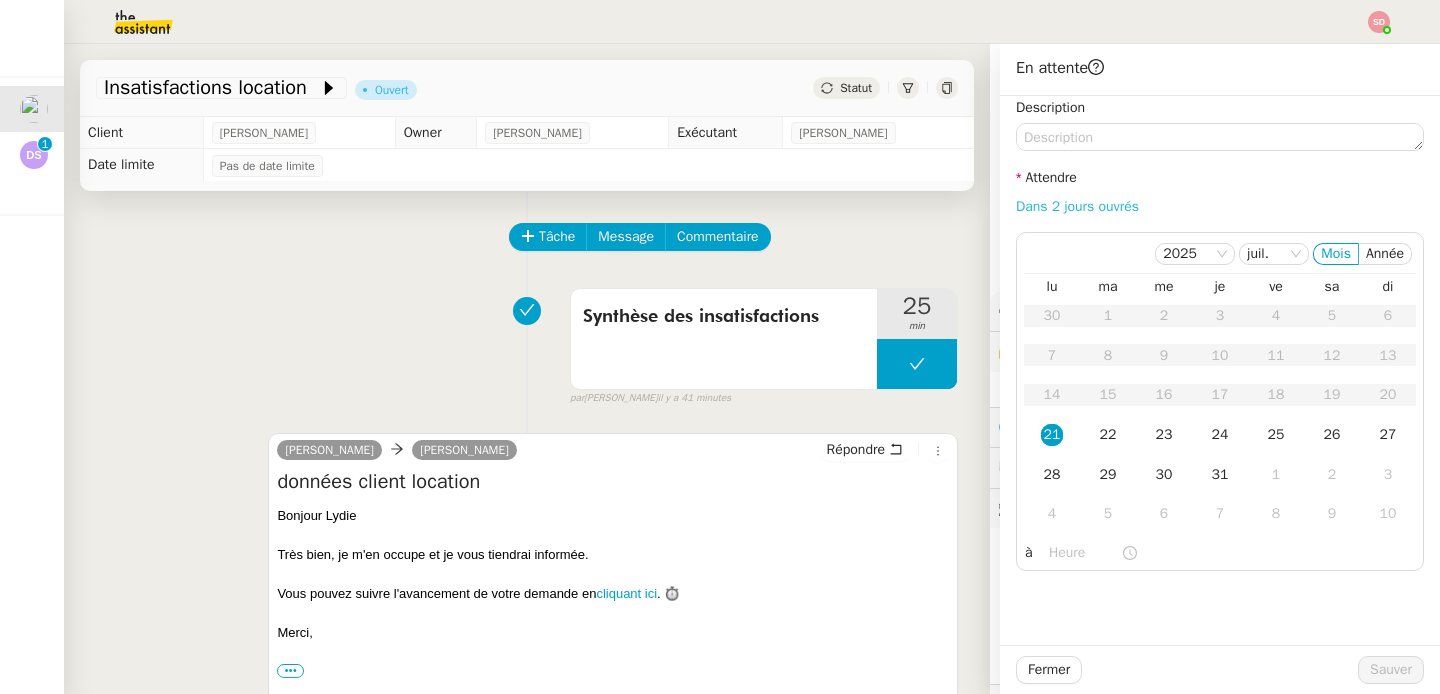 click on "Dans 2 jours ouvrés" 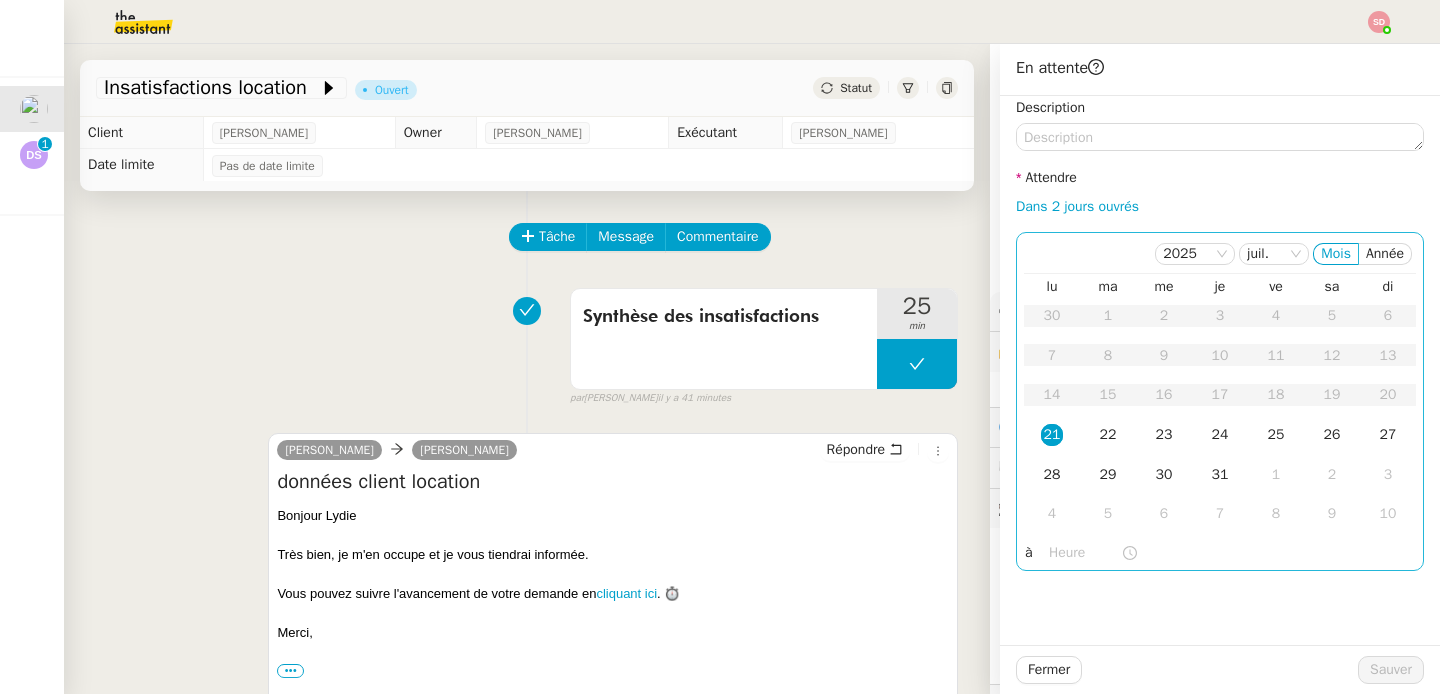 type on "07:00" 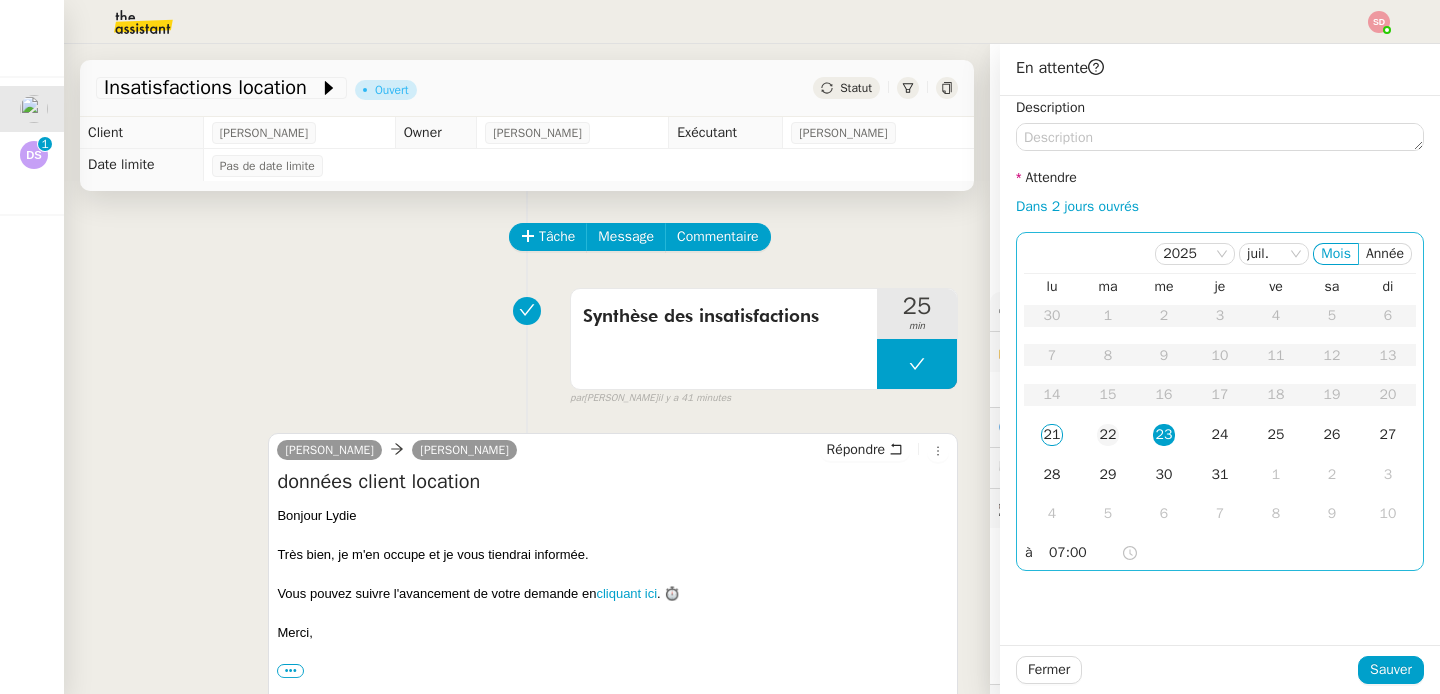 click on "22" 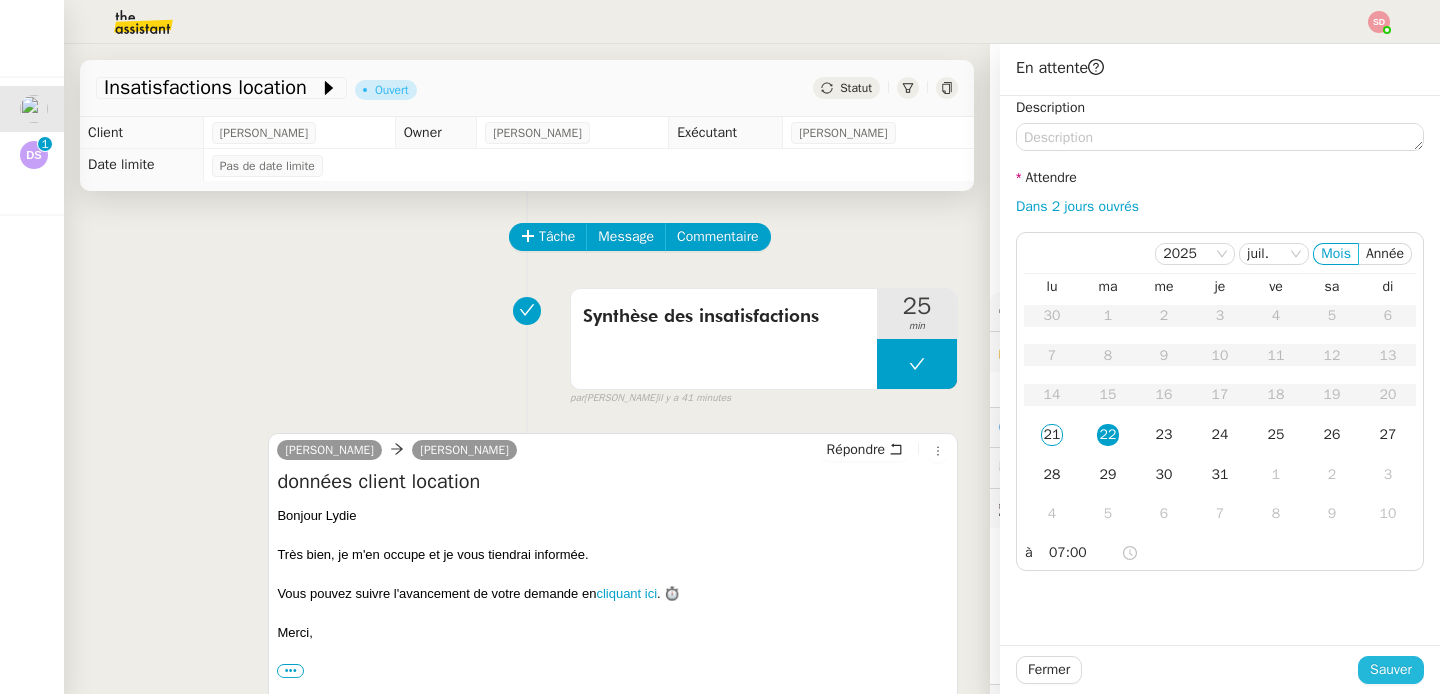 click on "Sauver" 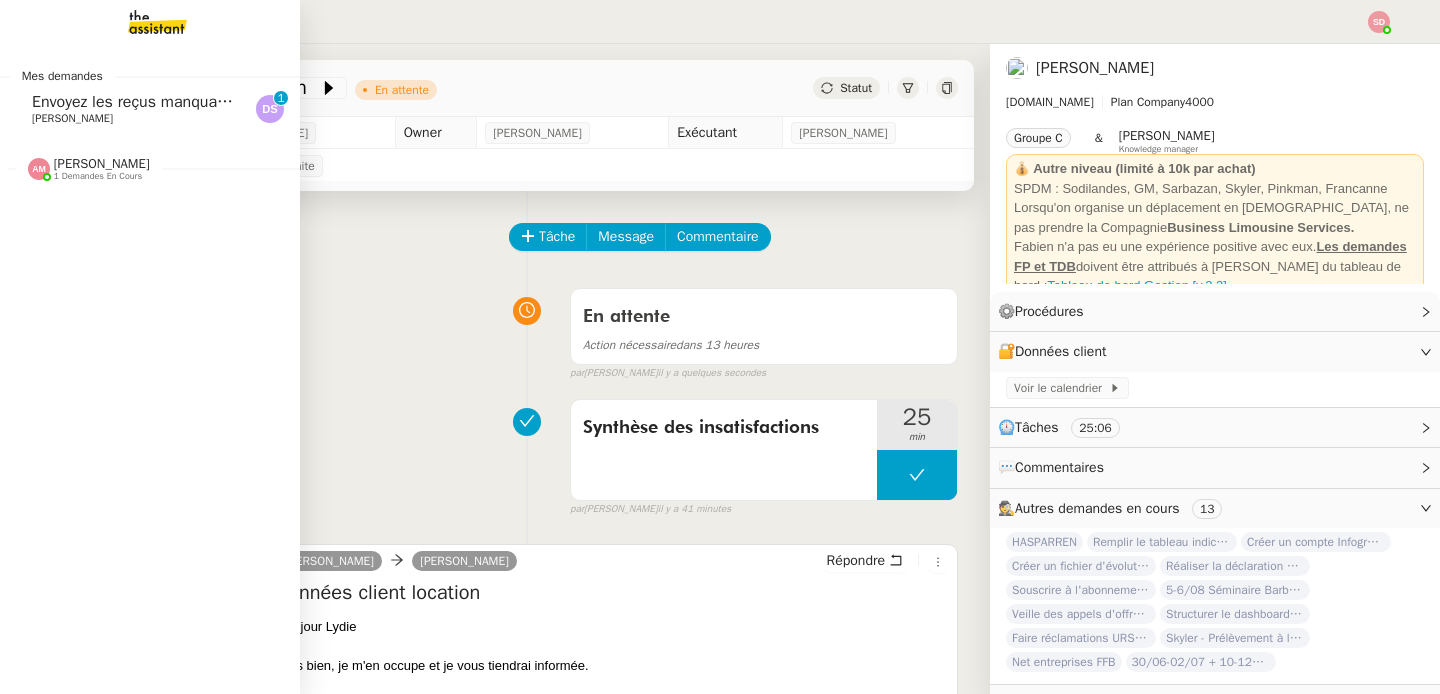 click on "[PERSON_NAME]" 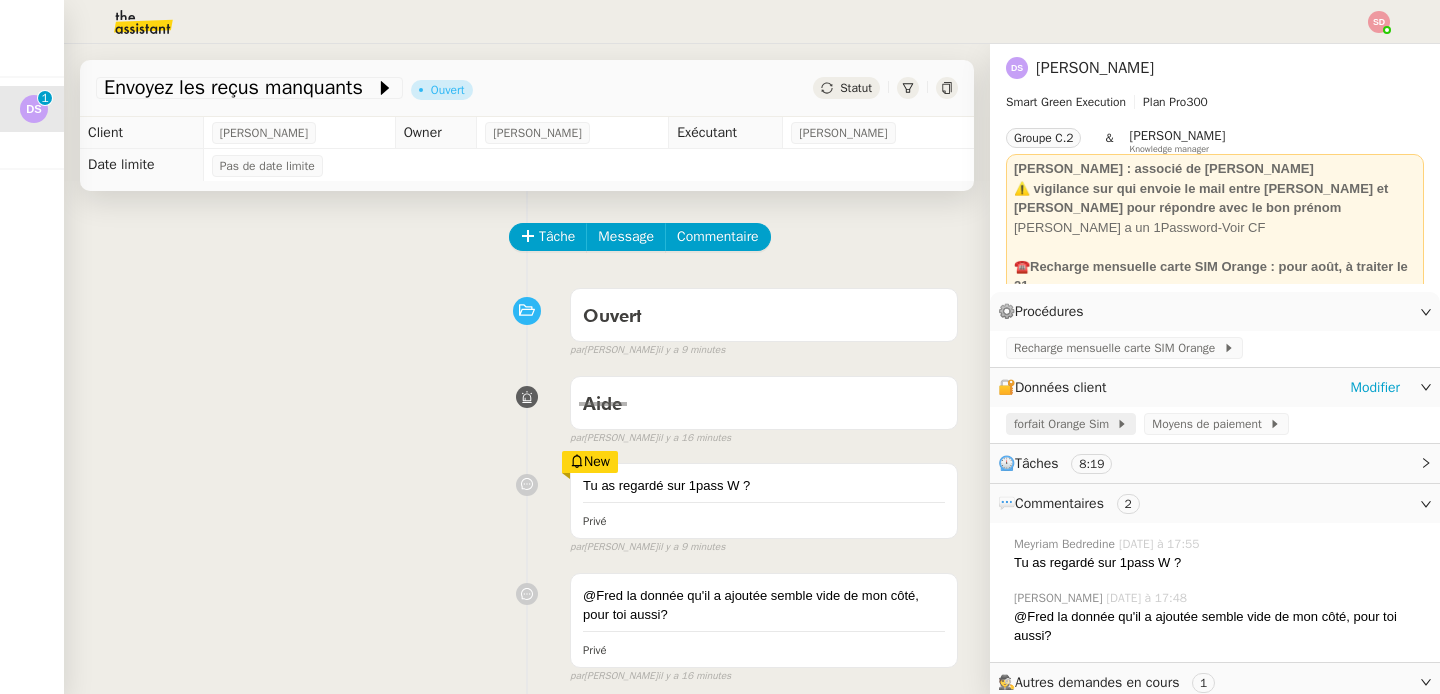 click on "forfait Orange Sim" 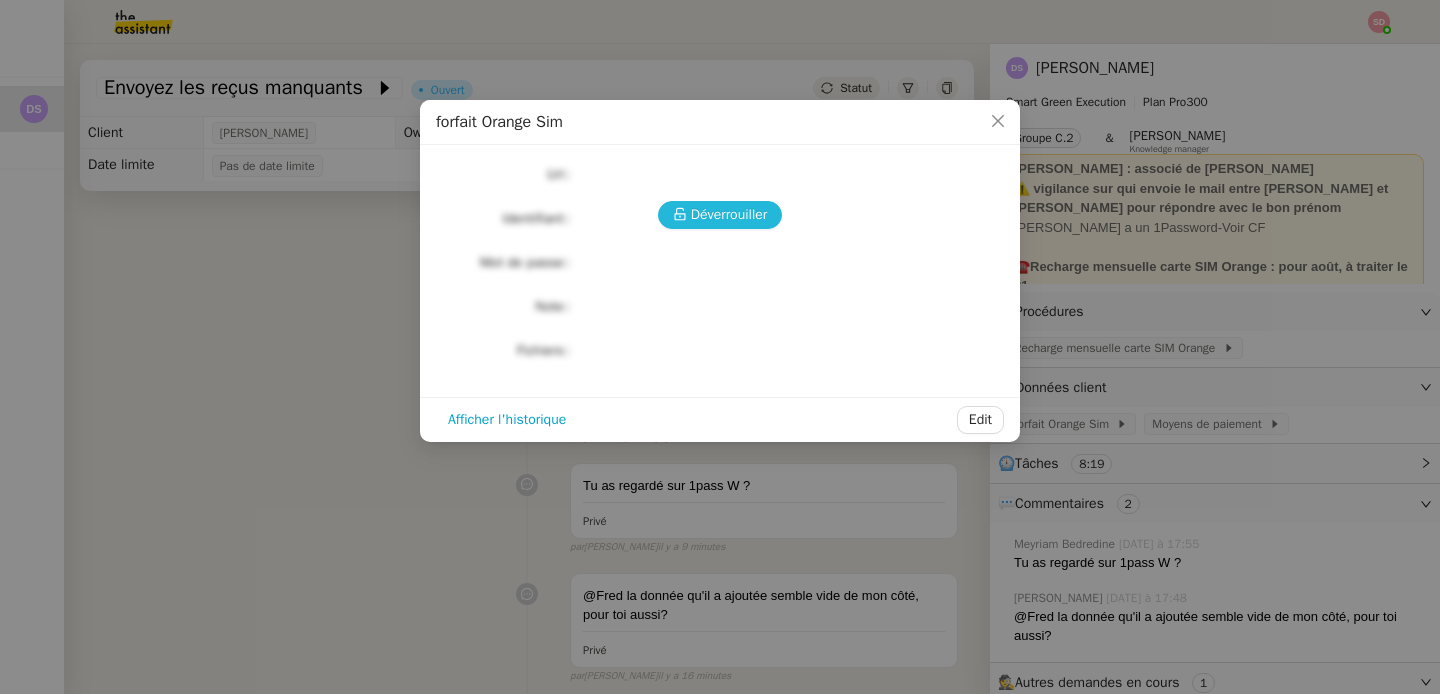 click on "Déverrouiller" at bounding box center (729, 214) 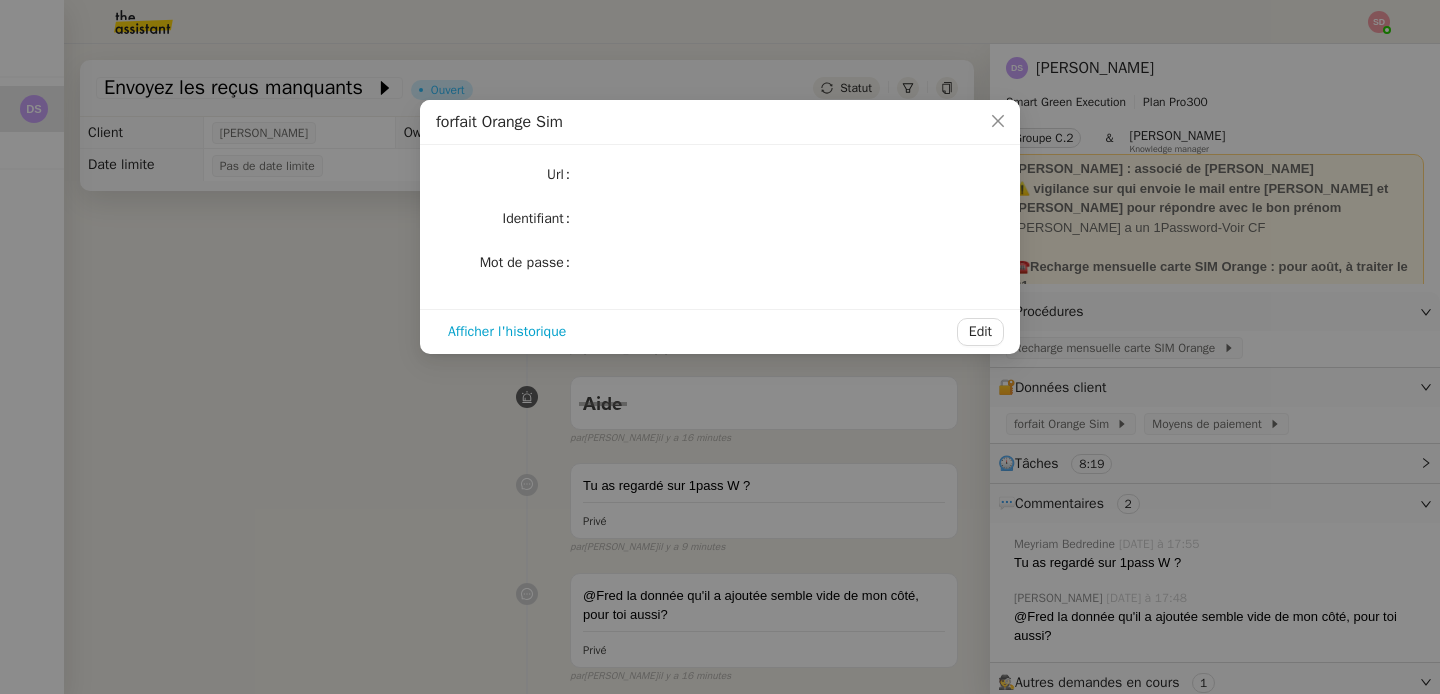 click on "forfait Orange Sim Url    Identifiant Mot de passe Afficher l'historique Edit" at bounding box center (720, 347) 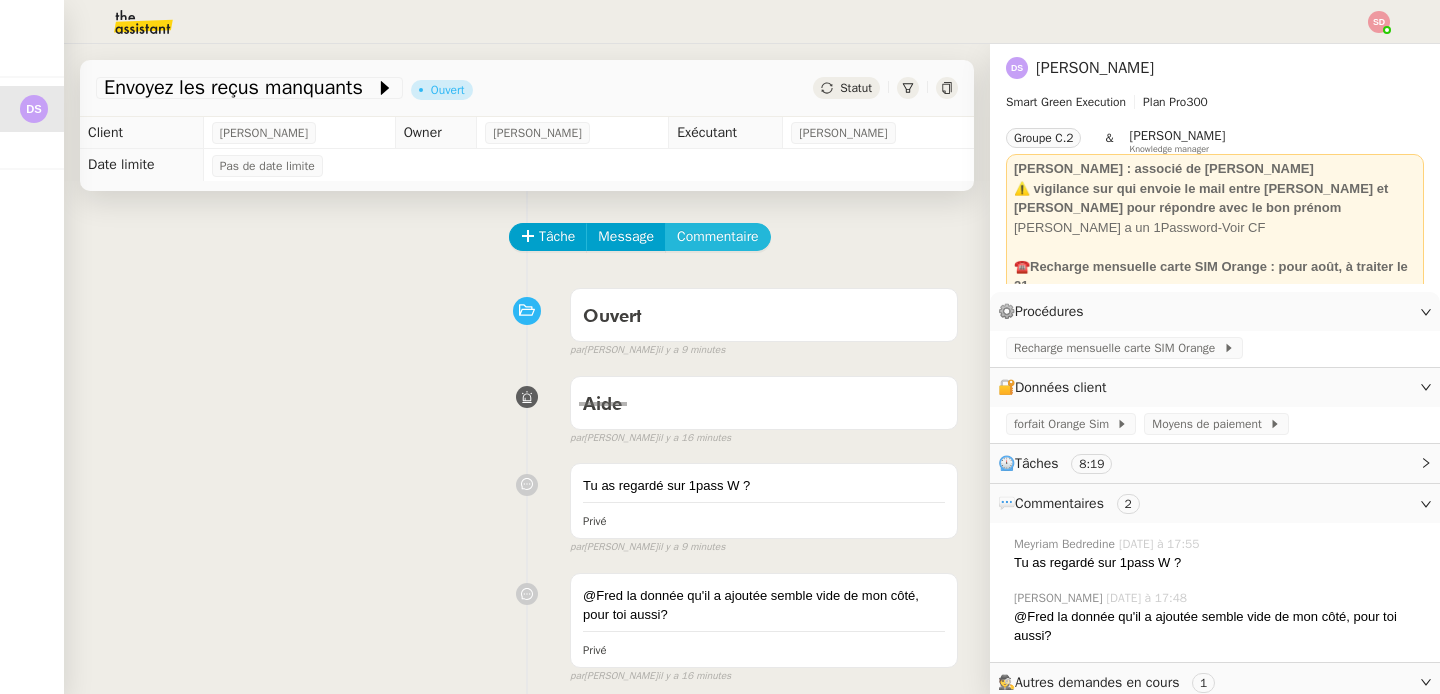 click on "Commentaire" 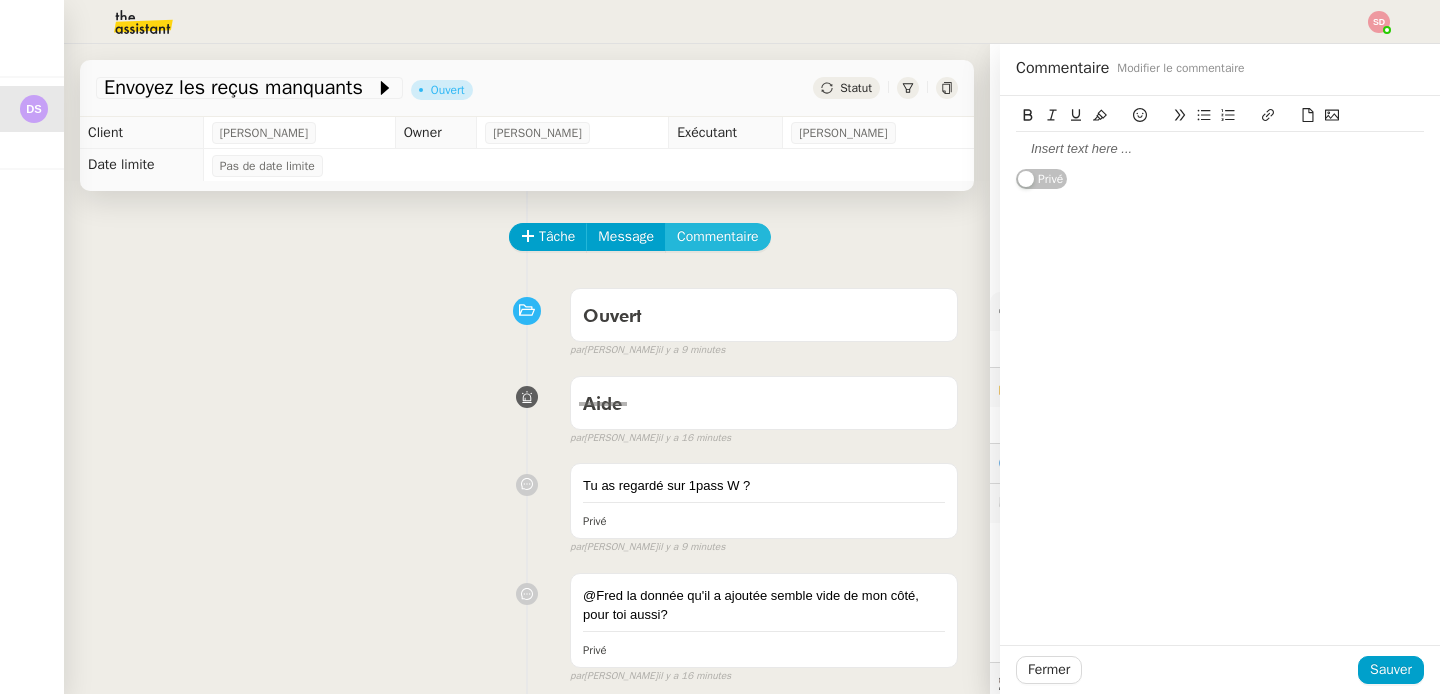 type 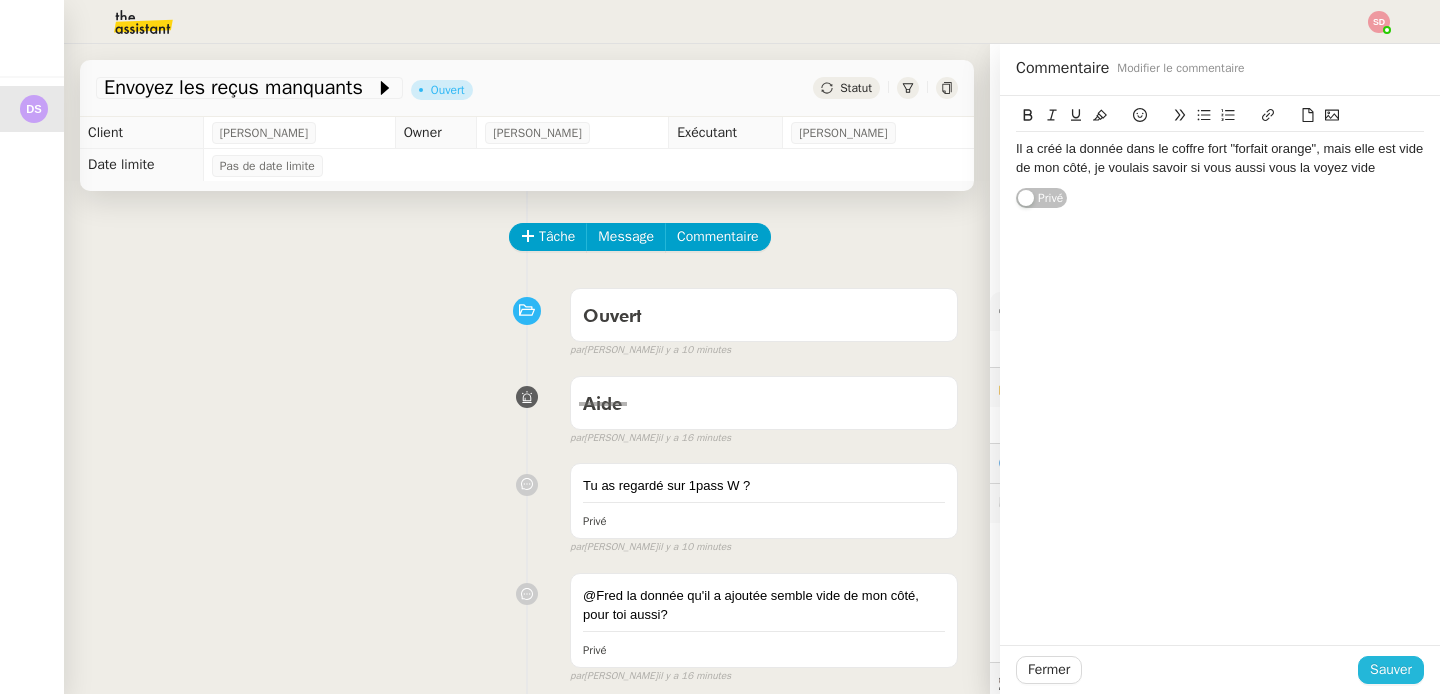 click on "Sauver" 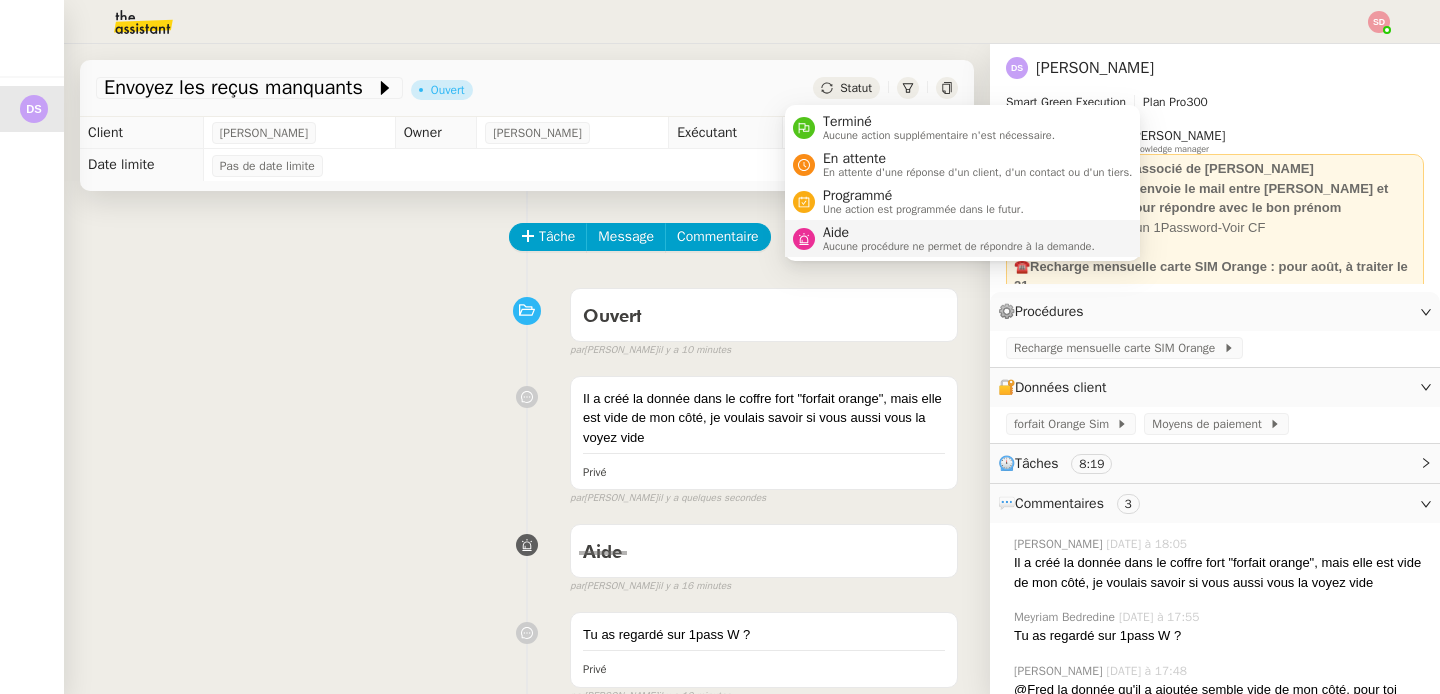 click on "Aucune procédure ne permet de répondre à la demande." at bounding box center (959, 246) 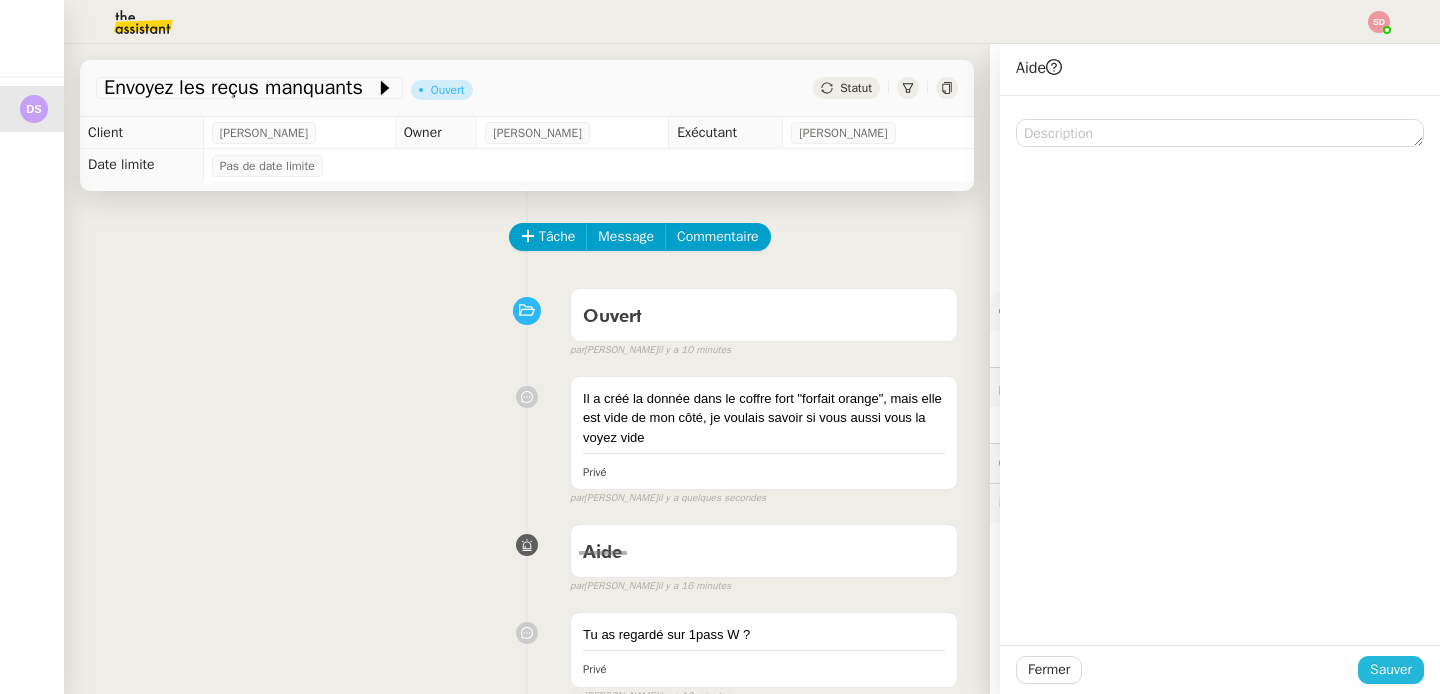 click on "Sauver" 